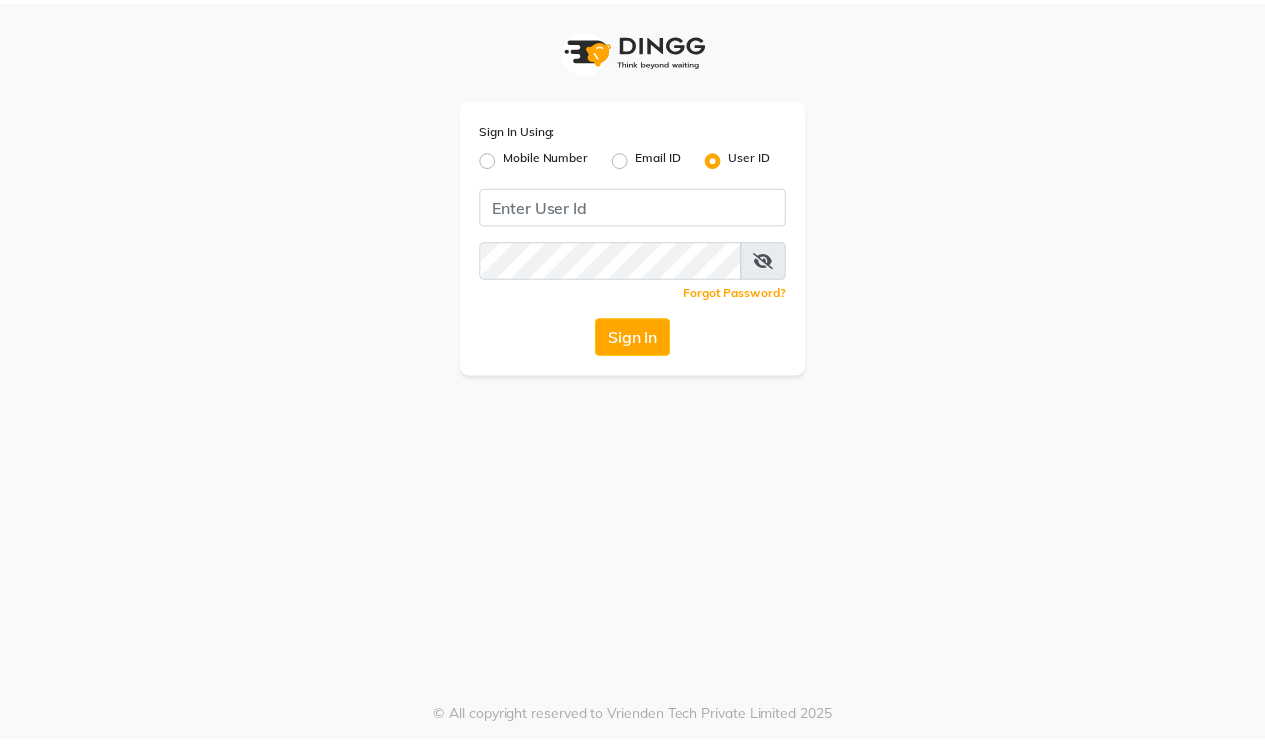scroll, scrollTop: 0, scrollLeft: 0, axis: both 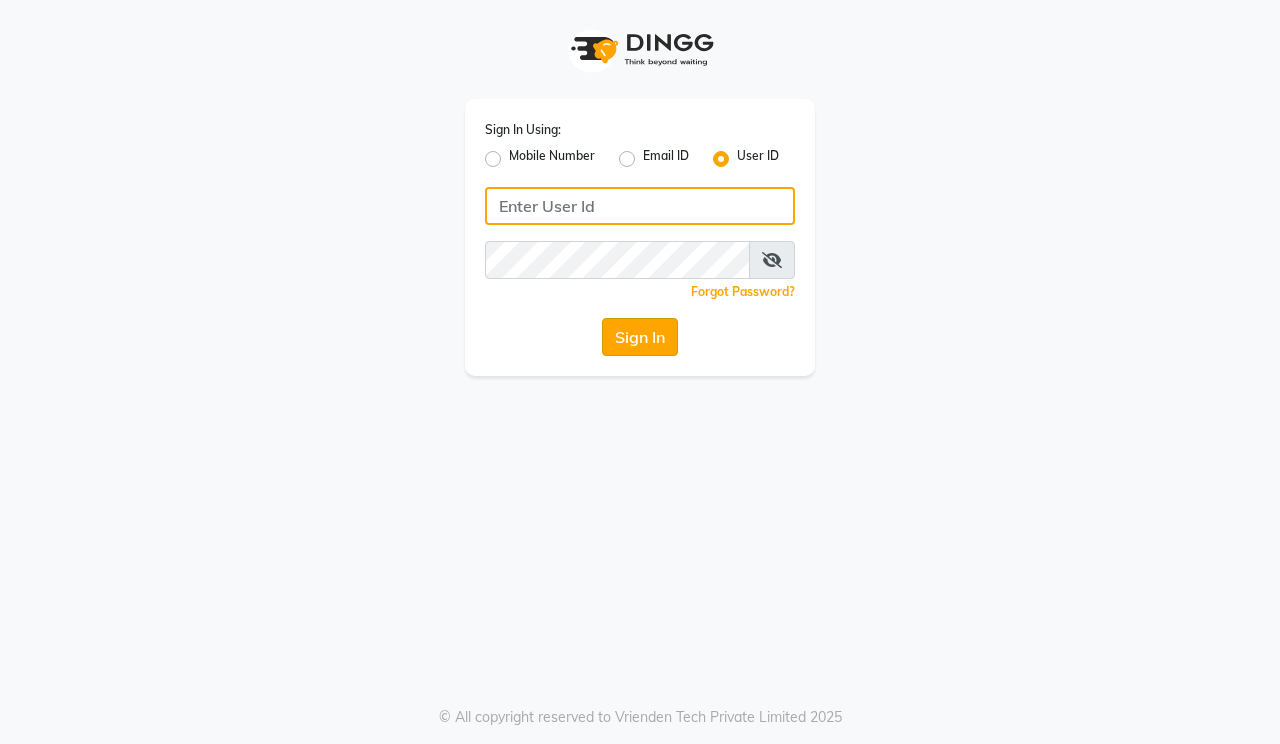 type on "hairmaxsalon" 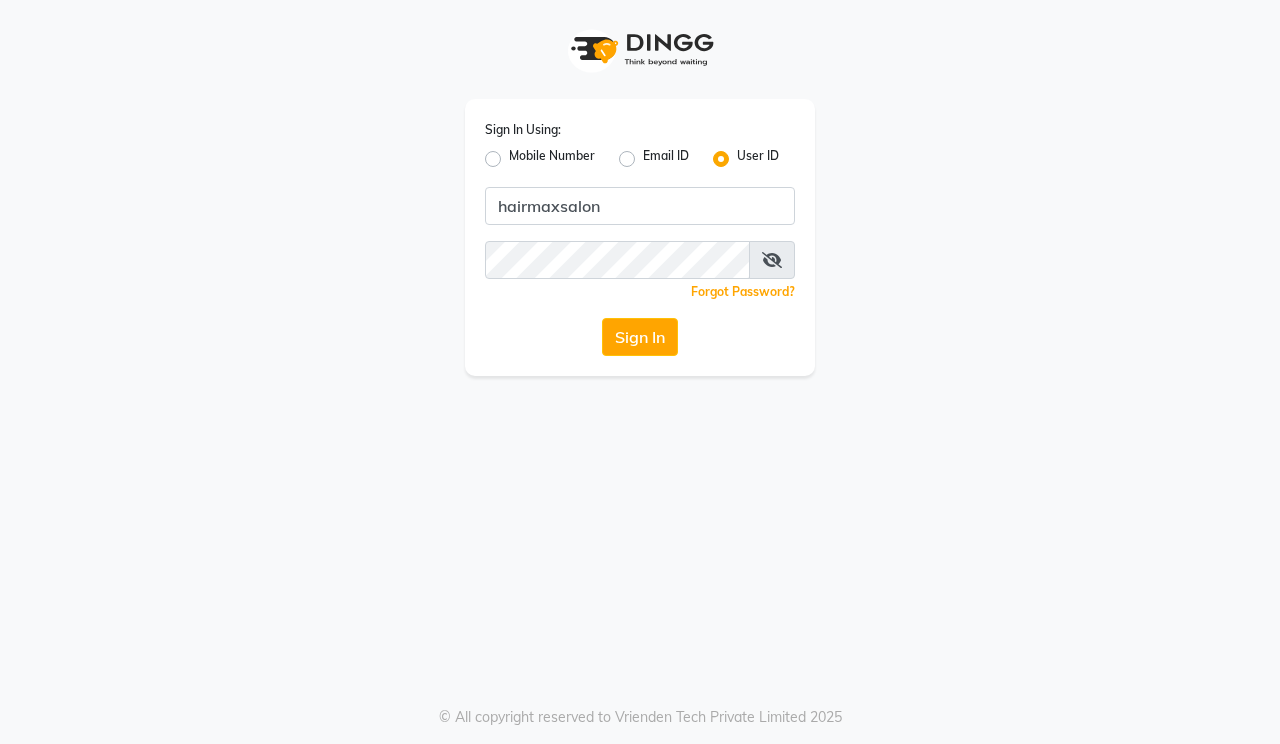 click on "Sign In" 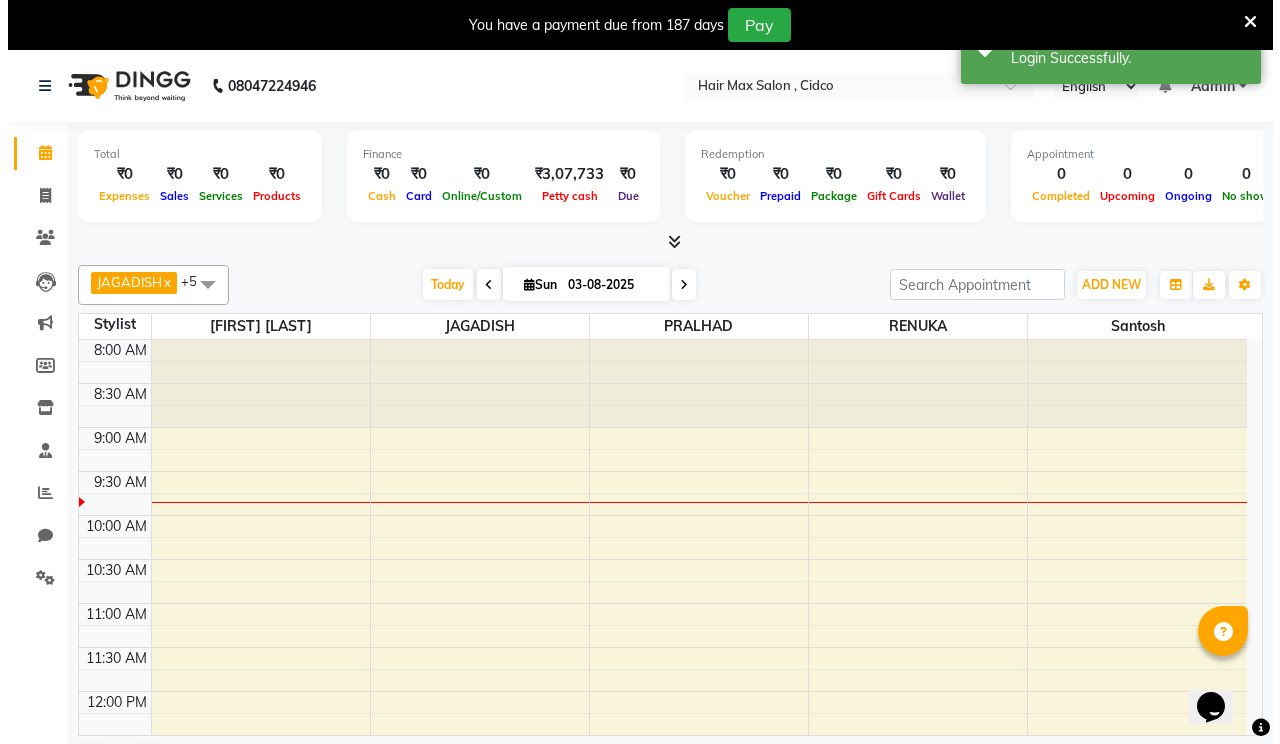 scroll, scrollTop: 0, scrollLeft: 0, axis: both 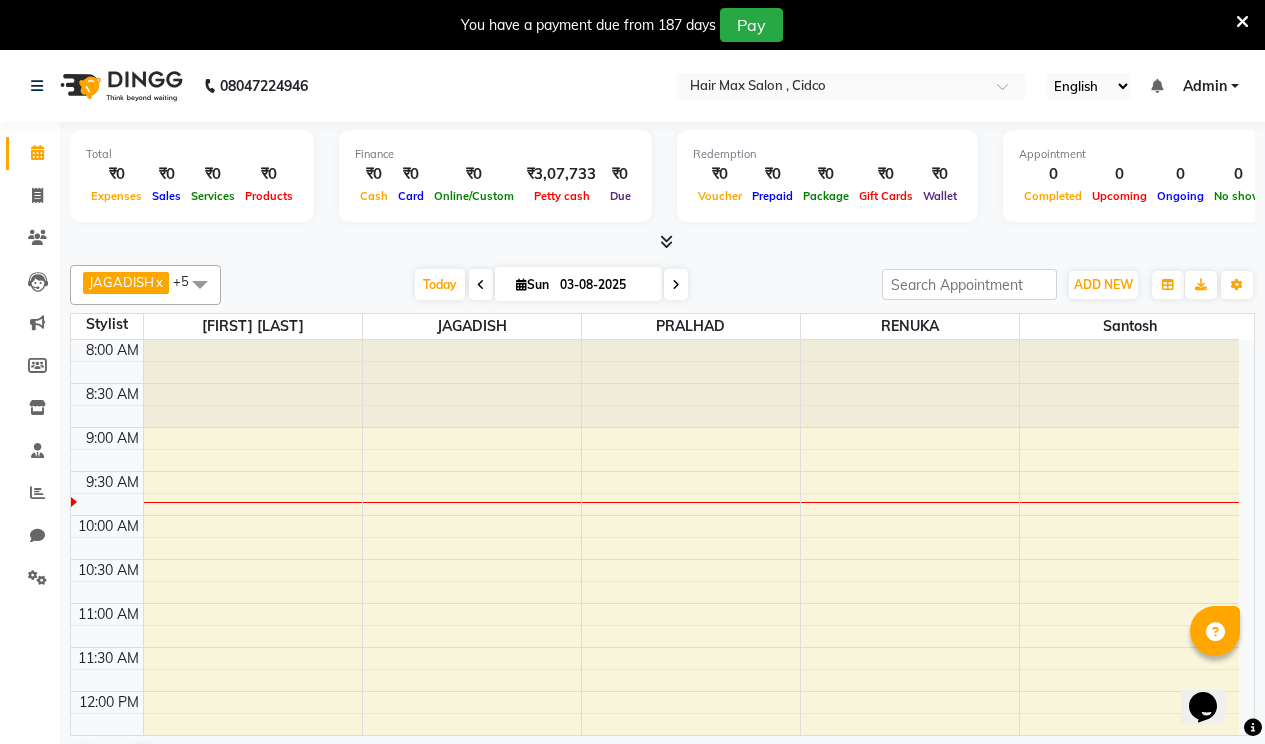 drag, startPoint x: 1245, startPoint y: 18, endPoint x: 1143, endPoint y: 1, distance: 103.40696 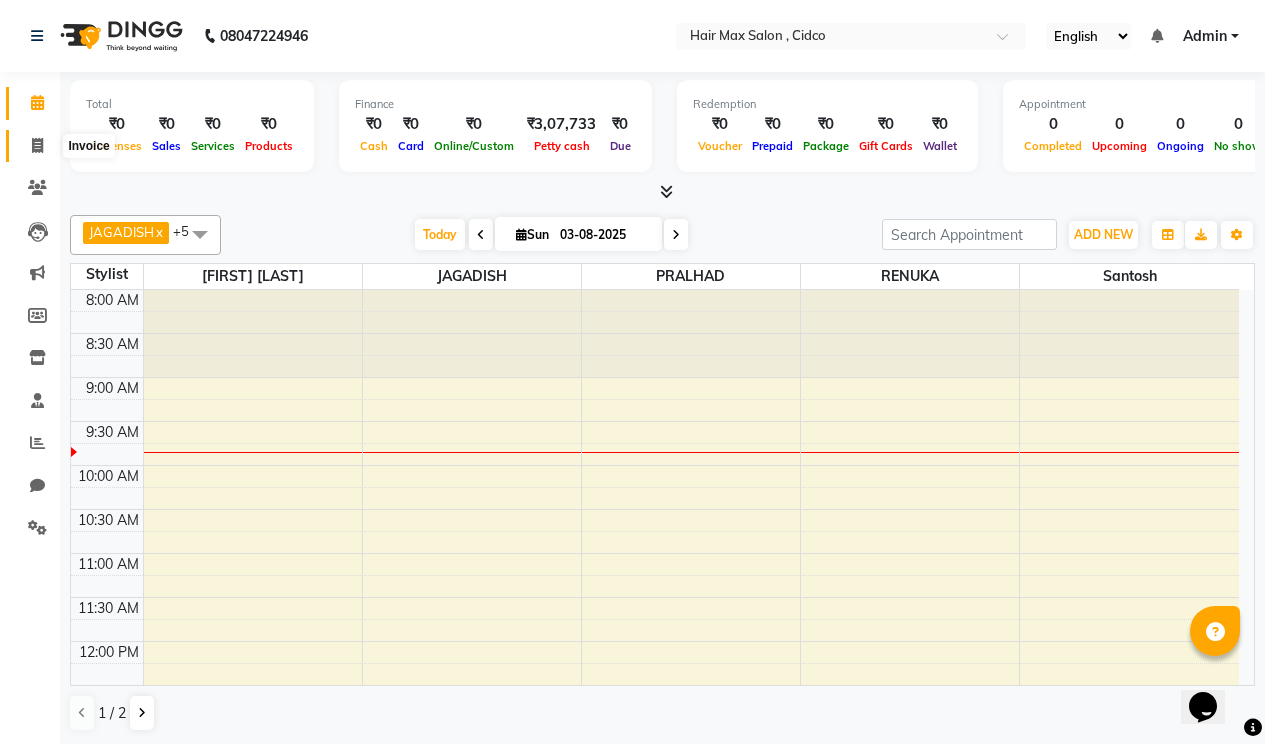 click 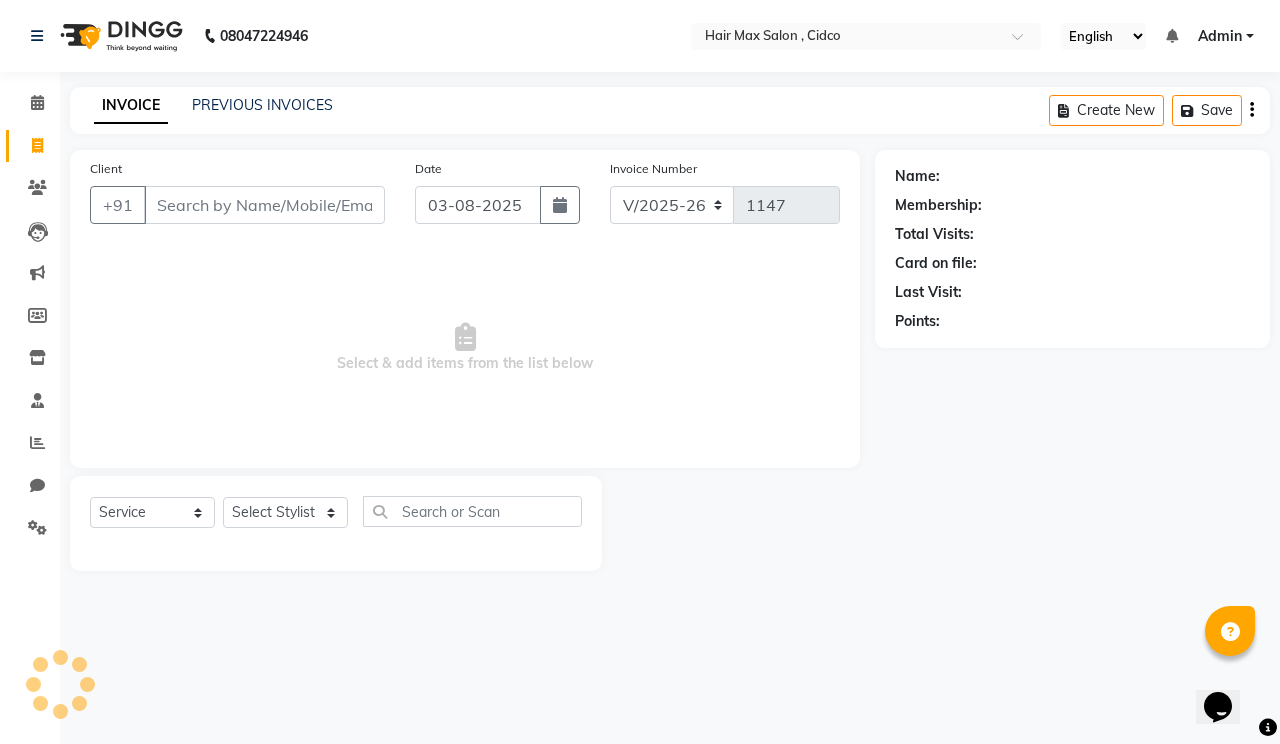 click on "Client" at bounding box center [264, 205] 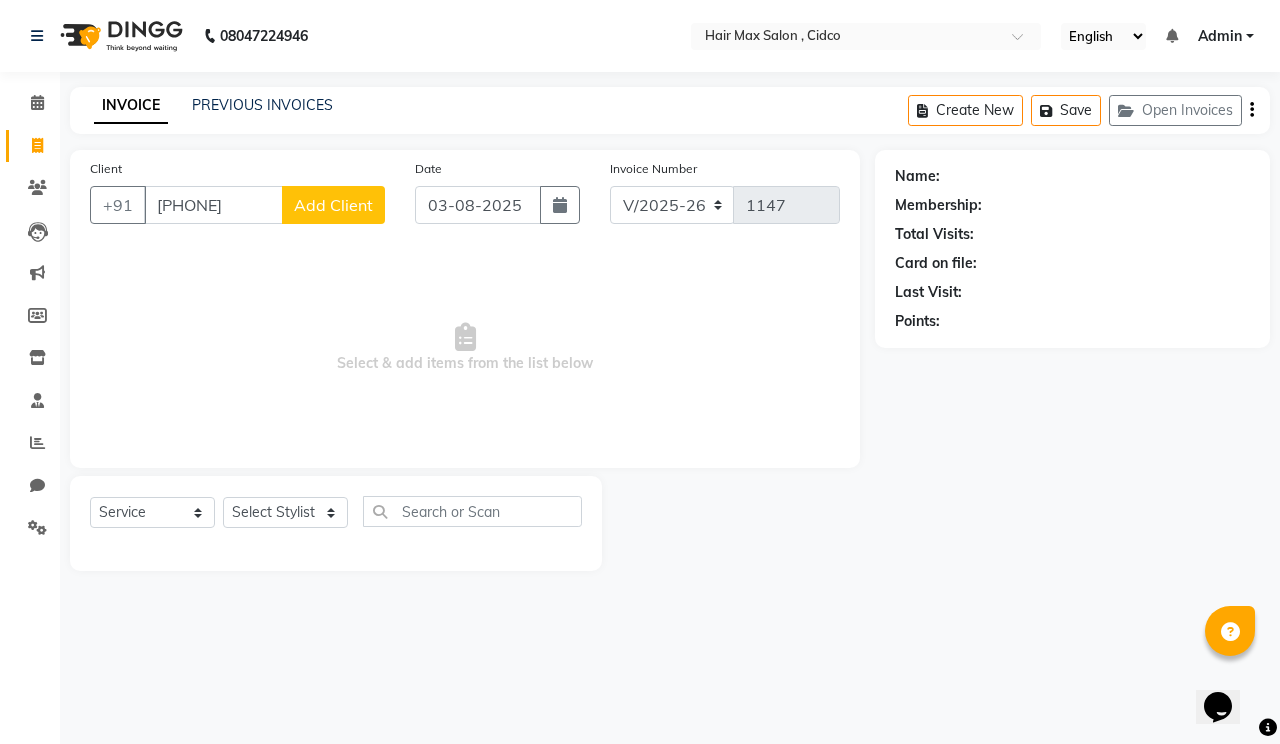 type on "[PHONE]" 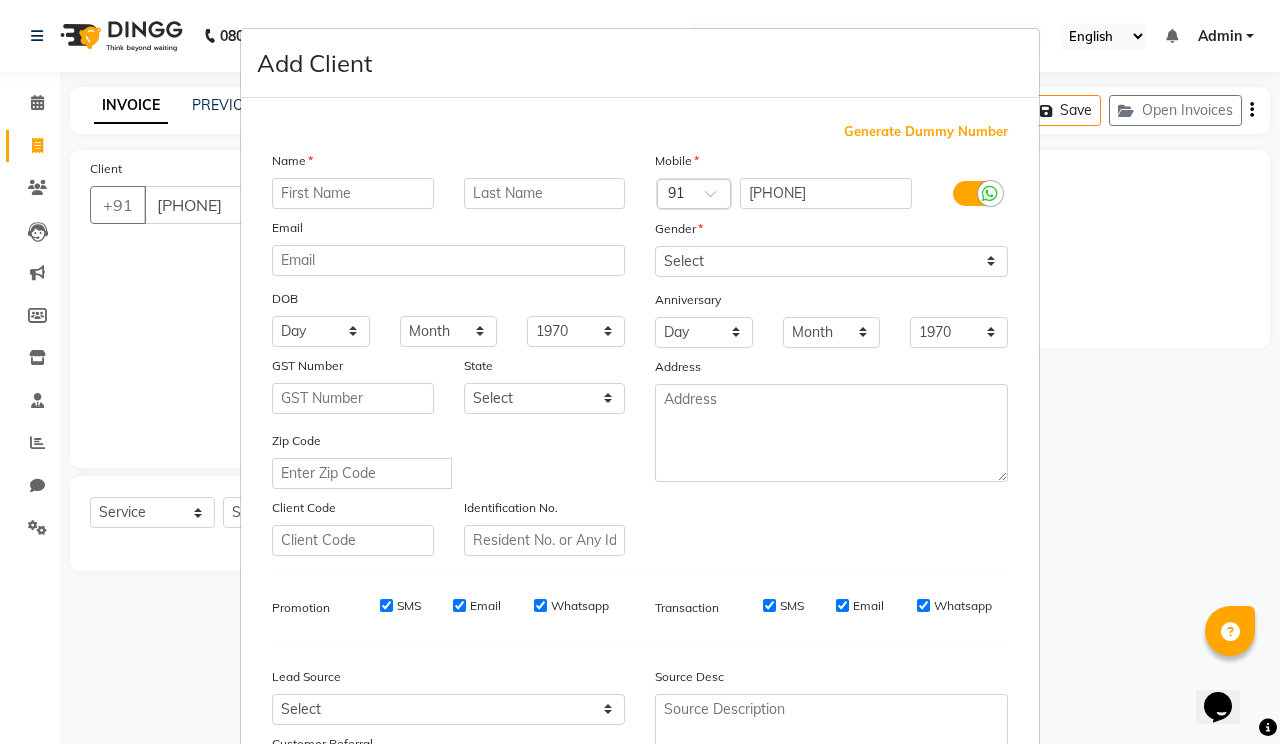 click at bounding box center (353, 193) 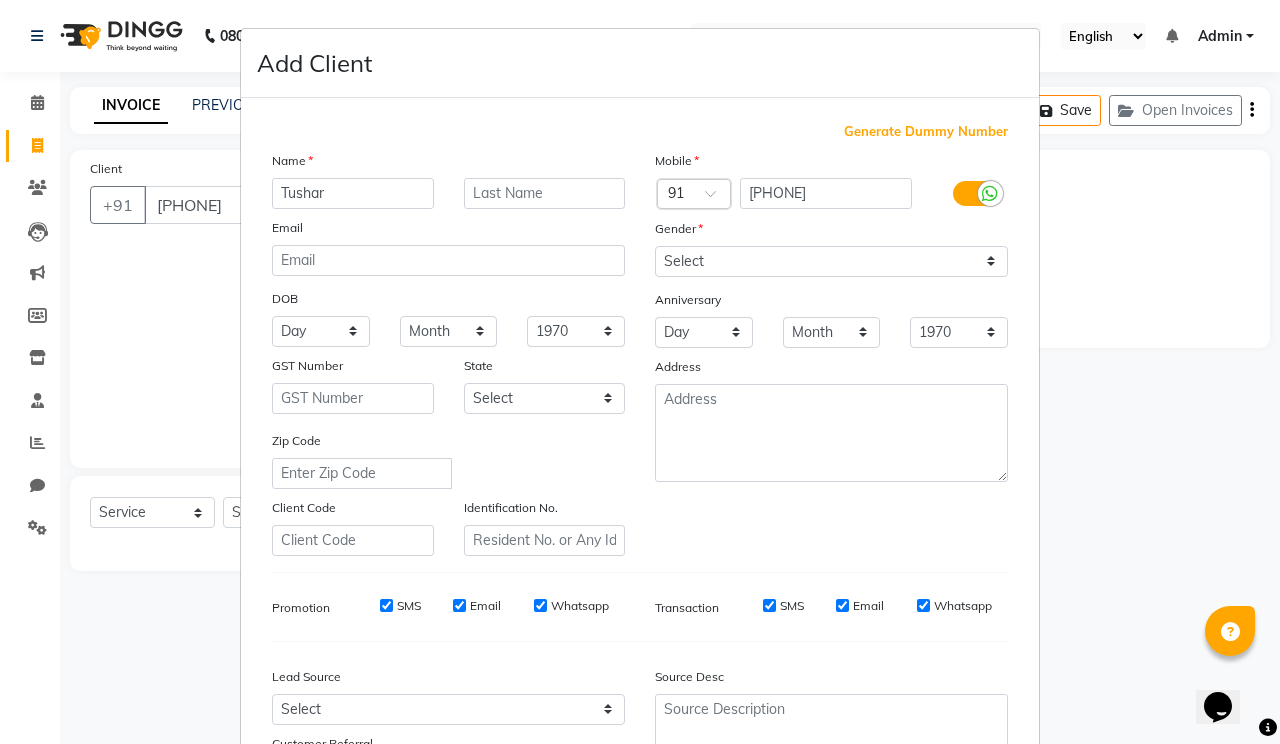 type on "Tushar" 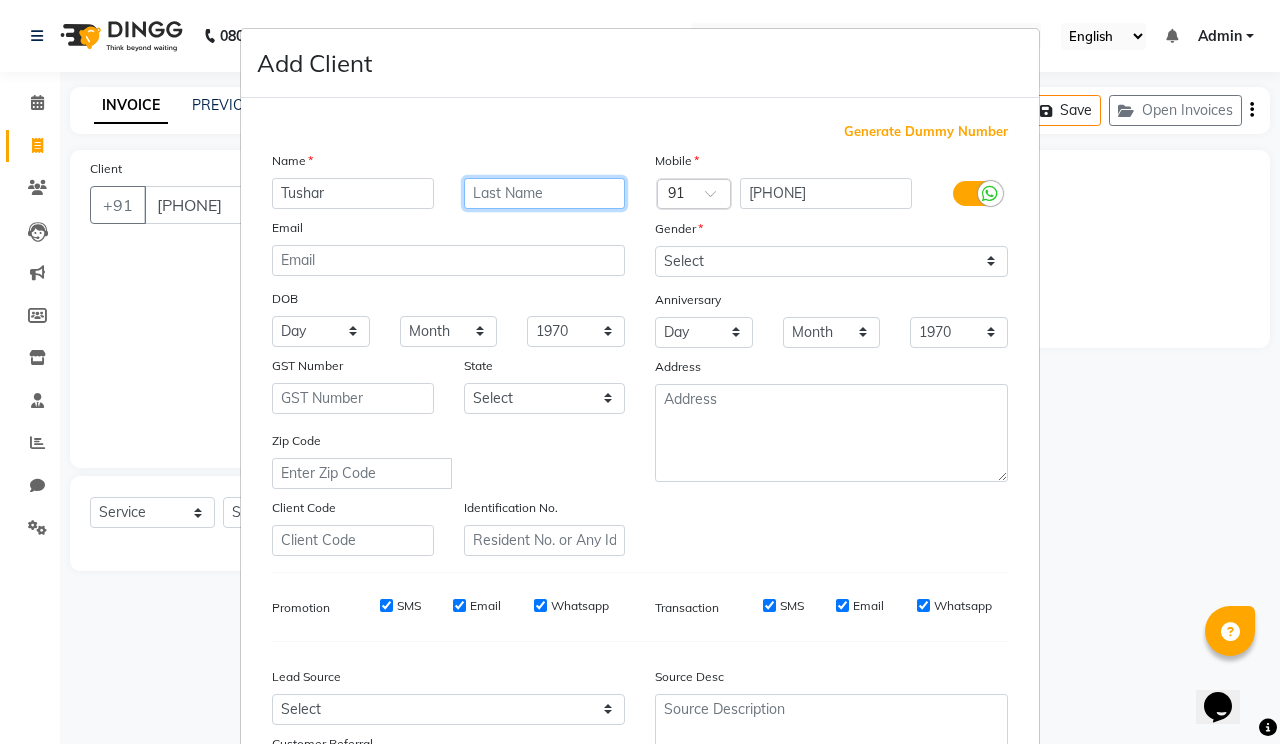click at bounding box center (545, 193) 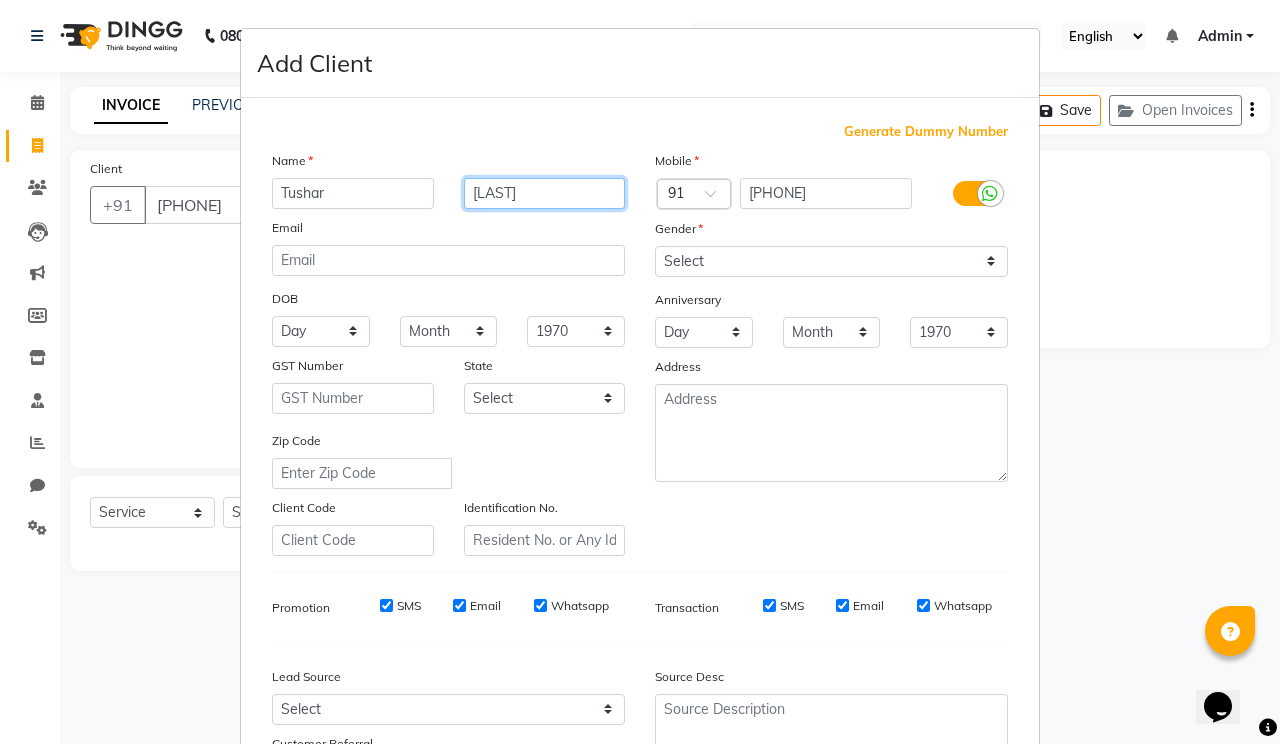 type on "[LAST]" 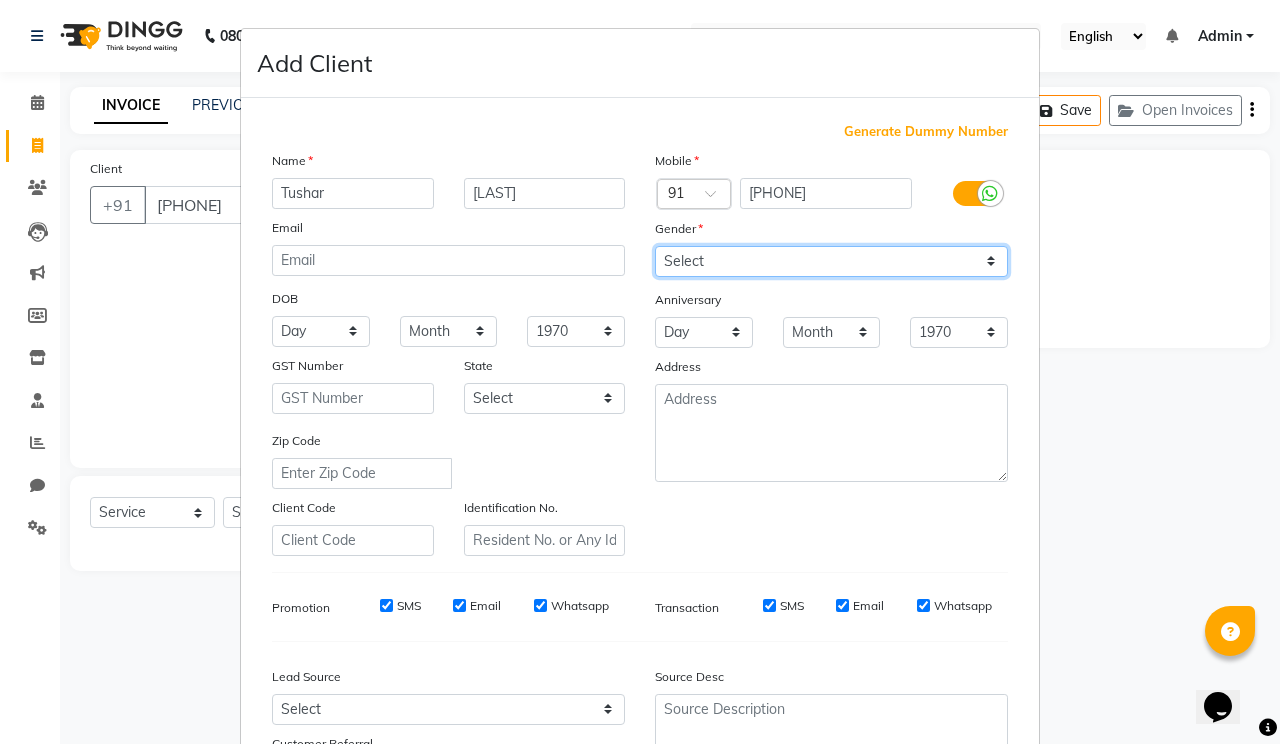 click on "Select Male Female Other Prefer Not To Say" at bounding box center [831, 261] 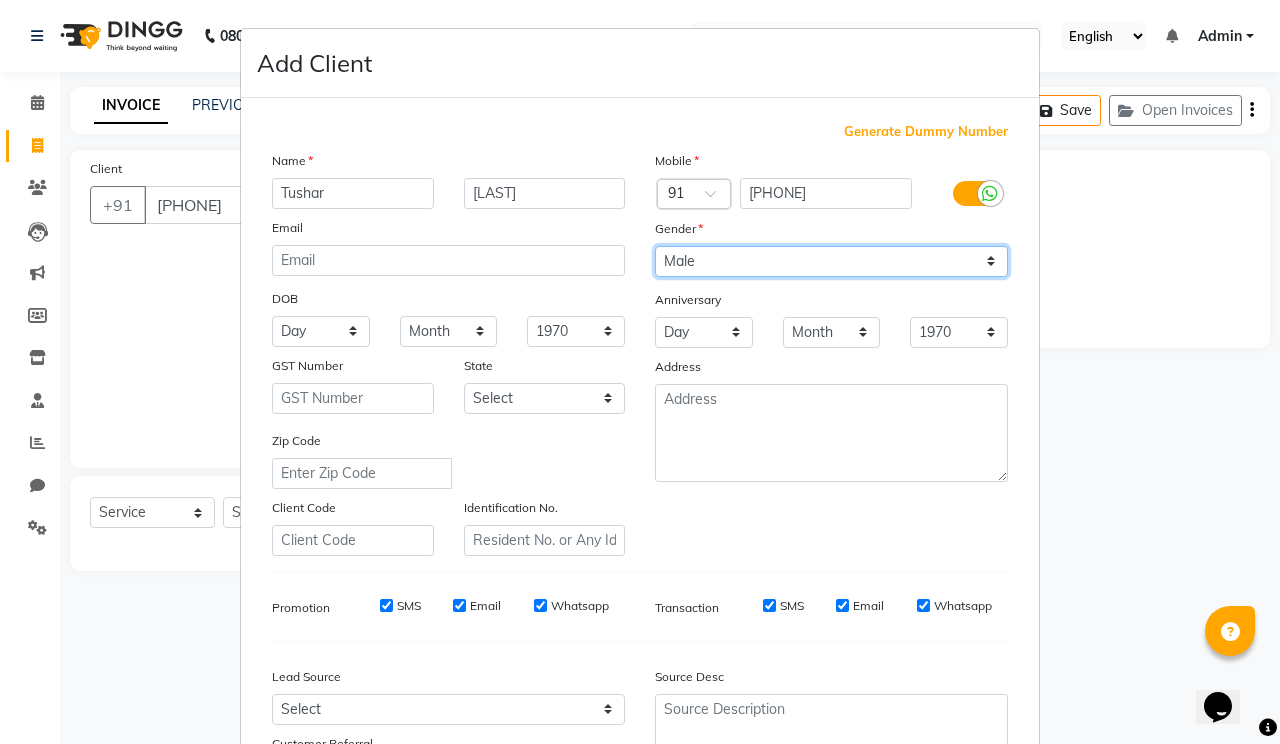 click on "Select Male Female Other Prefer Not To Say" at bounding box center (831, 261) 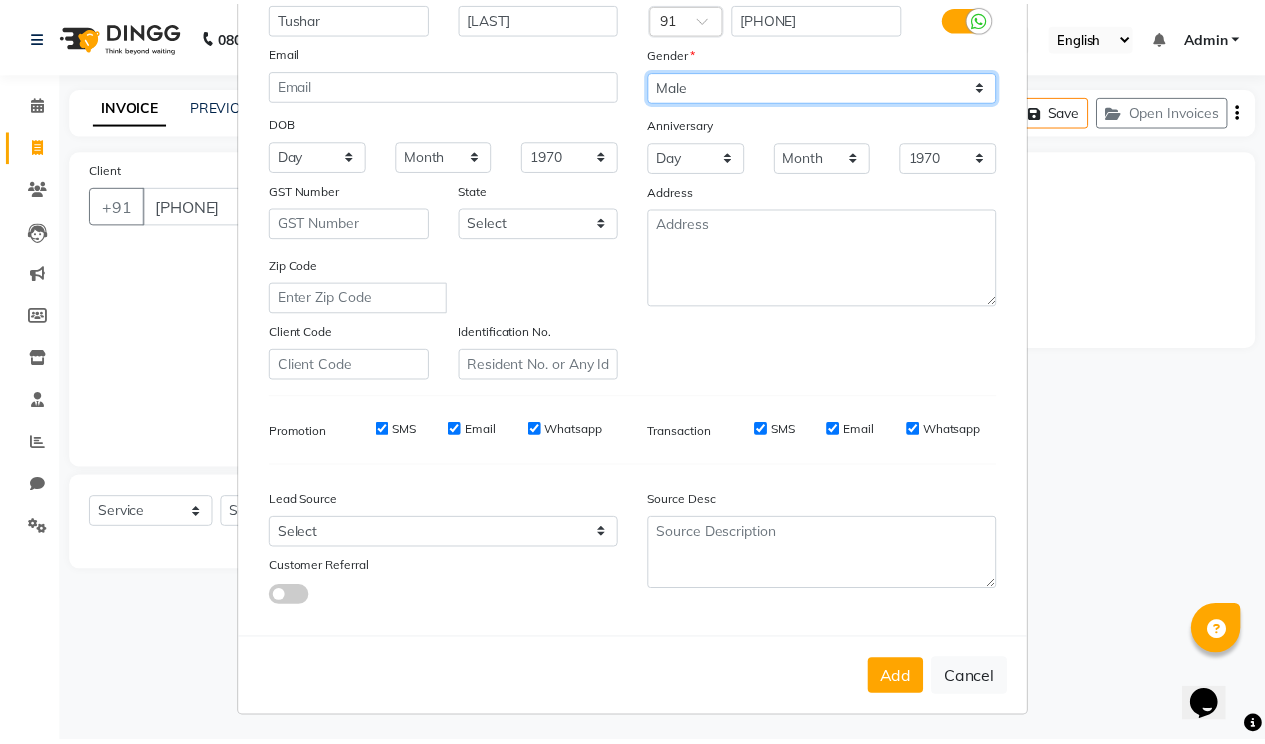 scroll, scrollTop: 179, scrollLeft: 0, axis: vertical 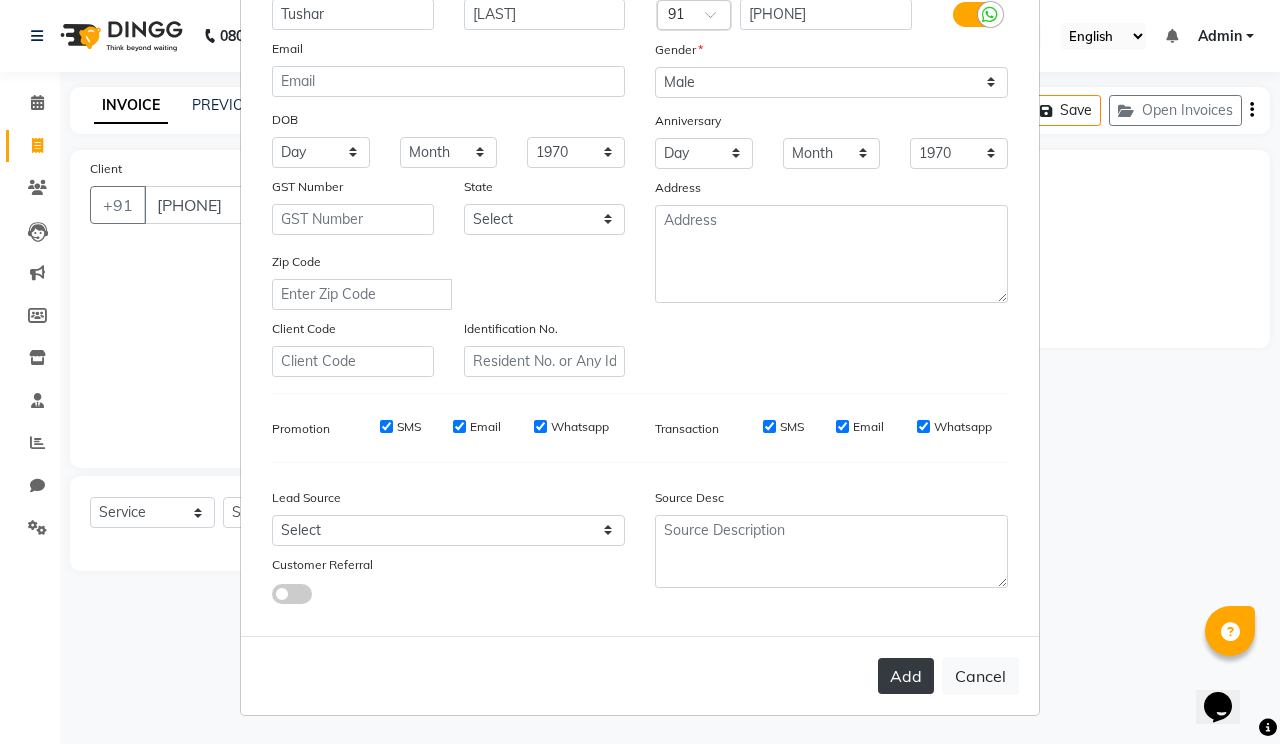 click on "Add" at bounding box center (906, 676) 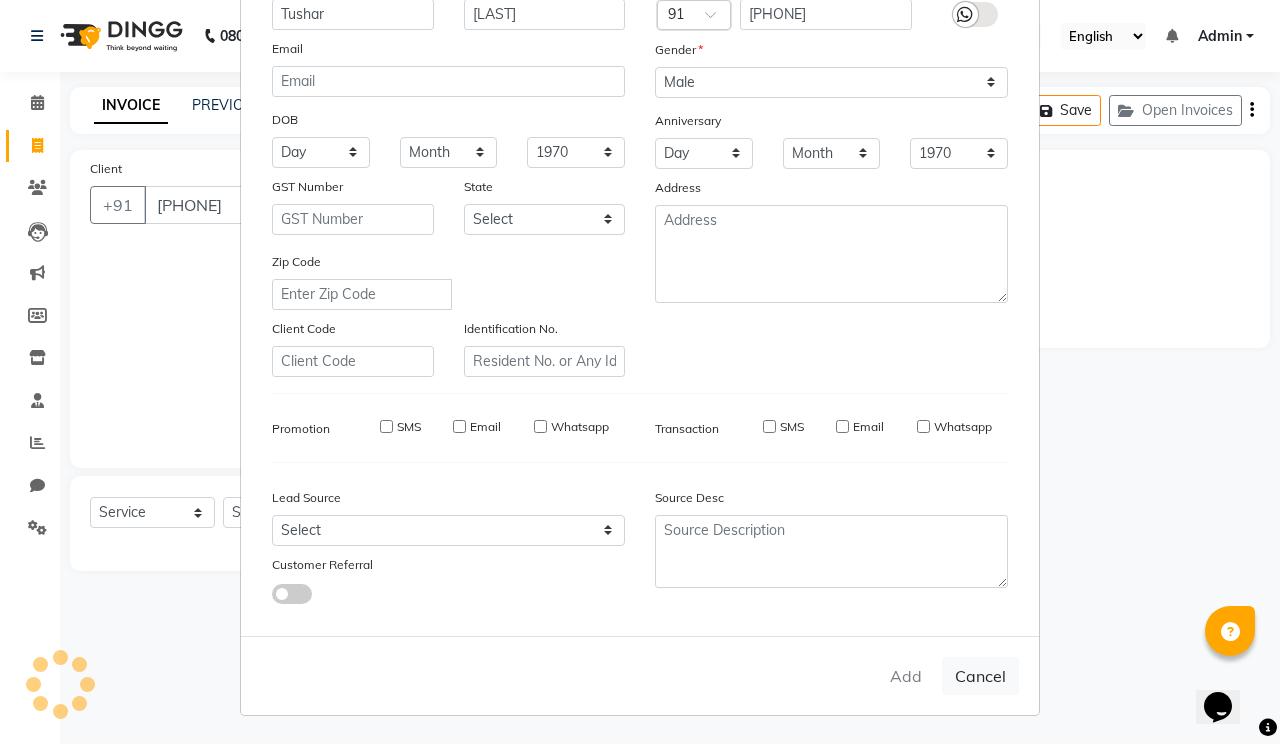 type 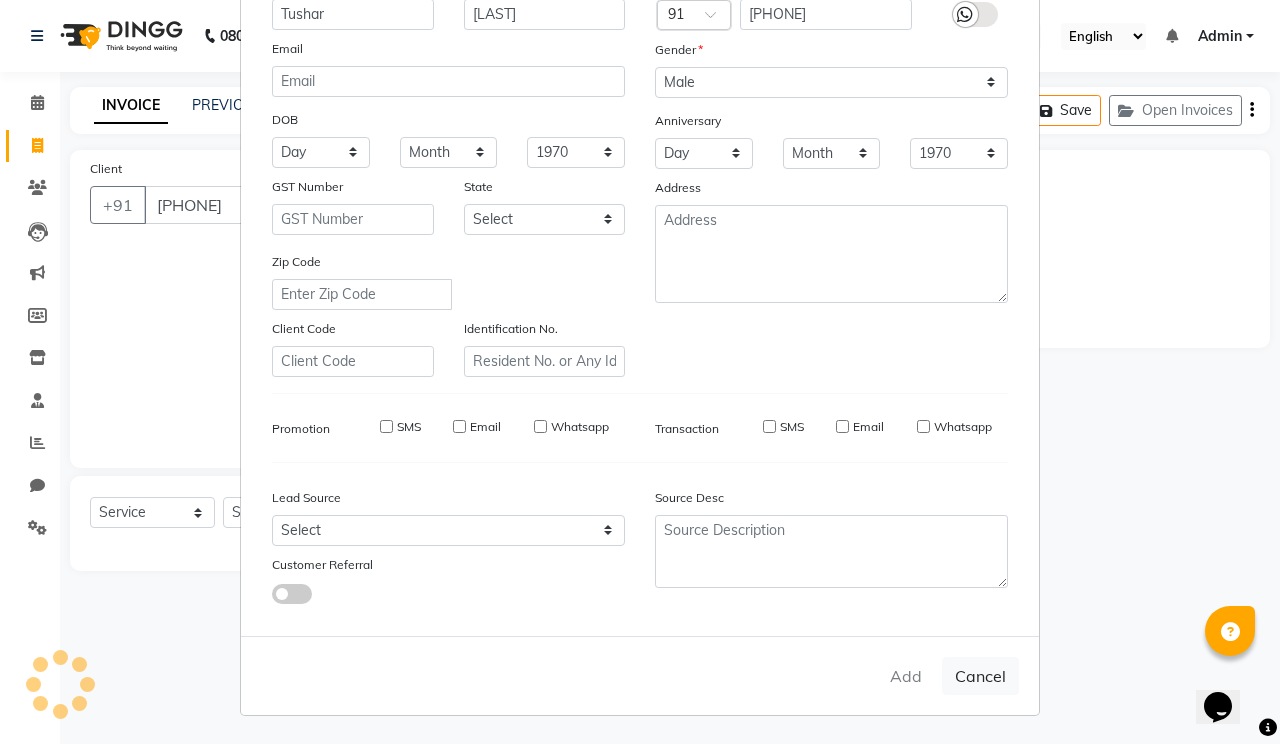 type 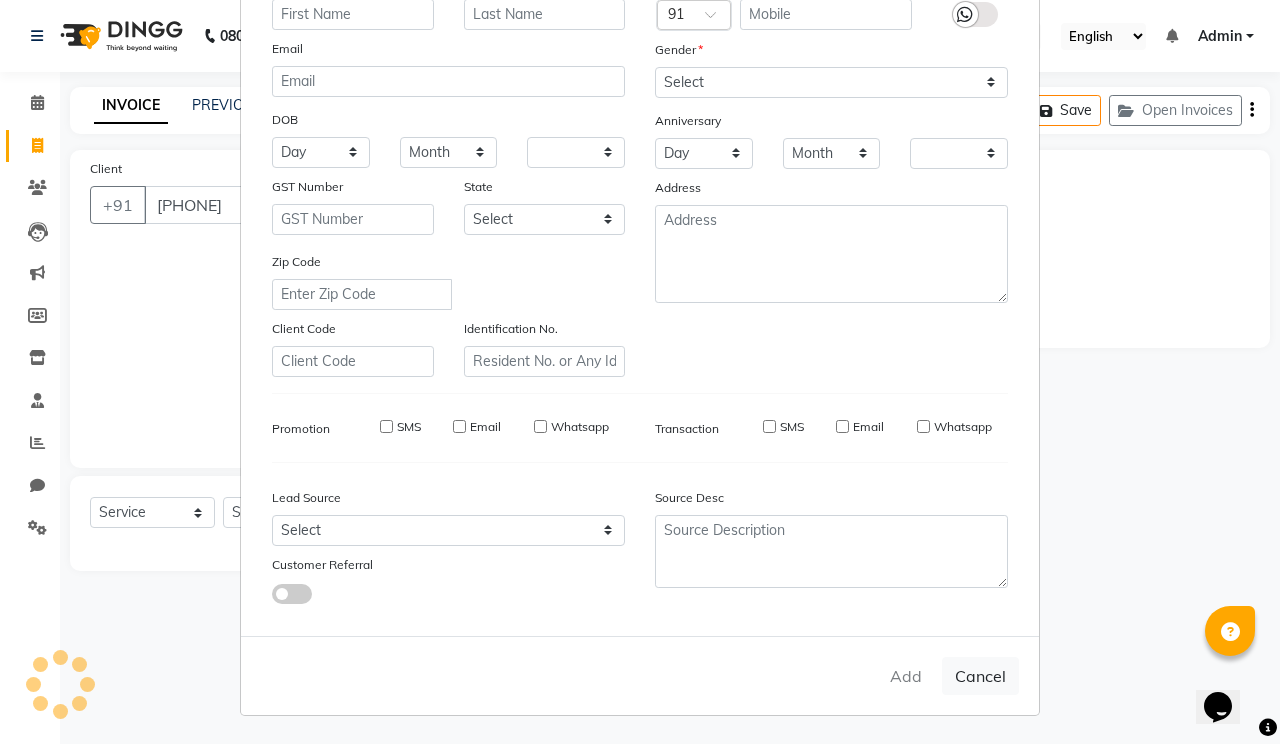 select on "1: Object" 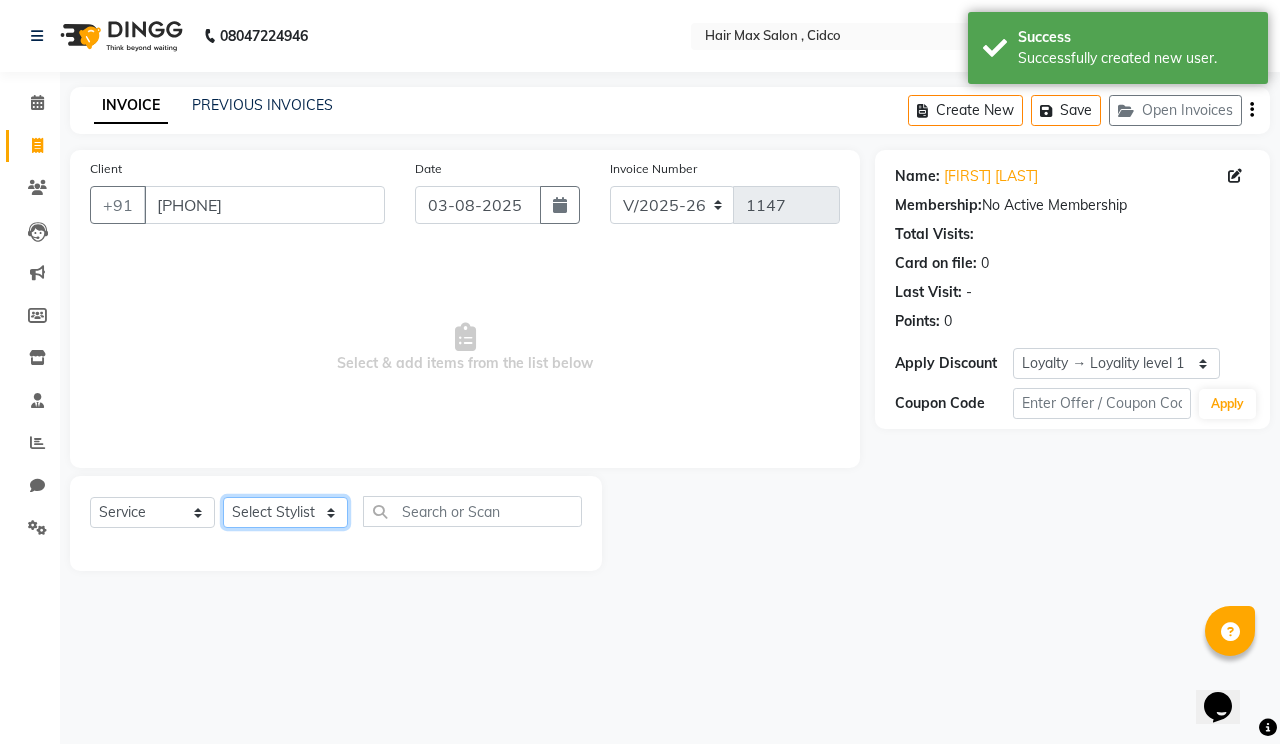 drag, startPoint x: 334, startPoint y: 513, endPoint x: 334, endPoint y: 498, distance: 15 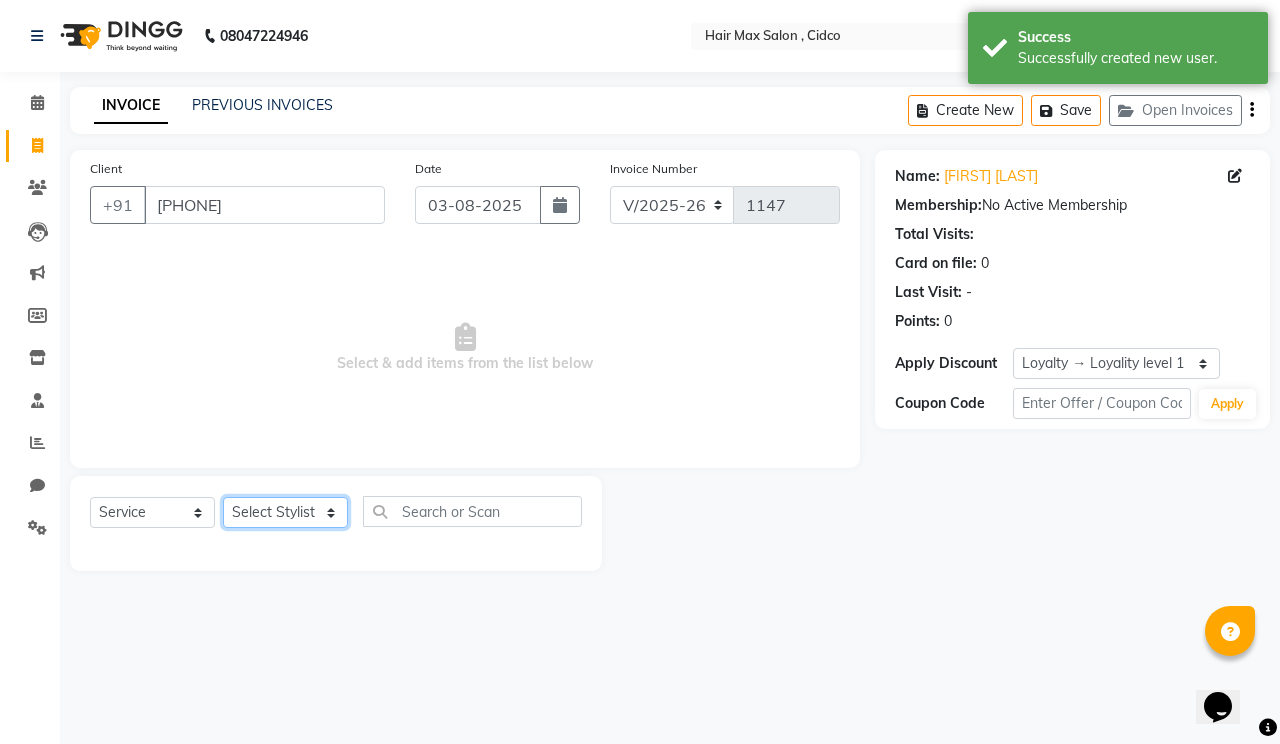 select on "69948" 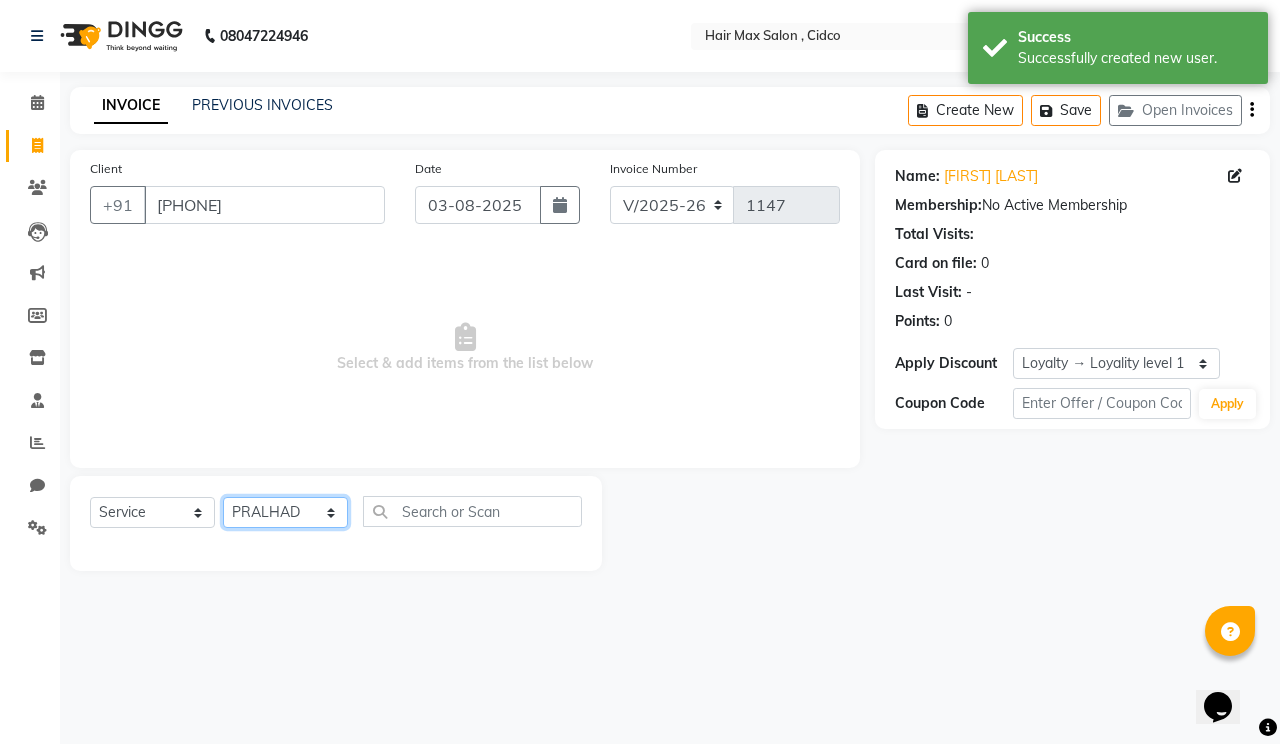 click on "Select Stylist [FIRST] [LAST] [FIRST] [LAST] [FIRST] [LAST] [FIRST] [LAST] [FIRST] [LAST] [FIRST] [LAST] FACIALSPURIFYING D Tan Clean-up x Haircut & Styling MensClassic Cut Haircut & Styling MensTattoo Cut Feded Haircut & Styling MensD Tox Hair Cut Haircut & Styling MensKids Cut (Below 10 years) Haircut & Styling MensWash And Styling Haircut & Styling MensBeard Shape Haircut & Styling MensShave Haircut & Styling MensTrimming Haircut & Styling WomenAdvance Haircut With Wash Haircut & Styling WomenAdvance Haircut Without Wash Haircut & Styling WomenKids Girl Hair Cut (Below 10 years) Haircut & Styling WomenHaircut Basic Haircut & Styling WomenCreative Cut by Senior Stylist Haircut & Styling WomenPixy Bob or blunt cut BLOW DRYBob BLOW DRYShort BLOW DRYMedium BLOW DRYLong IRONBob IRONShort IRONMedium IRONLong TEMPORARY CURLSMedium Hair Tongs/ Iron Tongs TEMPORARY CURLSLong Hair Tongs/ Iron Tongs HAIR WASH WITH CONDITIONER L'OREALMens HAIR WASH WITH CONDITIONER L'OREALBob HAIR WASH WITH CONDITIONER L'OREALShort HAIR WASH WITH CONDITIONER L'OREALLong" 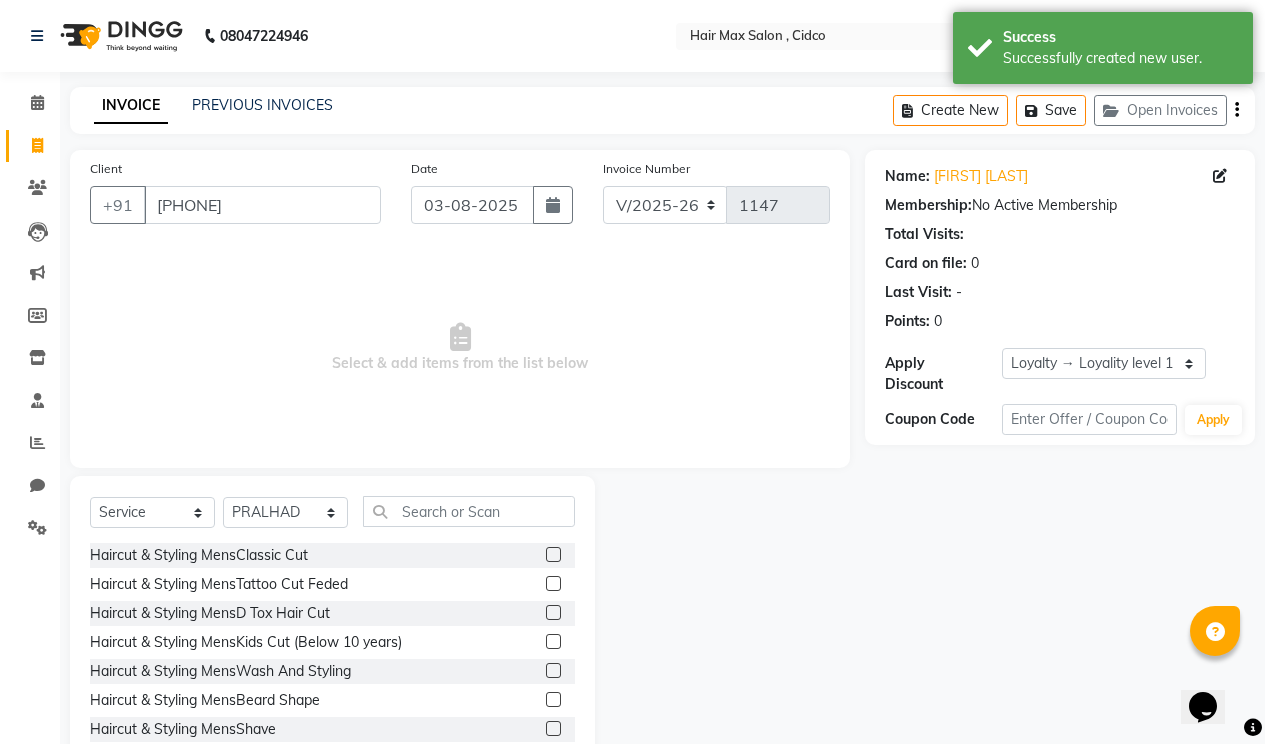 click 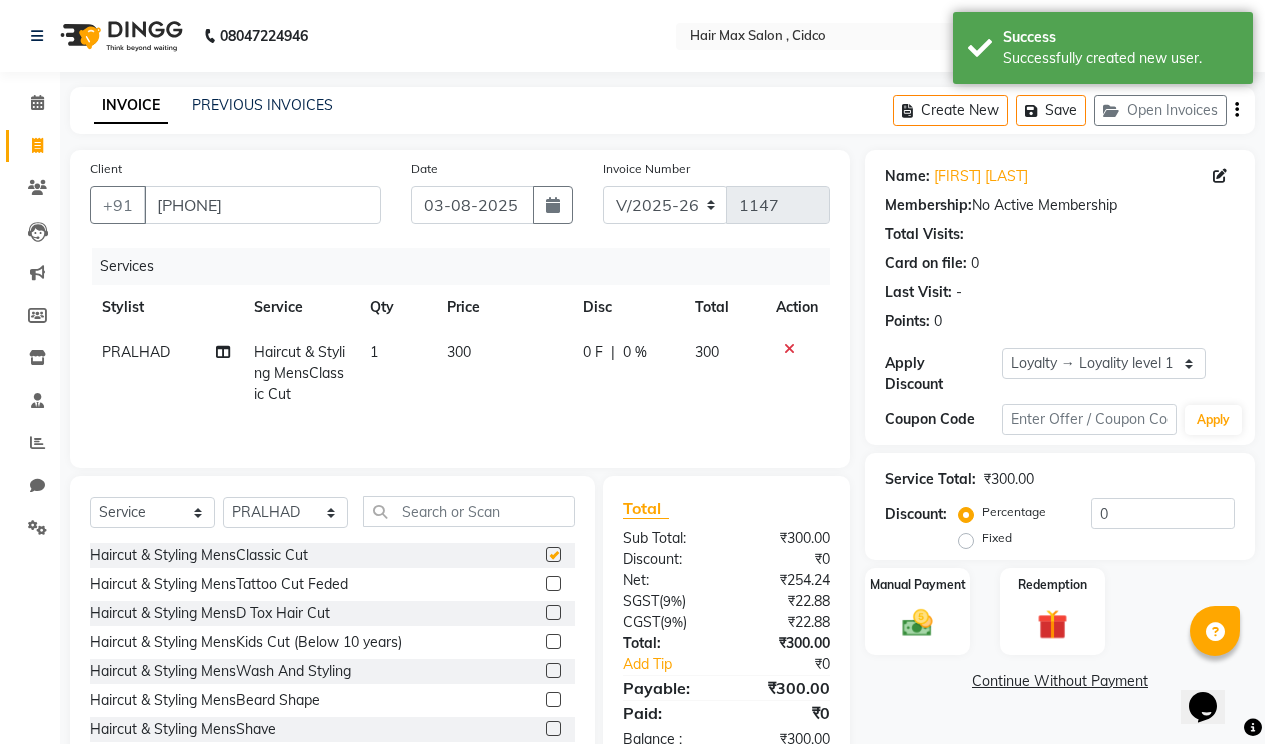 checkbox on "false" 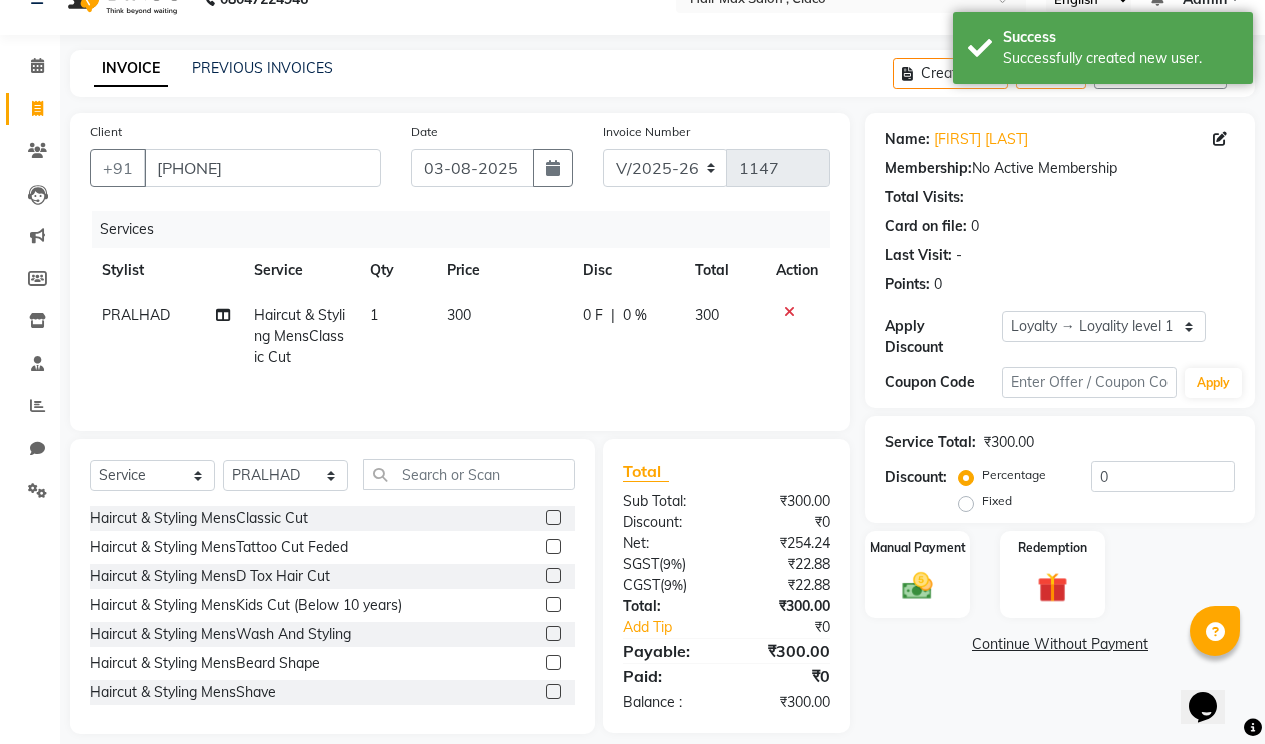 scroll, scrollTop: 57, scrollLeft: 0, axis: vertical 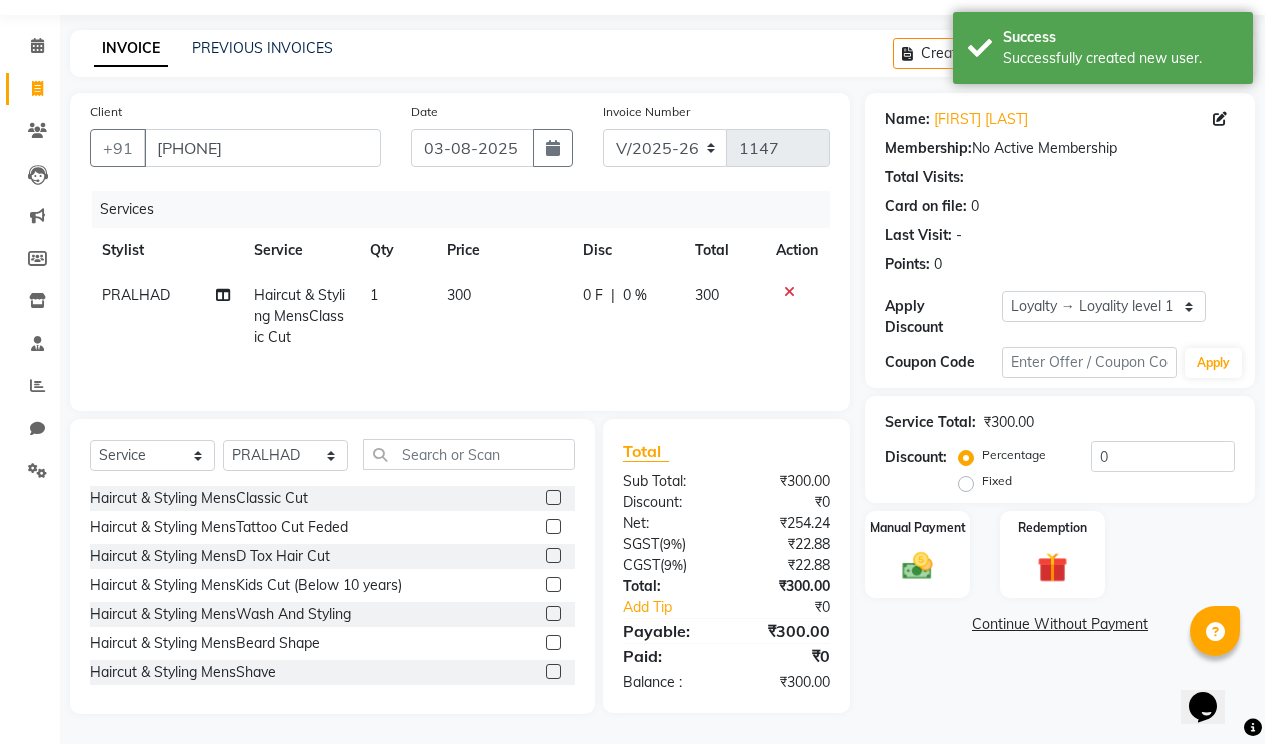 click 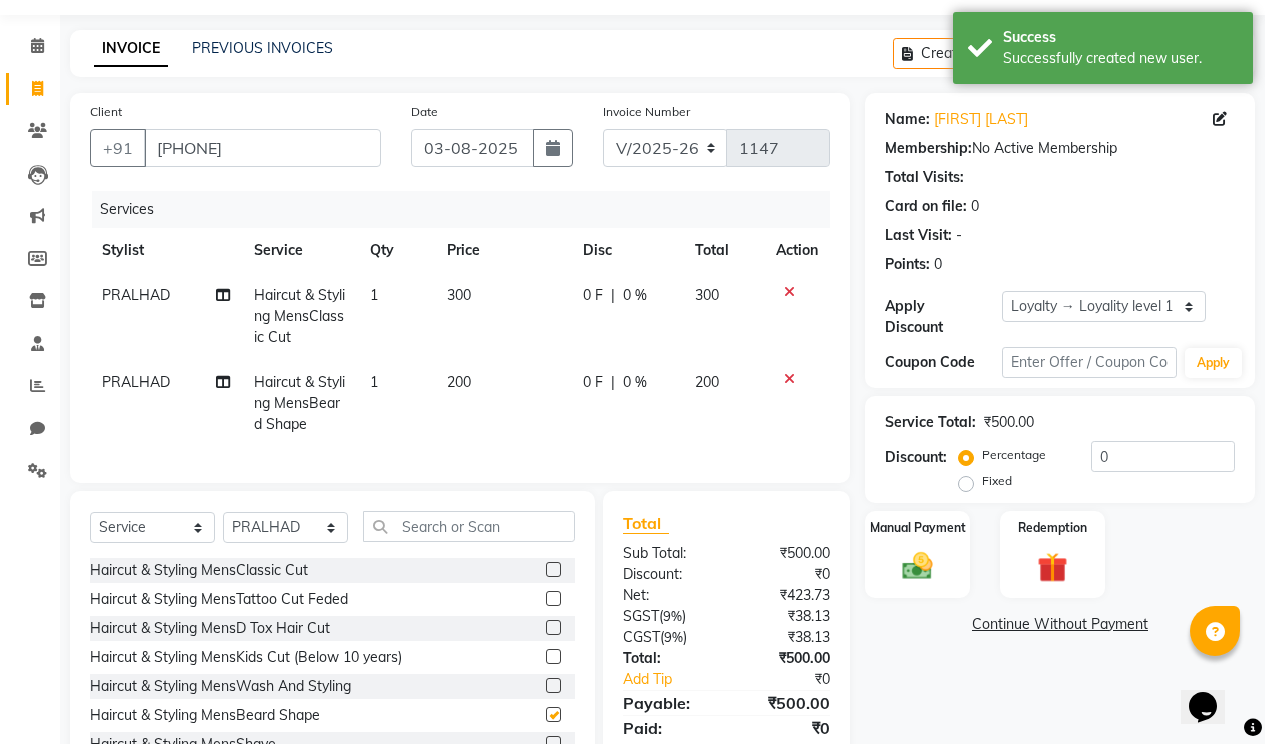 checkbox on "false" 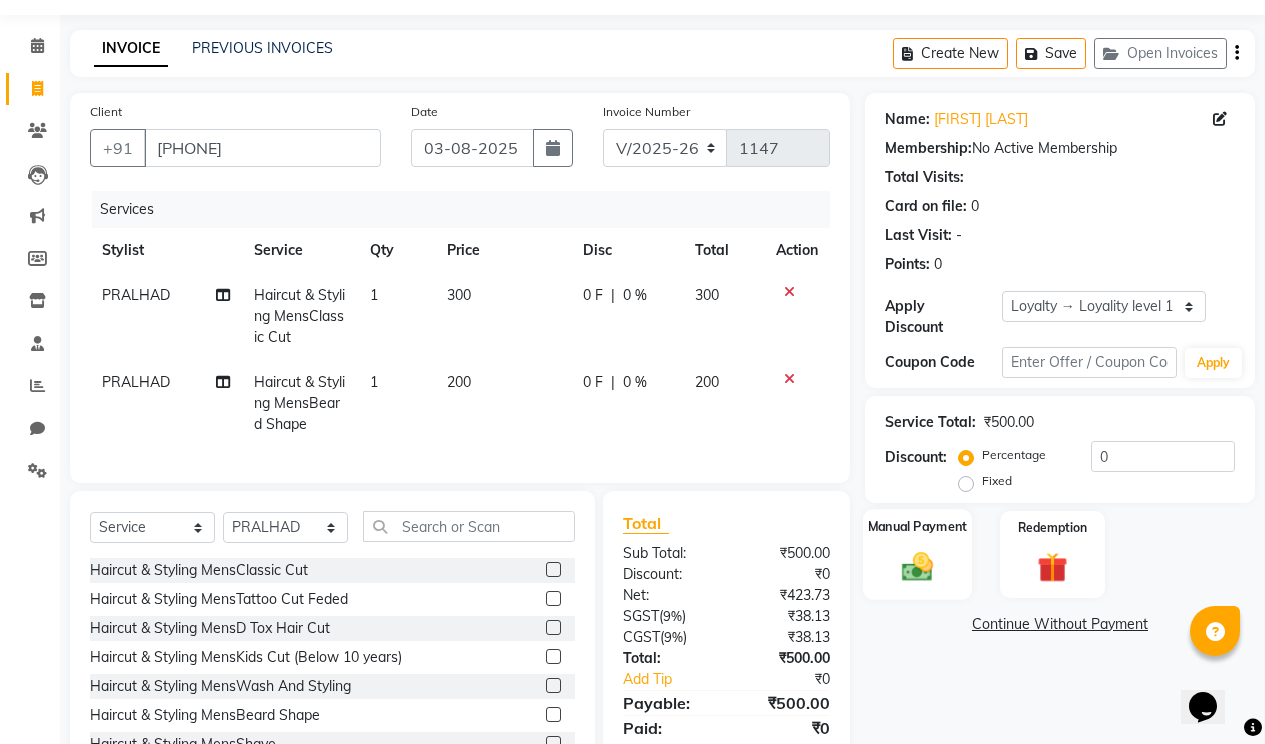 drag, startPoint x: 912, startPoint y: 550, endPoint x: 921, endPoint y: 563, distance: 15.811388 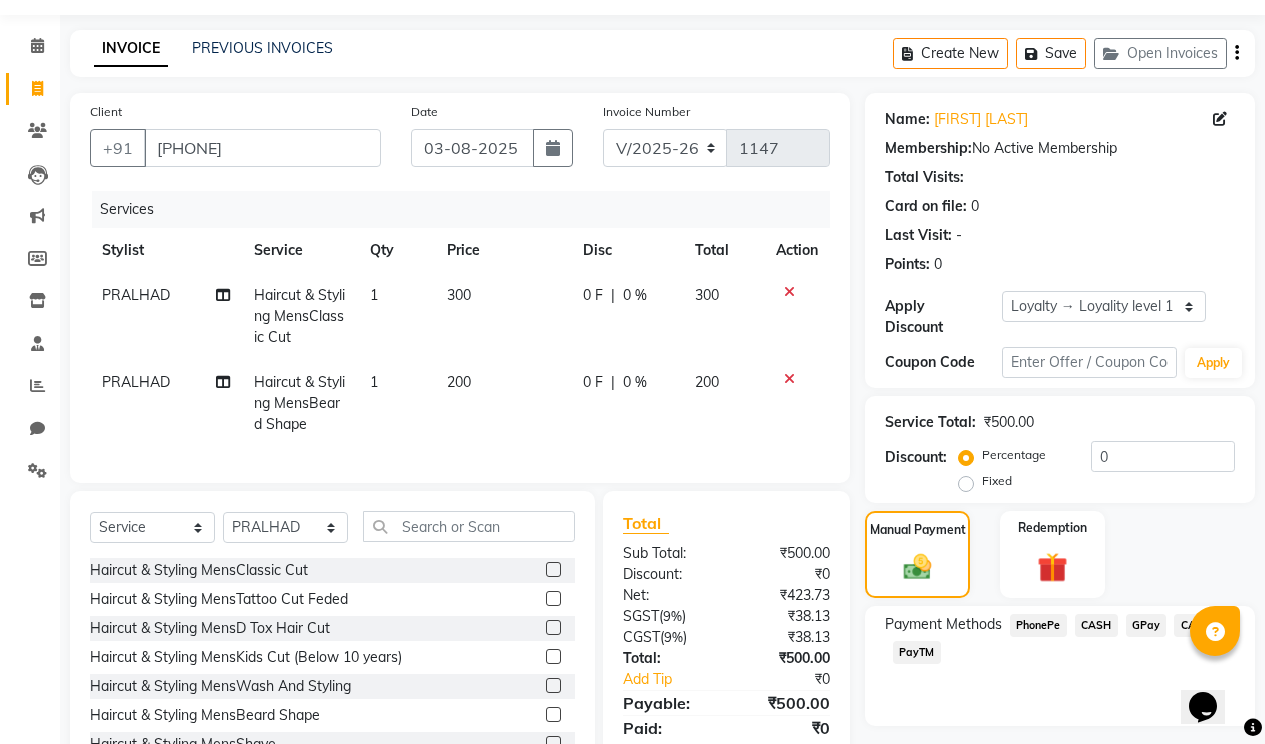 click on "PhonePe" 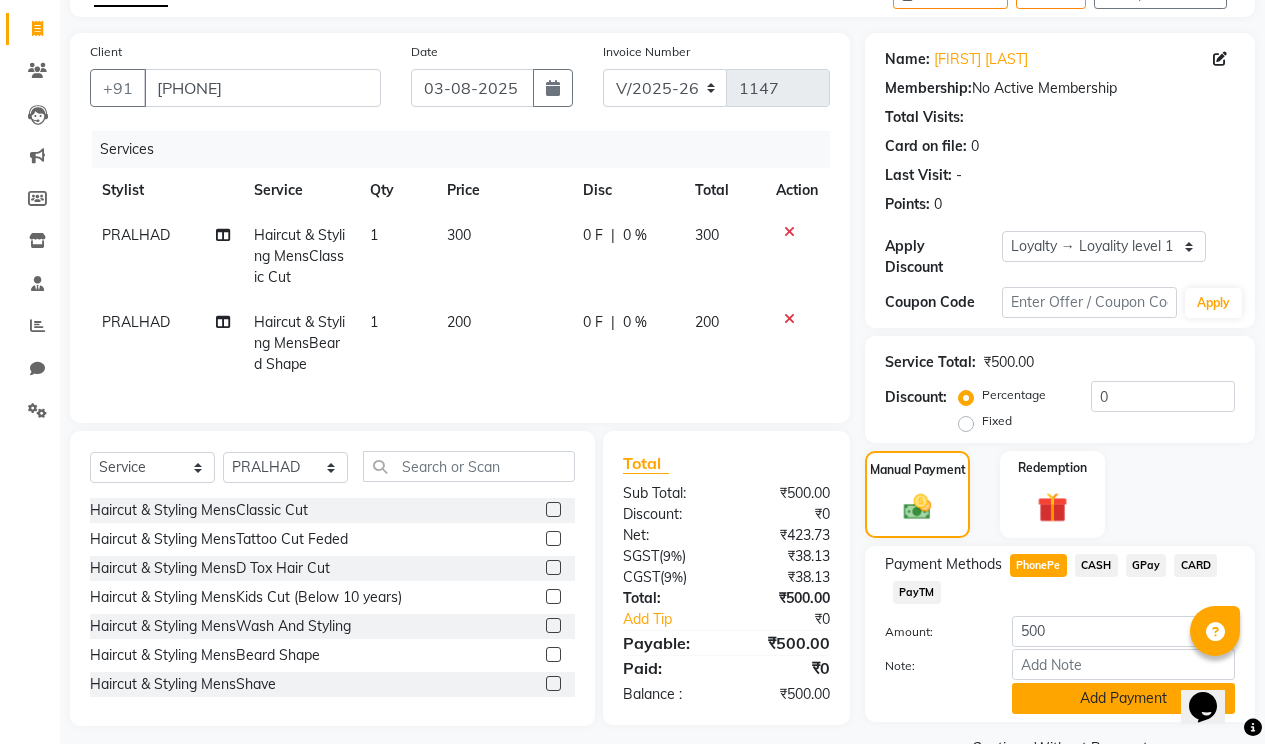 scroll, scrollTop: 150, scrollLeft: 0, axis: vertical 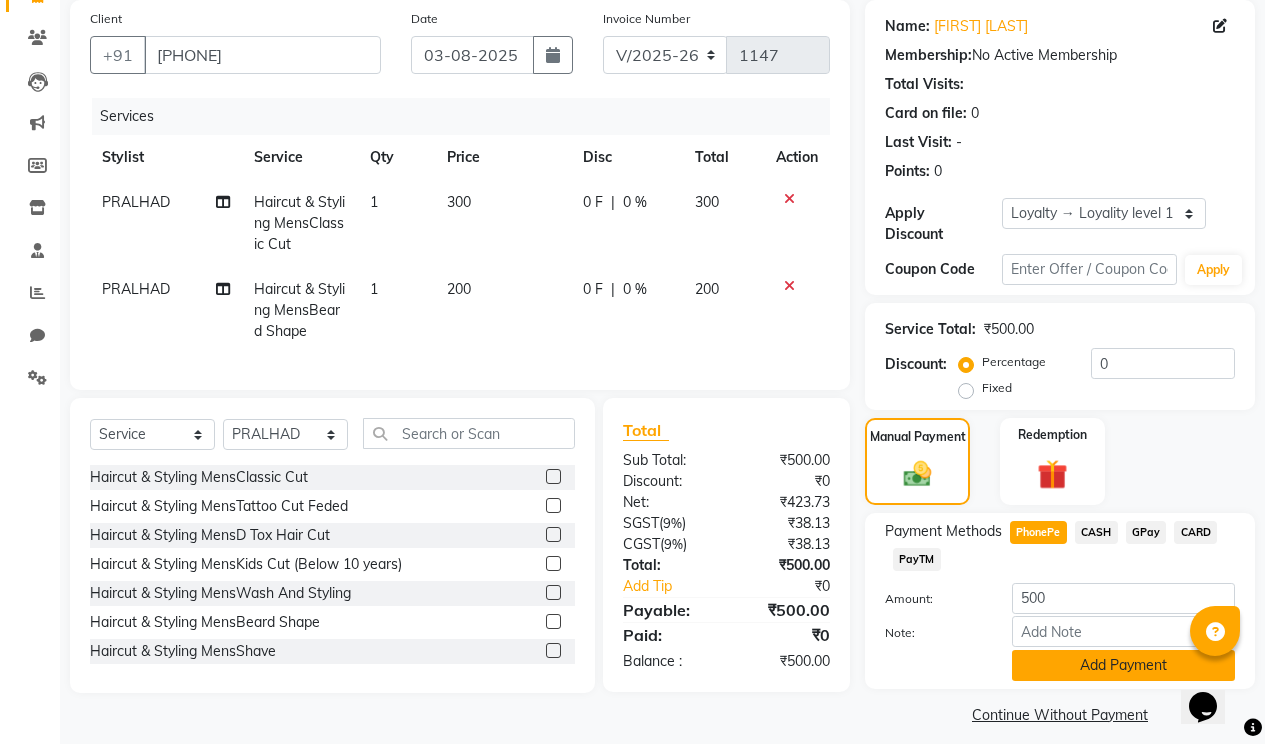 click on "Add Payment" 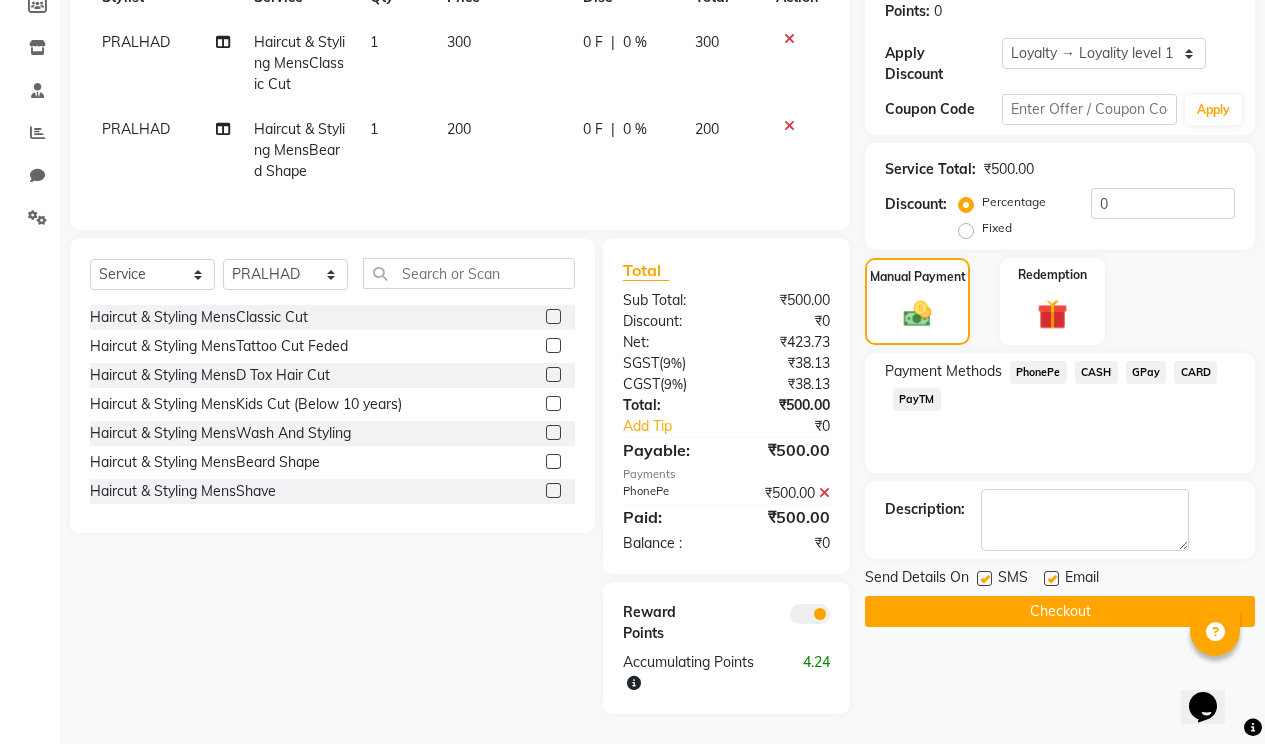 scroll, scrollTop: 325, scrollLeft: 0, axis: vertical 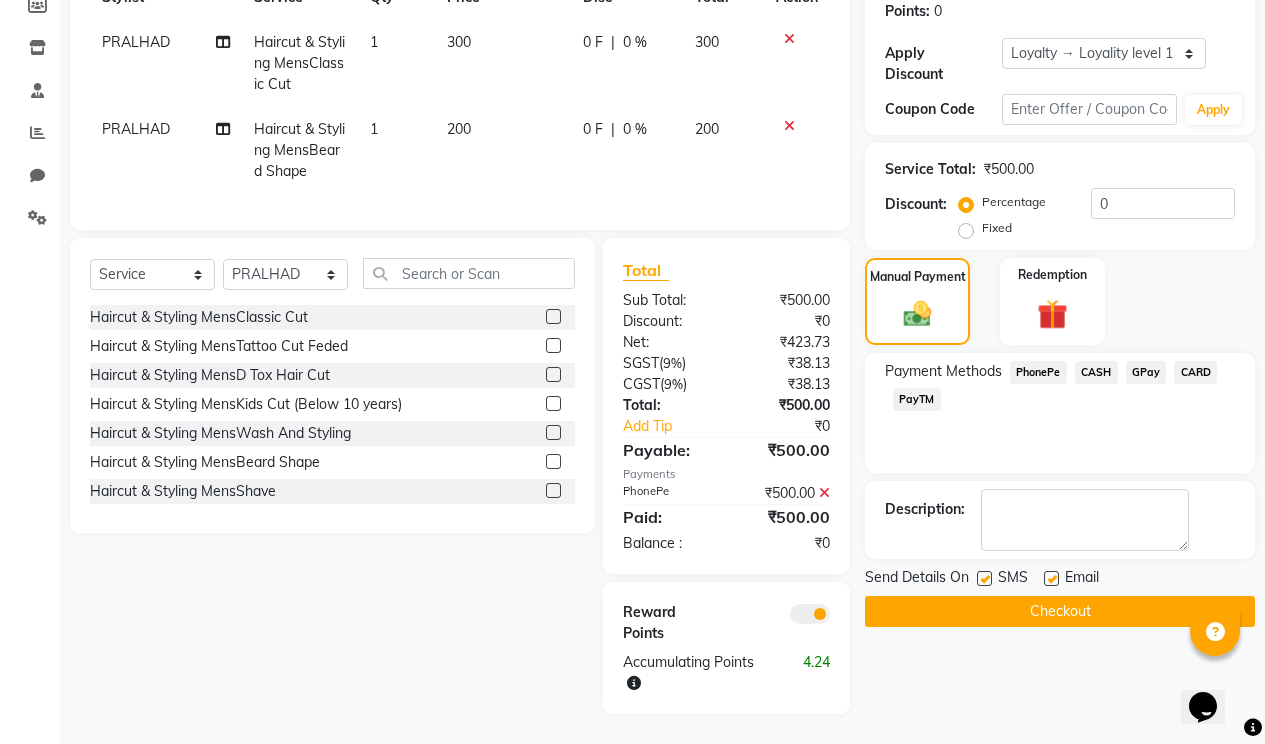 click 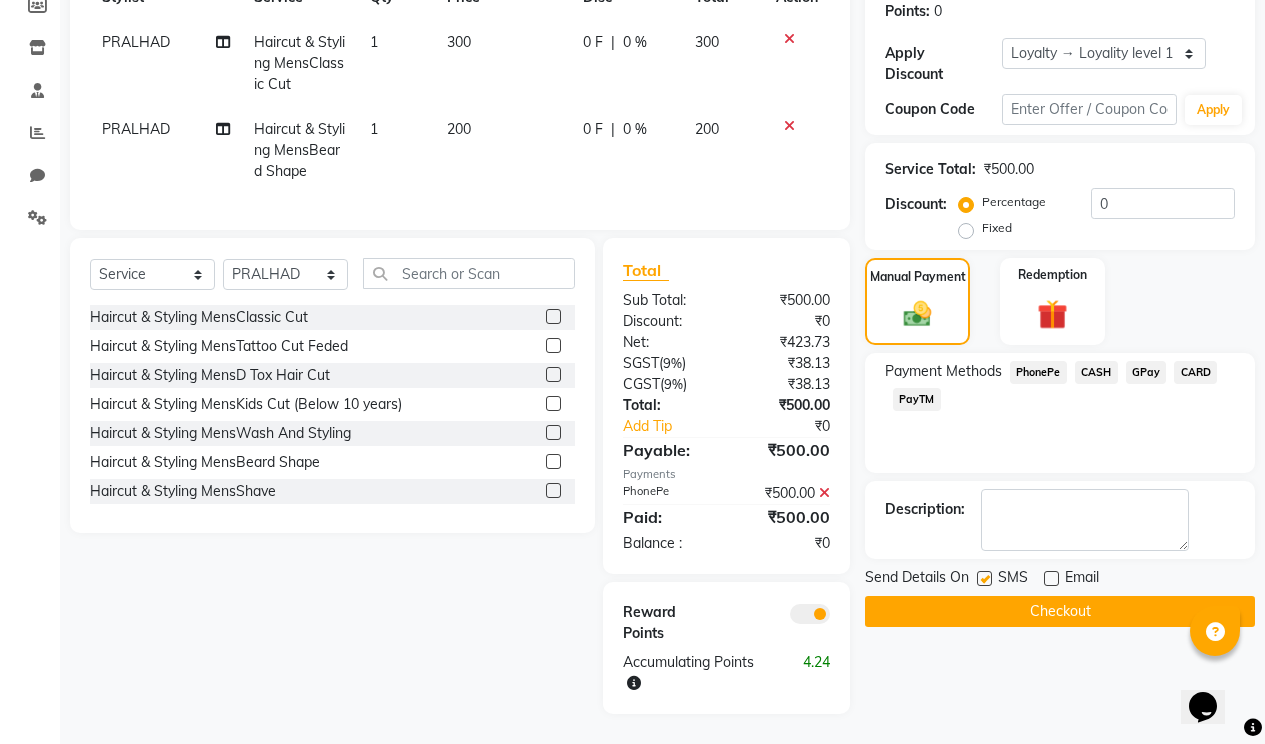 click on "Checkout" 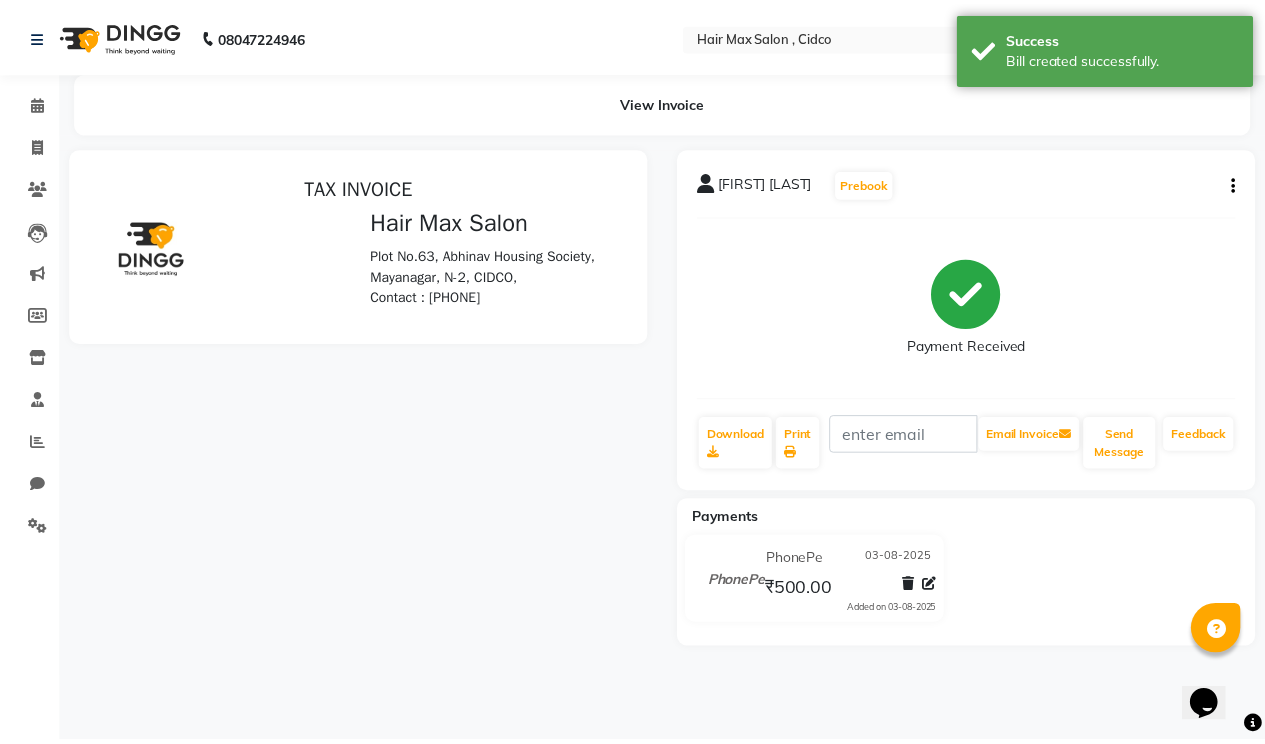 scroll, scrollTop: 0, scrollLeft: 0, axis: both 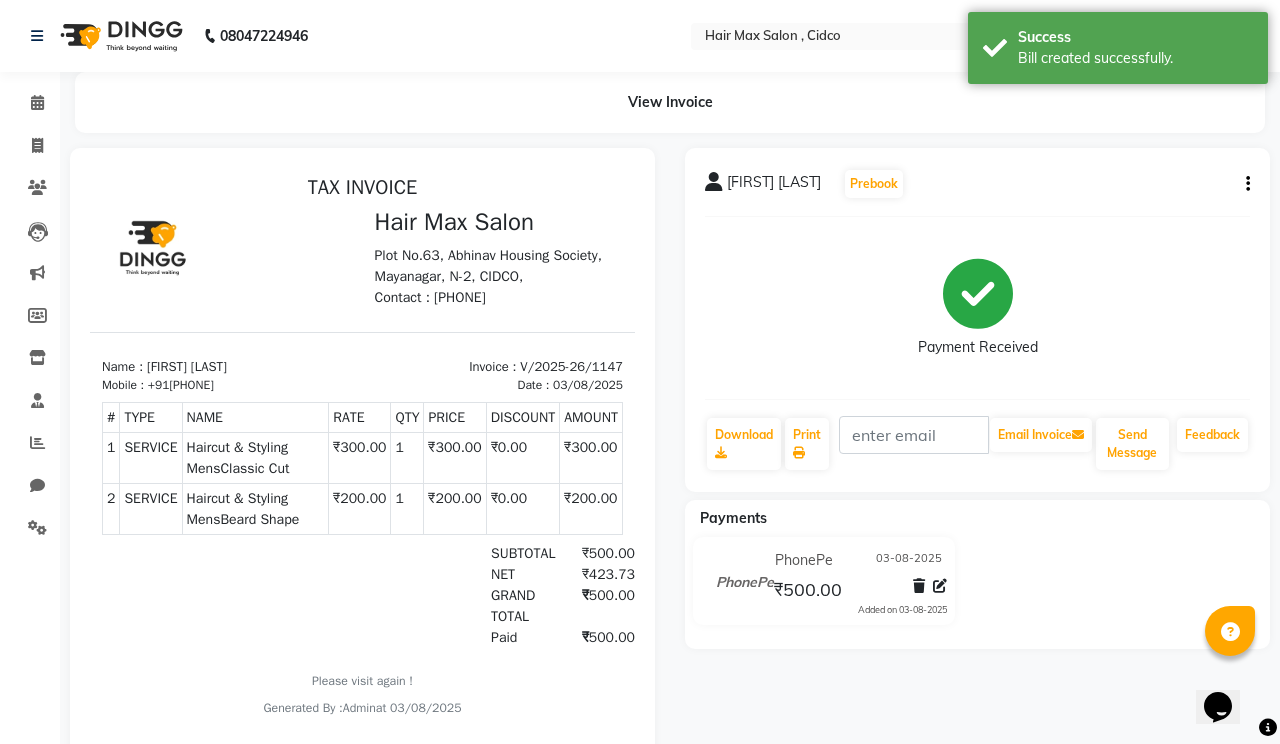 select on "7580" 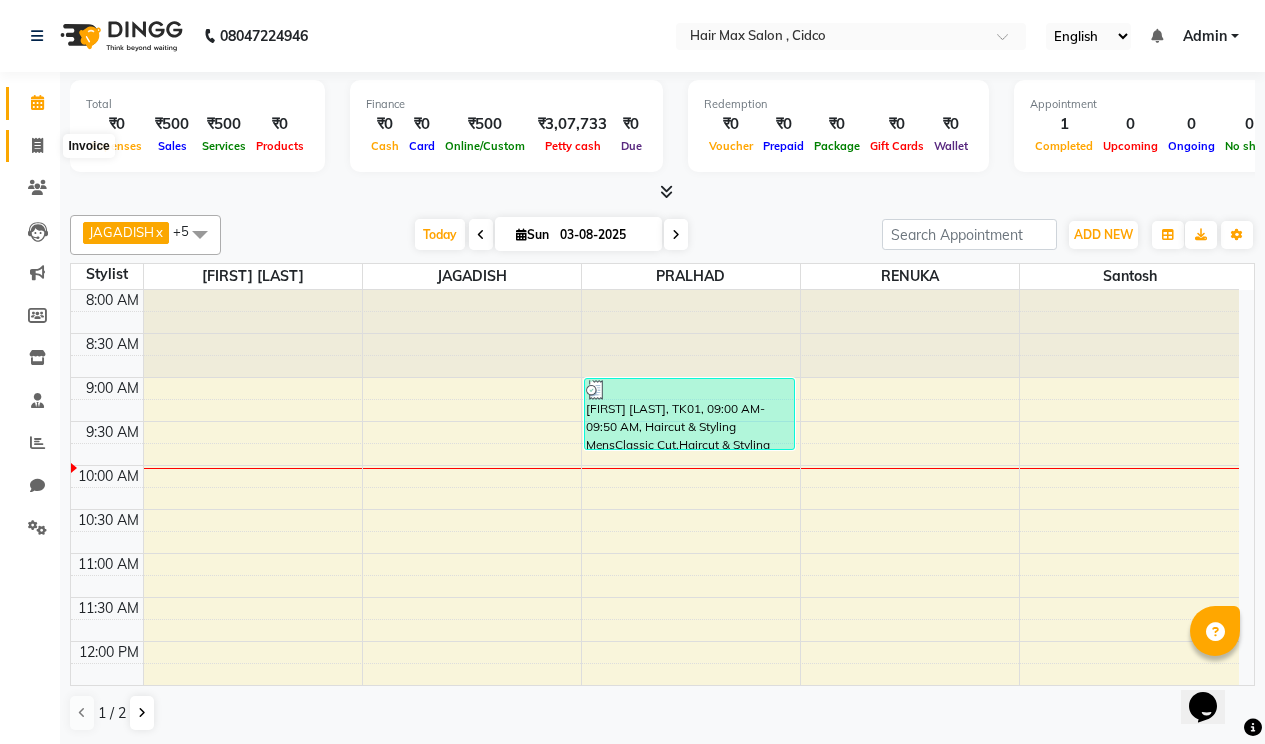 click 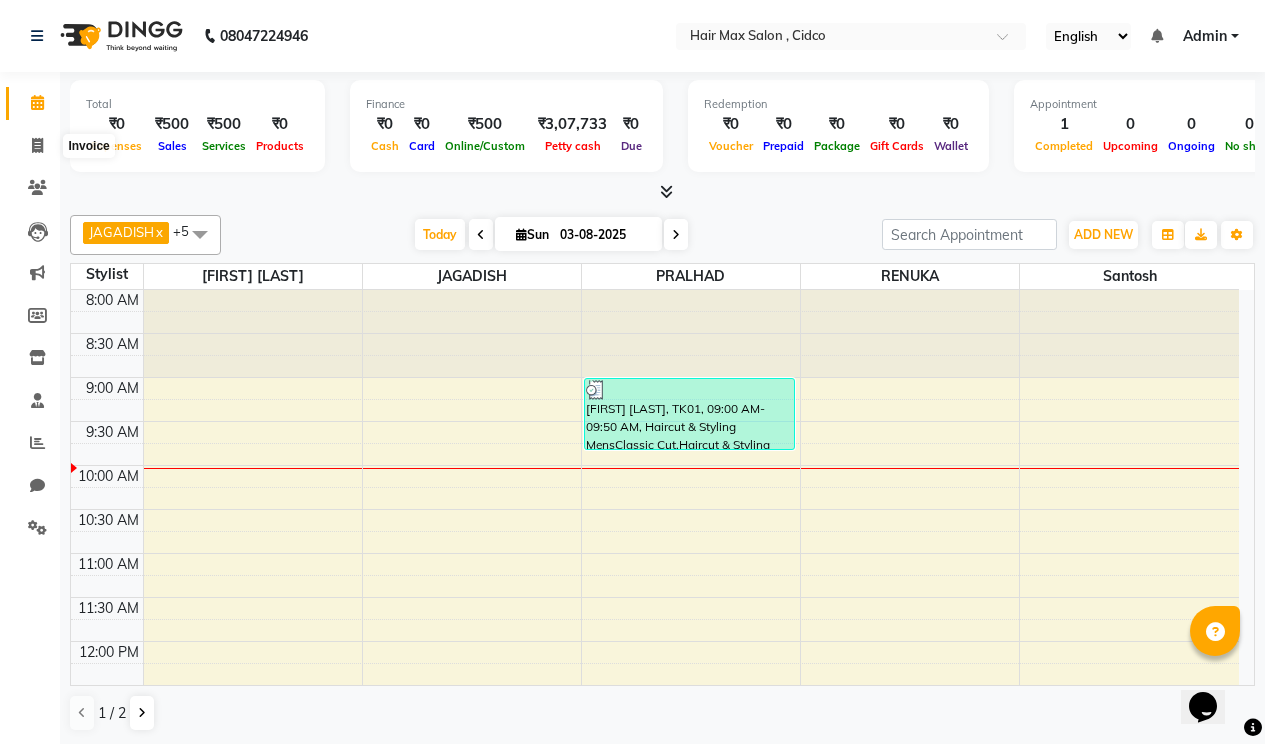 select on "service" 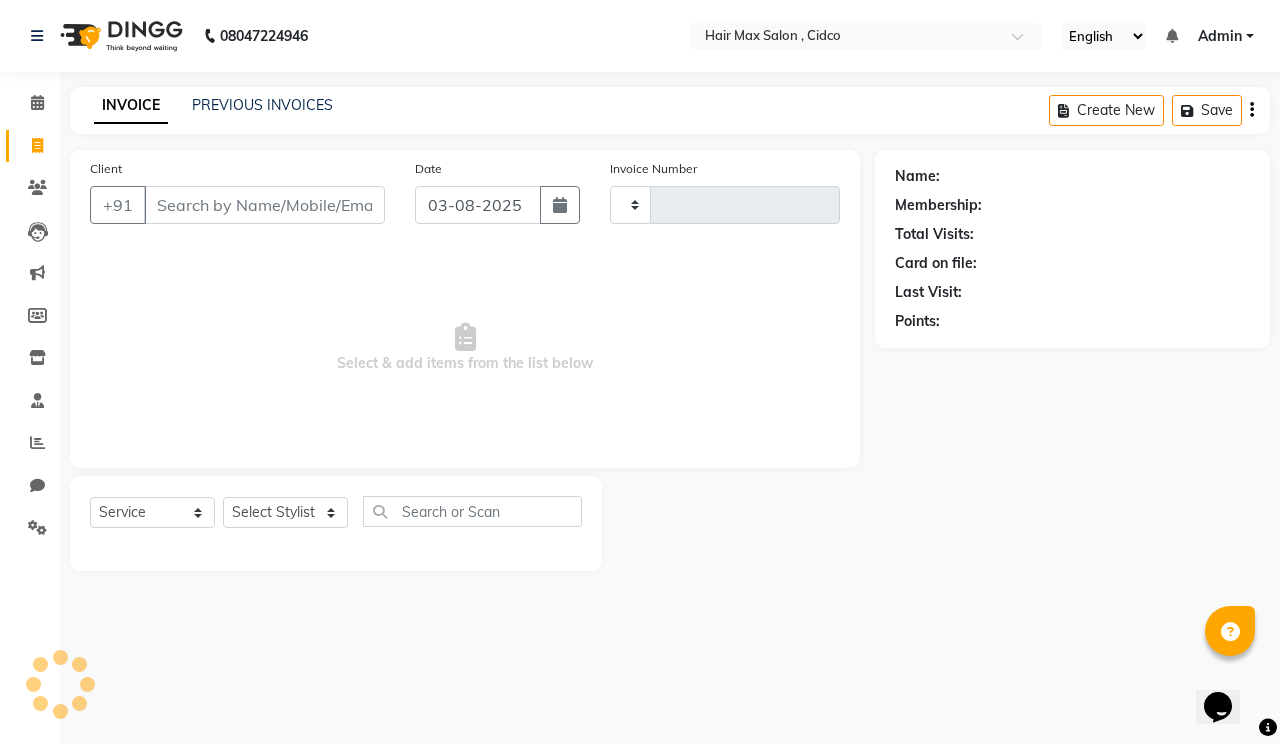 type on "1148" 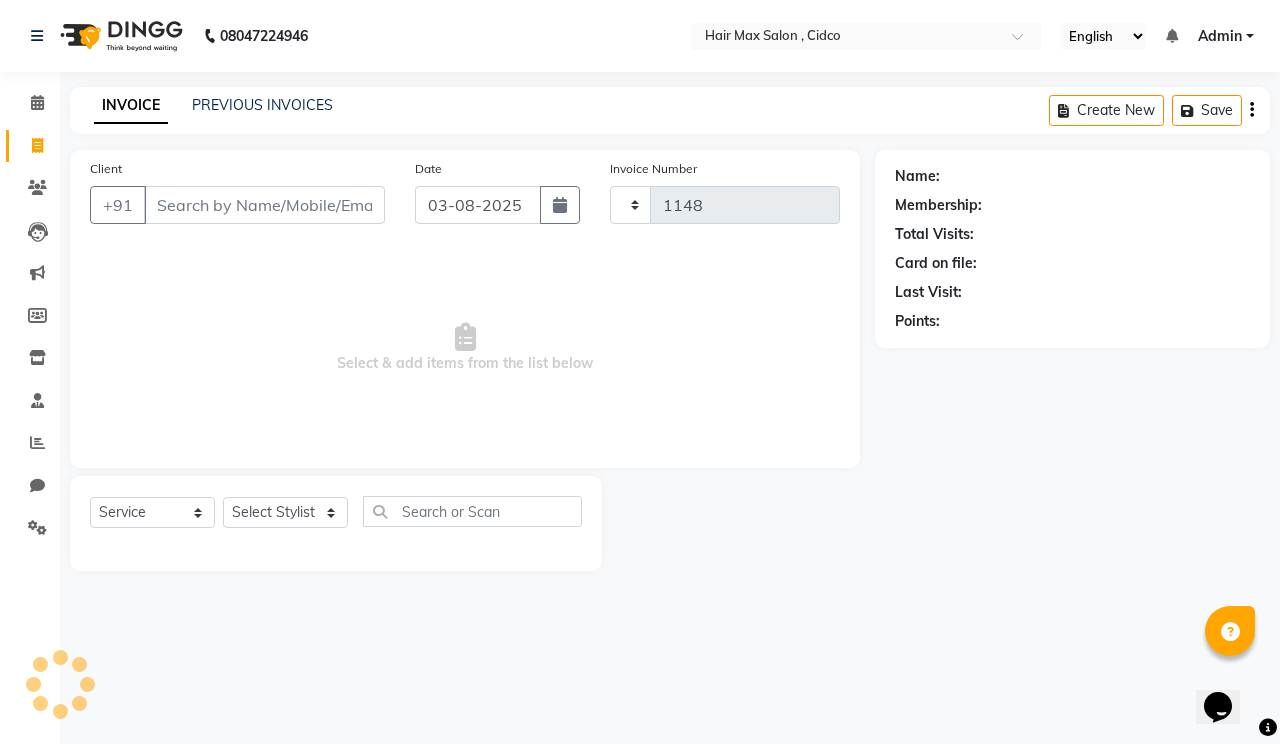select on "7580" 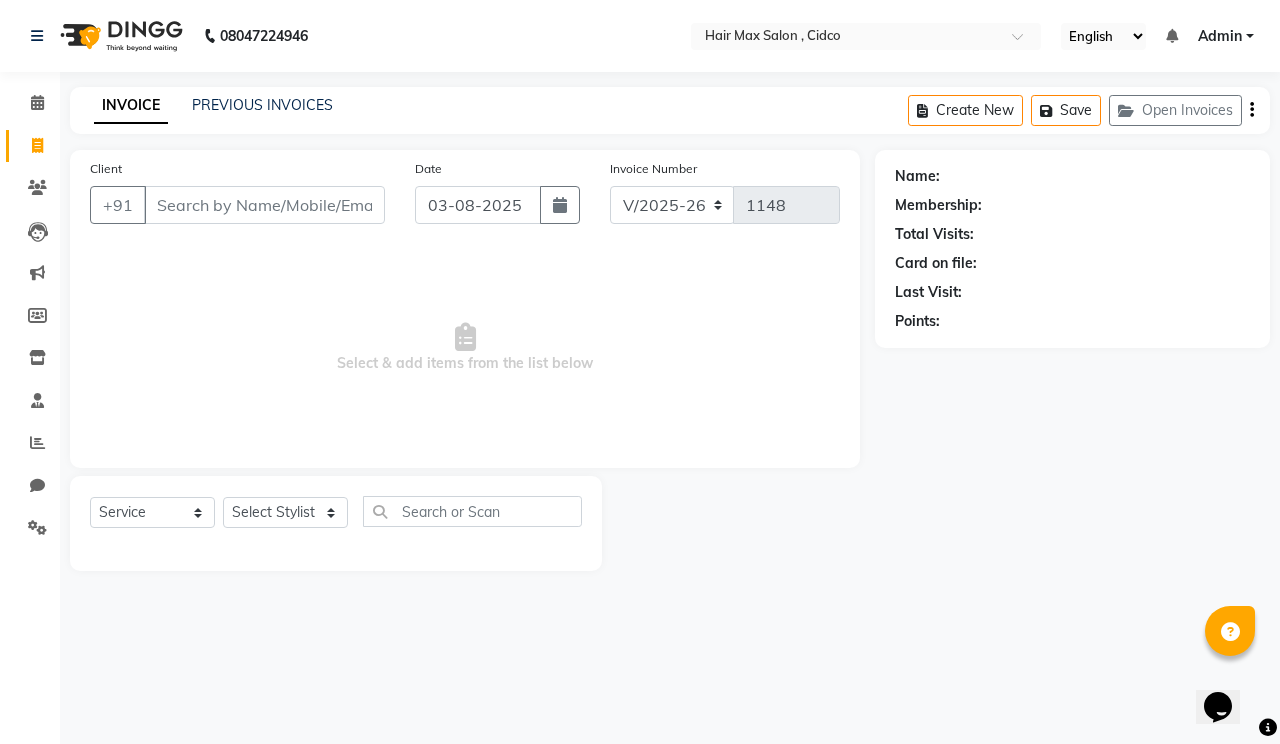 drag, startPoint x: 271, startPoint y: 203, endPoint x: 274, endPoint y: 182, distance: 21.213203 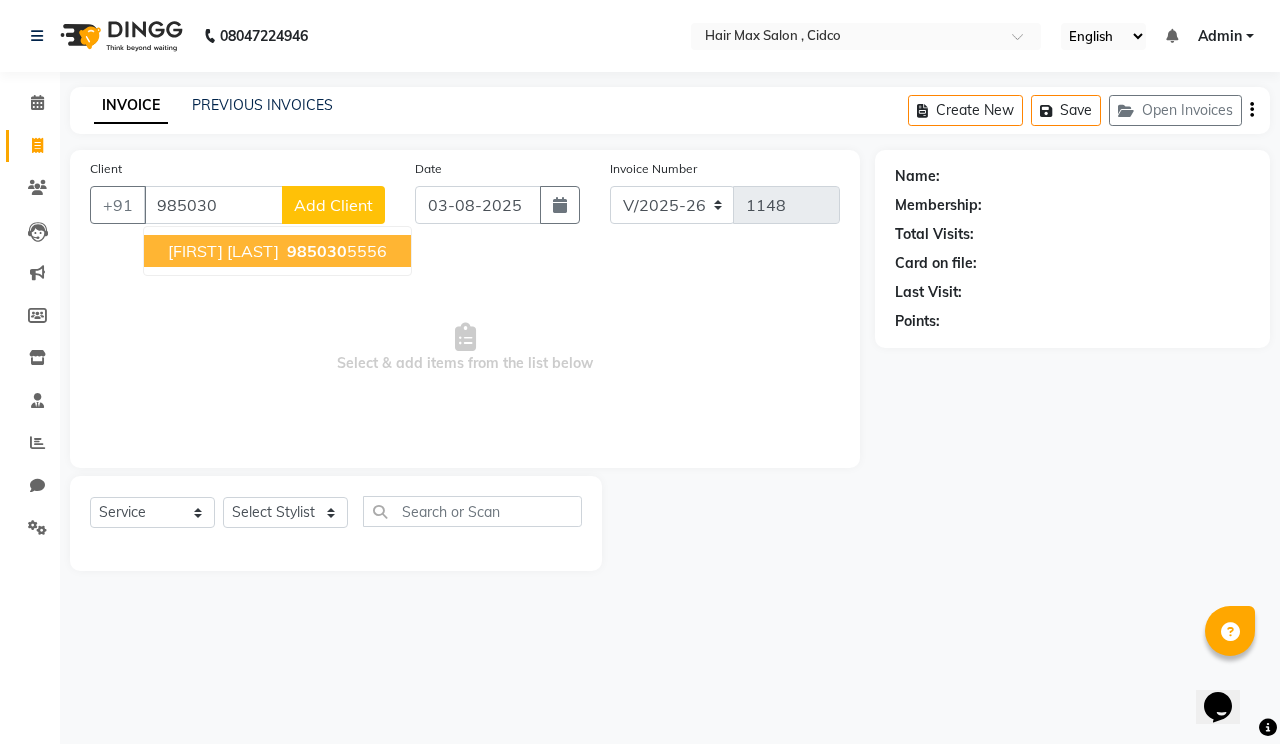 click on "[PHONE]" at bounding box center (335, 251) 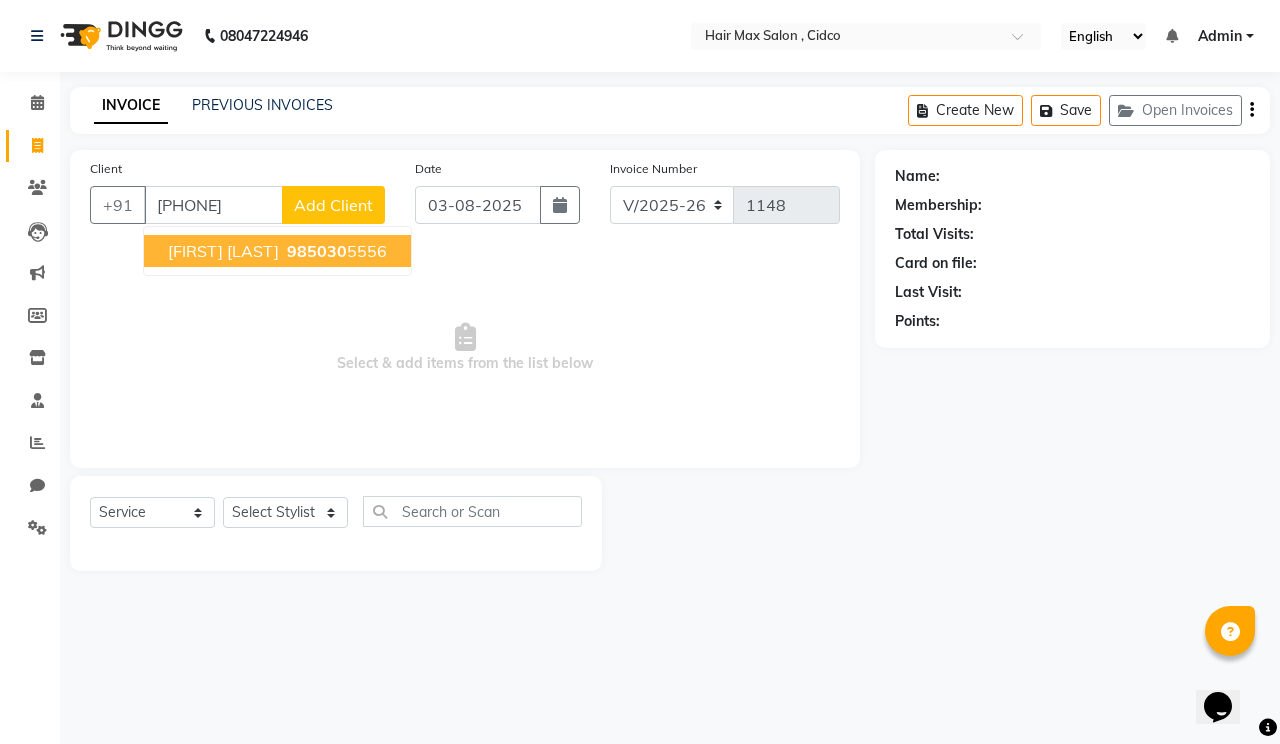 type on "[PHONE]" 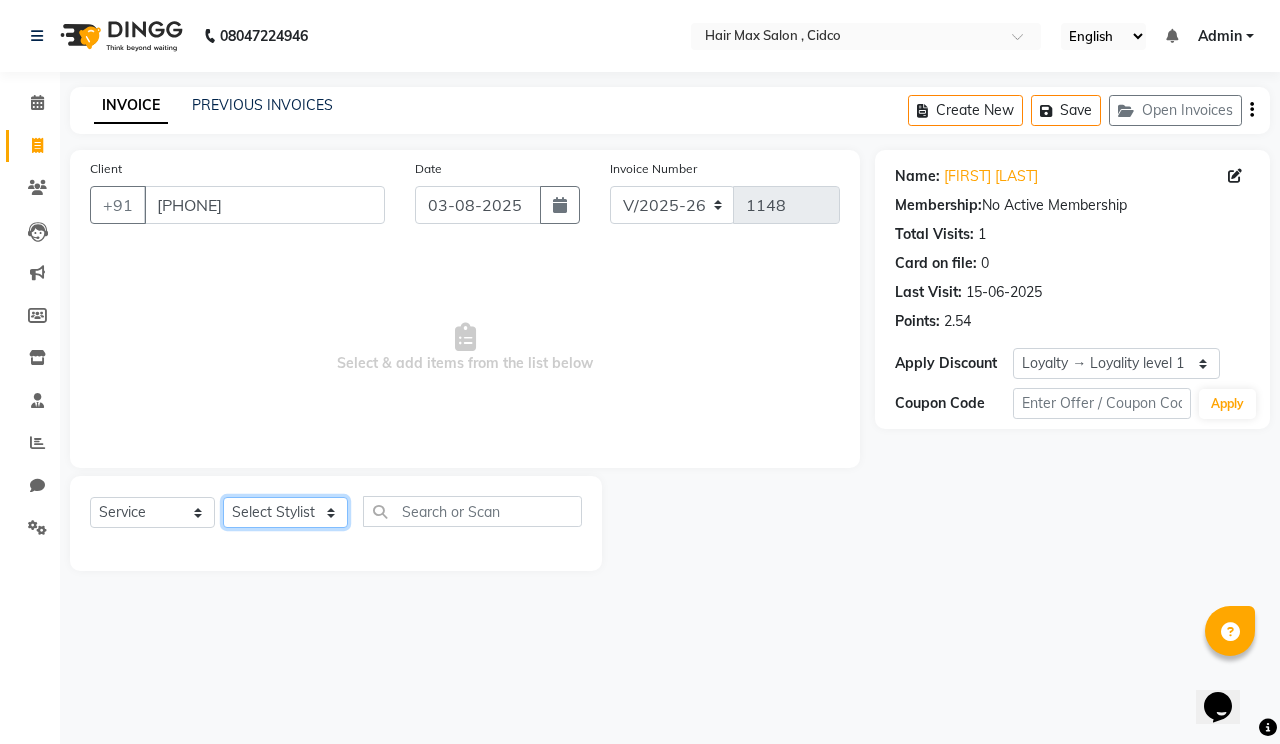 click on "Select Stylist [FIRST] [LAST] [FIRST] [LAST] [FIRST] [LAST] [FIRST] [LAST] [FIRST] [LAST] [FIRST] [LAST] FACIALSPURIFYING D Tan Clean-up x Haircut & Styling MensClassic Cut Haircut & Styling MensTattoo Cut Feded Haircut & Styling MensD Tox Hair Cut Haircut & Styling MensKids Cut (Below 10 years) Haircut & Styling MensWash And Styling Haircut & Styling MensBeard Shape Haircut & Styling MensShave Haircut & Styling MensTrimming Haircut & Styling WomenAdvance Haircut With Wash Haircut & Styling WomenAdvance Haircut Without Wash Haircut & Styling WomenKids Girl Hair Cut (Below 10 years) Haircut & Styling WomenHaircut Basic Haircut & Styling WomenCreative Cut by Senior Stylist Haircut & Styling WomenPixy Bob or blunt cut BLOW DRYBob BLOW DRYShort BLOW DRYMedium BLOW DRYLong IRONBob IRONShort IRONMedium IRONLong TEMPORARY CURLSMedium Hair Tongs/ Iron Tongs TEMPORARY CURLSLong Hair Tongs/ Iron Tongs HAIR WASH WITH CONDITIONER L'OREALMens HAIR WASH WITH CONDITIONER L'OREALBob HAIR WASH WITH CONDITIONER L'OREALShort HAIR WASH WITH CONDITIONER L'OREALLong" 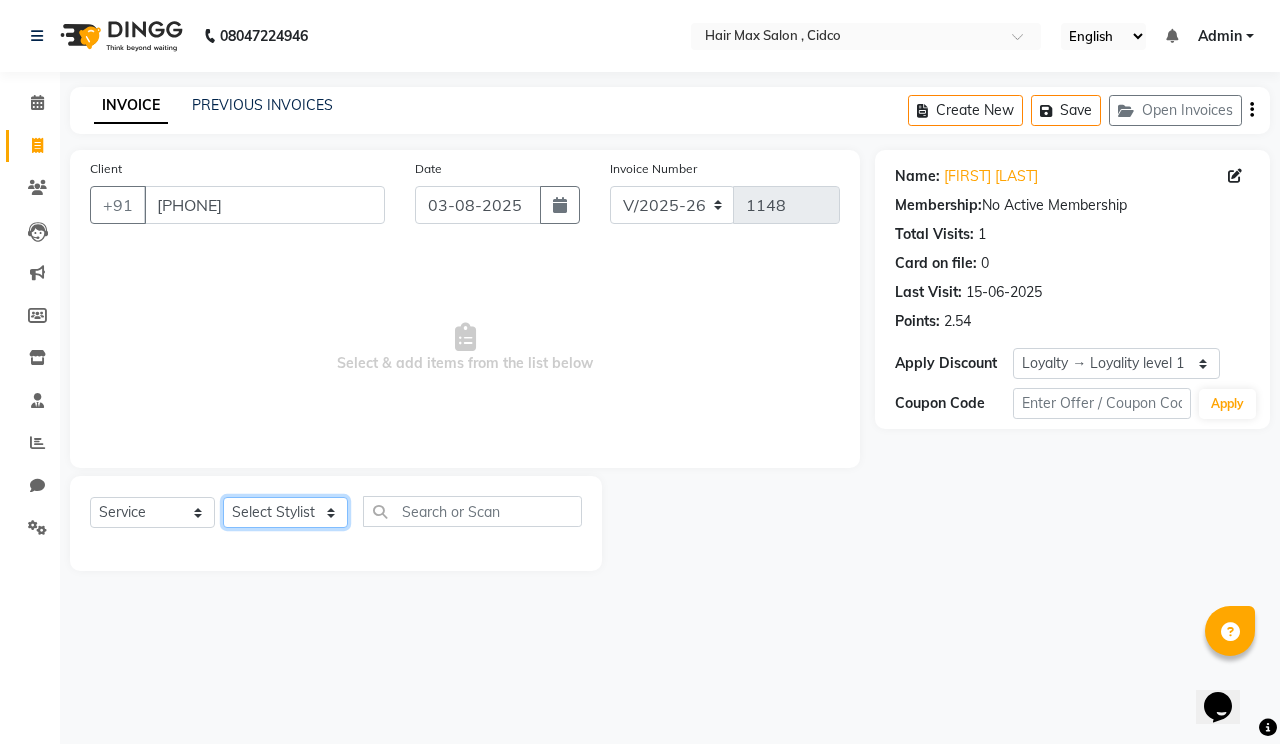 select on "69941" 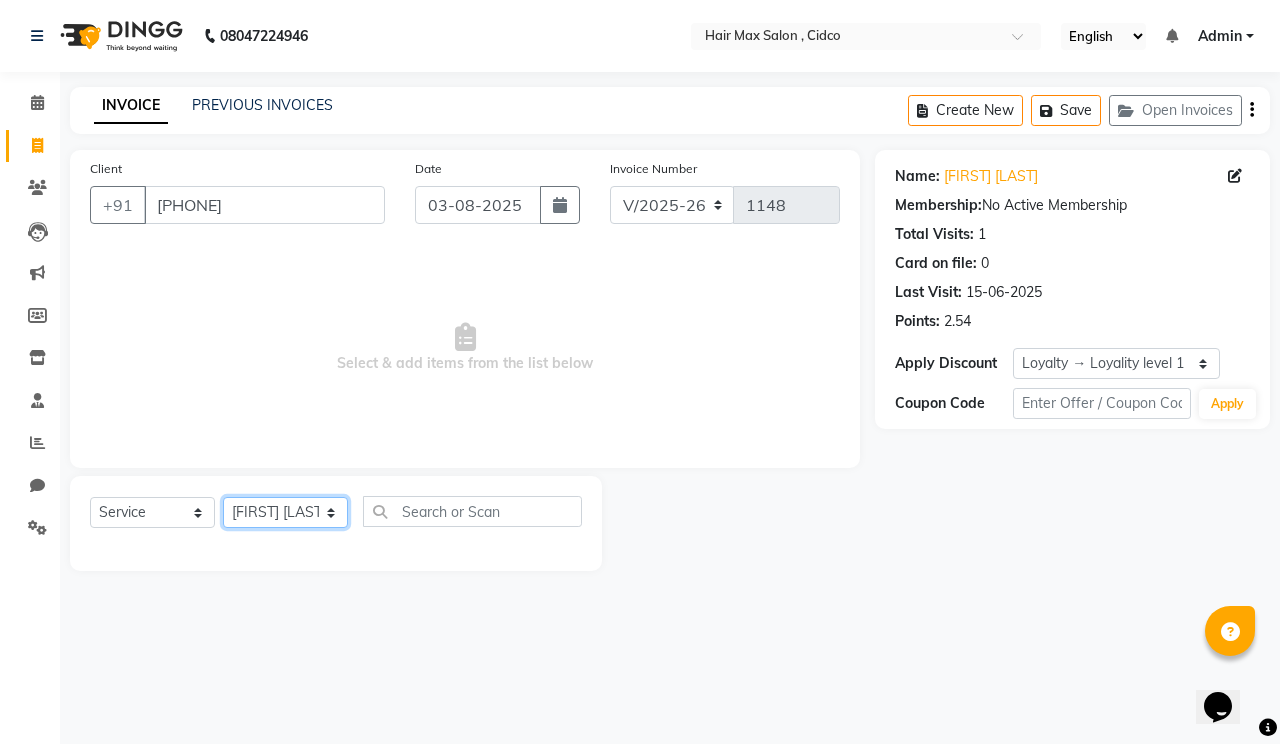 click on "Select Stylist [FIRST] [LAST] [FIRST] [LAST] [FIRST] [LAST] [FIRST] [LAST] [FIRST] [LAST] [FIRST] [LAST] FACIALSPURIFYING D Tan Clean-up x Haircut & Styling MensClassic Cut Haircut & Styling MensTattoo Cut Feded Haircut & Styling MensD Tox Hair Cut Haircut & Styling MensKids Cut (Below 10 years) Haircut & Styling MensWash And Styling Haircut & Styling MensBeard Shape Haircut & Styling MensShave Haircut & Styling MensTrimming Haircut & Styling WomenAdvance Haircut With Wash Haircut & Styling WomenAdvance Haircut Without Wash Haircut & Styling WomenKids Girl Hair Cut (Below 10 years) Haircut & Styling WomenHaircut Basic Haircut & Styling WomenCreative Cut by Senior Stylist Haircut & Styling WomenPixy Bob or blunt cut BLOW DRYBob BLOW DRYShort BLOW DRYMedium BLOW DRYLong IRONBob IRONShort IRONMedium IRONLong TEMPORARY CURLSMedium Hair Tongs/ Iron Tongs TEMPORARY CURLSLong Hair Tongs/ Iron Tongs HAIR WASH WITH CONDITIONER L'OREALMens HAIR WASH WITH CONDITIONER L'OREALBob HAIR WASH WITH CONDITIONER L'OREALShort HAIR WASH WITH CONDITIONER L'OREALLong" 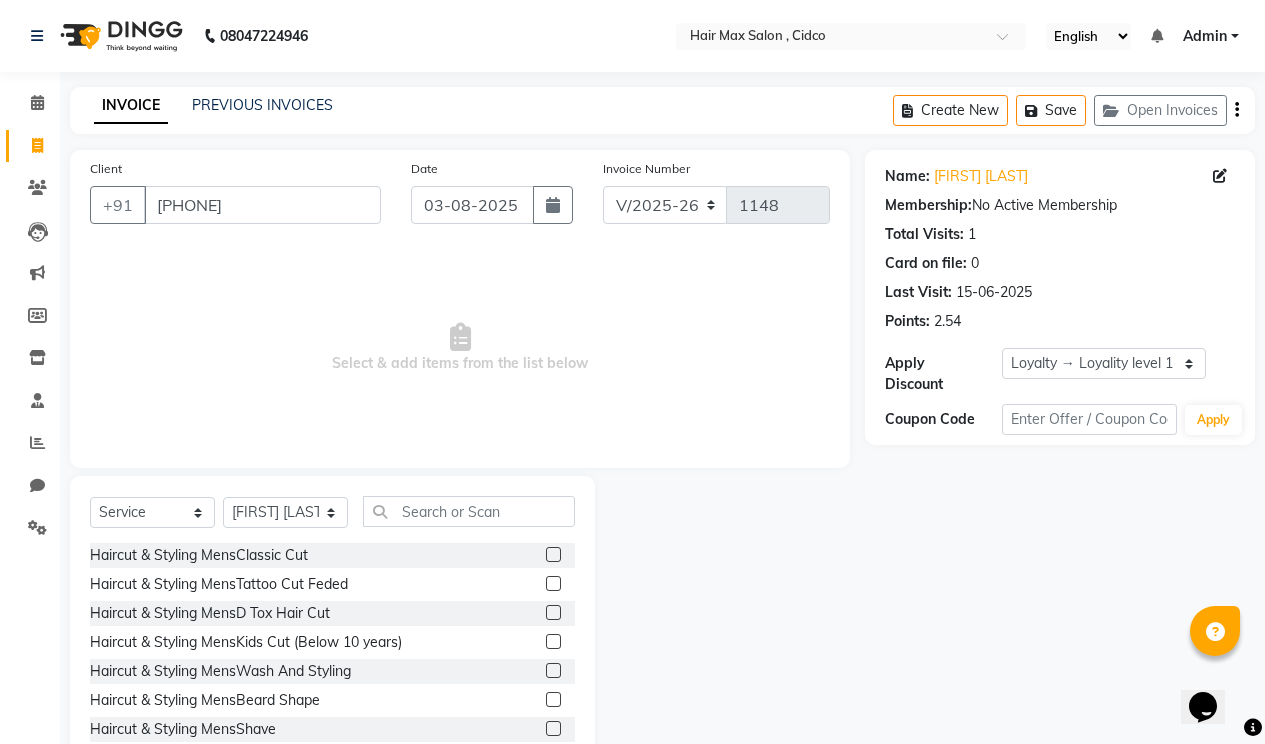 click 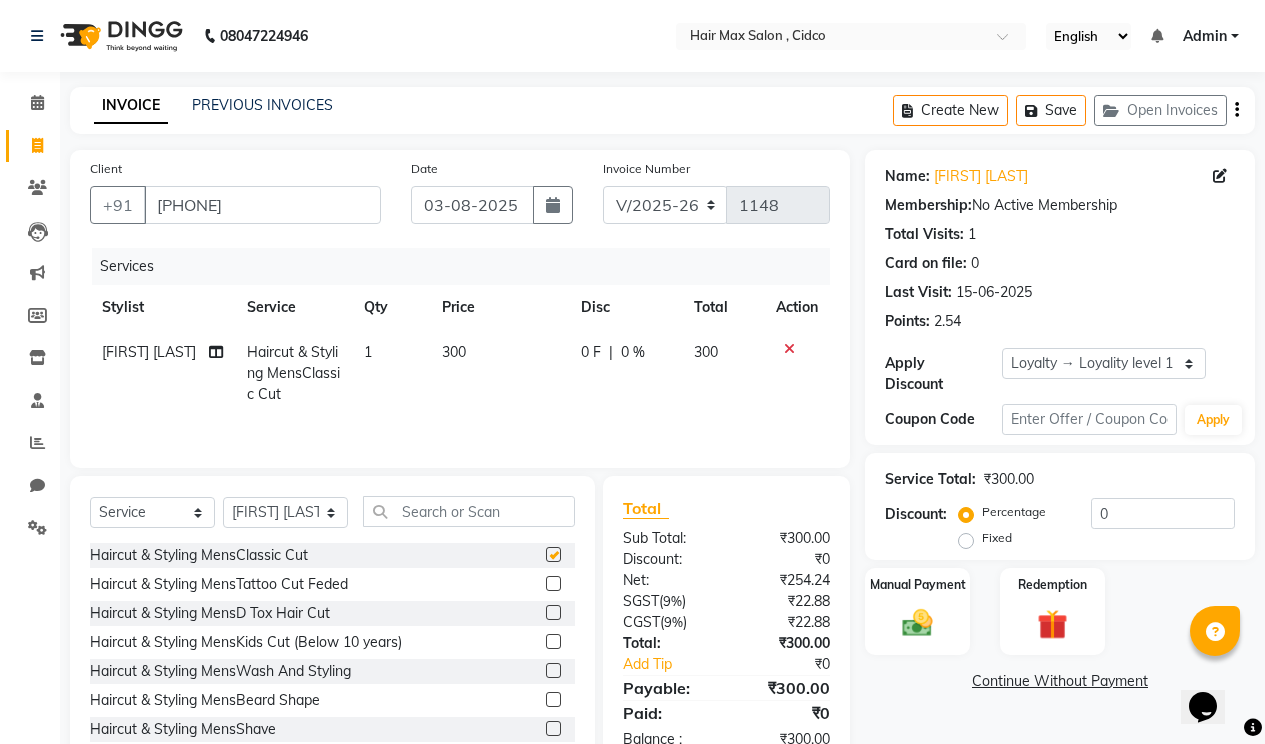 checkbox on "false" 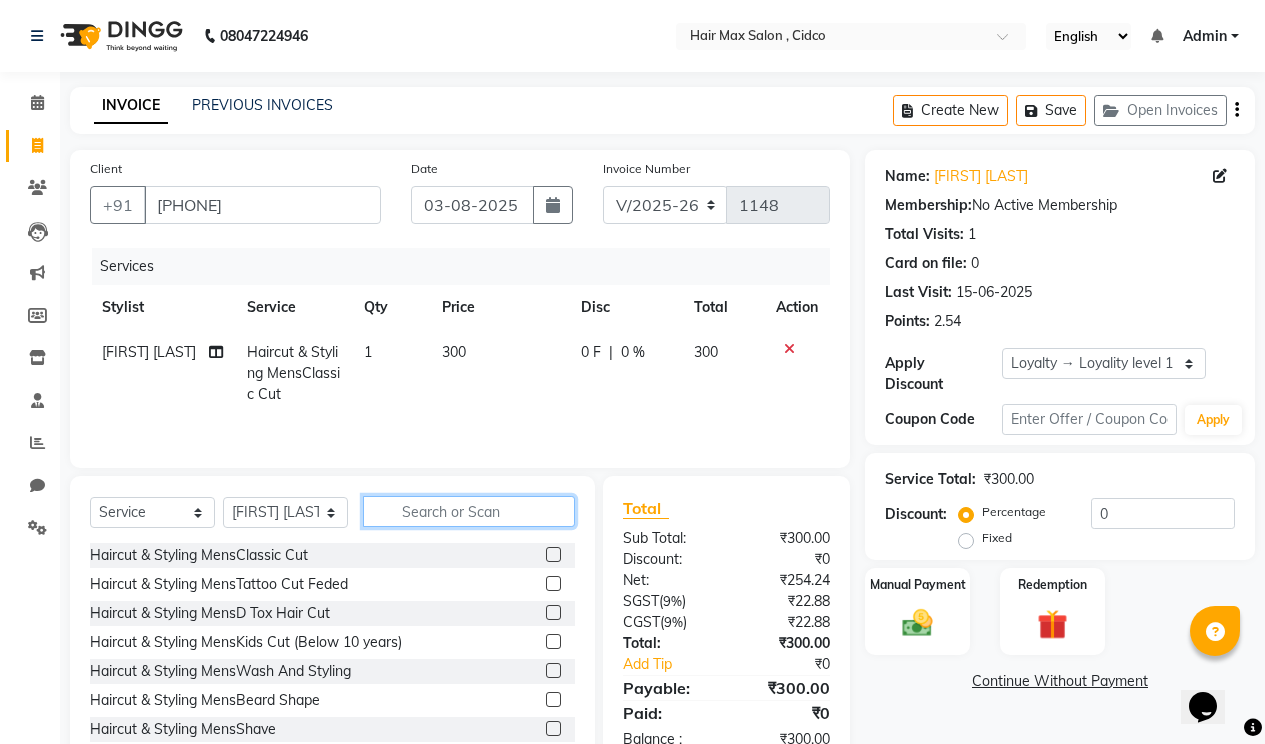 drag, startPoint x: 492, startPoint y: 516, endPoint x: 503, endPoint y: 506, distance: 14.866069 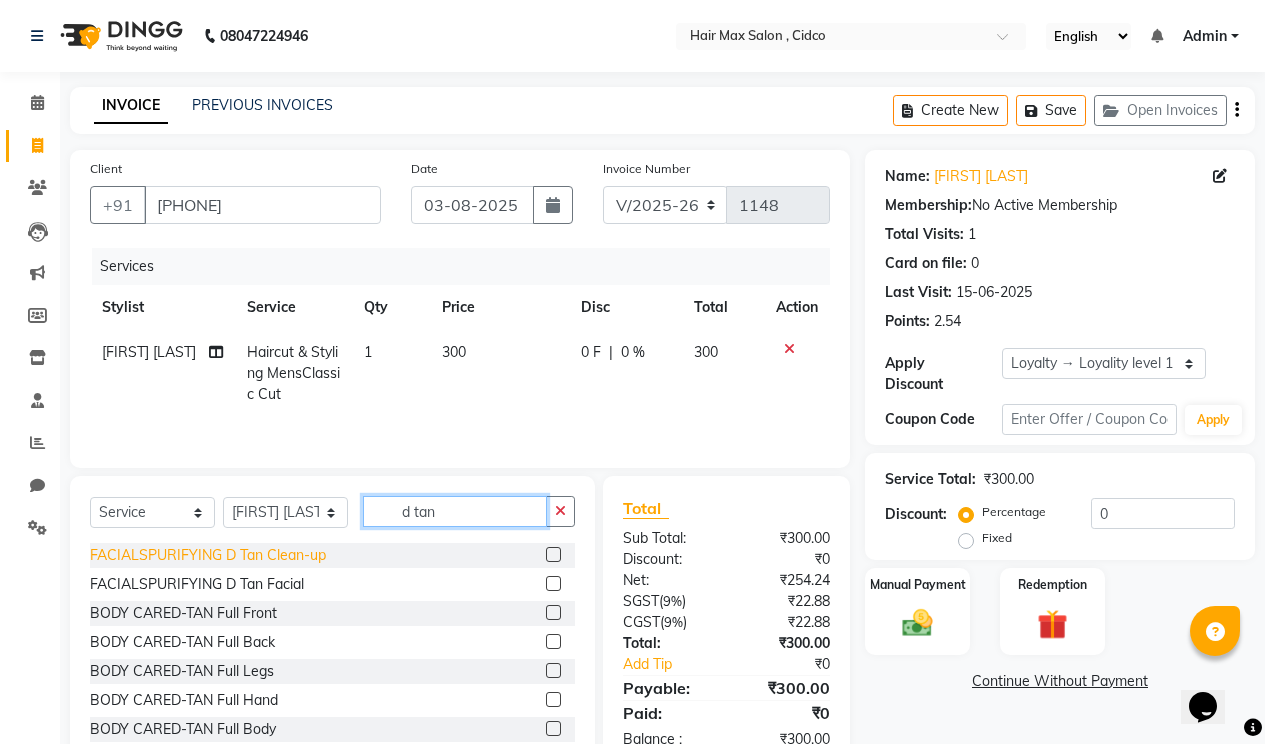 type on "d tan" 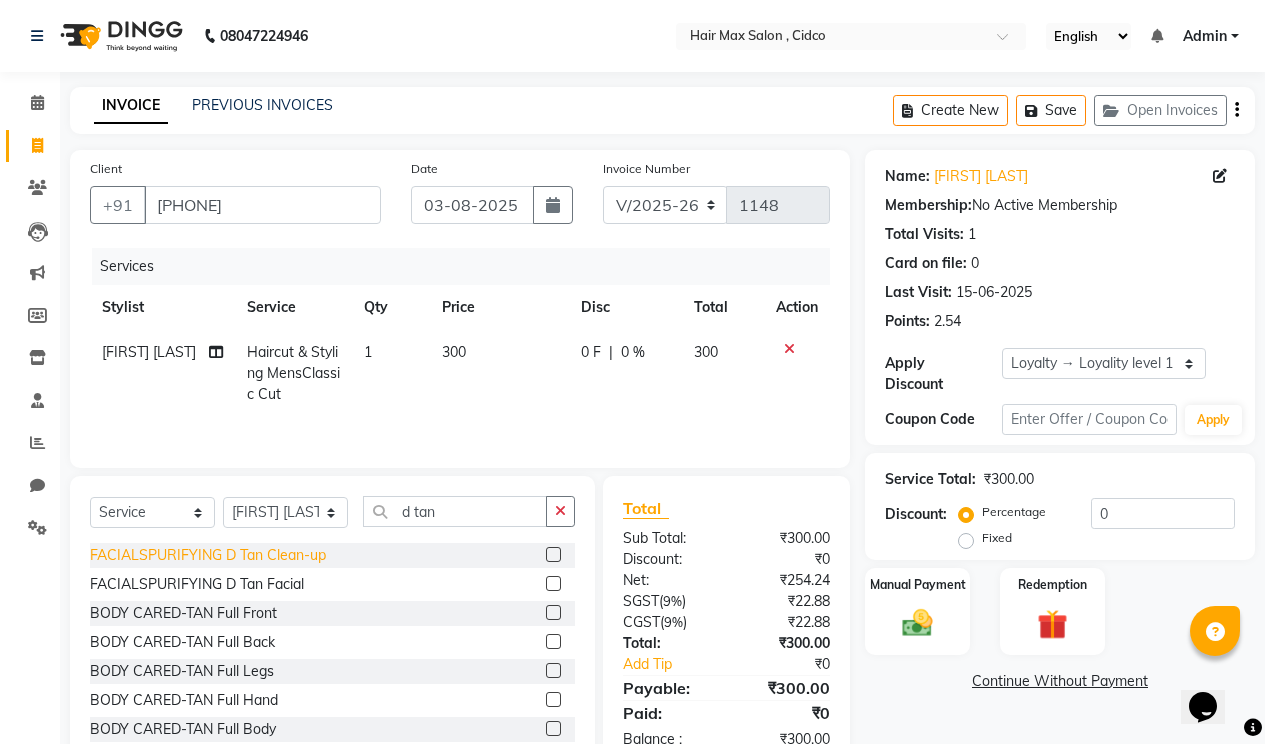 click on "FACIALSPURIFYING D Tan Clean-up" 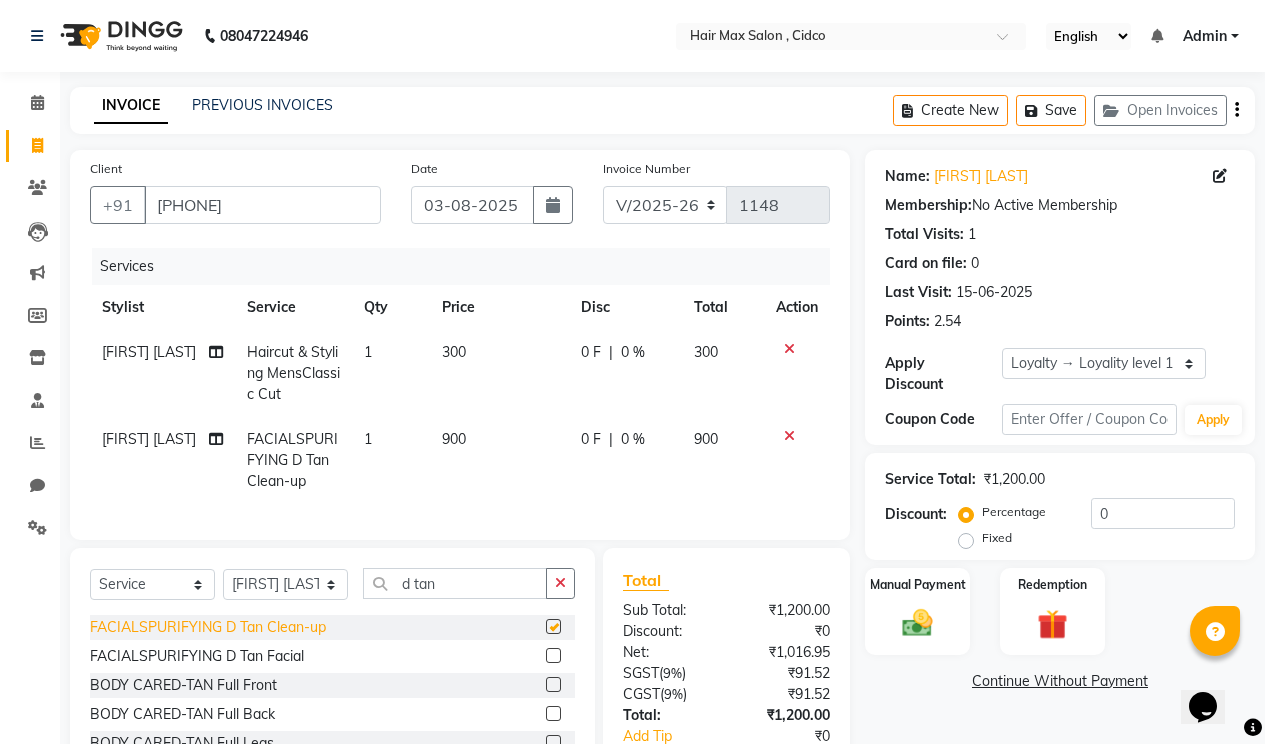 checkbox on "false" 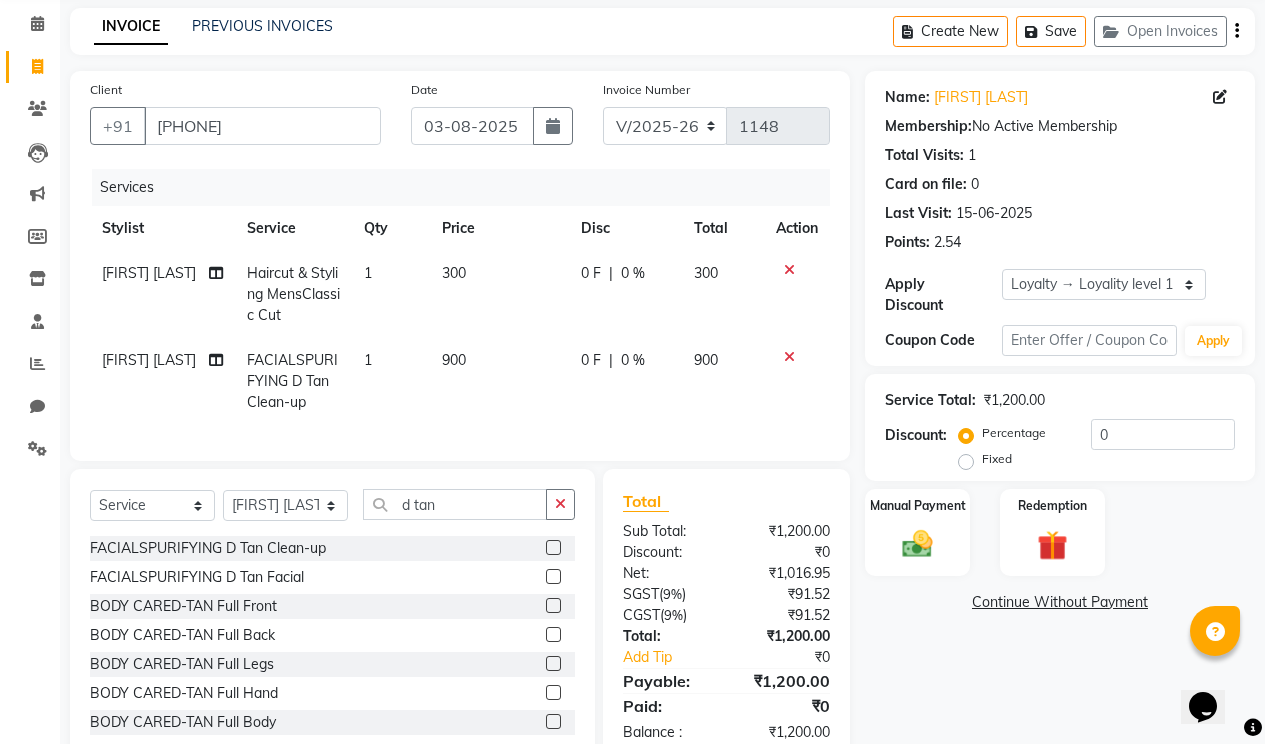 scroll, scrollTop: 44, scrollLeft: 0, axis: vertical 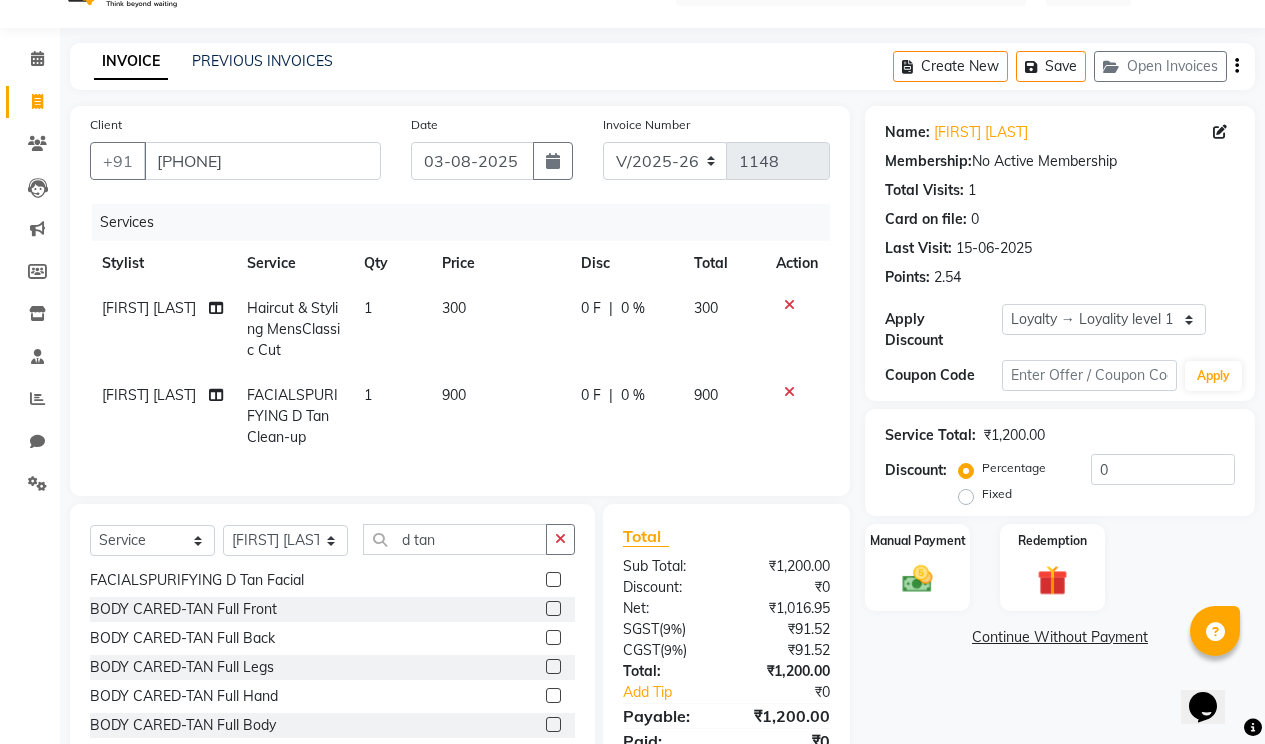 click on "900" 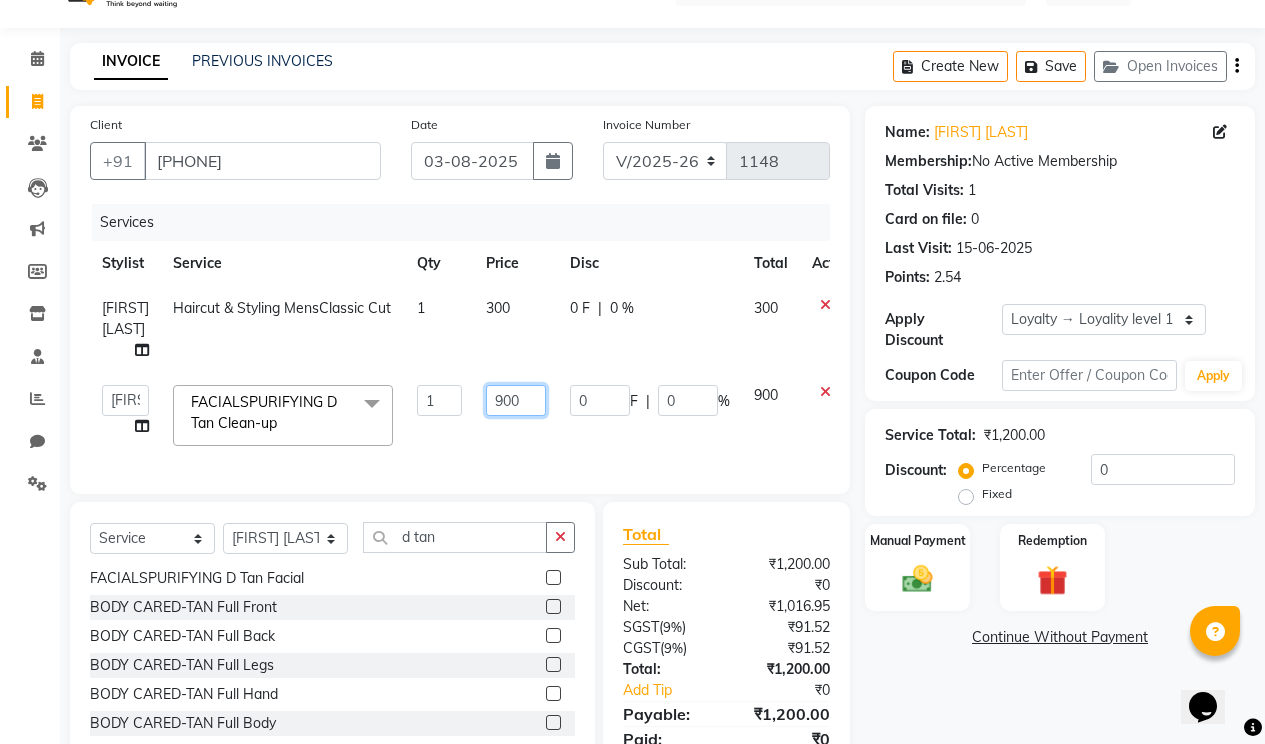 drag, startPoint x: 540, startPoint y: 398, endPoint x: 538, endPoint y: 388, distance: 10.198039 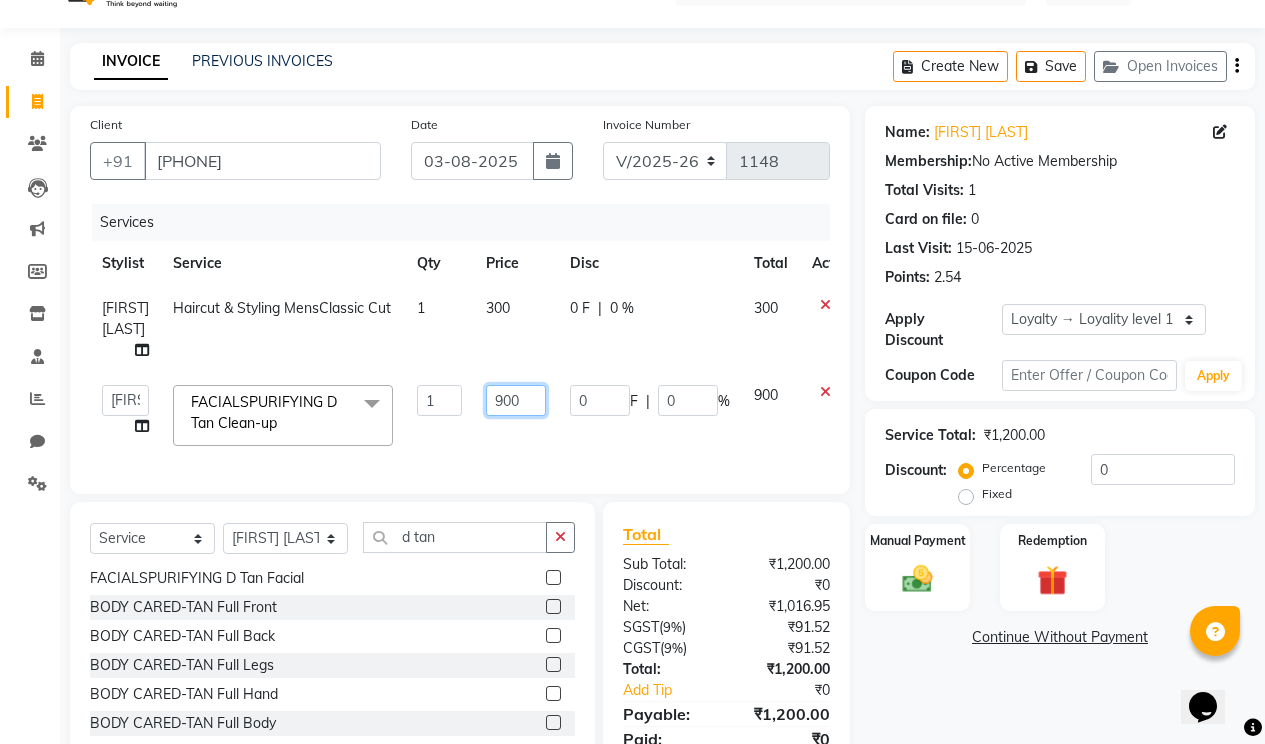 click on "900" 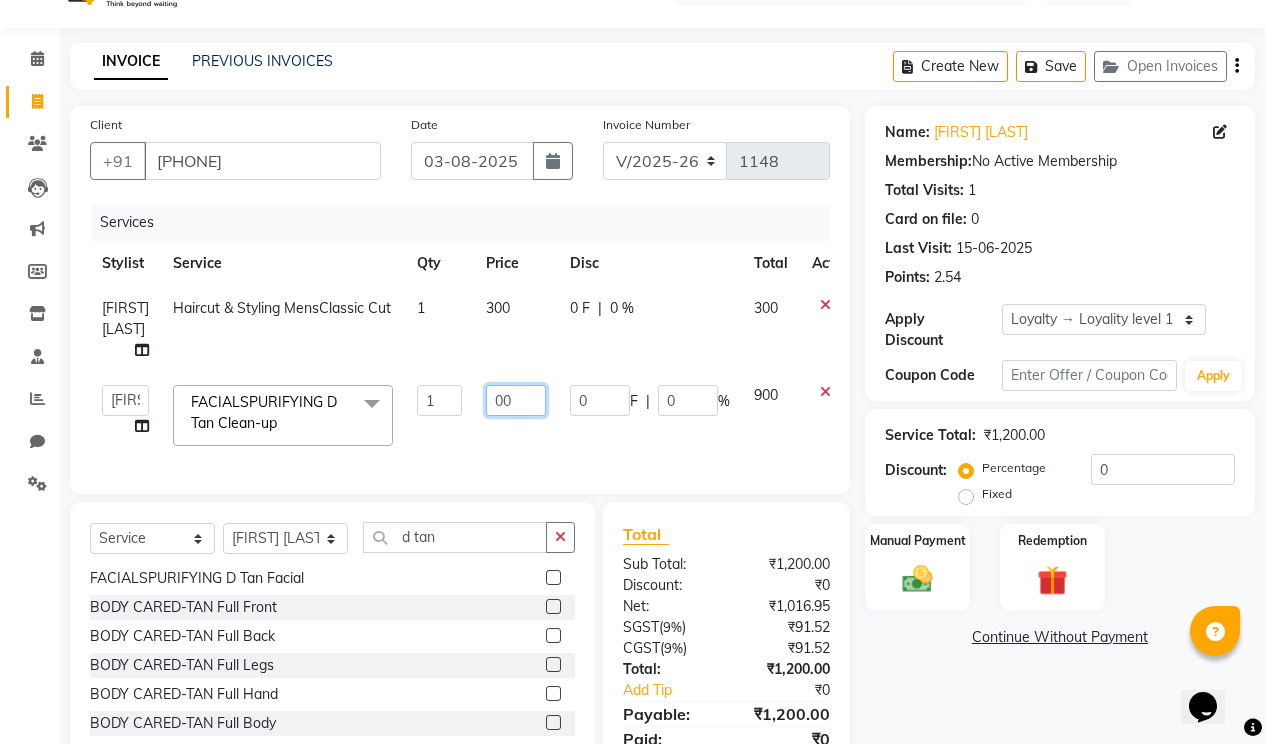 type on "600" 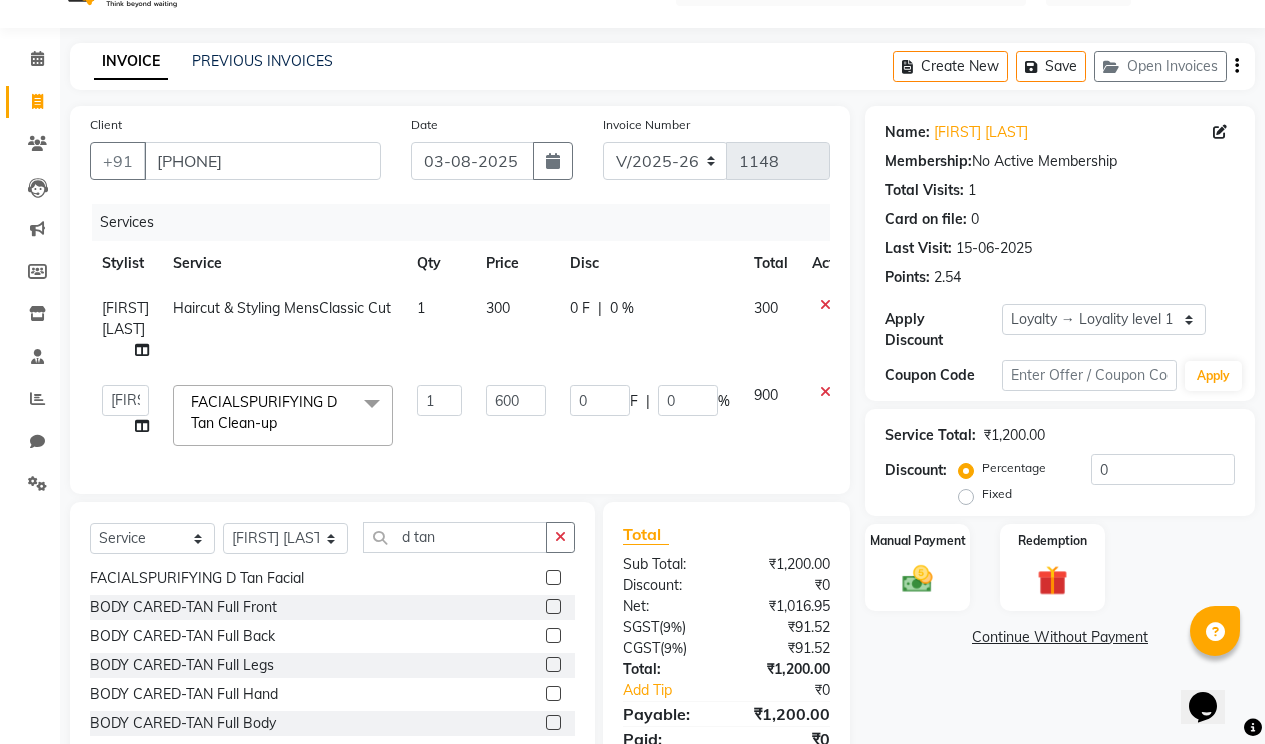 click on "JAGADISH   OMKAR WAGAMARE   PRALHAD   RENUKA   santosh   SHALINI  FACIALSPURIFYING D Tan Clean-up  x Haircut & Styling MensClassic Cut Haircut & Styling MensTattoo Cut Feded Haircut & Styling MensD Tox Hair Cut Haircut & Styling MensKids Cut (Below 10 years) Haircut & Styling MensWash And Styling Haircut & Styling MensBeard Shape Haircut & Styling MensShave Haircut & Styling MensTrimming Haircut & Styling WomenAdvance Haircut With Wash Haircut & Styling WomenAdvance Haircut Without Wash Haircut & Styling WomenKids Girl Hair Cut (Below 10 years) Haircut & Styling WomenHaircut Basic Haircut & Styling WomenCreative Cut by Senior Stylist Haircut & Styling WomenPixy Bob or blunt cut BLOW DRYBob BLOW DRYShort BLOW DRYMedium BLOW DRYLong IRONBob IRONShort IRONMedium IRONLong TEMPORARY CURLSMedium Hair Tongs/ Iron Tongs TEMPORARY CURLSLong Hair Tongs/ Iron Tongs HAIR WASH WITH CONDITIONER L'OREALMens HAIR WASH WITH CONDITIONER L'OREALBob HAIR WASH WITH CONDITIONER L'OREALShort HAIR WASH WITH CONDITIONER L'OREALLong" 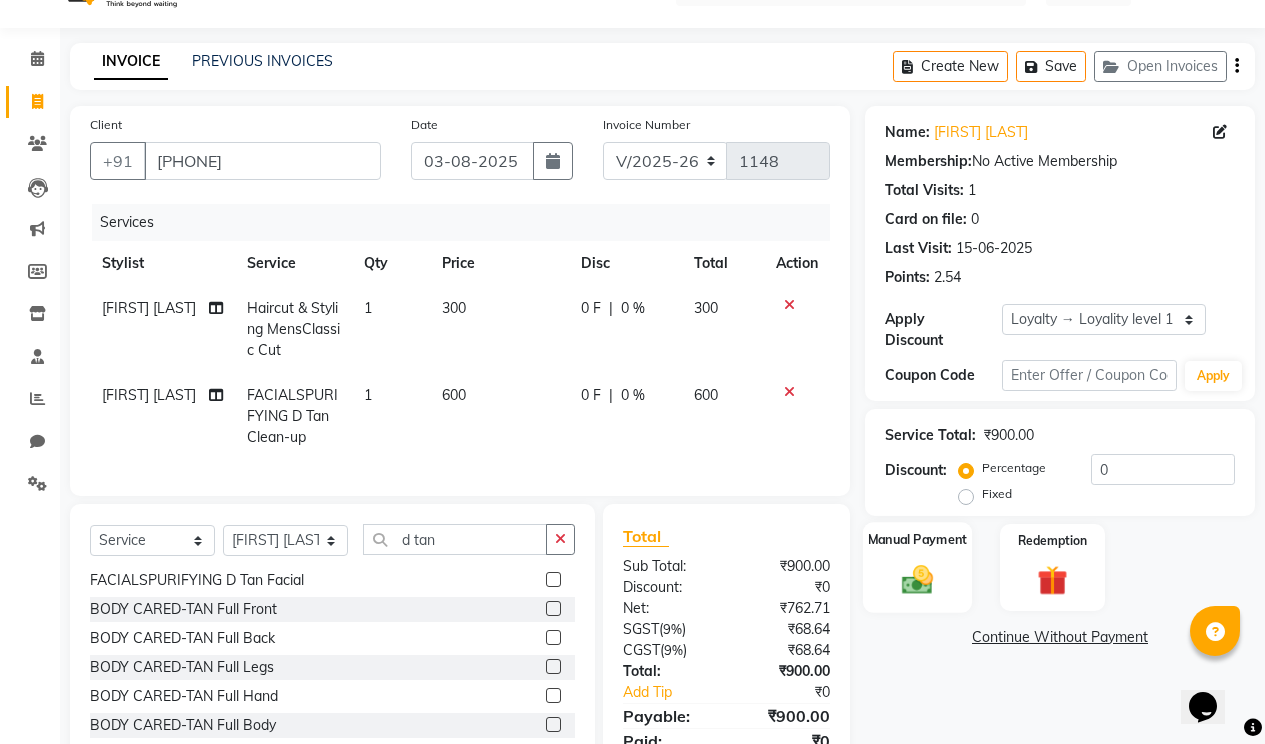 click on "Manual Payment" 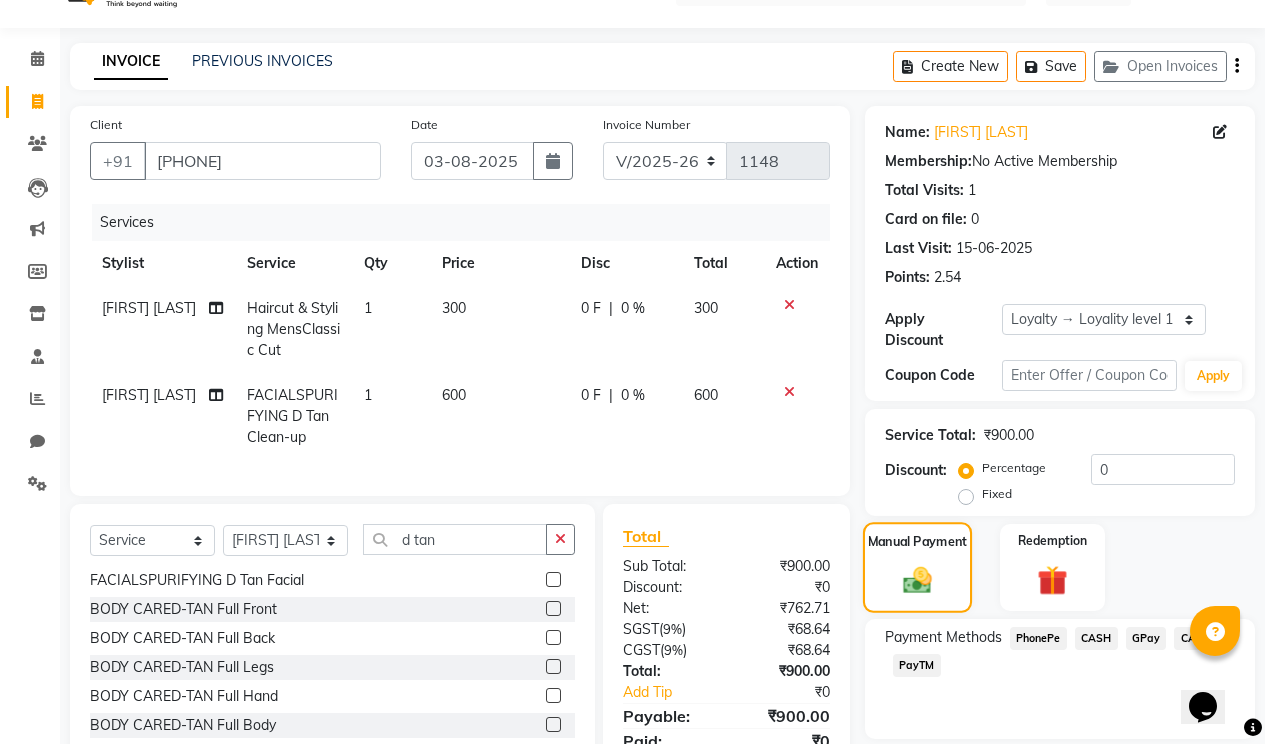 scroll, scrollTop: 144, scrollLeft: 0, axis: vertical 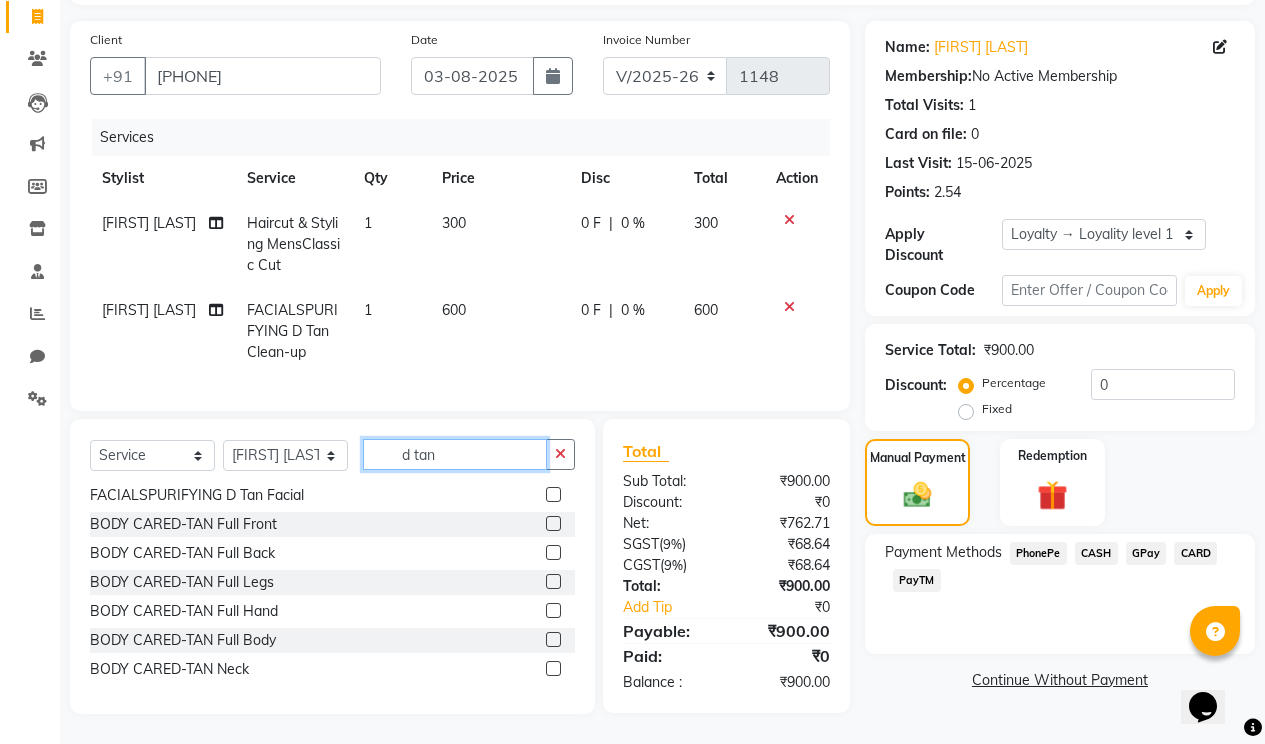 click on "d tan" 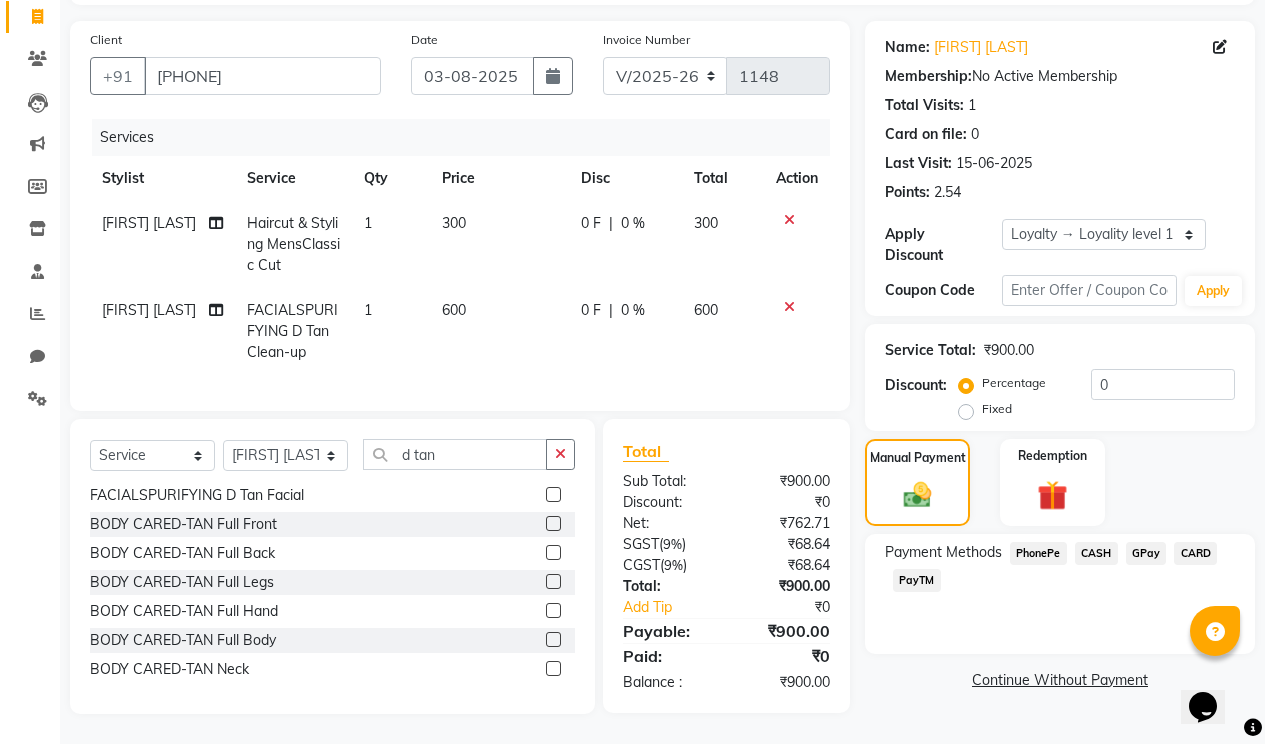 click 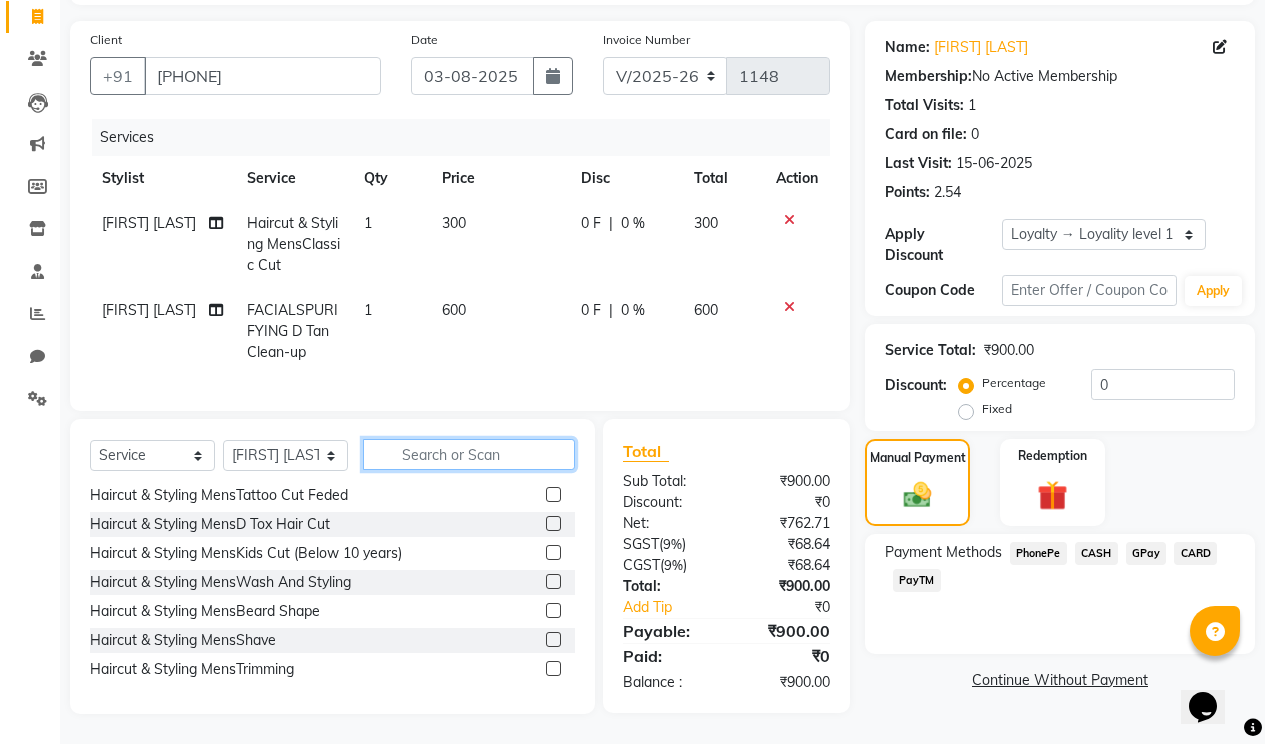 scroll, scrollTop: 0, scrollLeft: 0, axis: both 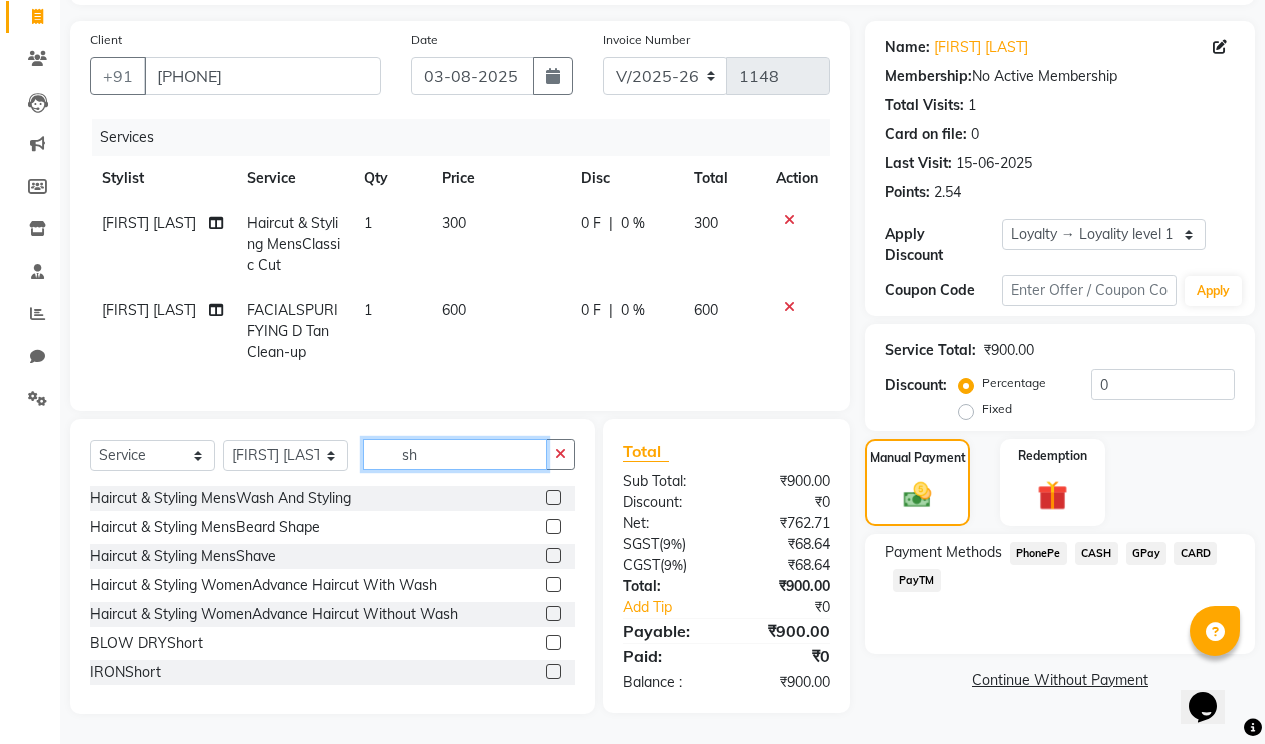 type on "sh" 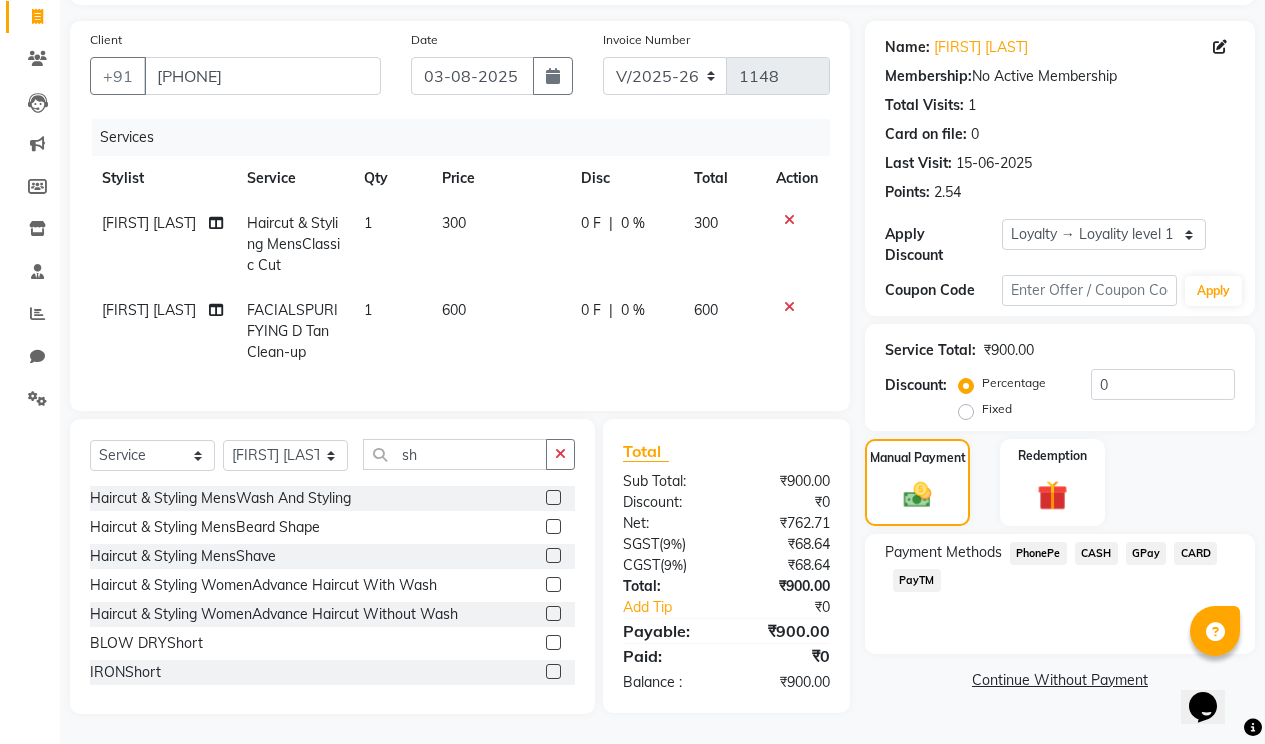 click 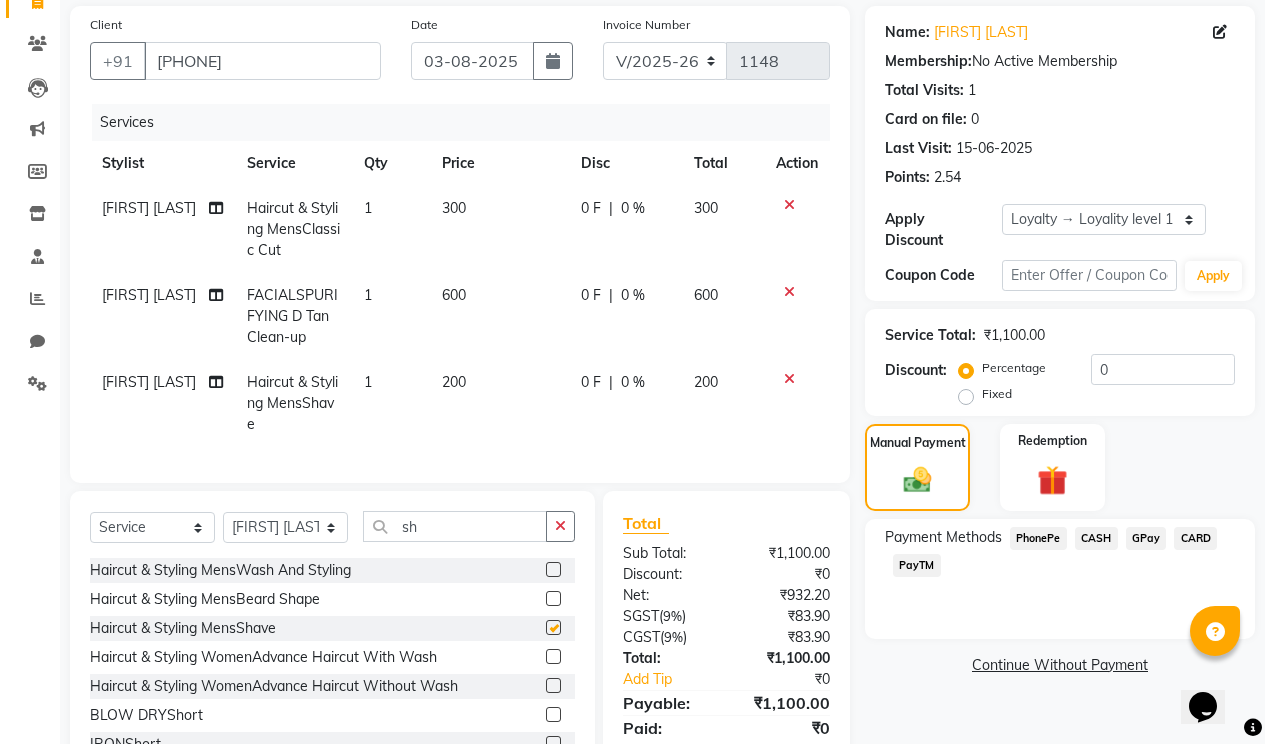 checkbox on "false" 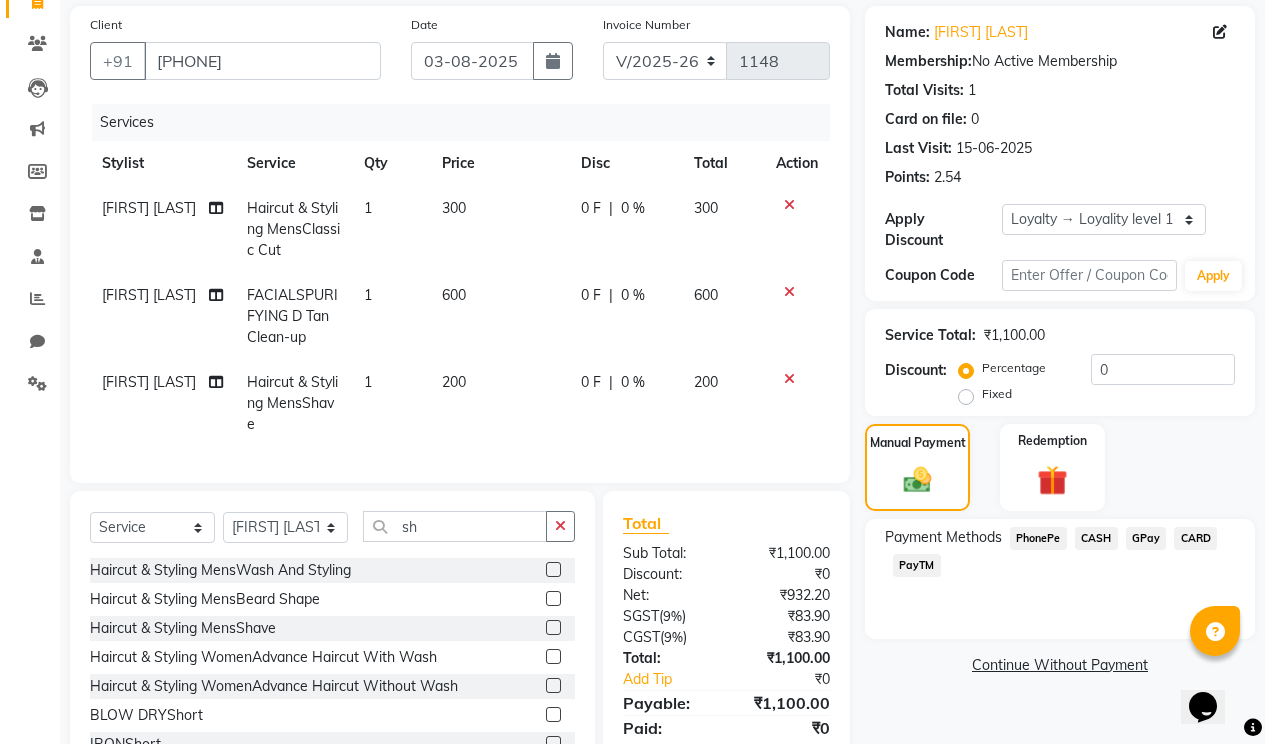 click on "PhonePe" 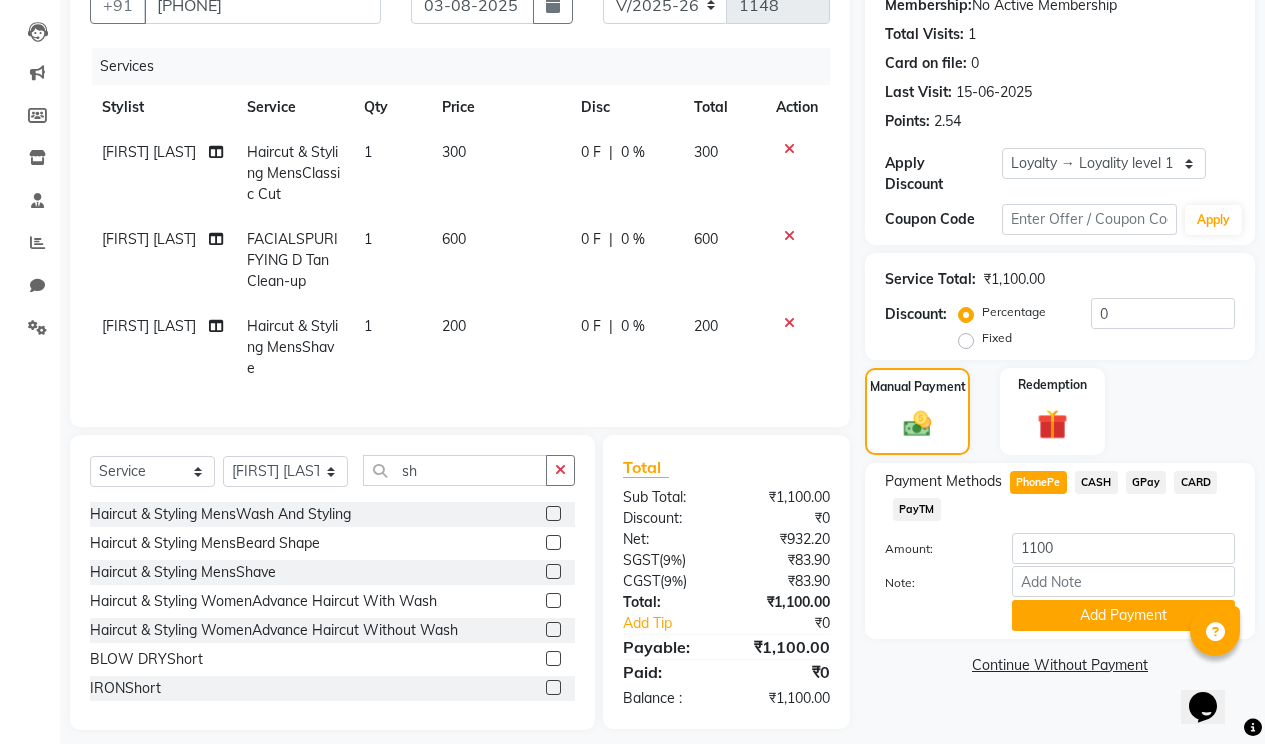 scroll, scrollTop: 231, scrollLeft: 0, axis: vertical 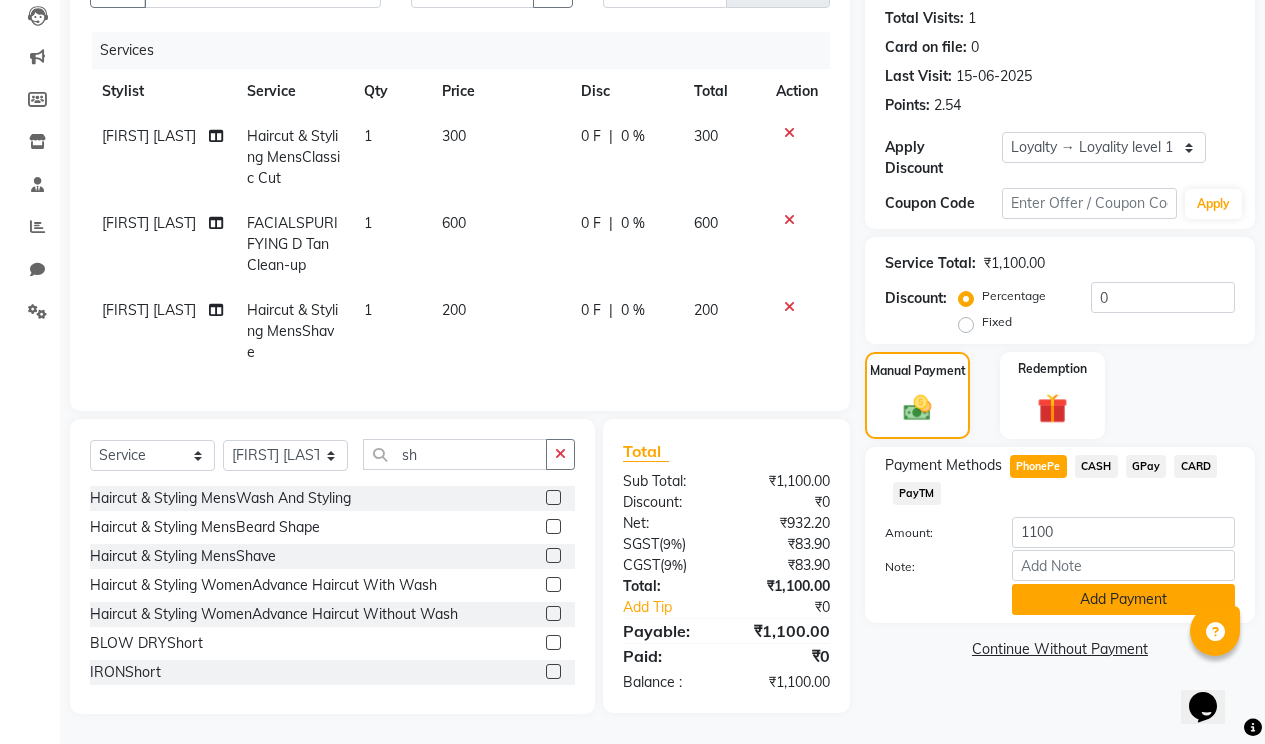 click on "Add Payment" 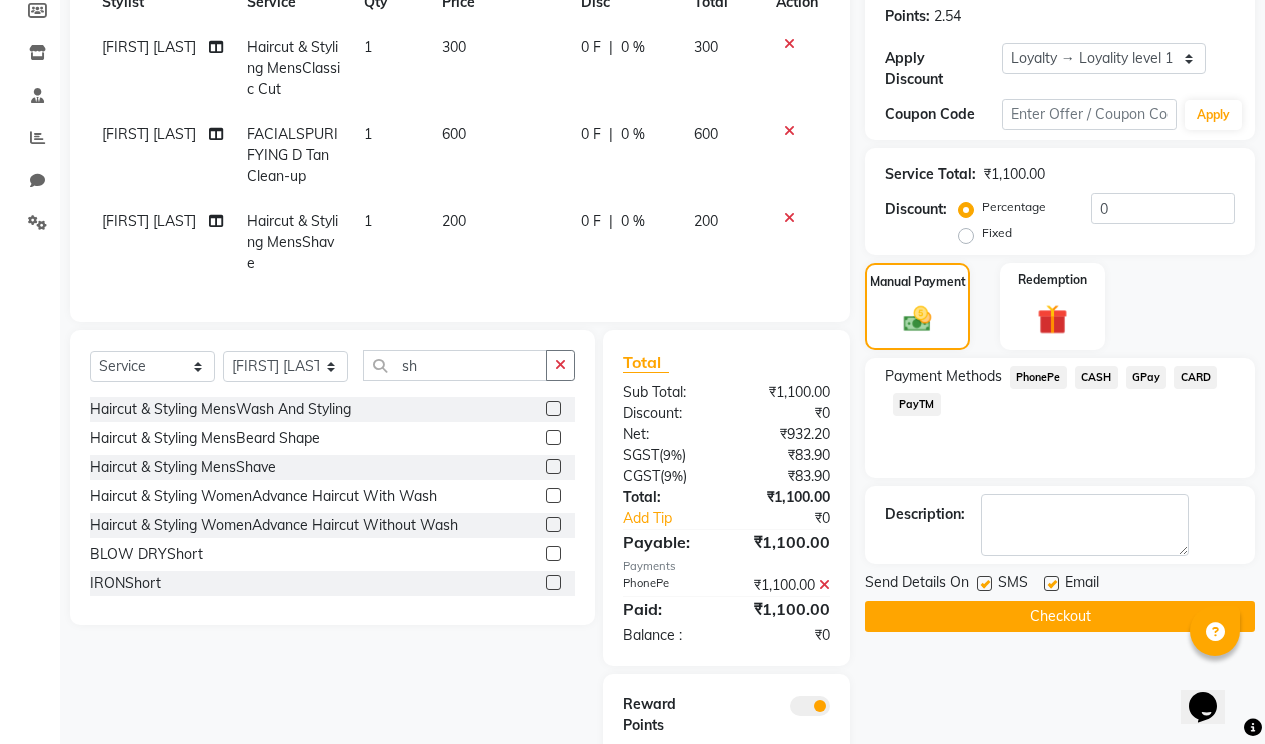 scroll, scrollTop: 412, scrollLeft: 0, axis: vertical 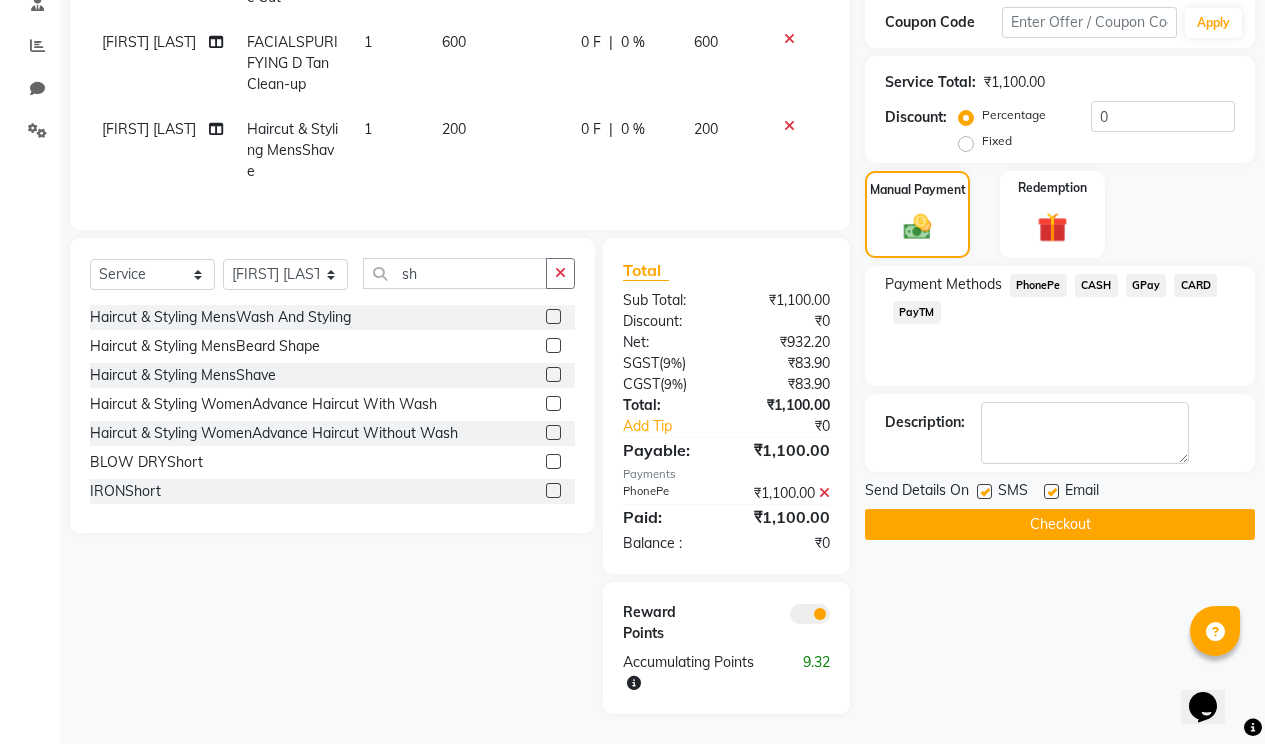click 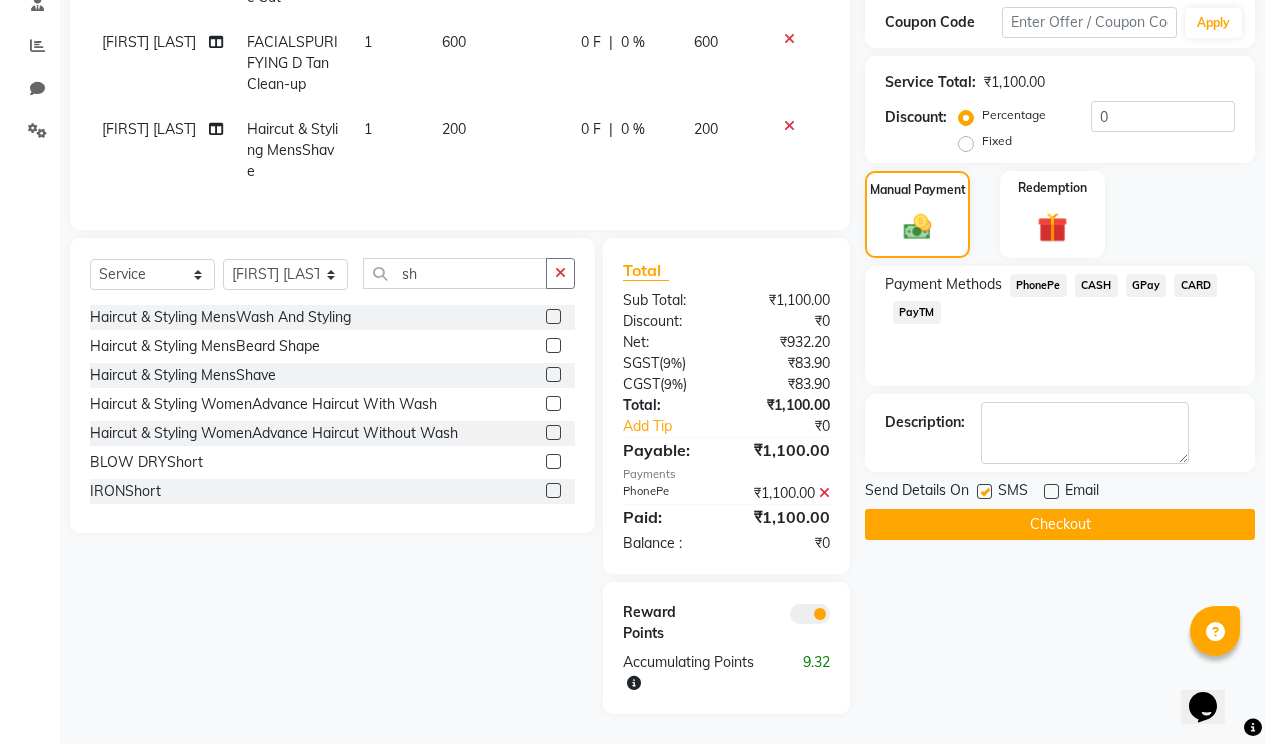 click on "Checkout" 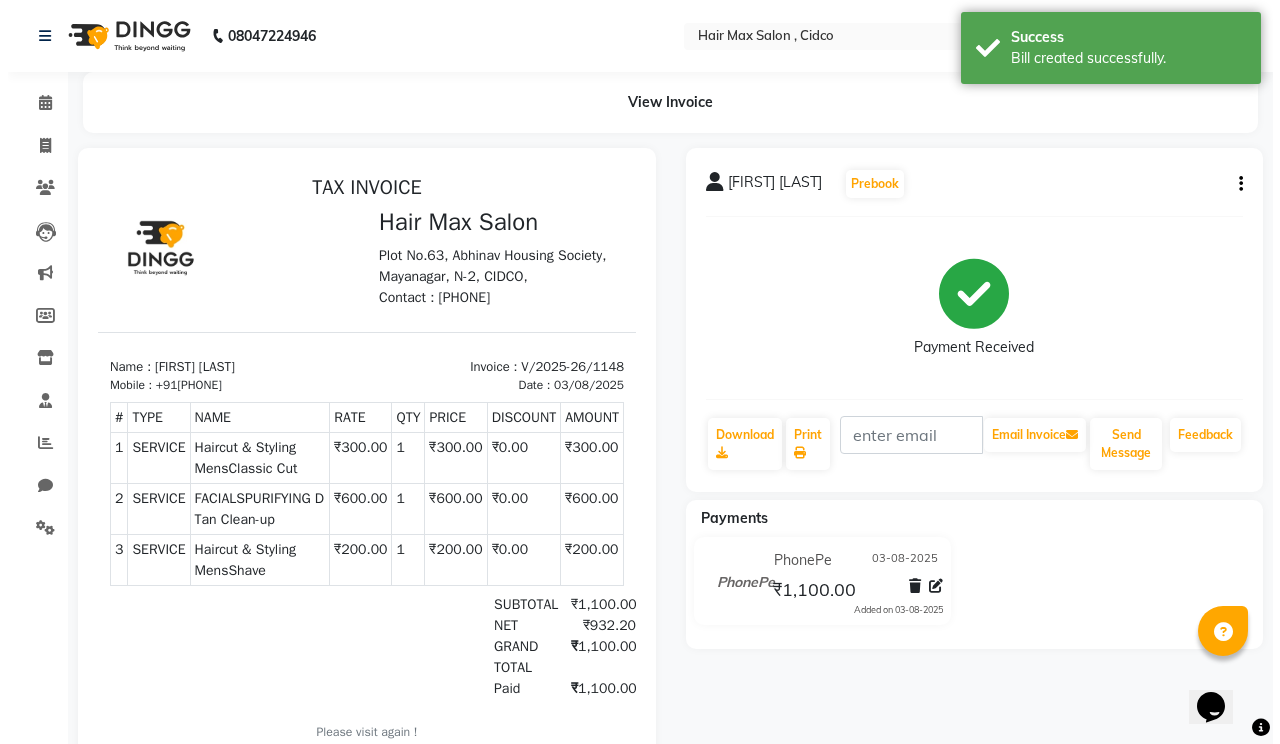 scroll, scrollTop: 0, scrollLeft: 0, axis: both 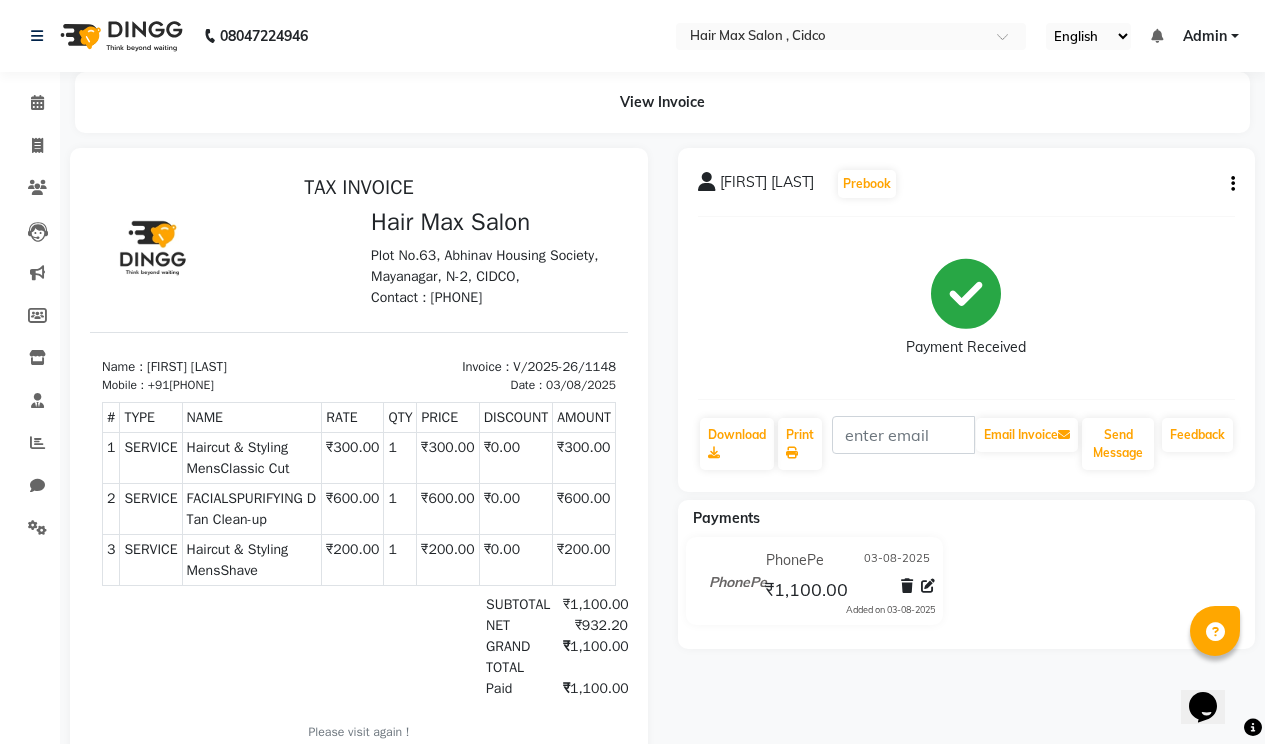 select on "service" 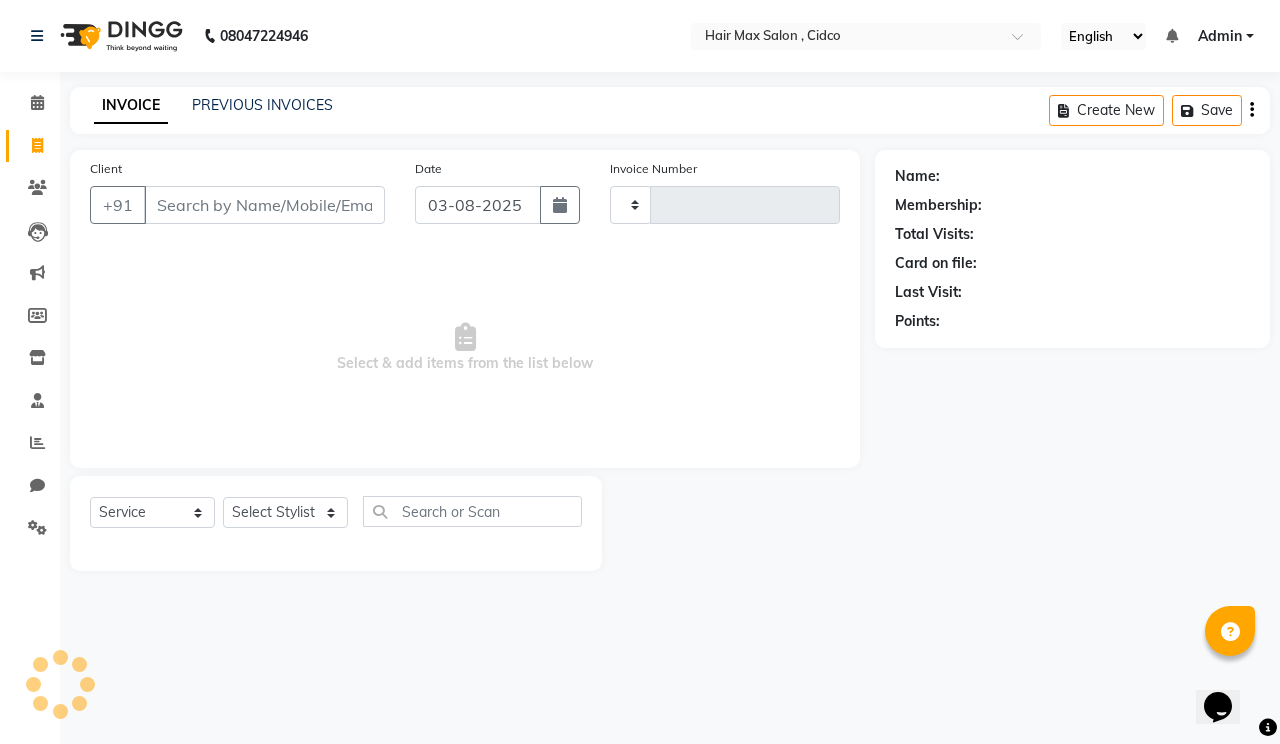 type on "1149" 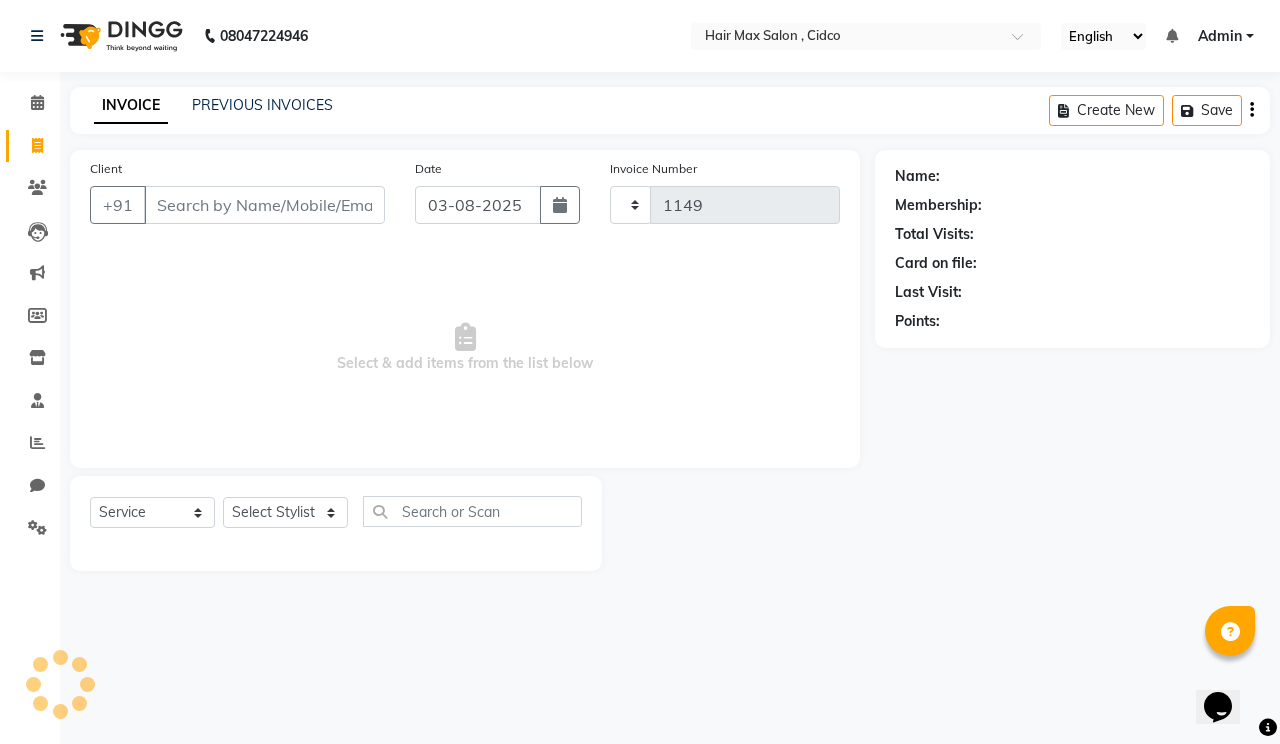 select on "7580" 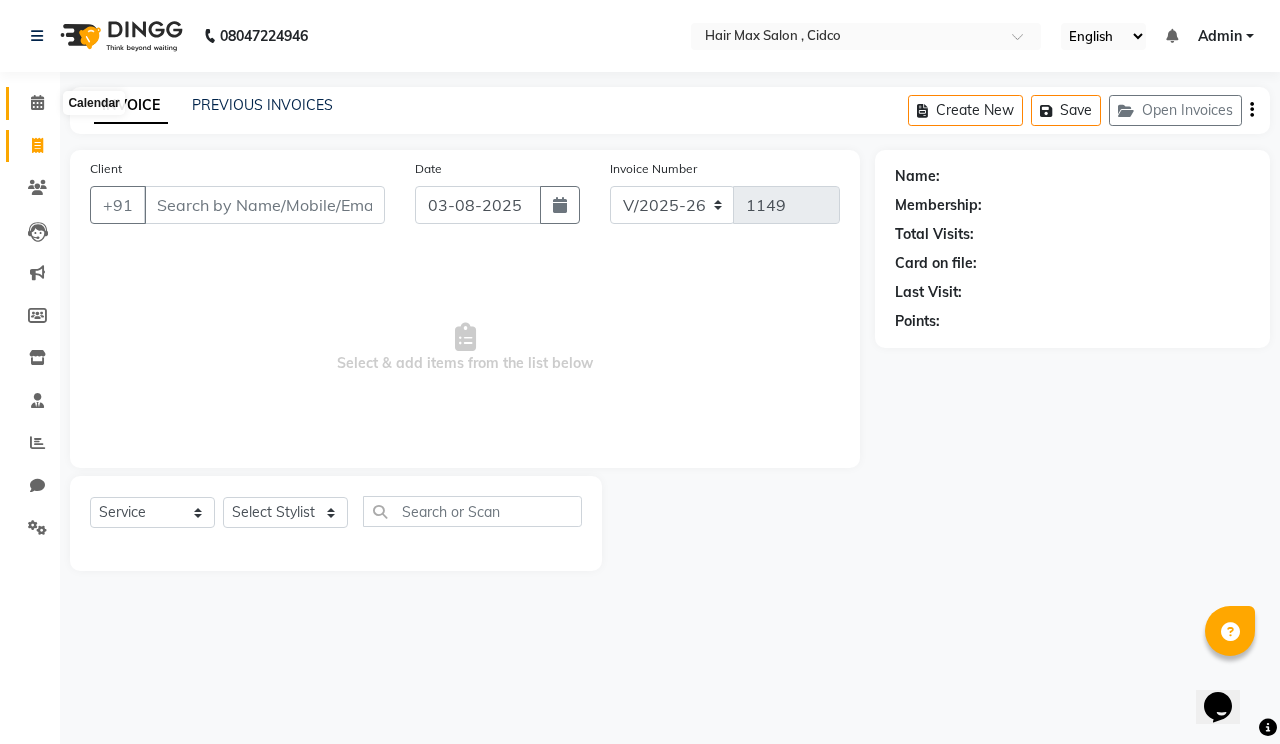 drag, startPoint x: 36, startPoint y: 102, endPoint x: 85, endPoint y: 108, distance: 49.365982 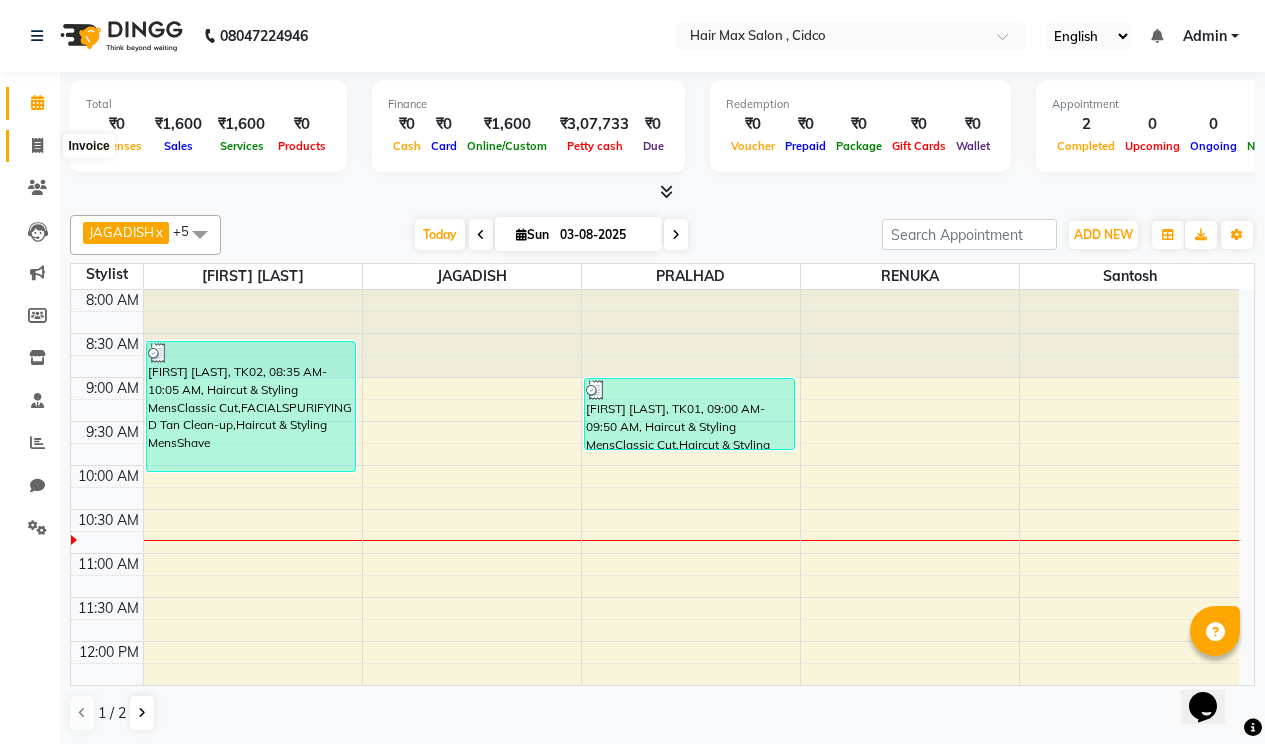 click 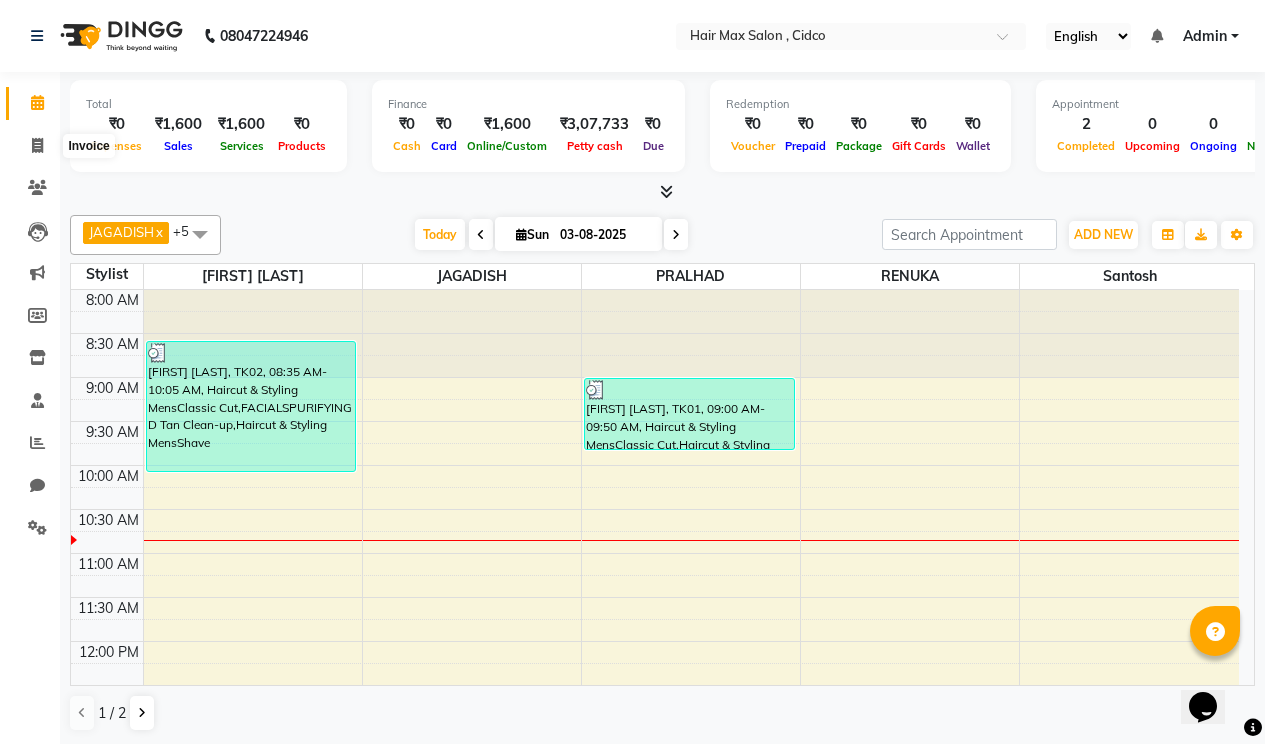select on "service" 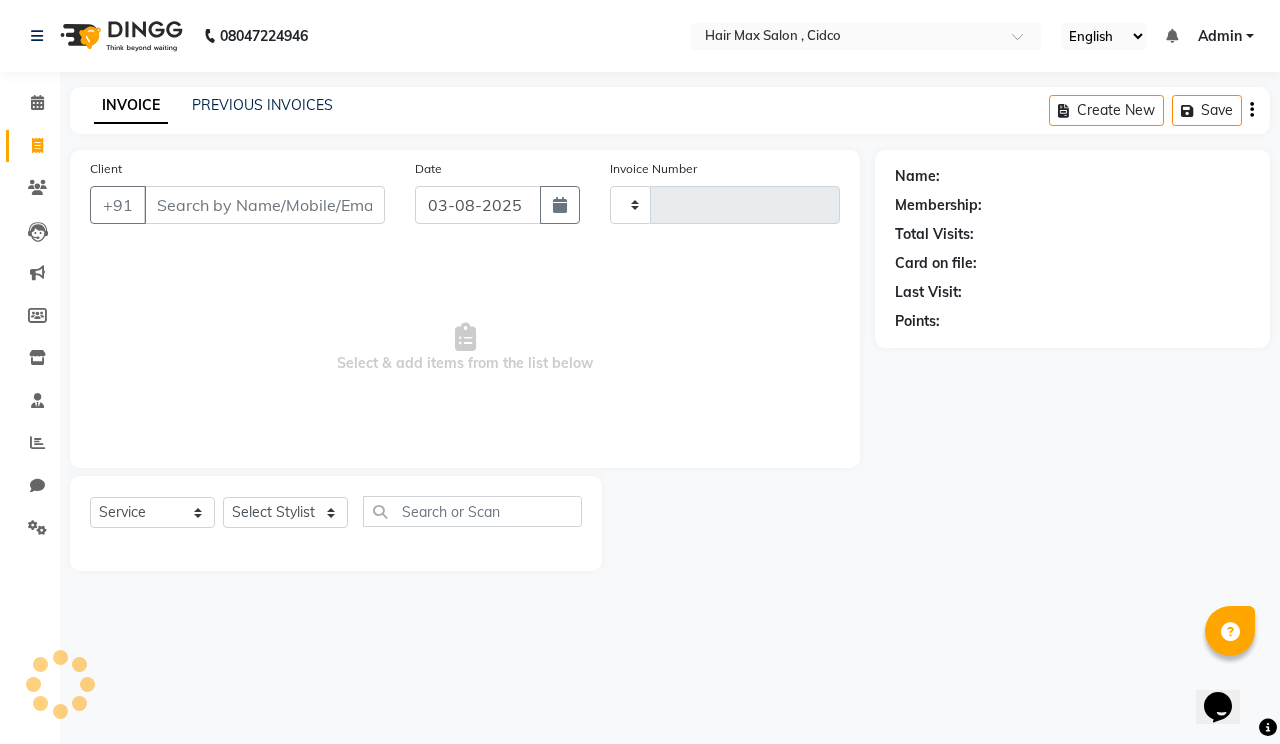 type on "1149" 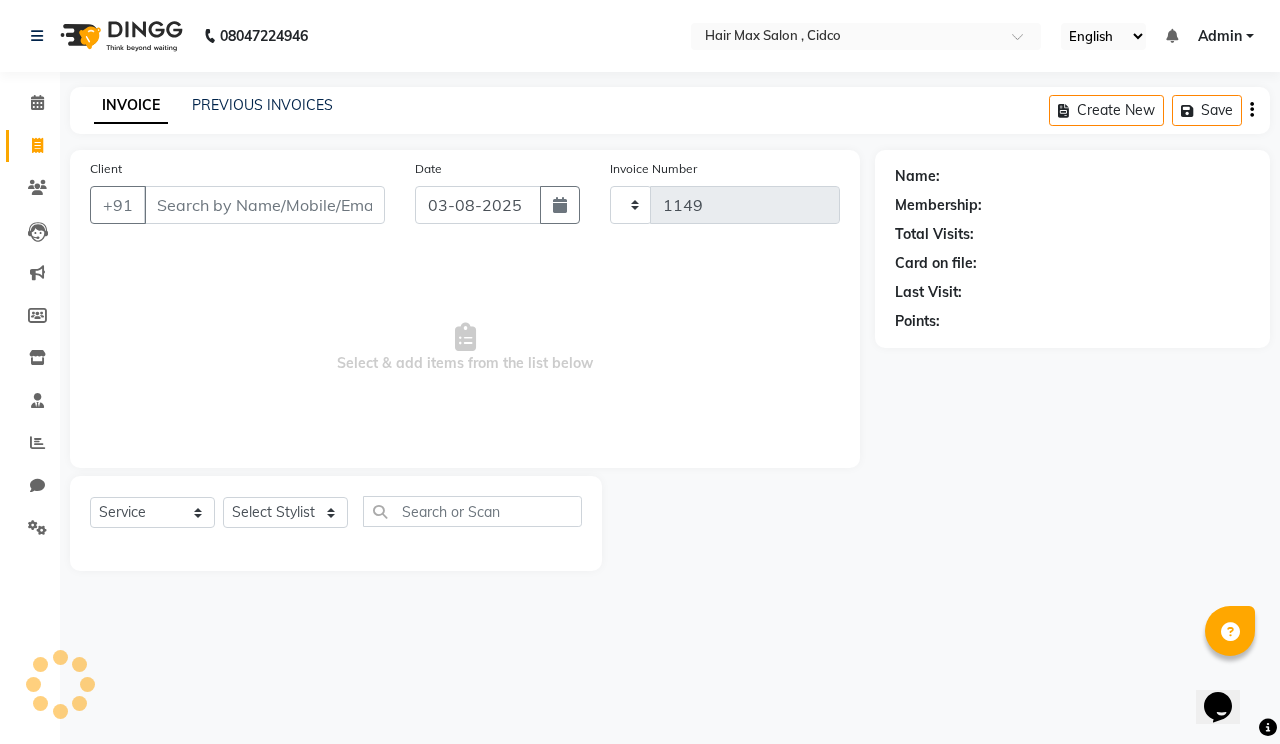 select on "7580" 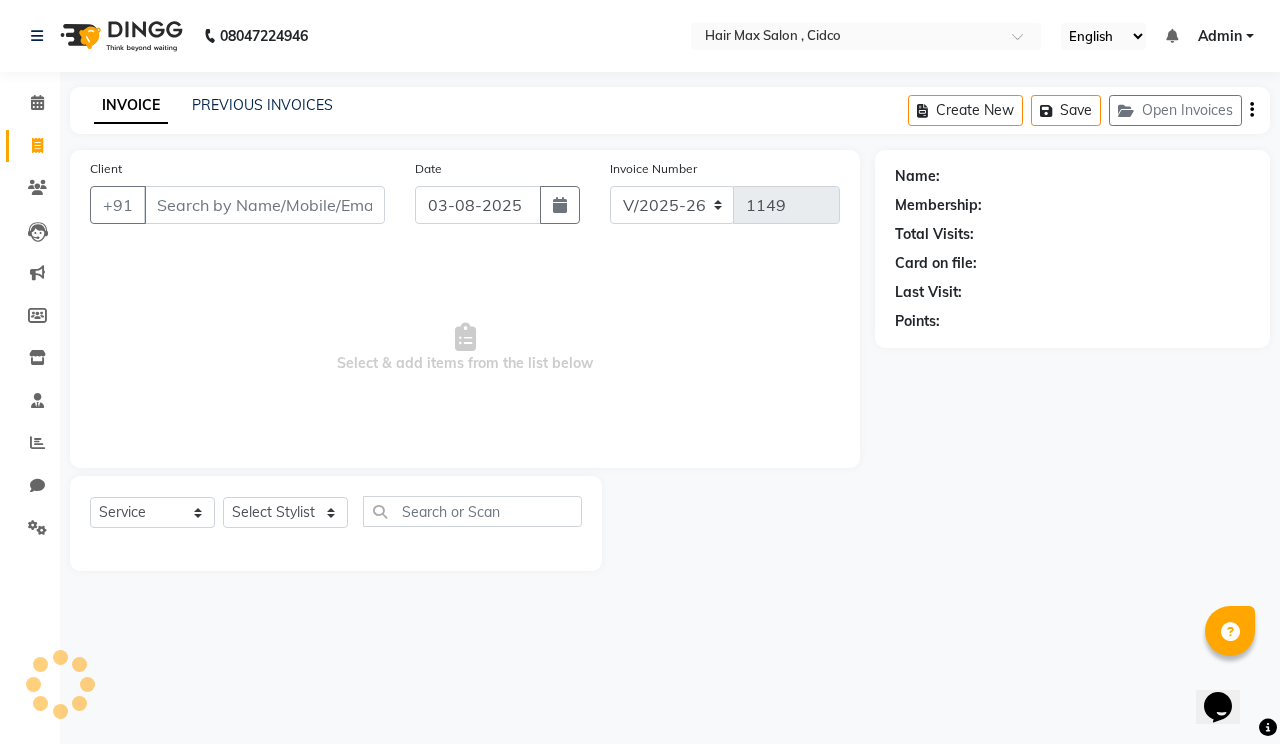 click on "Client" at bounding box center (264, 205) 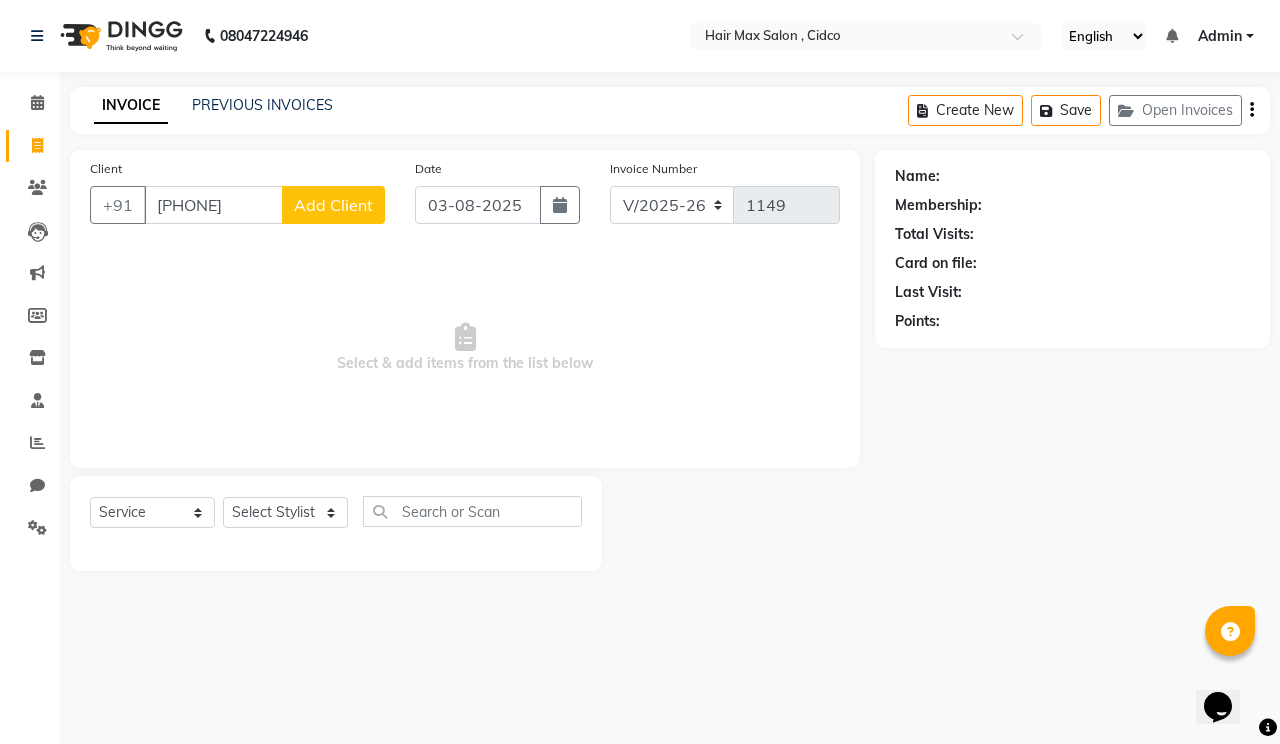 type on "[PHONE]" 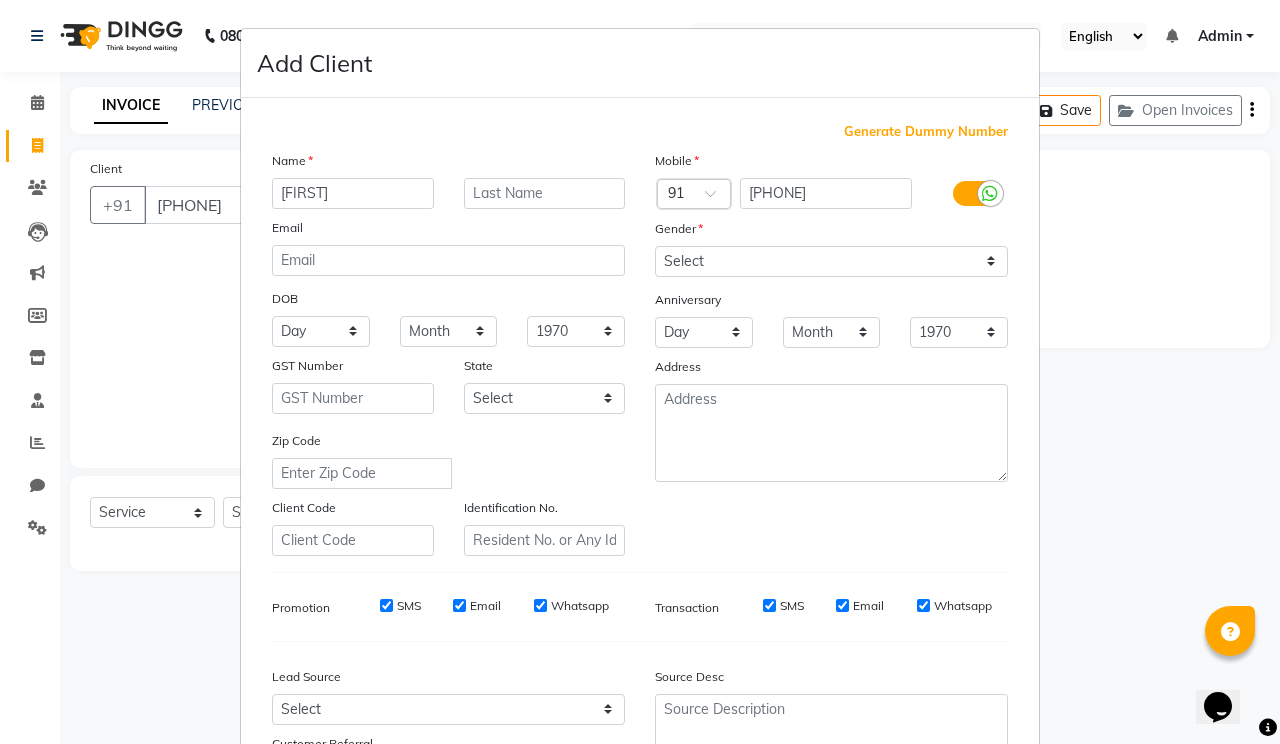 type on "[FIRST]" 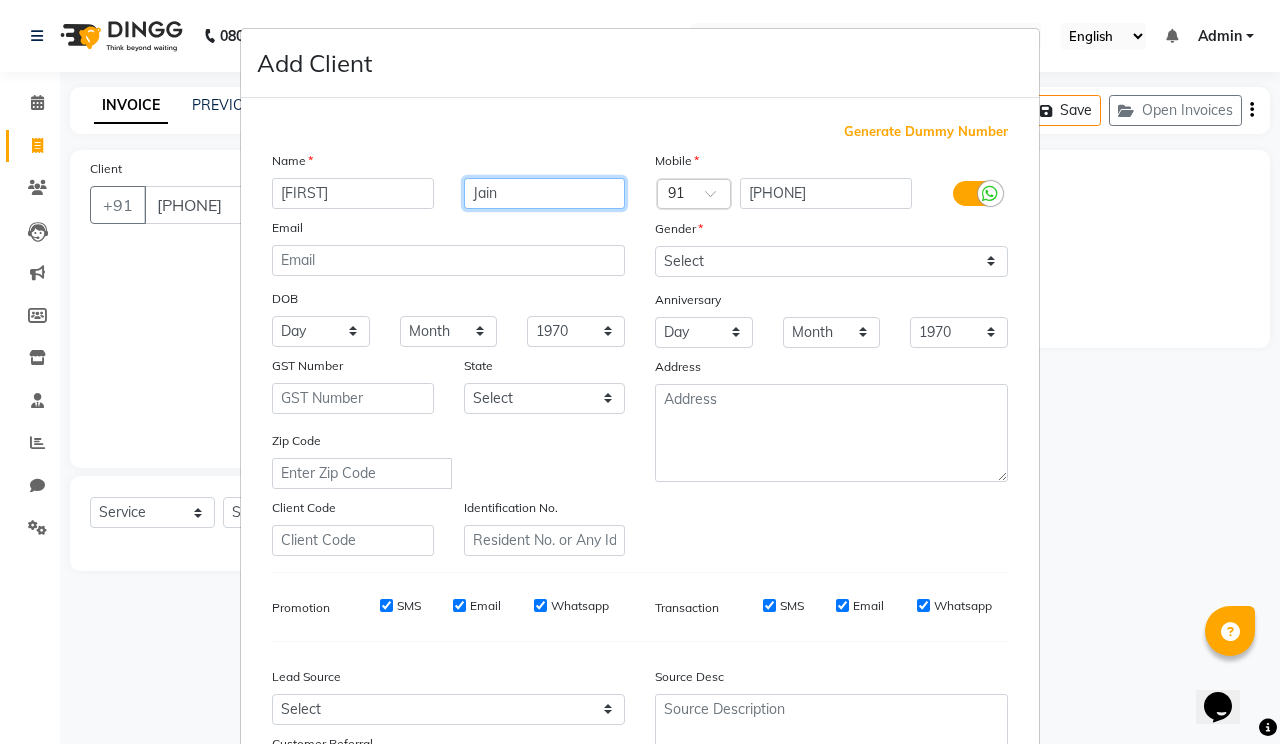 type on "Jain" 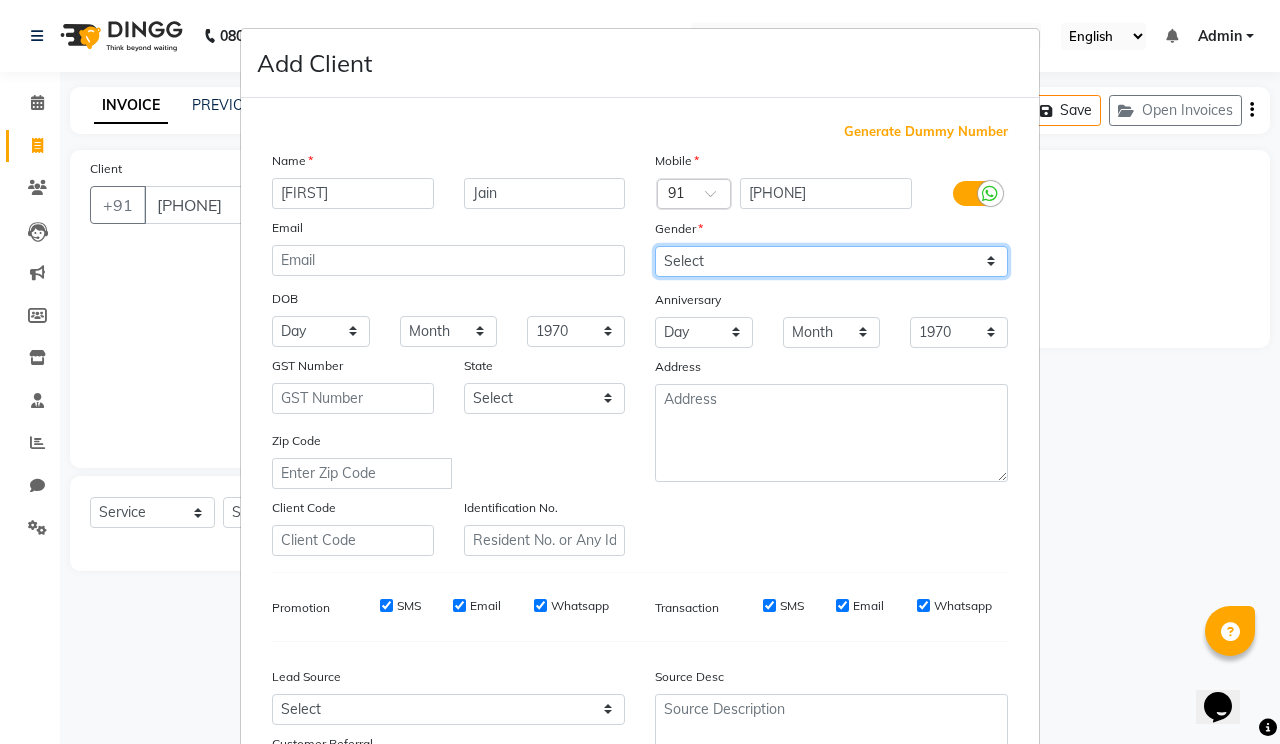click on "Select Male Female Other Prefer Not To Say" at bounding box center [831, 261] 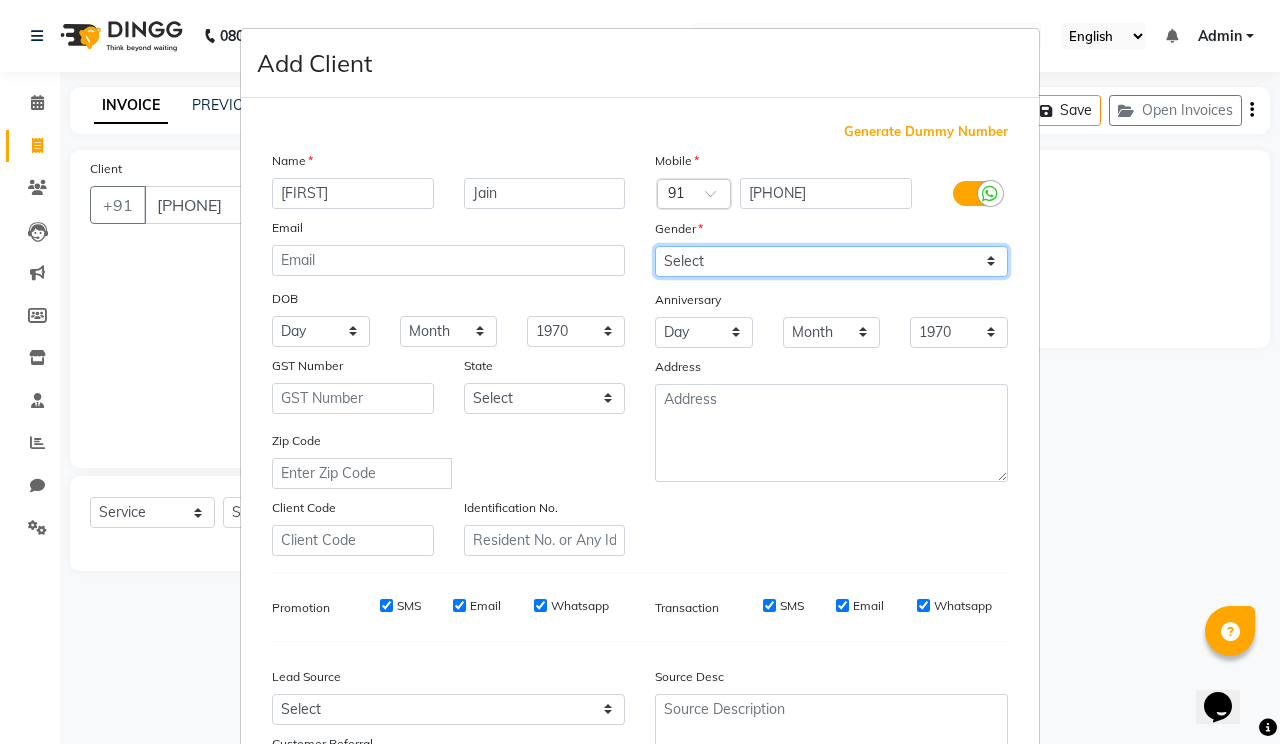 select on "male" 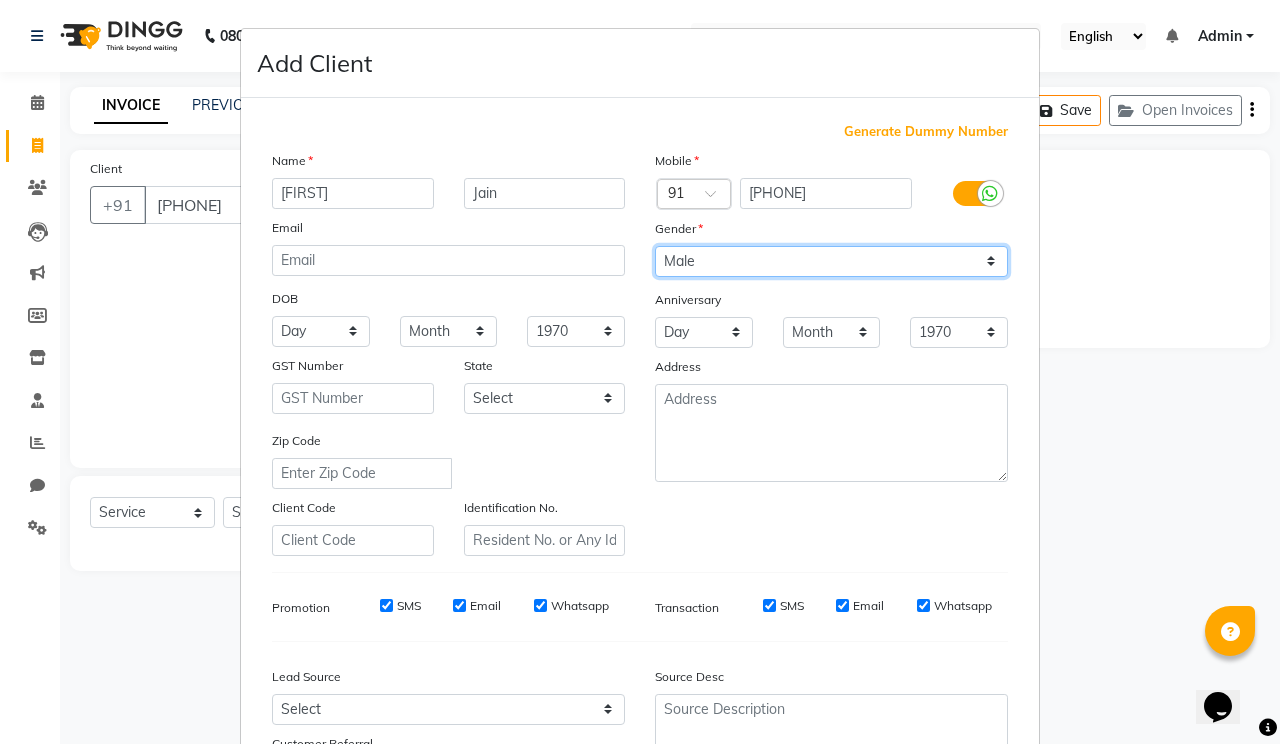 click on "Select Male Female Other Prefer Not To Say" at bounding box center [831, 261] 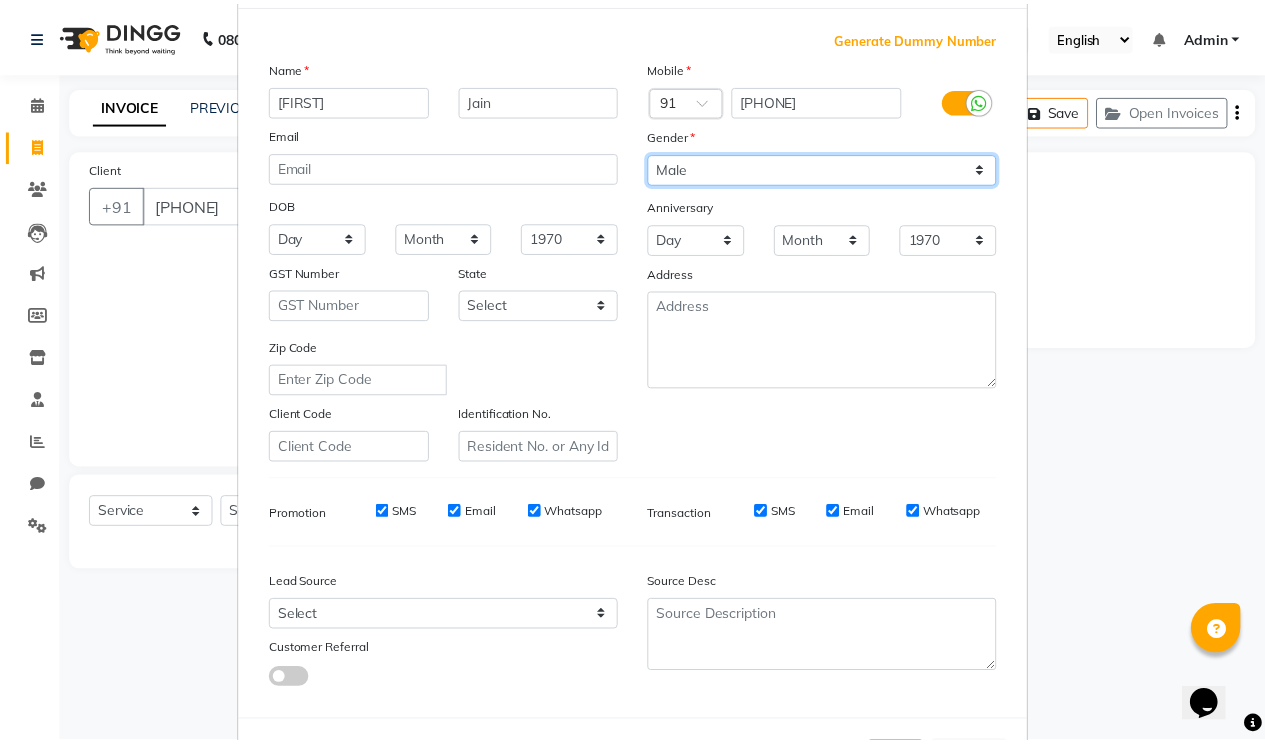 scroll, scrollTop: 179, scrollLeft: 0, axis: vertical 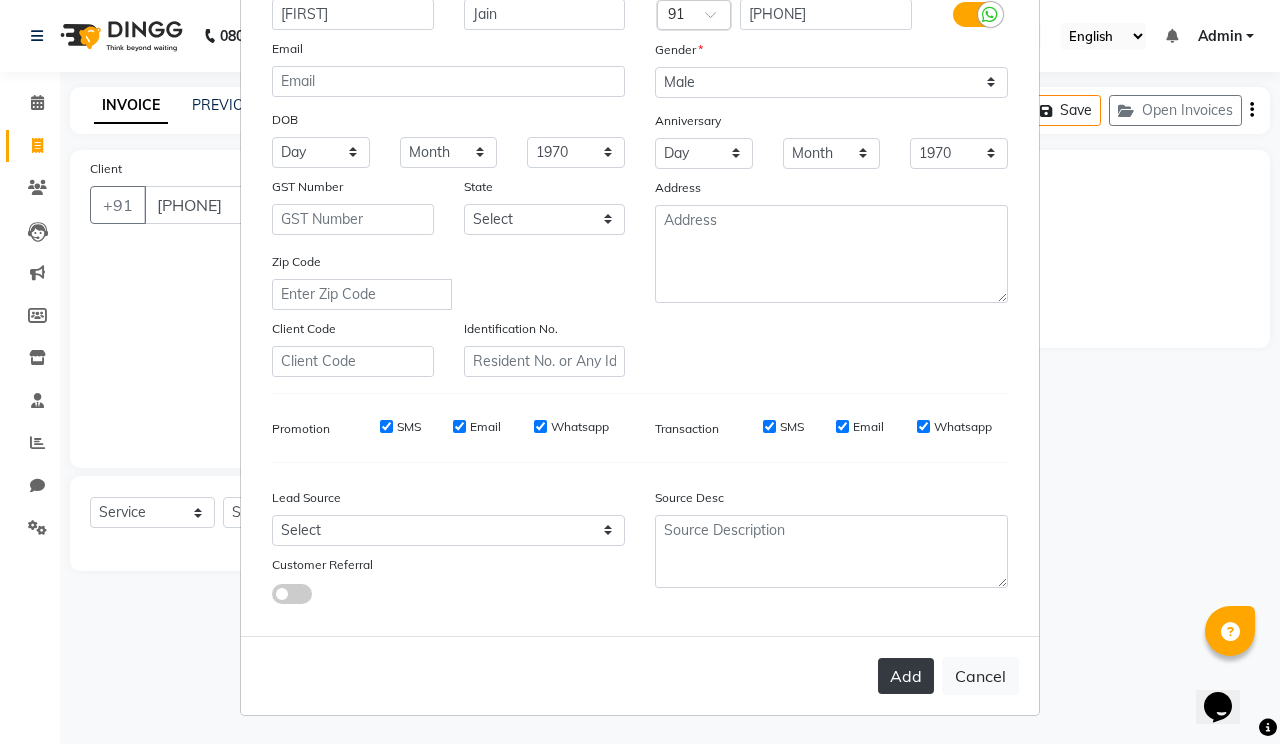 click on "Add" at bounding box center (906, 676) 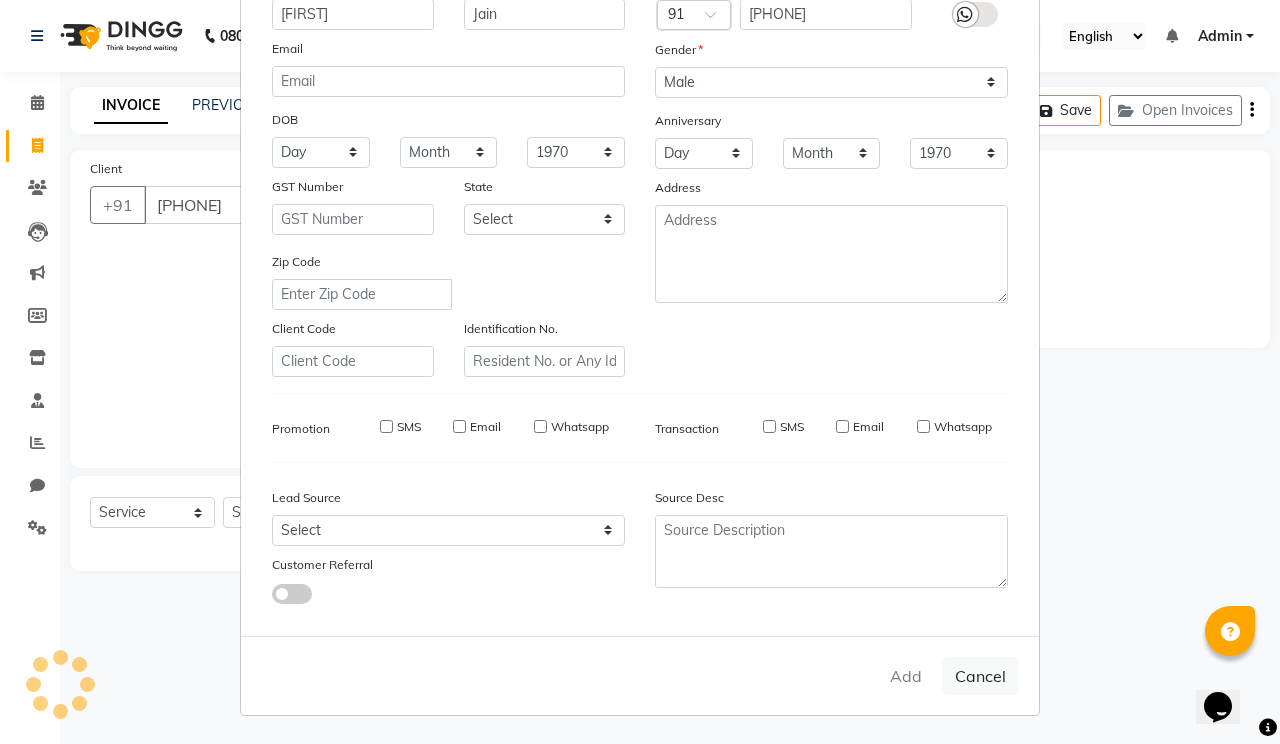 type 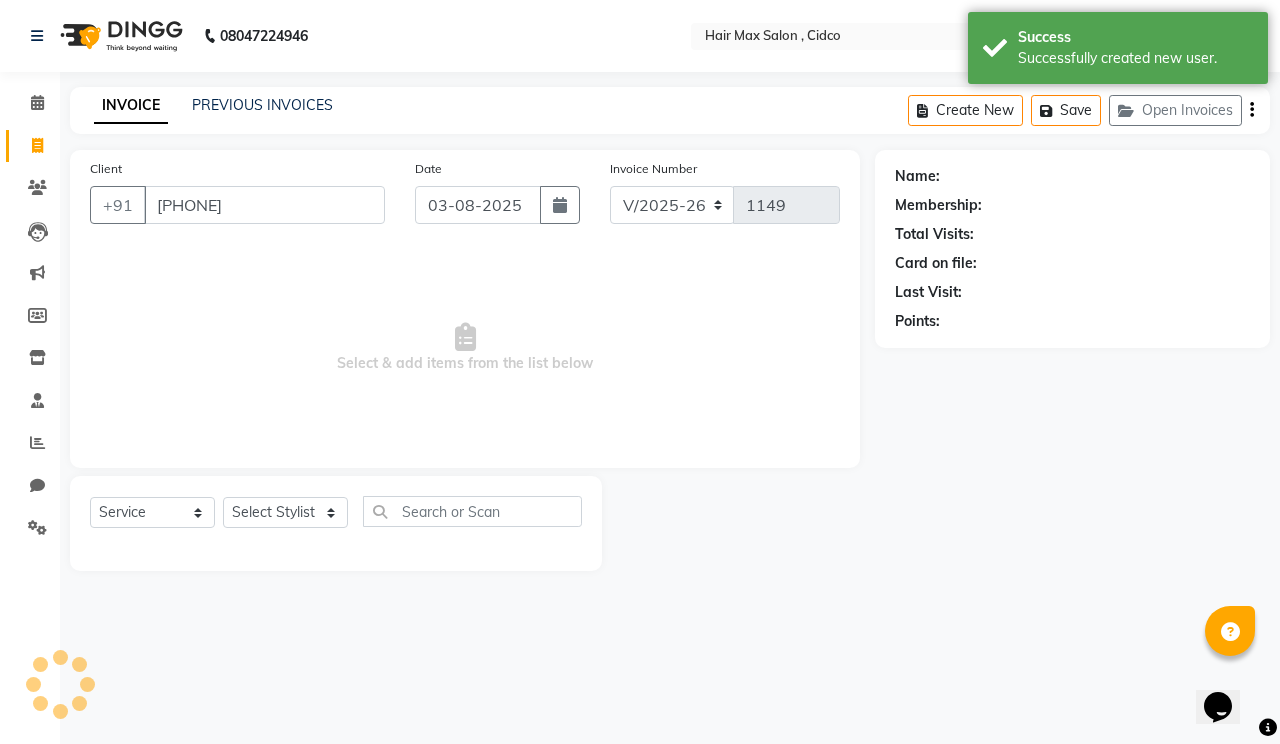 select on "1: Object" 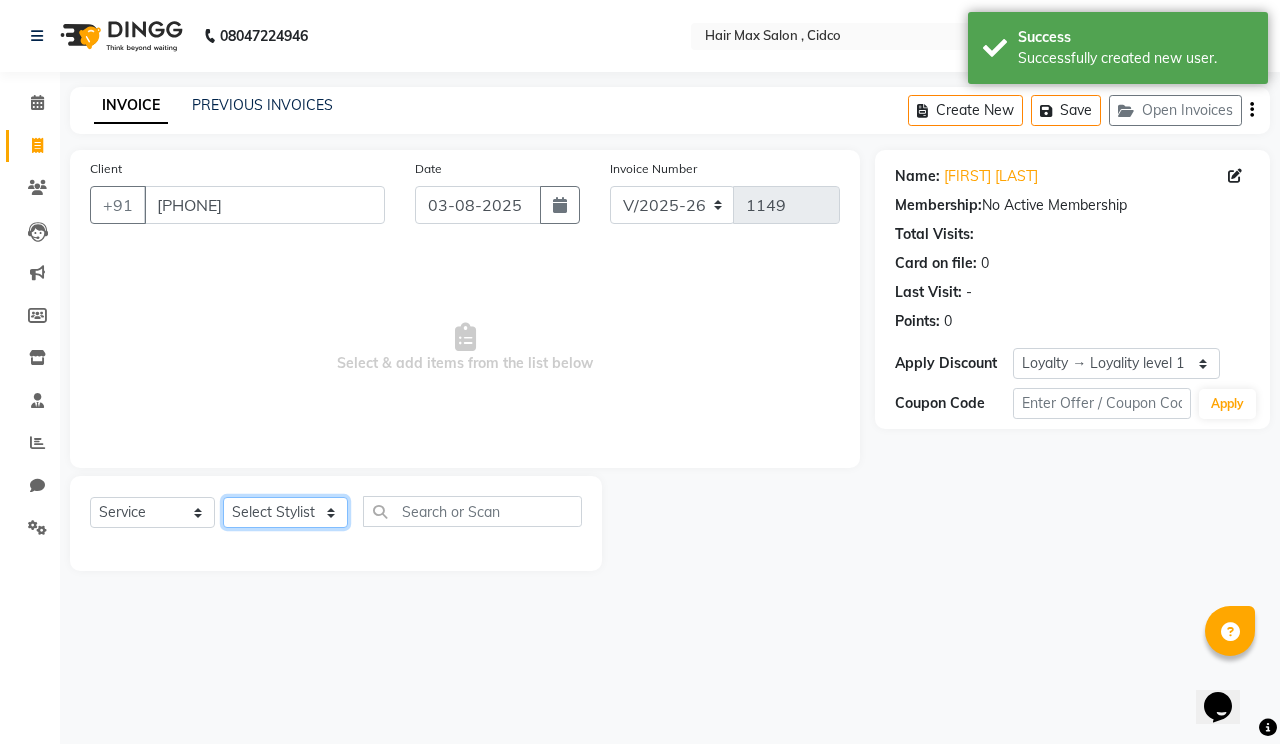 click on "Select Stylist [FIRST] [LAST] [FIRST] [LAST] [FIRST] [LAST] [FIRST] [LAST] [FIRST] [LAST] [FIRST] [LAST] FACIALSPURIFYING D Tan Clean-up x Haircut & Styling MensClassic Cut Haircut & Styling MensTattoo Cut Feded Haircut & Styling MensD Tox Hair Cut Haircut & Styling MensKids Cut (Below 10 years) Haircut & Styling MensWash And Styling Haircut & Styling MensBeard Shape Haircut & Styling MensShave Haircut & Styling MensTrimming Haircut & Styling WomenAdvance Haircut With Wash Haircut & Styling WomenAdvance Haircut Without Wash Haircut & Styling WomenKids Girl Hair Cut (Below 10 years) Haircut & Styling WomenHaircut Basic Haircut & Styling WomenCreative Cut by Senior Stylist Haircut & Styling WomenPixy Bob or blunt cut BLOW DRYBob BLOW DRYShort BLOW DRYMedium BLOW DRYLong IRONBob IRONShort IRONMedium IRONLong TEMPORARY CURLSMedium Hair Tongs/ Iron Tongs TEMPORARY CURLSLong Hair Tongs/ Iron Tongs HAIR WASH WITH CONDITIONER L'OREALMens HAIR WASH WITH CONDITIONER L'OREALBob HAIR WASH WITH CONDITIONER L'OREALShort HAIR WASH WITH CONDITIONER L'OREALLong" 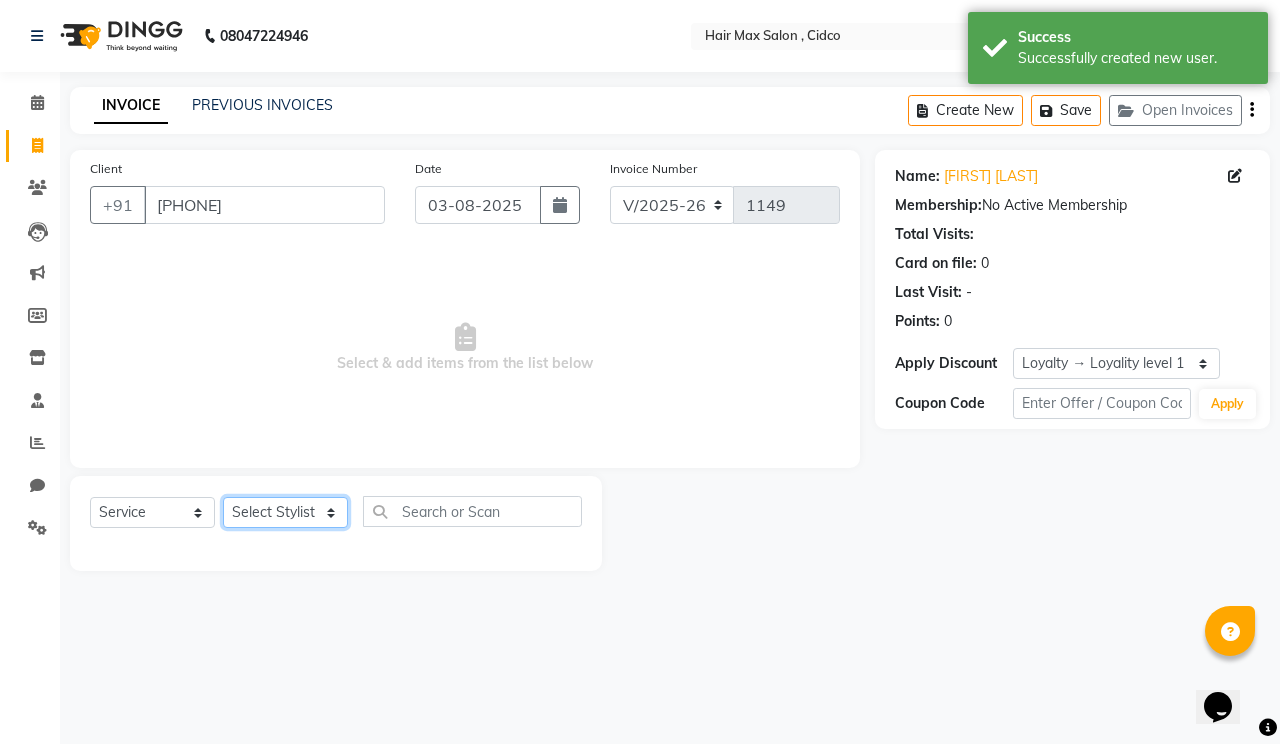 select on "69948" 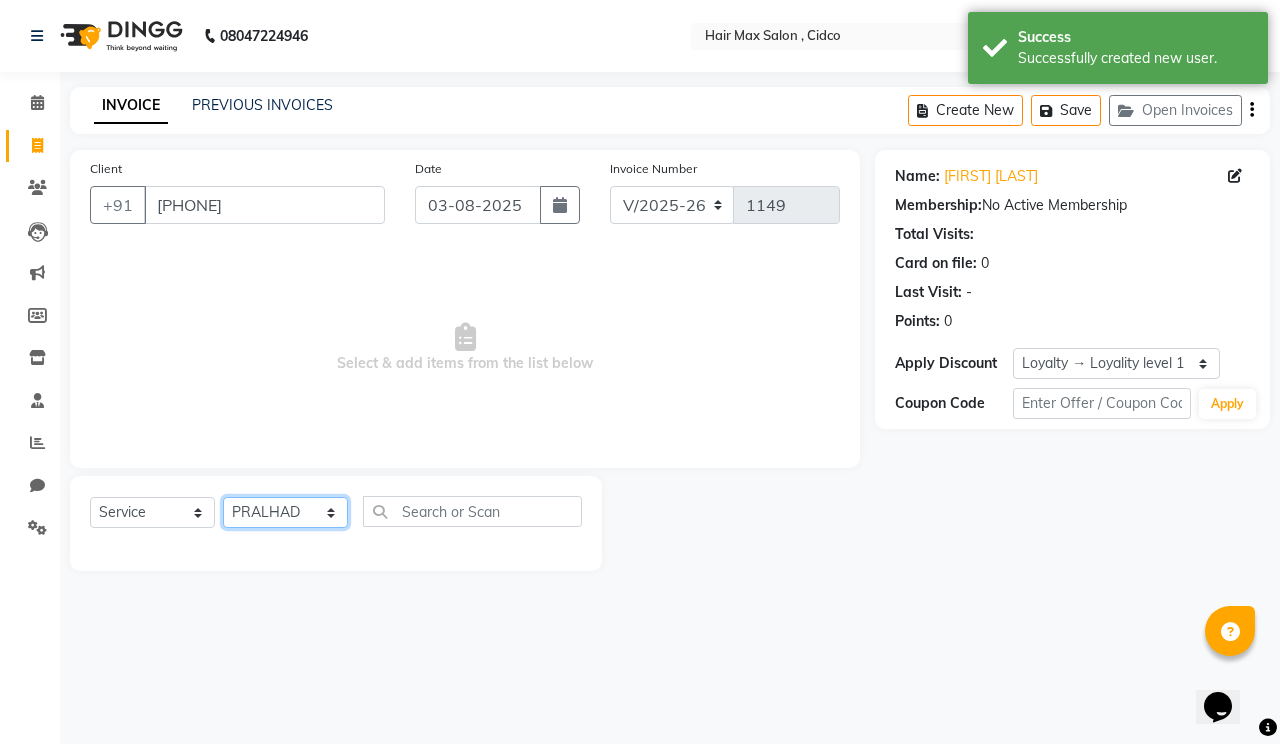 click on "Select Stylist [FIRST] [LAST] [FIRST] [LAST] [FIRST] [LAST] [FIRST] [LAST] [FIRST] [LAST] [FIRST] [LAST] FACIALSPURIFYING D Tan Clean-up x Haircut & Styling MensClassic Cut Haircut & Styling MensTattoo Cut Feded Haircut & Styling MensD Tox Hair Cut Haircut & Styling MensKids Cut (Below 10 years) Haircut & Styling MensWash And Styling Haircut & Styling MensBeard Shape Haircut & Styling MensShave Haircut & Styling MensTrimming Haircut & Styling WomenAdvance Haircut With Wash Haircut & Styling WomenAdvance Haircut Without Wash Haircut & Styling WomenKids Girl Hair Cut (Below 10 years) Haircut & Styling WomenHaircut Basic Haircut & Styling WomenCreative Cut by Senior Stylist Haircut & Styling WomenPixy Bob or blunt cut BLOW DRYBob BLOW DRYShort BLOW DRYMedium BLOW DRYLong IRONBob IRONShort IRONMedium IRONLong TEMPORARY CURLSMedium Hair Tongs/ Iron Tongs TEMPORARY CURLSLong Hair Tongs/ Iron Tongs HAIR WASH WITH CONDITIONER L'OREALMens HAIR WASH WITH CONDITIONER L'OREALBob HAIR WASH WITH CONDITIONER L'OREALShort HAIR WASH WITH CONDITIONER L'OREALLong" 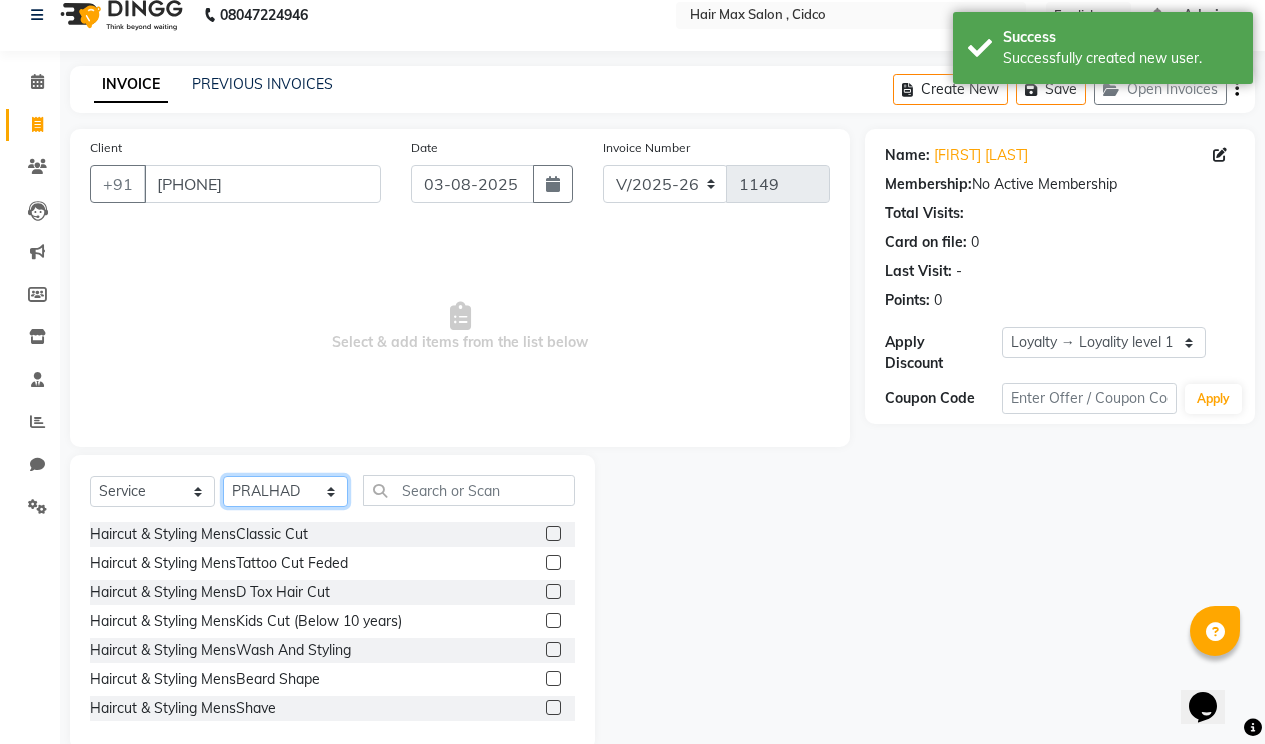 scroll, scrollTop: 57, scrollLeft: 0, axis: vertical 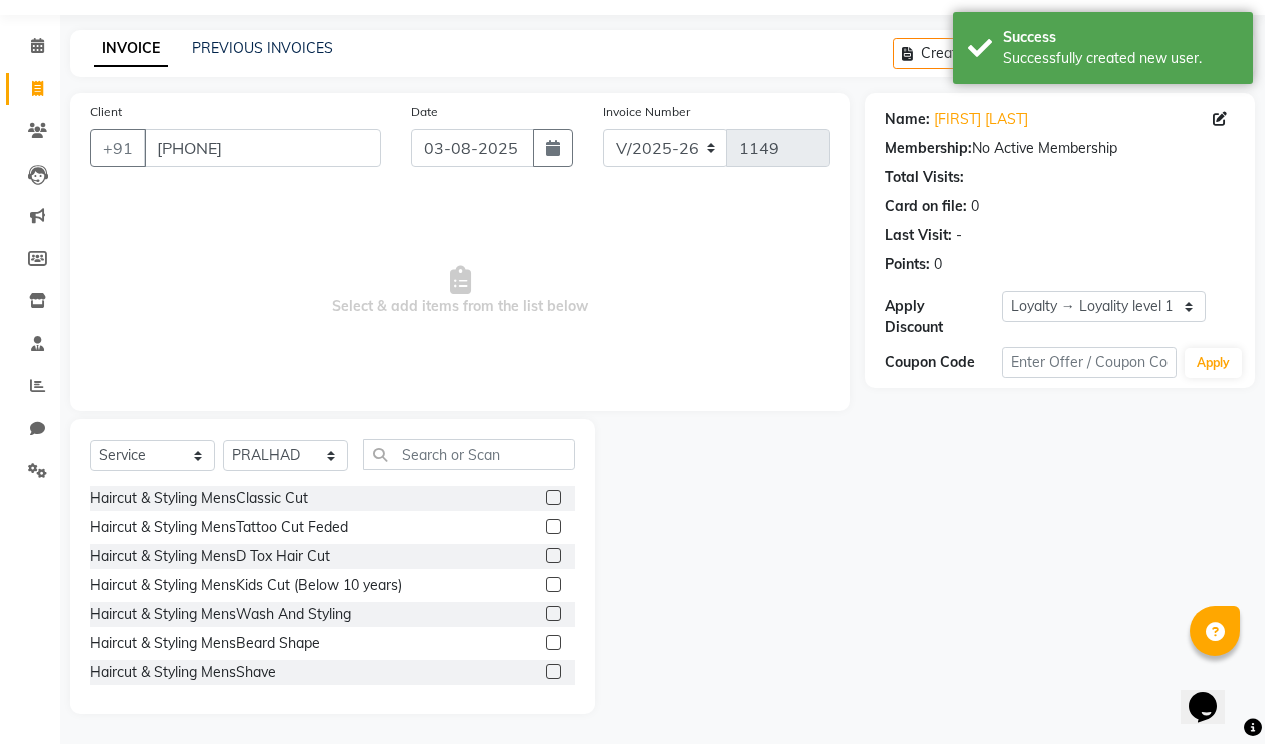 click 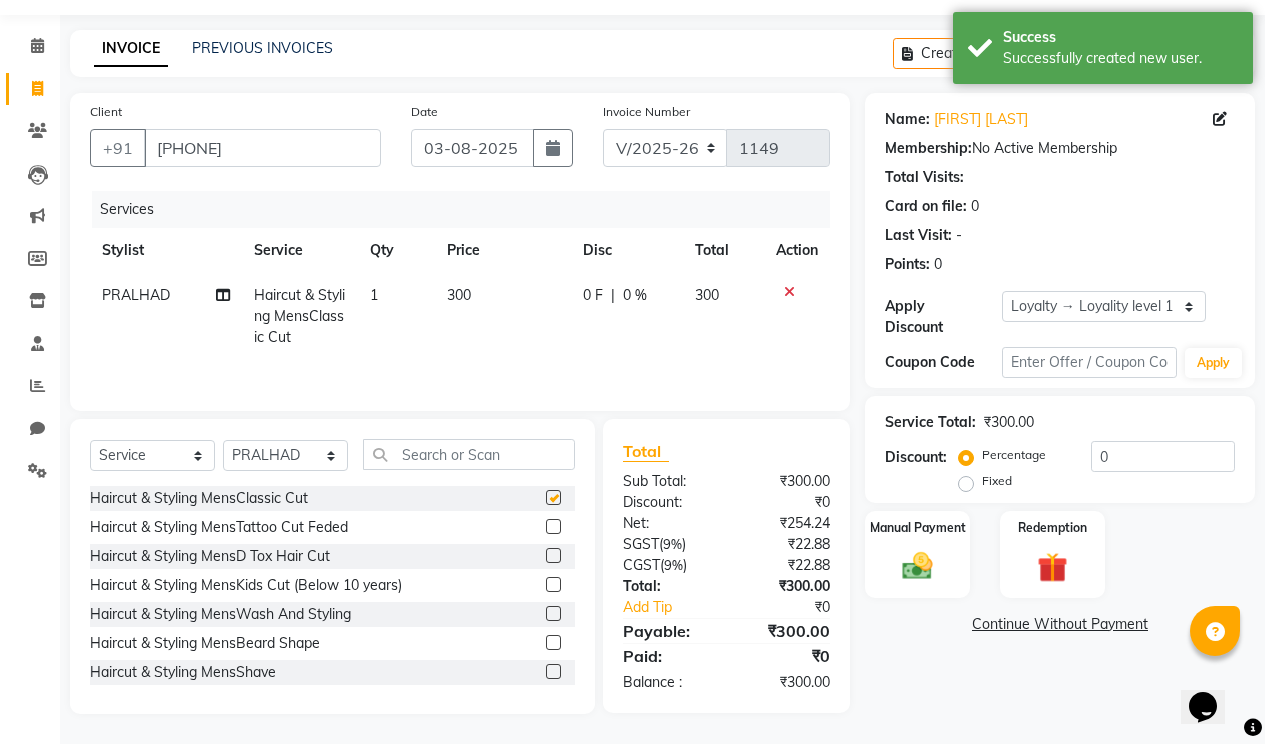 checkbox on "false" 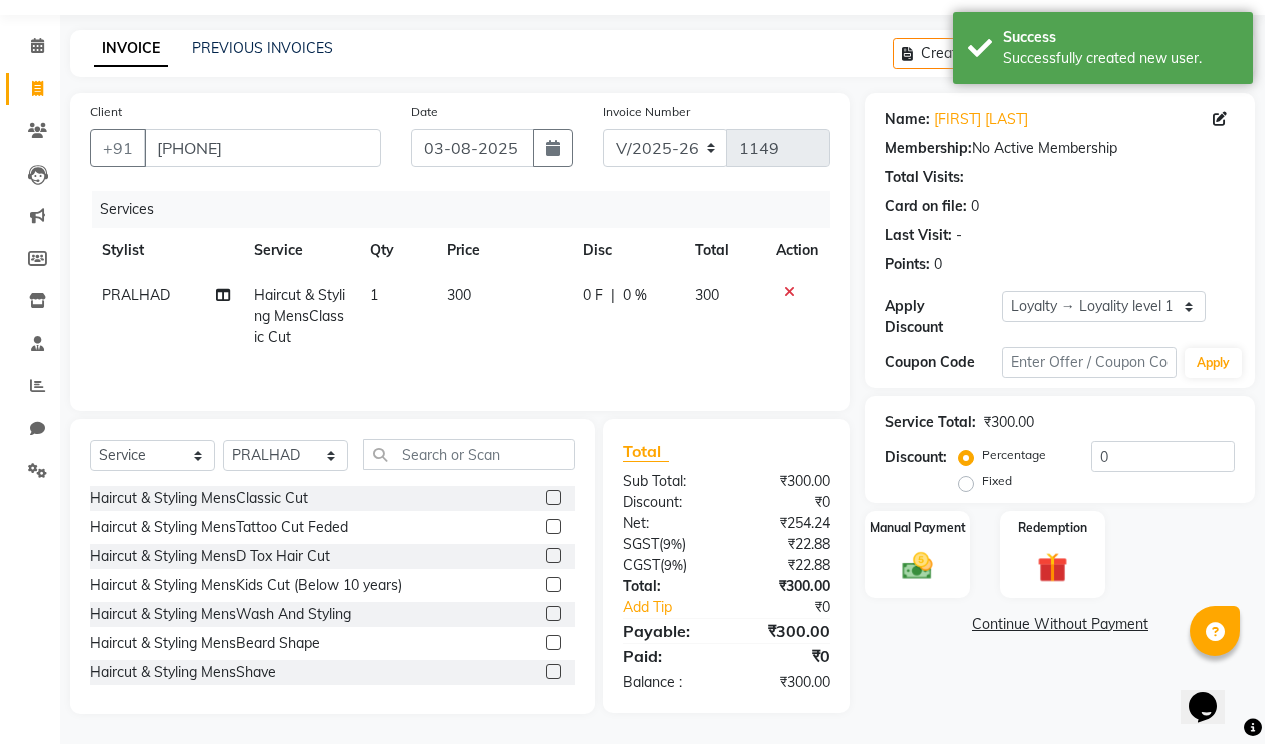 click 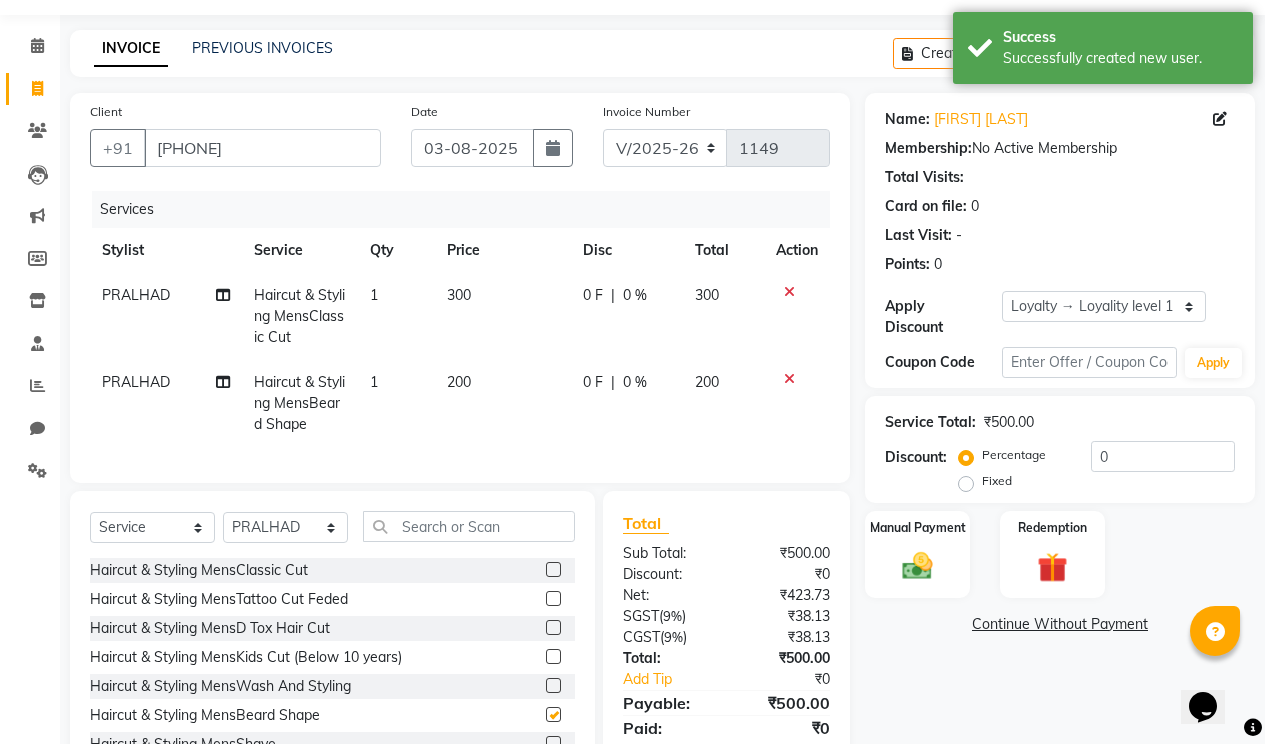 checkbox on "false" 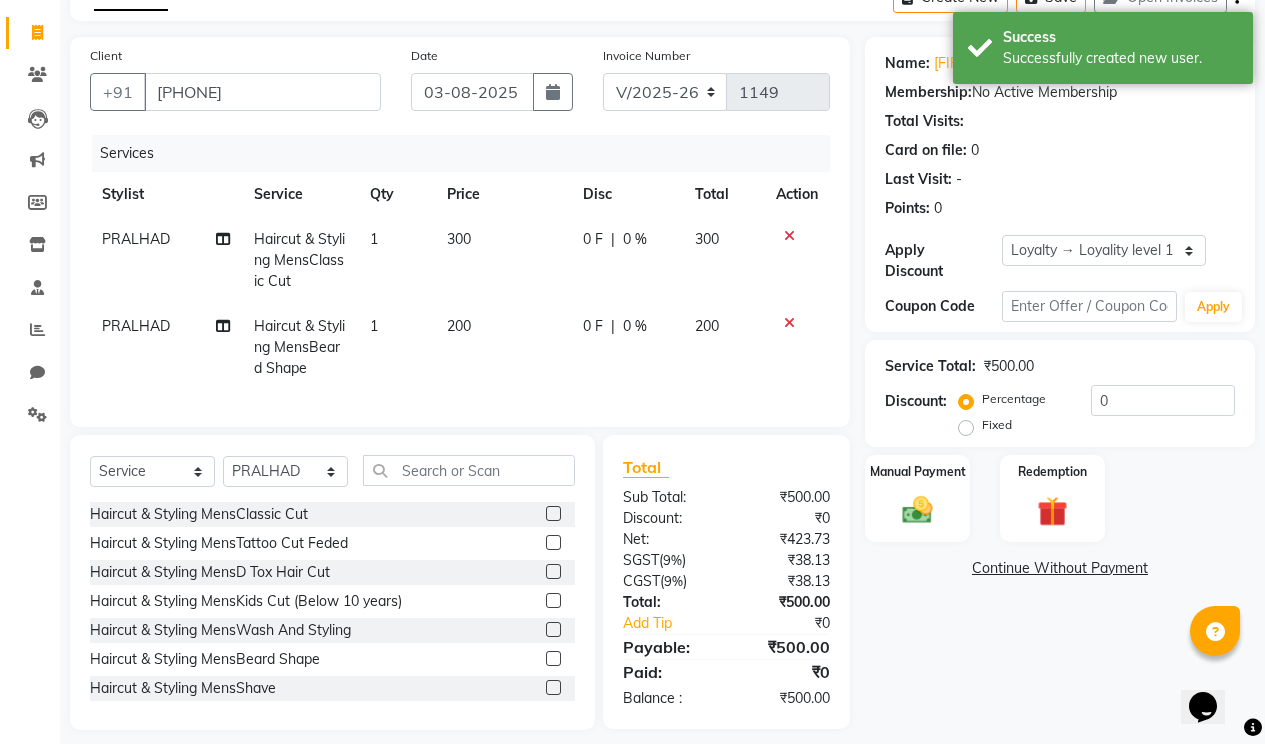scroll, scrollTop: 144, scrollLeft: 0, axis: vertical 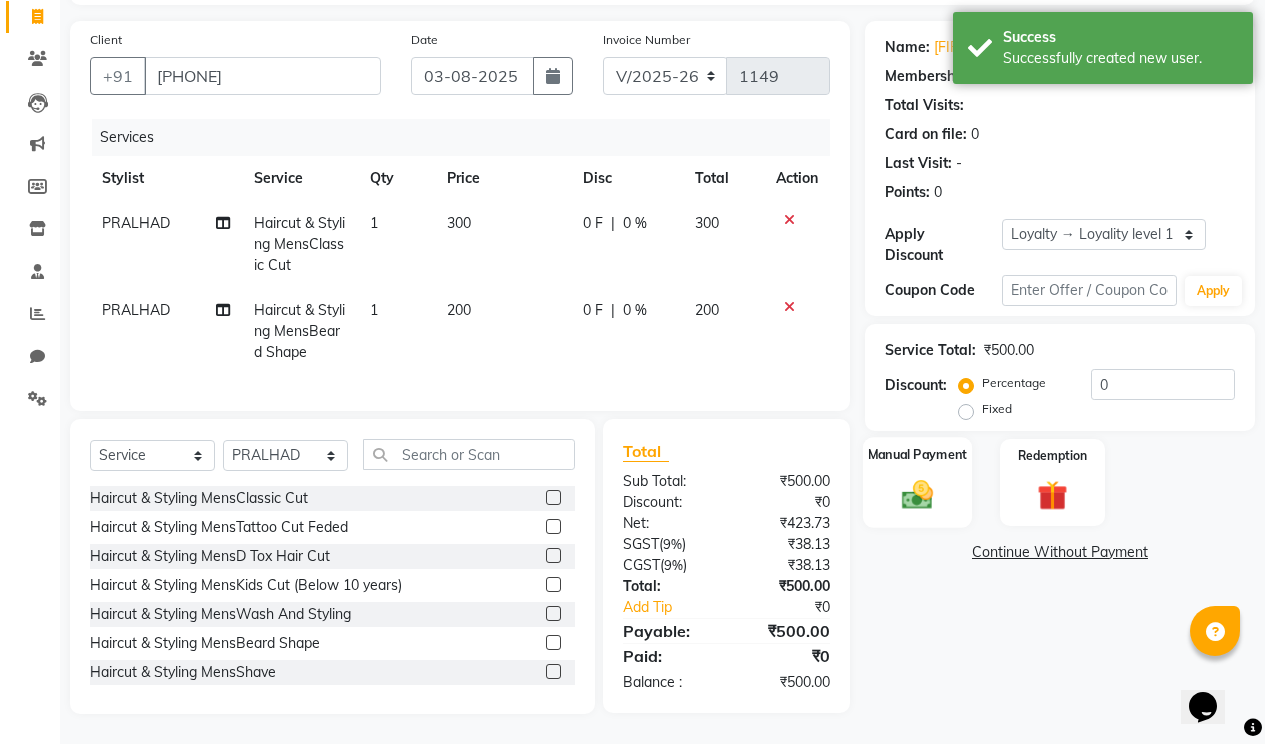 click on "Manual Payment" 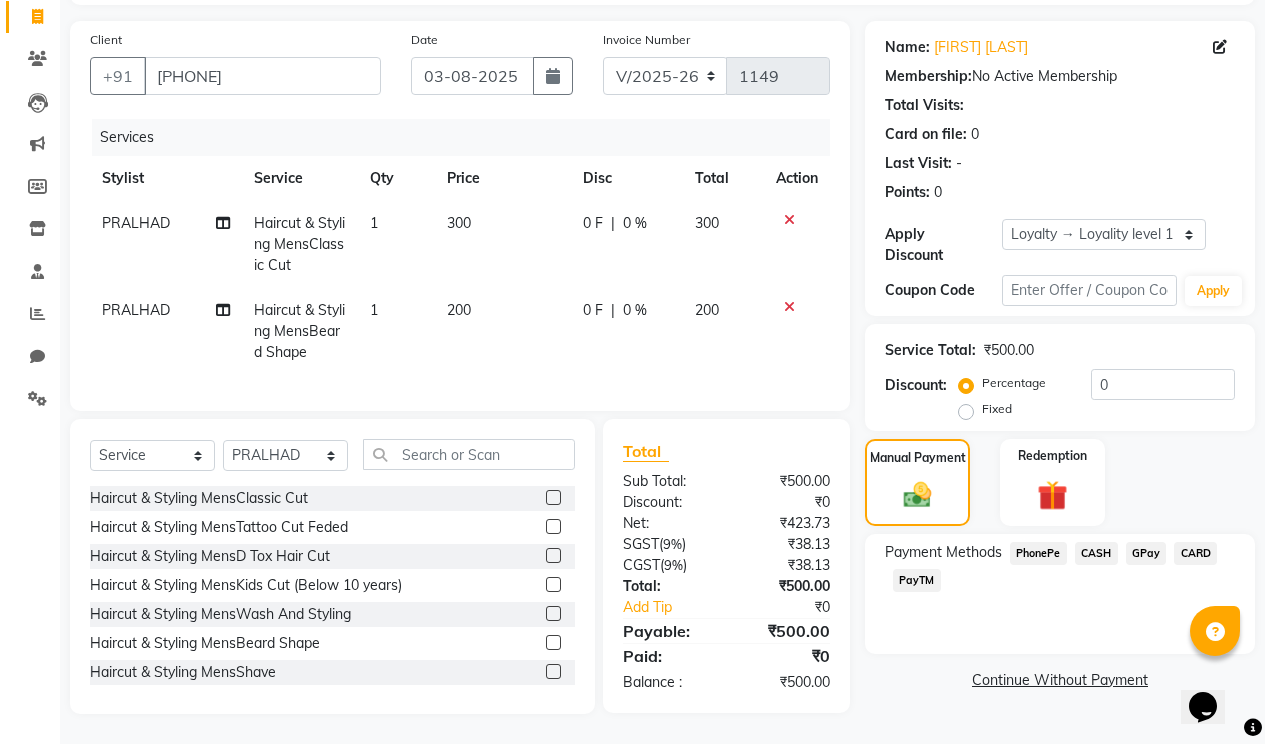 click on "CASH" 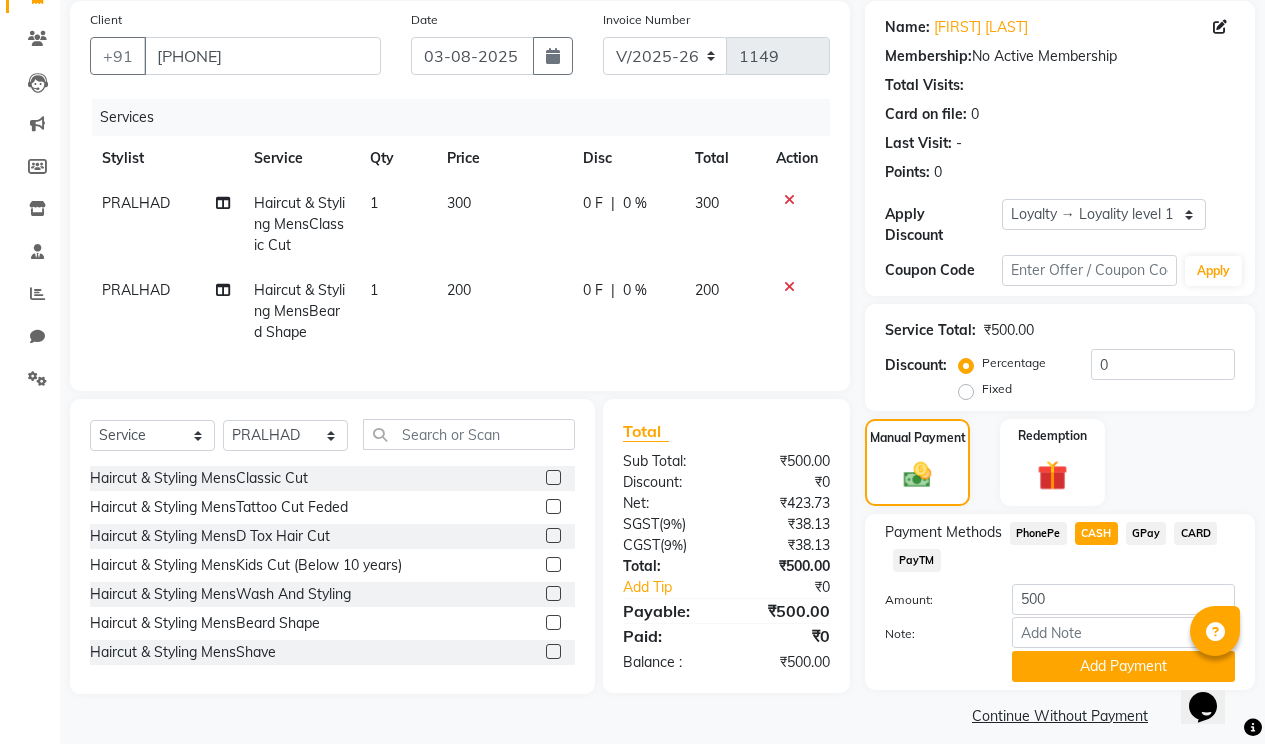 scroll, scrollTop: 150, scrollLeft: 0, axis: vertical 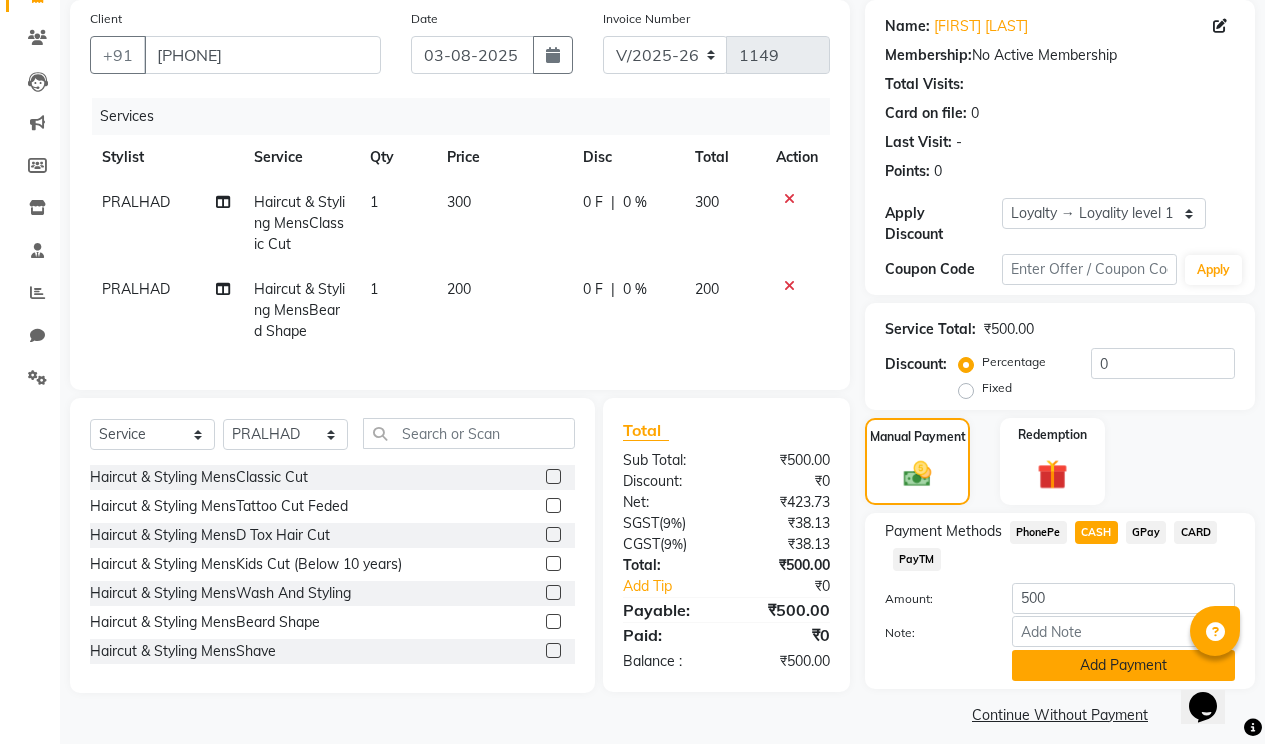 click on "Add Payment" 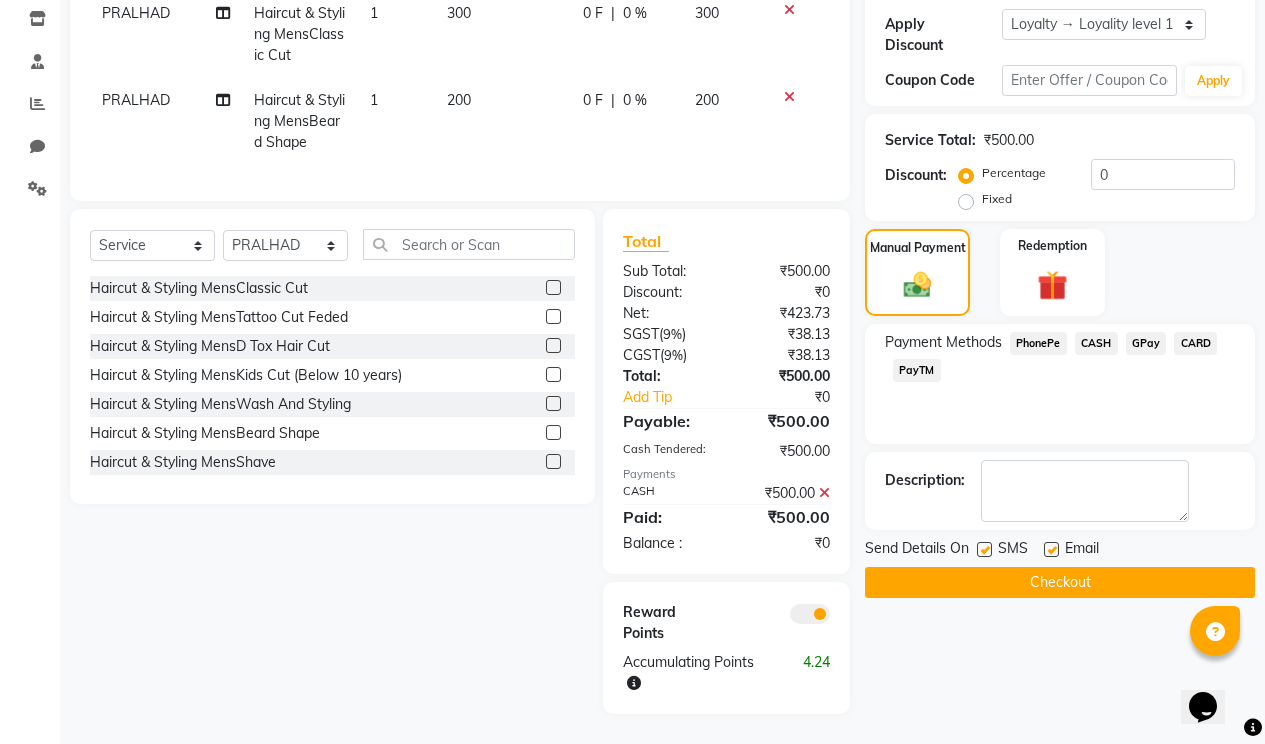 scroll, scrollTop: 354, scrollLeft: 0, axis: vertical 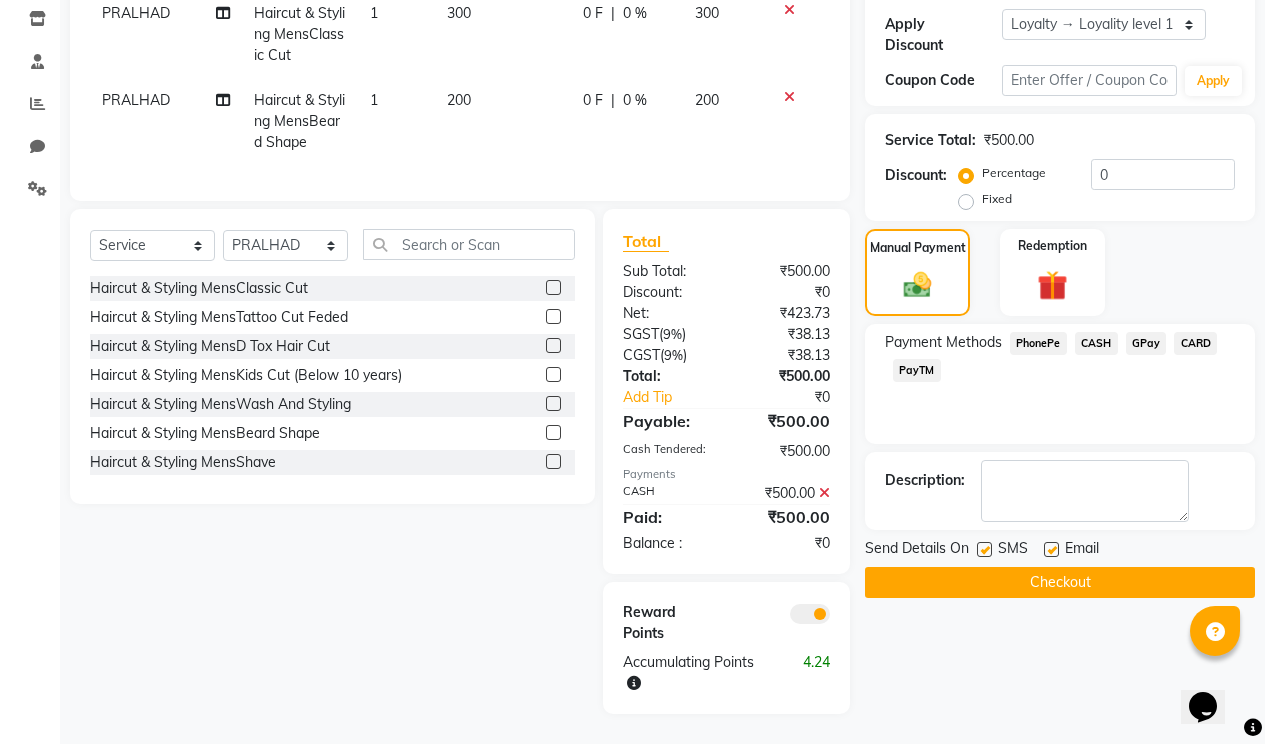click 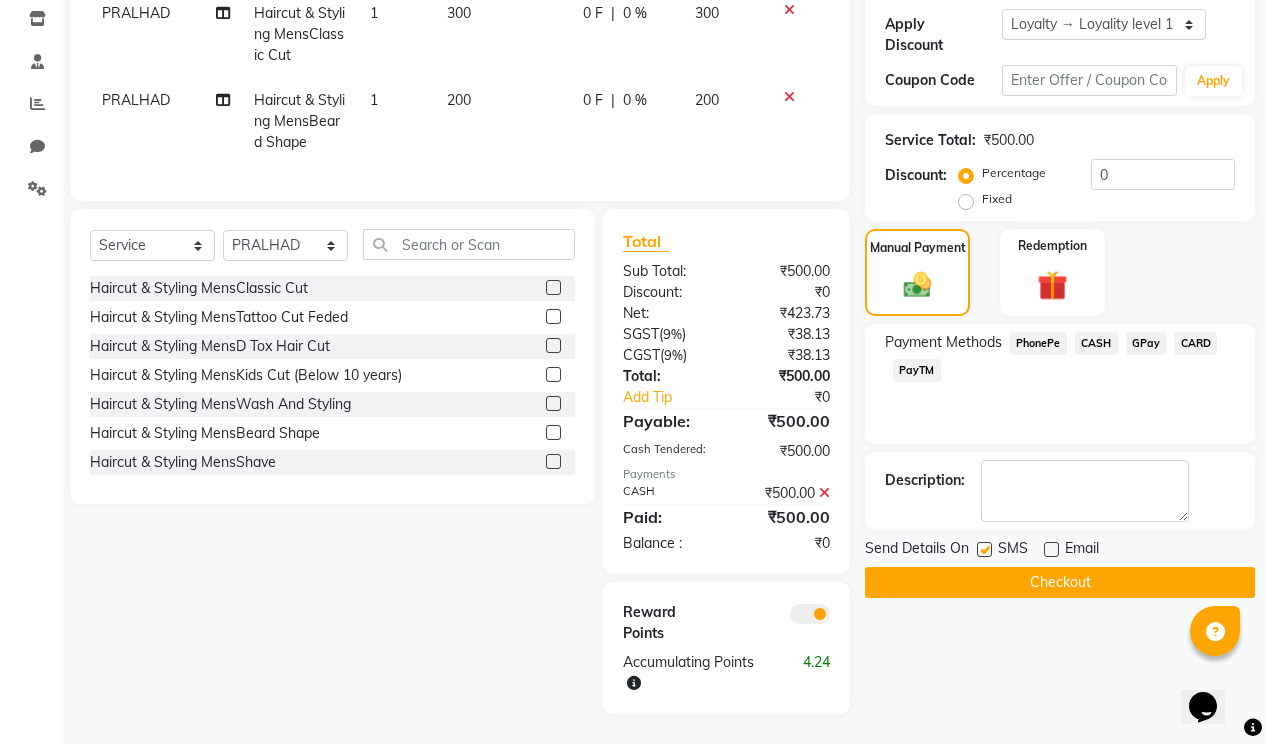 click on "Checkout" 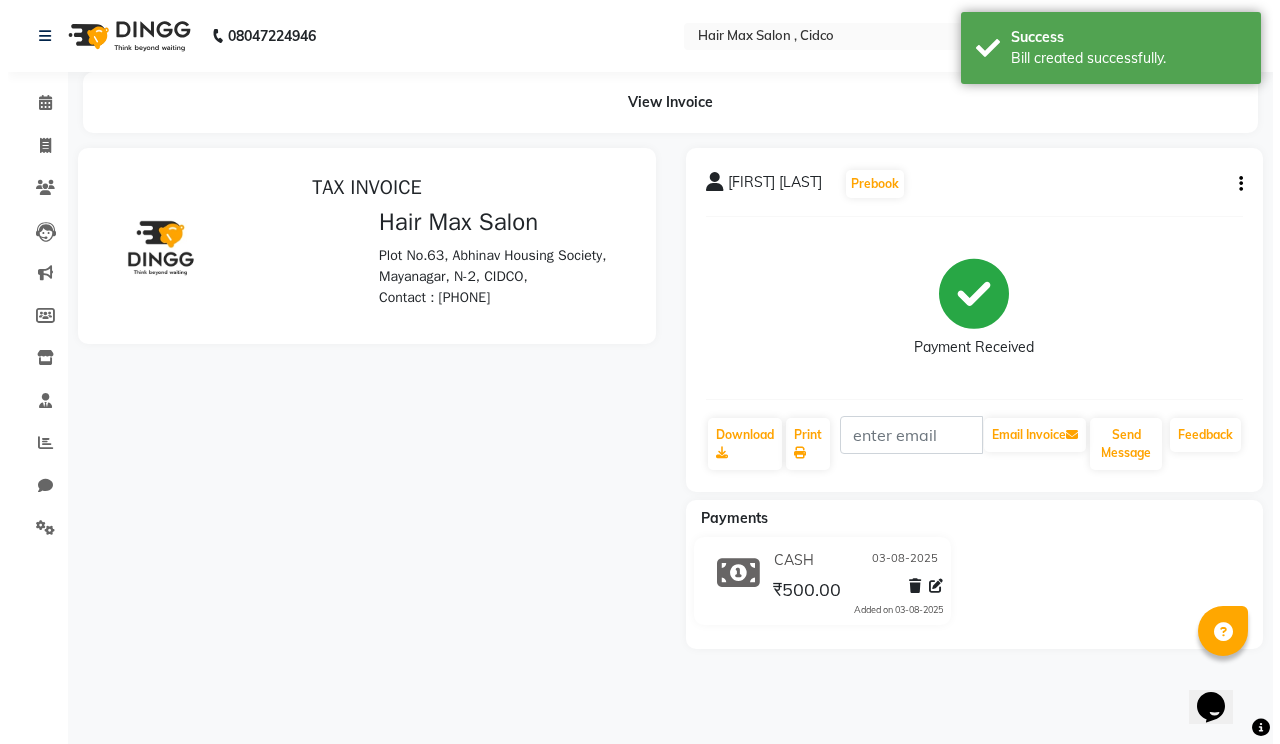 scroll, scrollTop: 0, scrollLeft: 0, axis: both 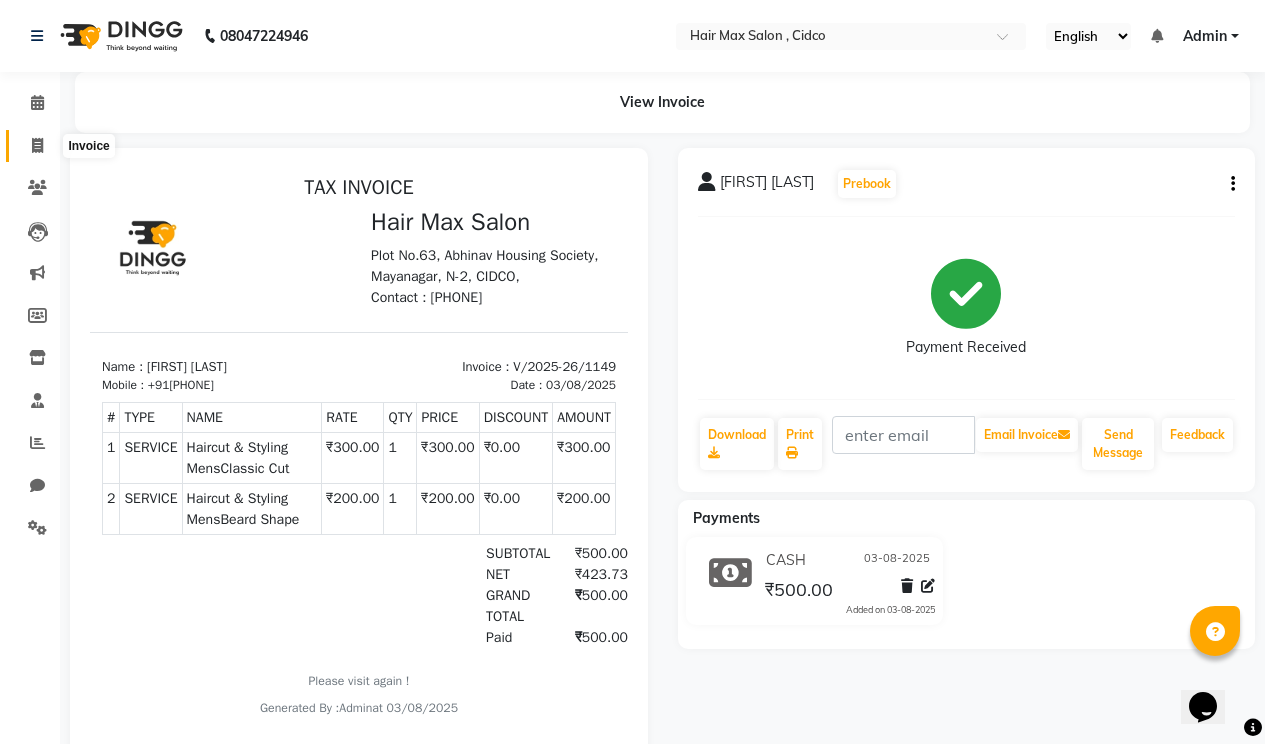click 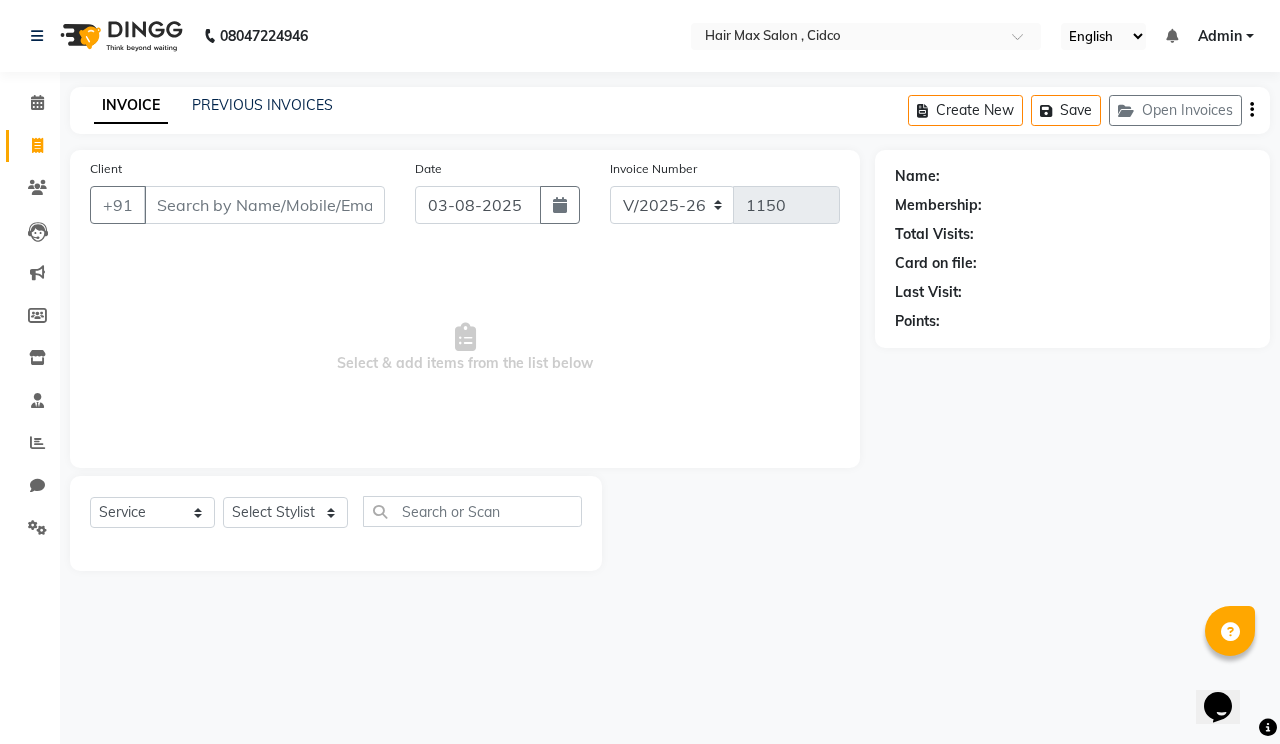 click on "Client" at bounding box center [264, 205] 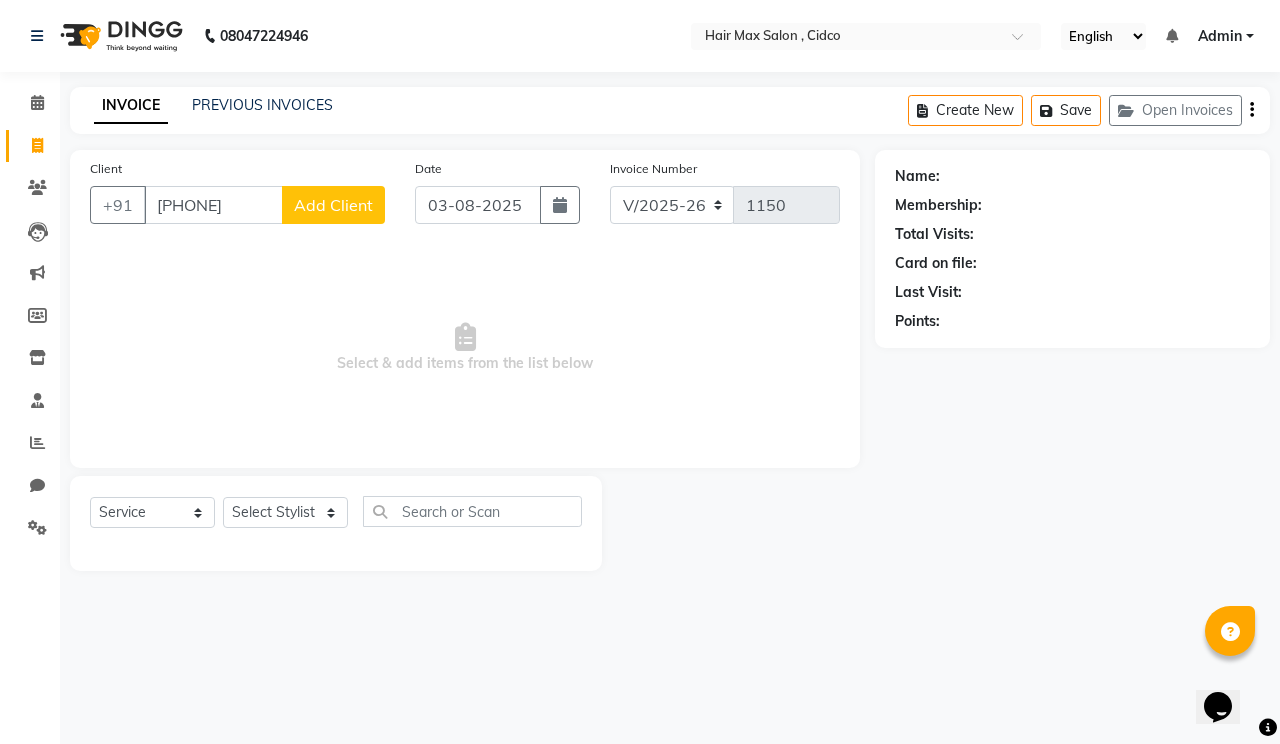 type on "[PHONE]" 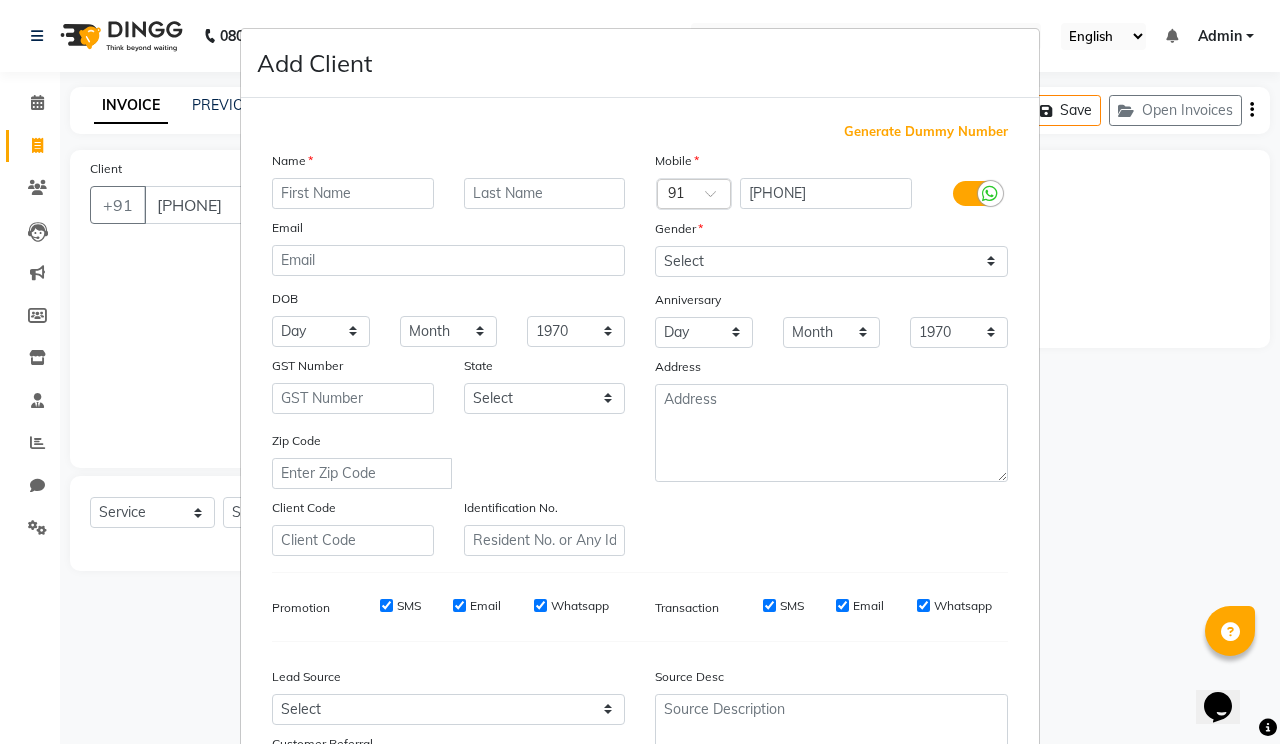 click at bounding box center [353, 193] 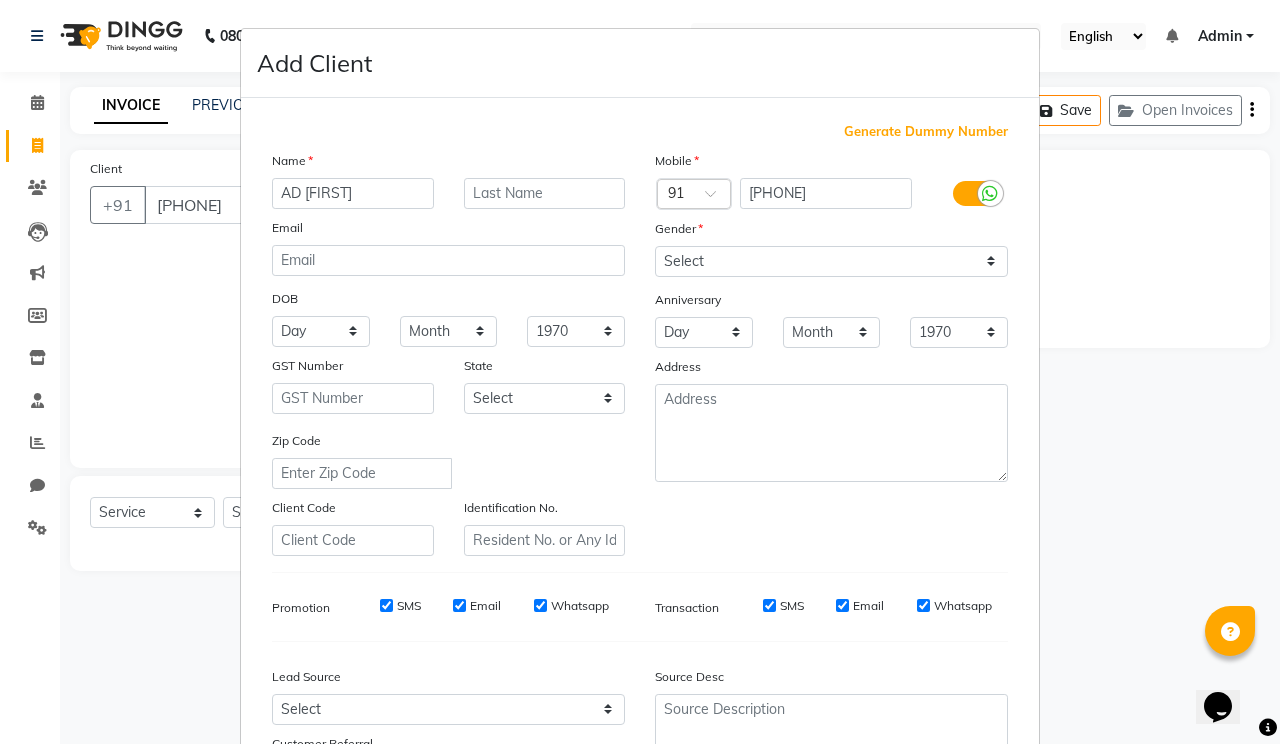 type on "AD [FIRST]" 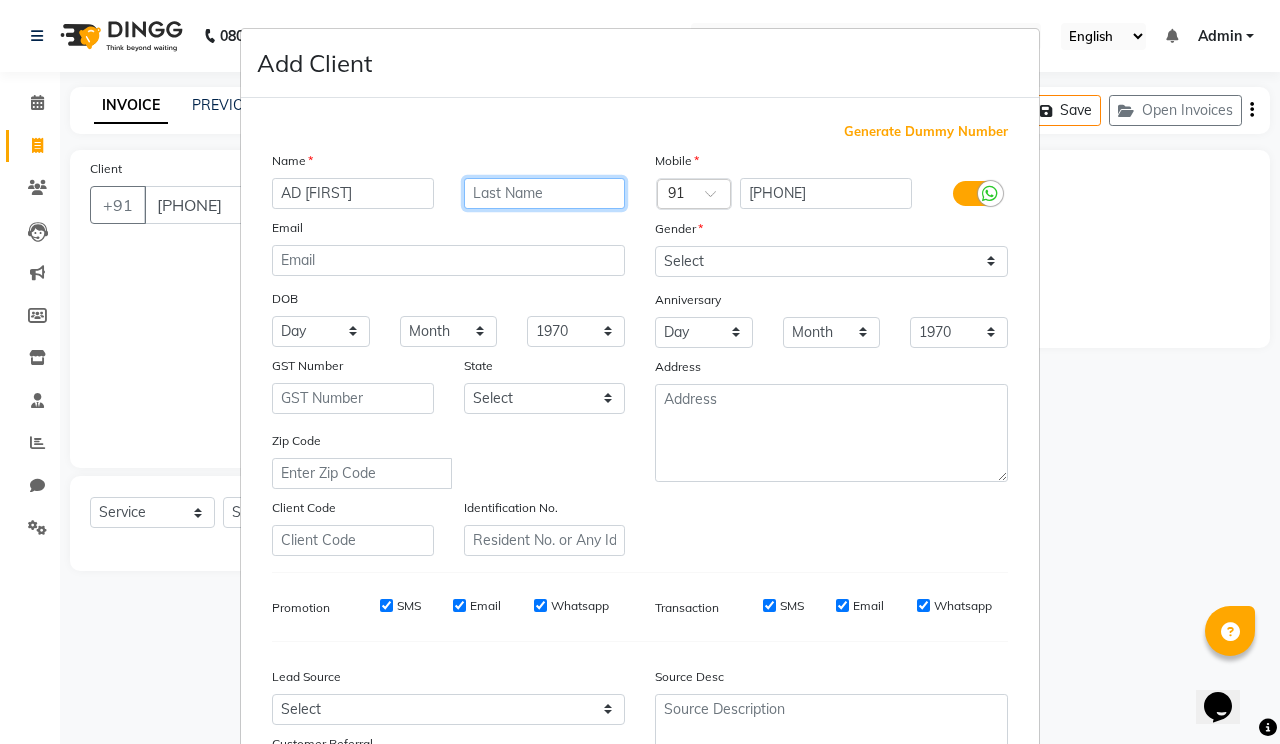 click at bounding box center (545, 193) 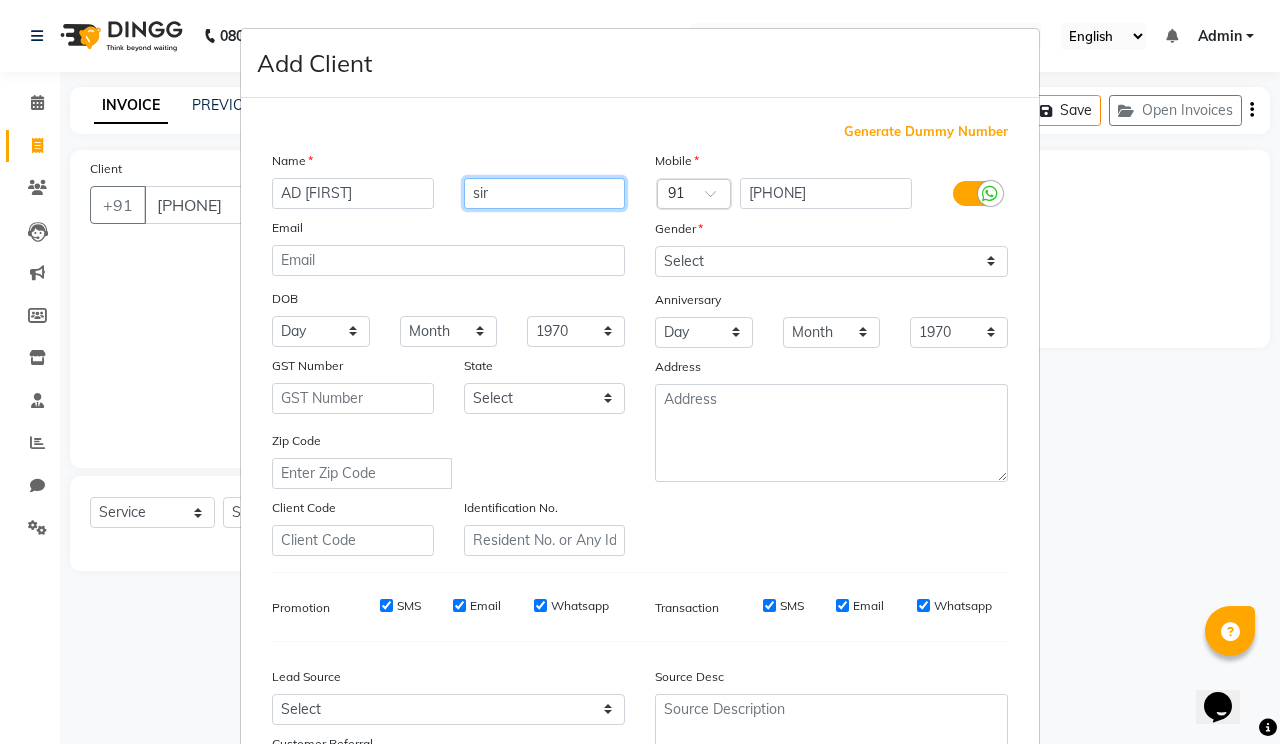 type on "sir" 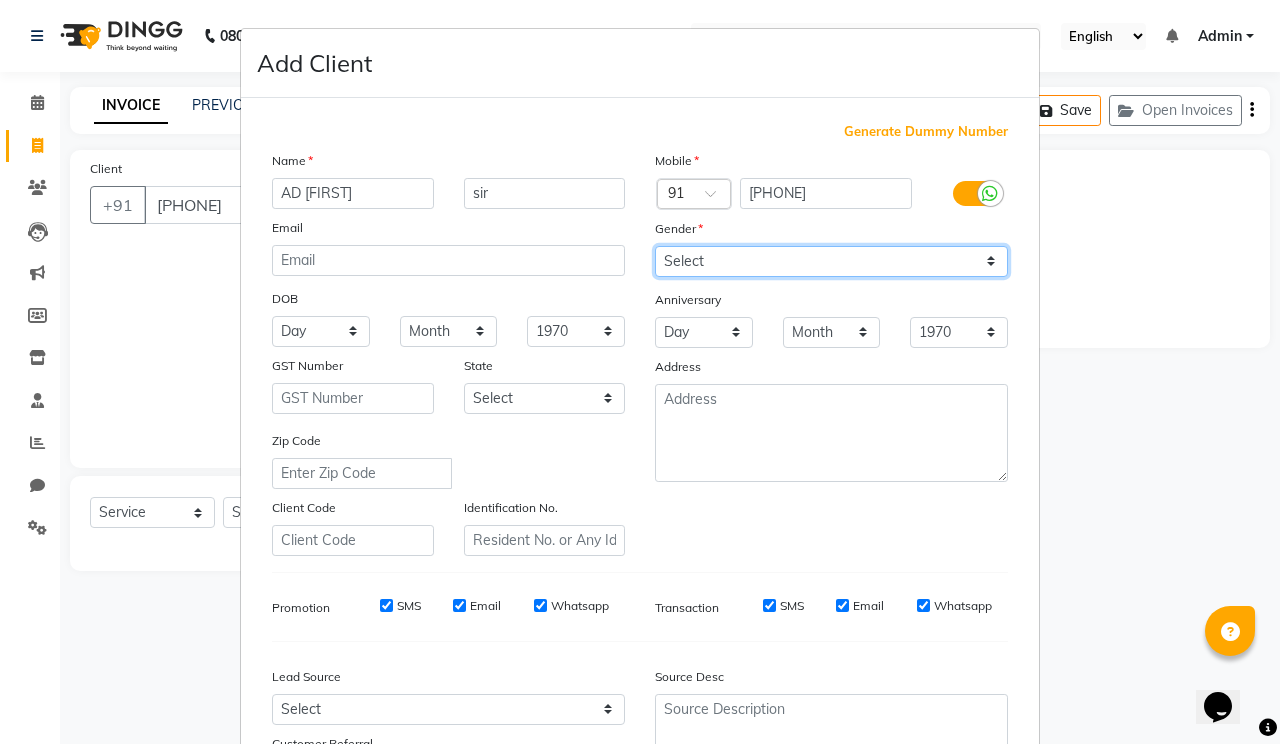 click on "Select Male Female Other Prefer Not To Say" at bounding box center [831, 261] 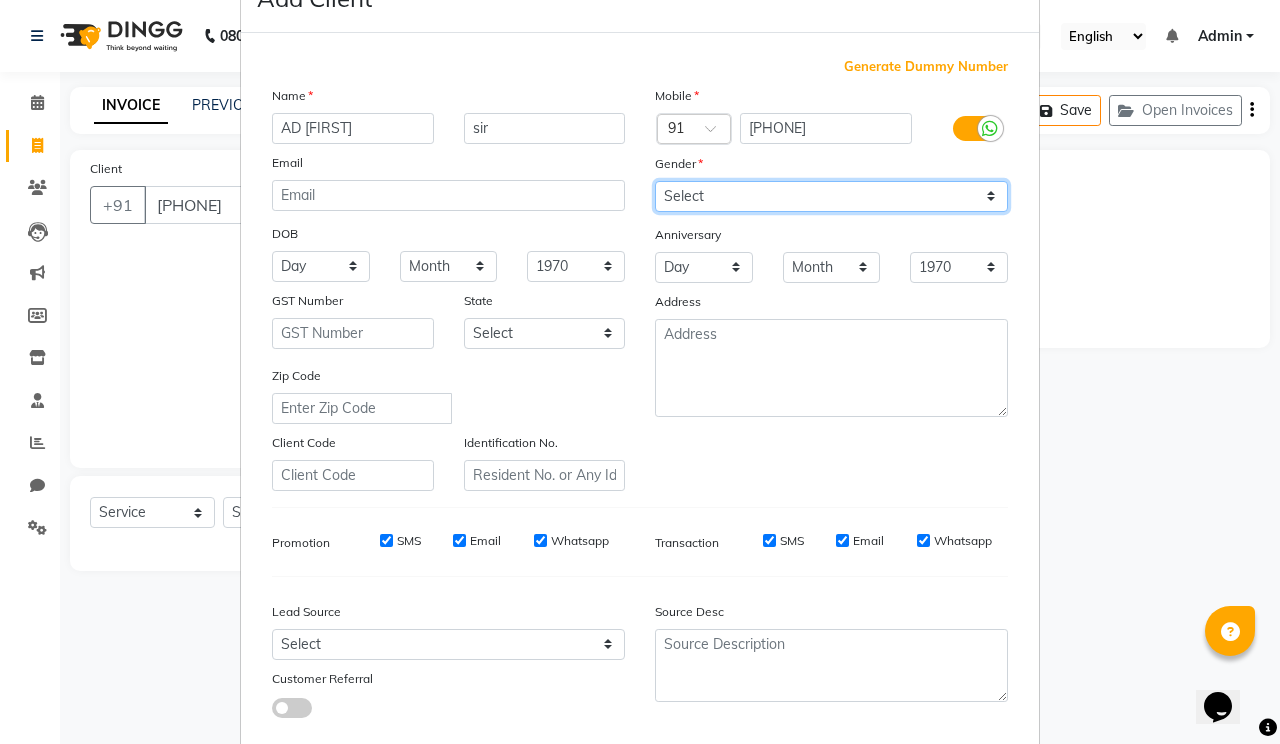 scroll, scrollTop: 100, scrollLeft: 0, axis: vertical 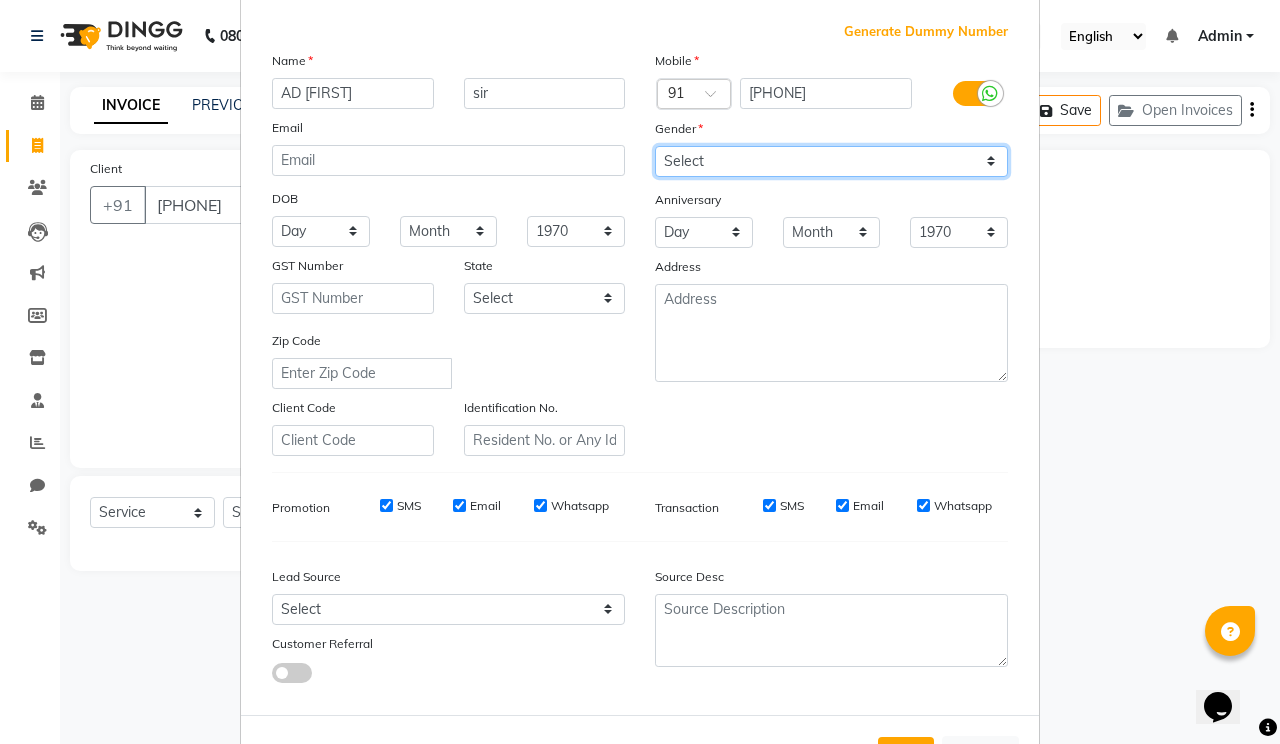 click on "Select Male Female Other Prefer Not To Say" at bounding box center (831, 161) 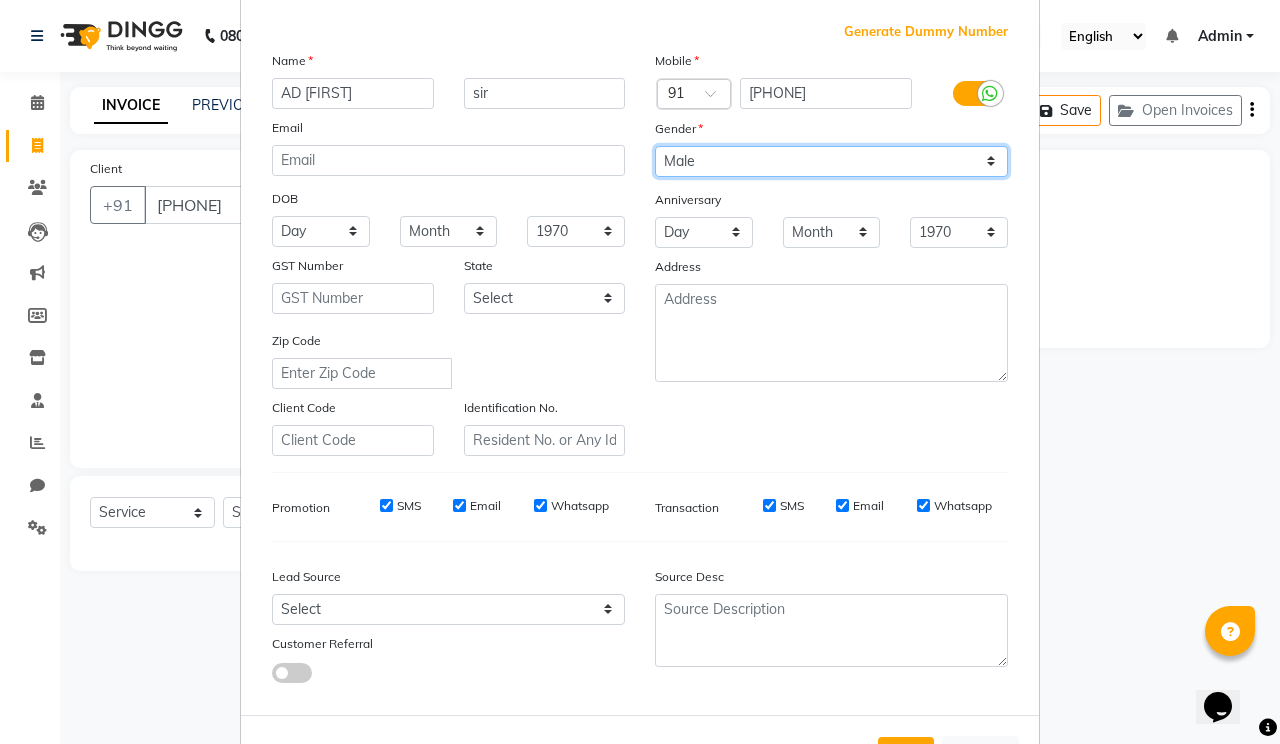 click on "Select Male Female Other Prefer Not To Say" at bounding box center [831, 161] 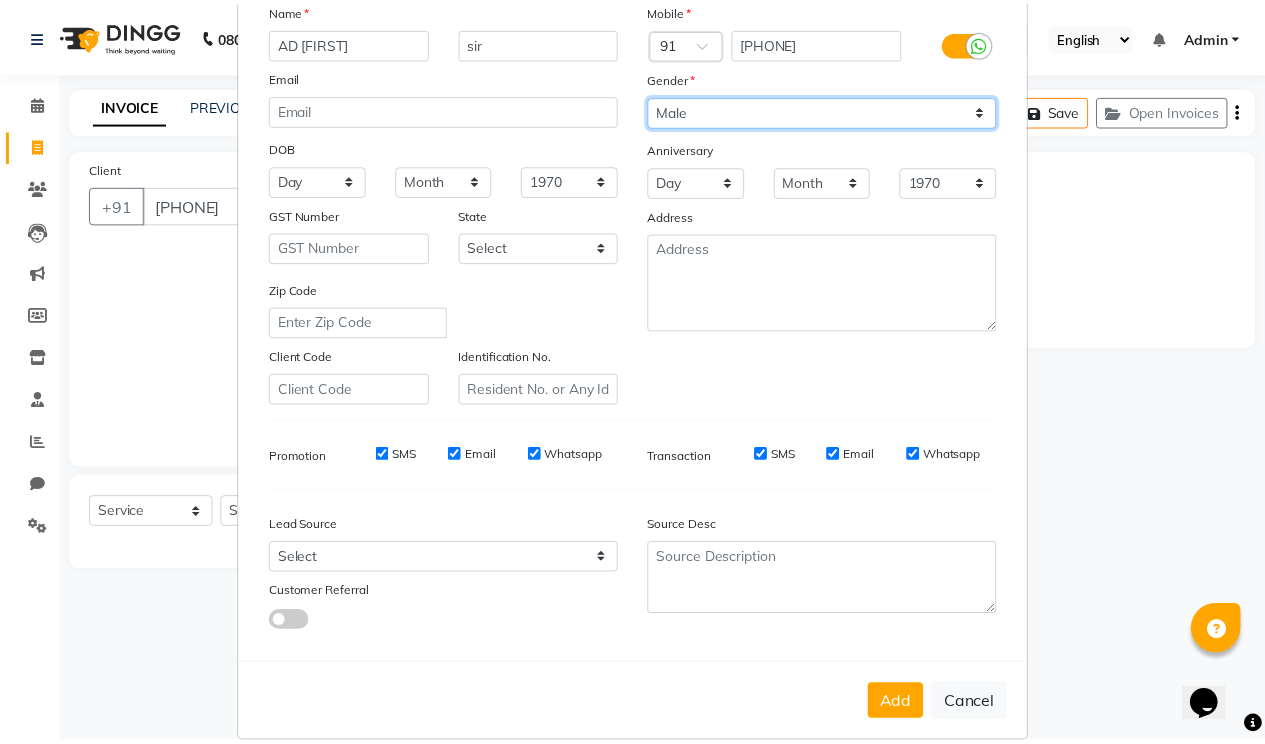 scroll, scrollTop: 179, scrollLeft: 0, axis: vertical 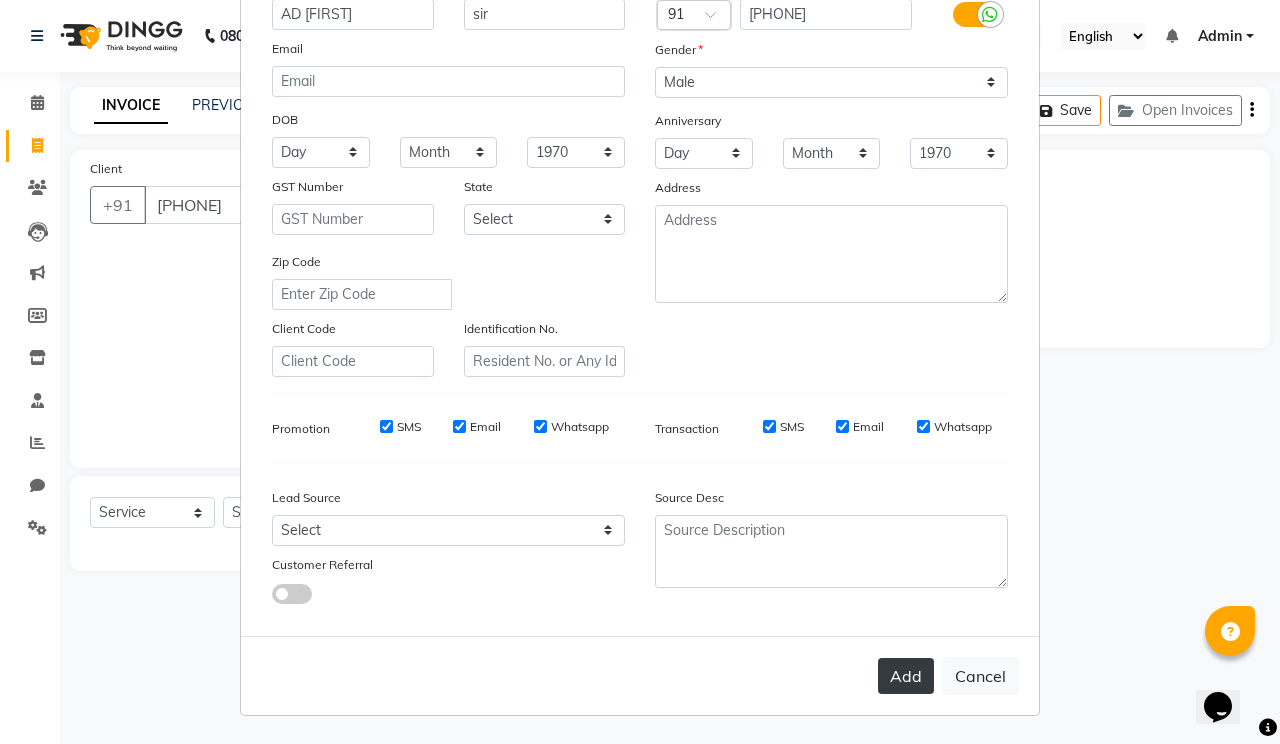 click on "Add" at bounding box center [906, 676] 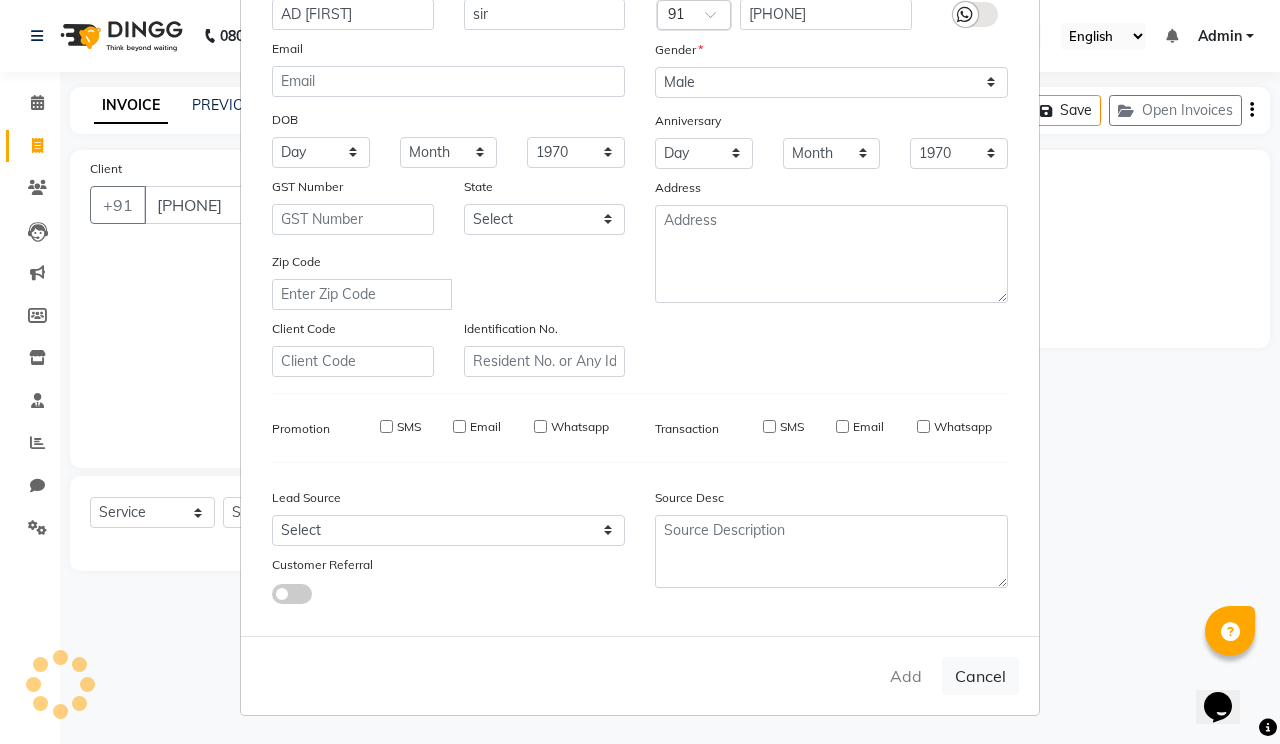 type 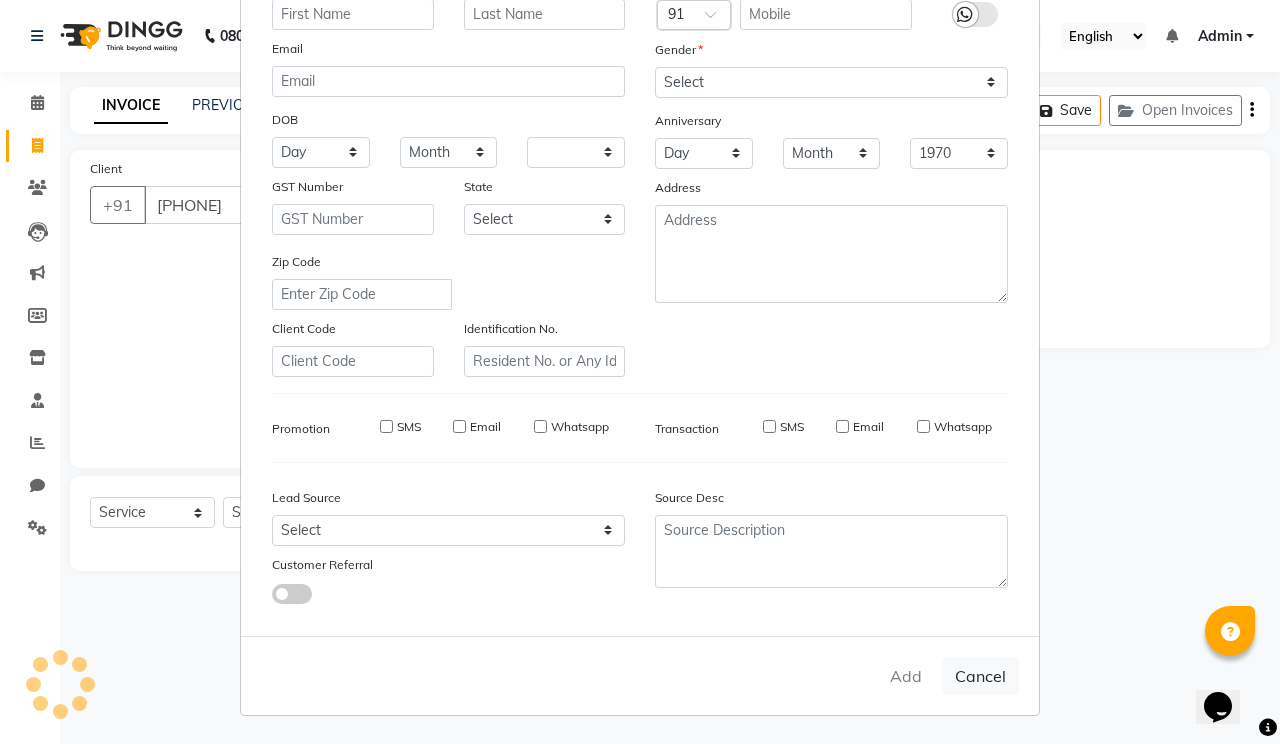 select 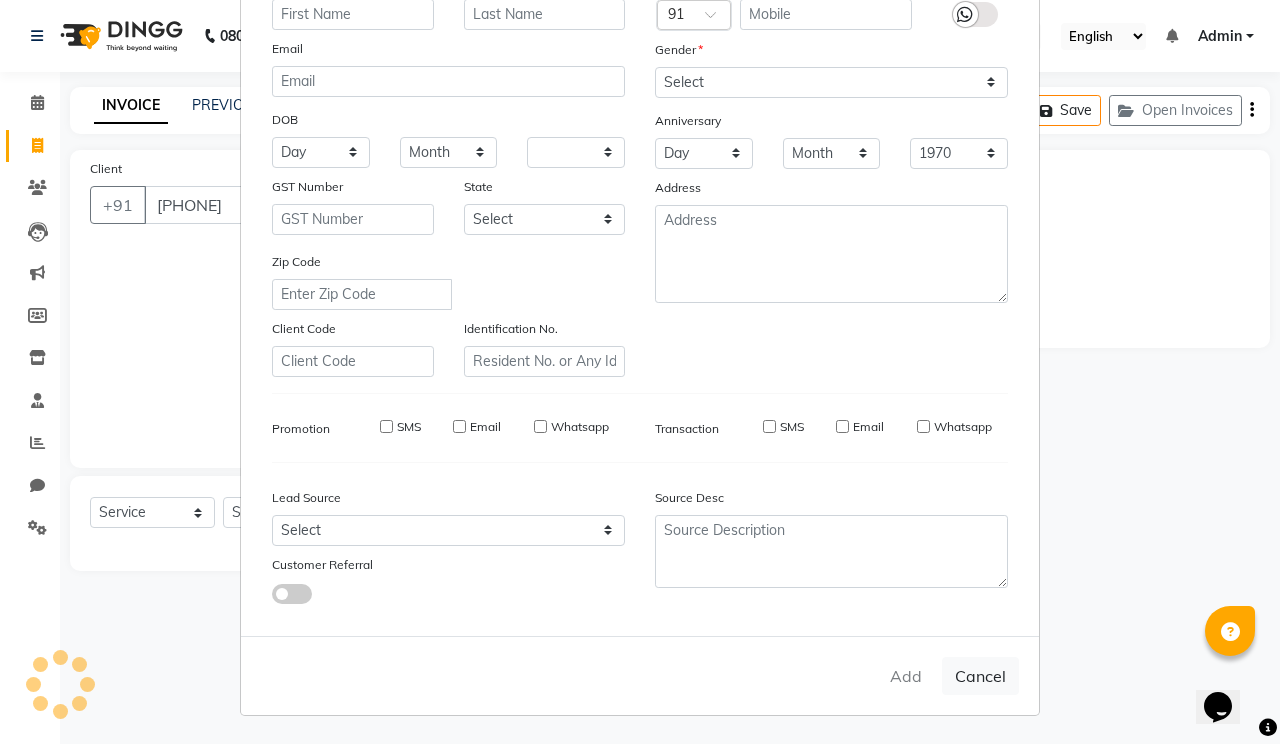 checkbox on "false" 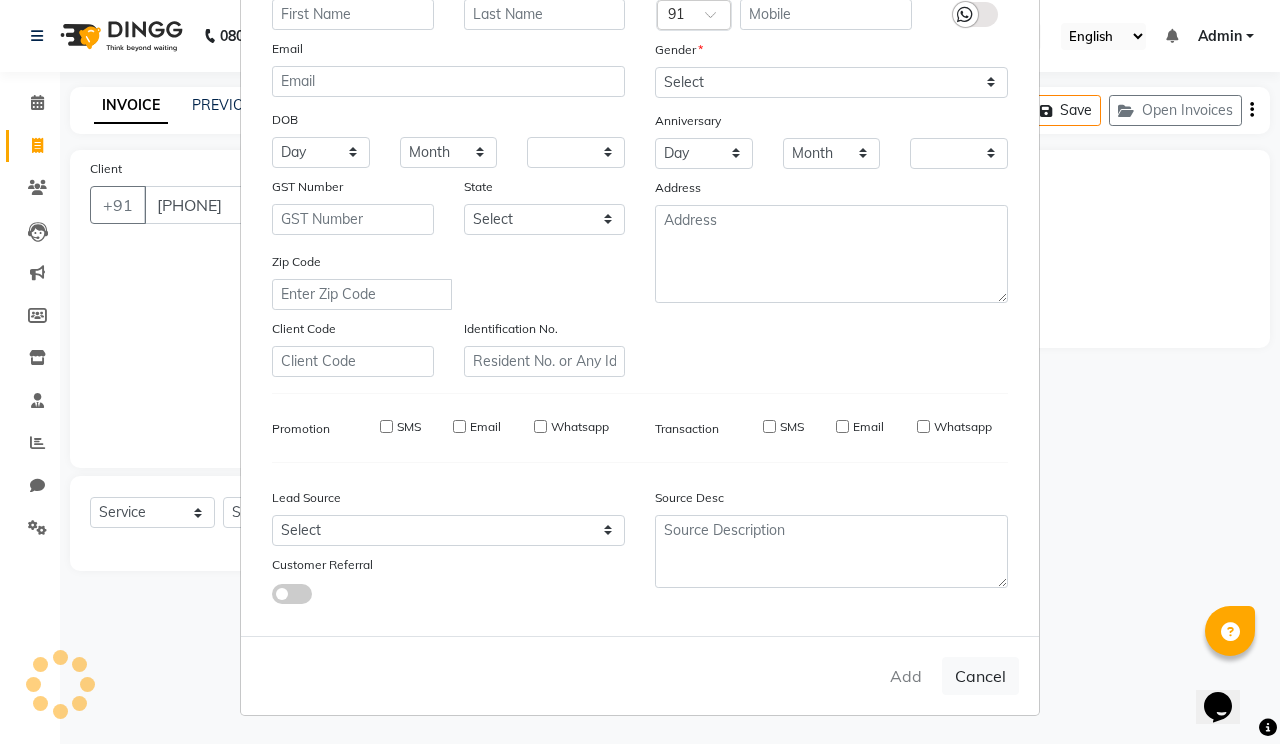 select on "1: Object" 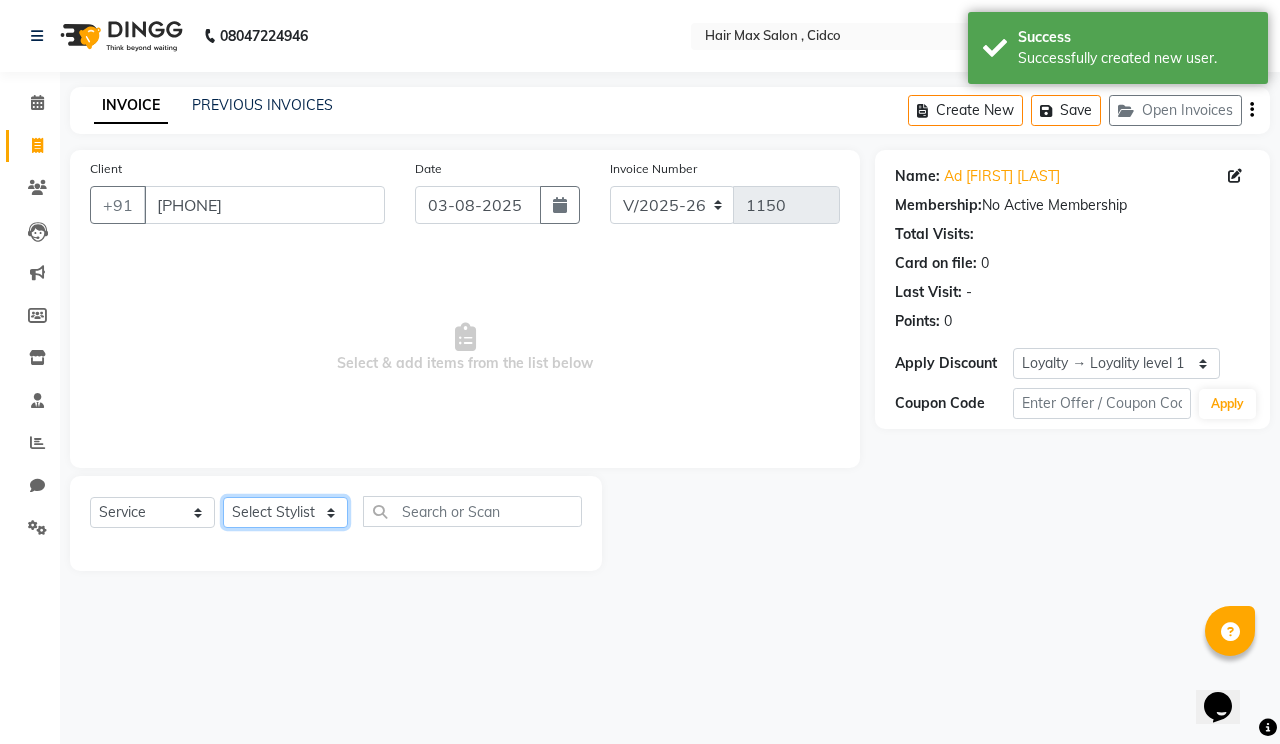 click on "Select Stylist [FIRST] [LAST] [FIRST] [LAST] [FIRST] [LAST] [FIRST] [LAST] [FIRST] [LAST] [FIRST] [LAST] FACIALSPURIFYING D Tan Clean-up x Haircut & Styling MensClassic Cut Haircut & Styling MensTattoo Cut Feded Haircut & Styling MensD Tox Hair Cut Haircut & Styling MensKids Cut (Below 10 years) Haircut & Styling MensWash And Styling Haircut & Styling MensBeard Shape Haircut & Styling MensShave Haircut & Styling MensTrimming Haircut & Styling WomenAdvance Haircut With Wash Haircut & Styling WomenAdvance Haircut Without Wash Haircut & Styling WomenKids Girl Hair Cut (Below 10 years) Haircut & Styling WomenHaircut Basic Haircut & Styling WomenCreative Cut by Senior Stylist Haircut & Styling WomenPixy Bob or blunt cut BLOW DRYBob BLOW DRYShort BLOW DRYMedium BLOW DRYLong IRONBob IRONShort IRONMedium IRONLong TEMPORARY CURLSMedium Hair Tongs/ Iron Tongs TEMPORARY CURLSLong Hair Tongs/ Iron Tongs HAIR WASH WITH CONDITIONER L'OREALMens HAIR WASH WITH CONDITIONER L'OREALBob HAIR WASH WITH CONDITIONER L'OREALShort HAIR WASH WITH CONDITIONER L'OREALLong" 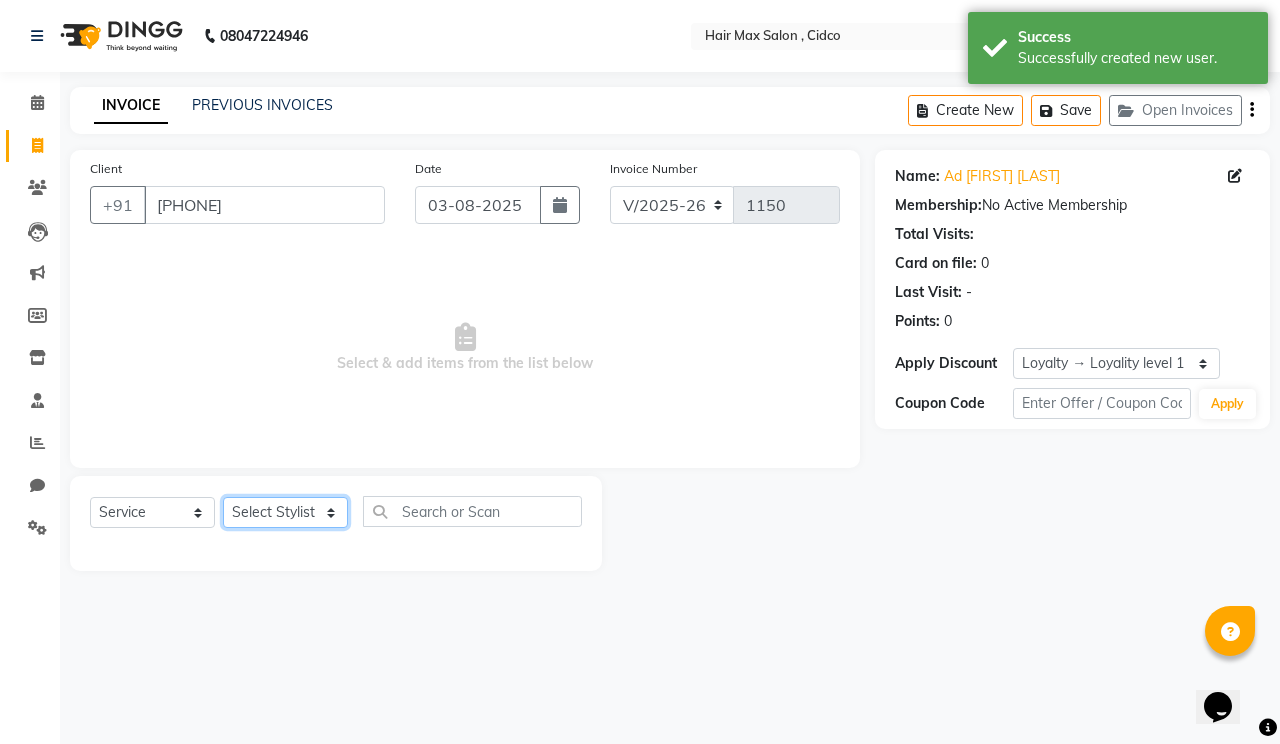 select on "[PHONE]" 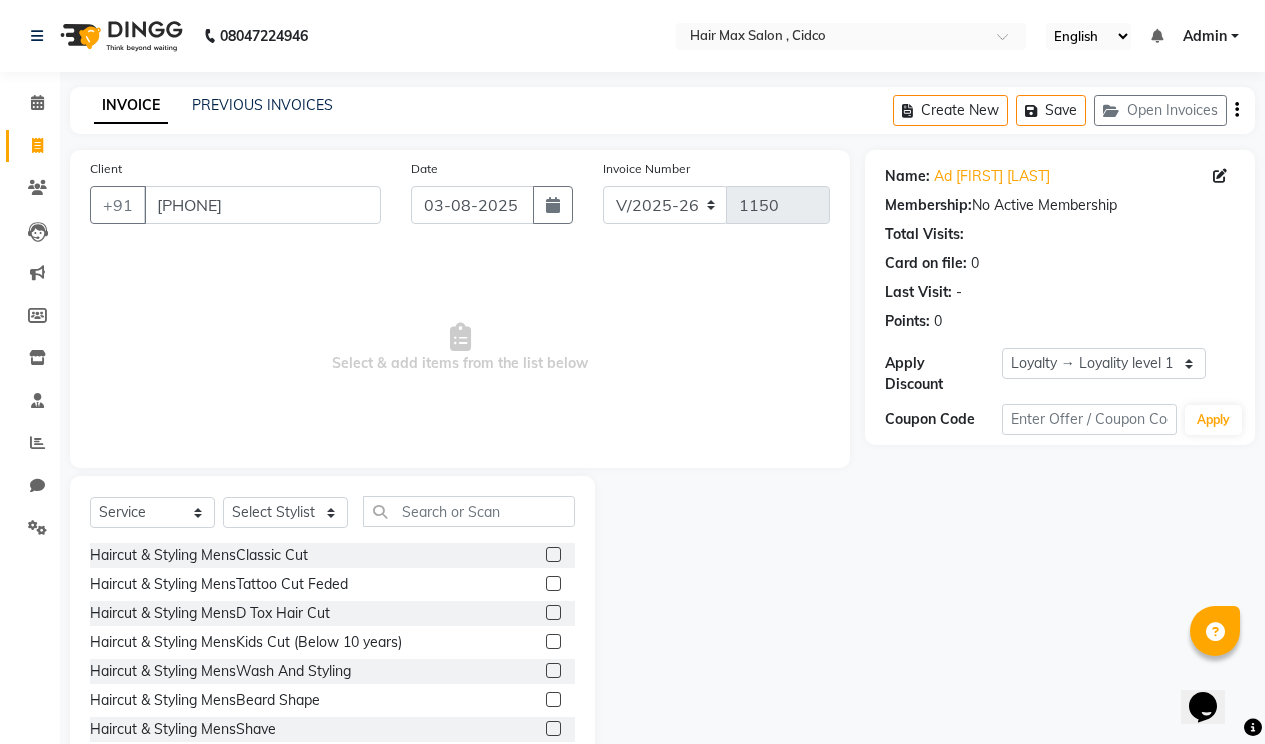 click 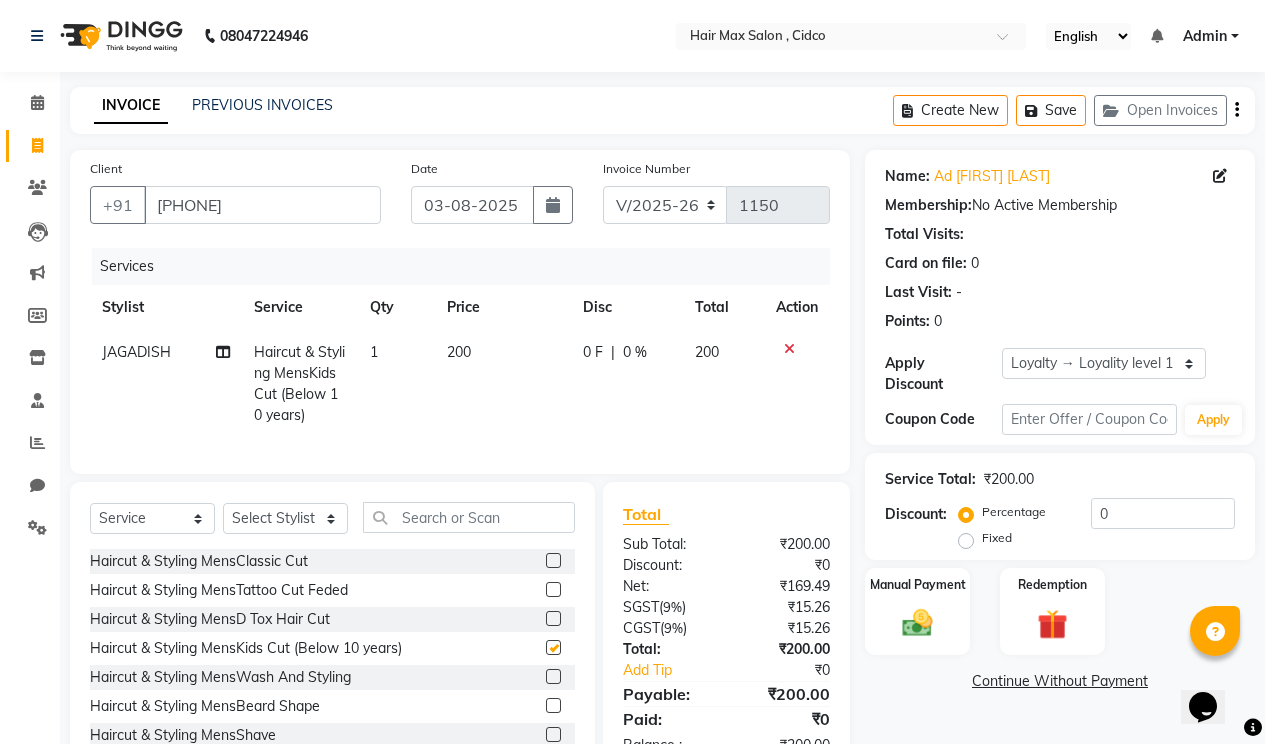 checkbox on "false" 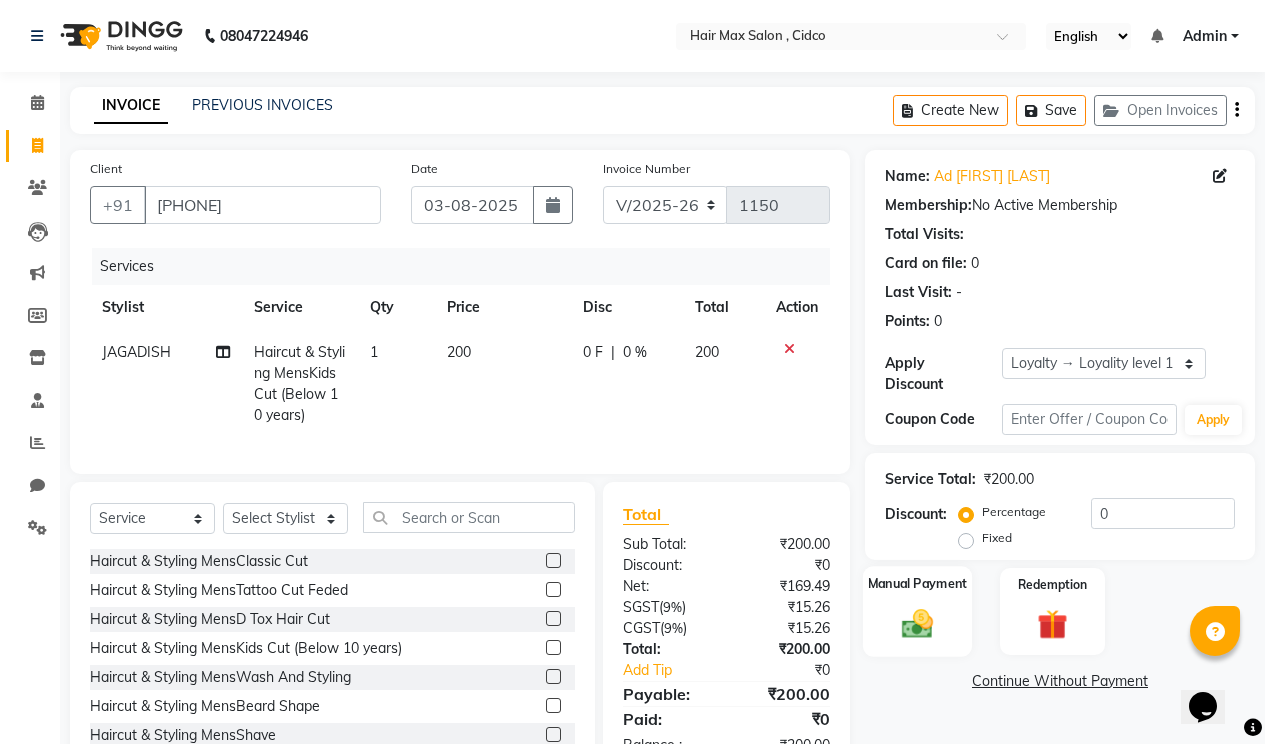 click 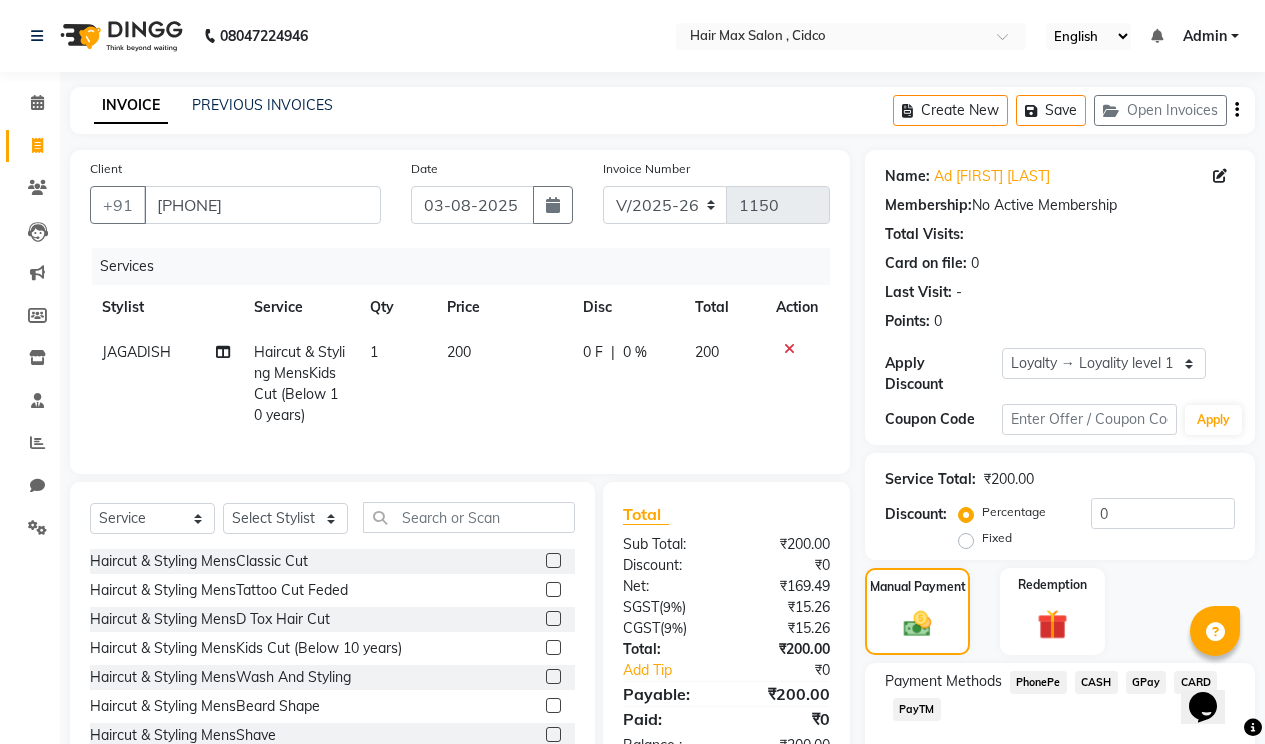 click on "PhonePe" 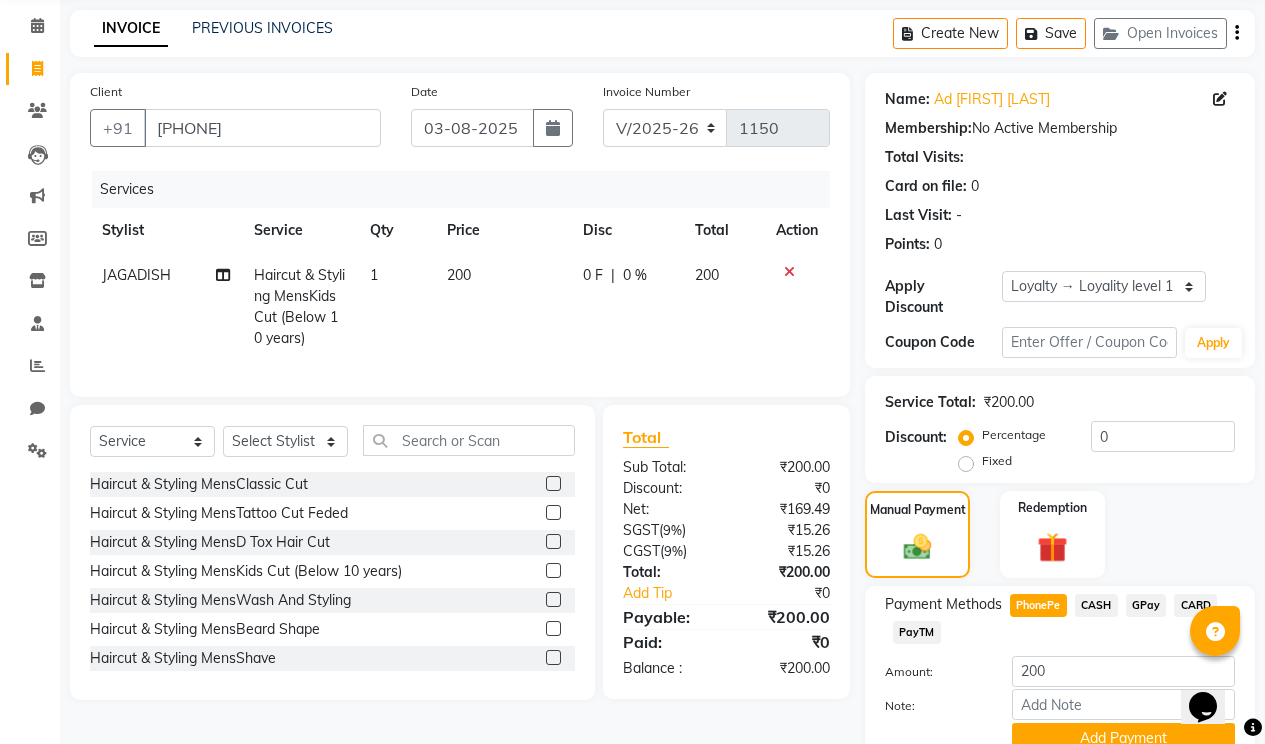 scroll, scrollTop: 150, scrollLeft: 0, axis: vertical 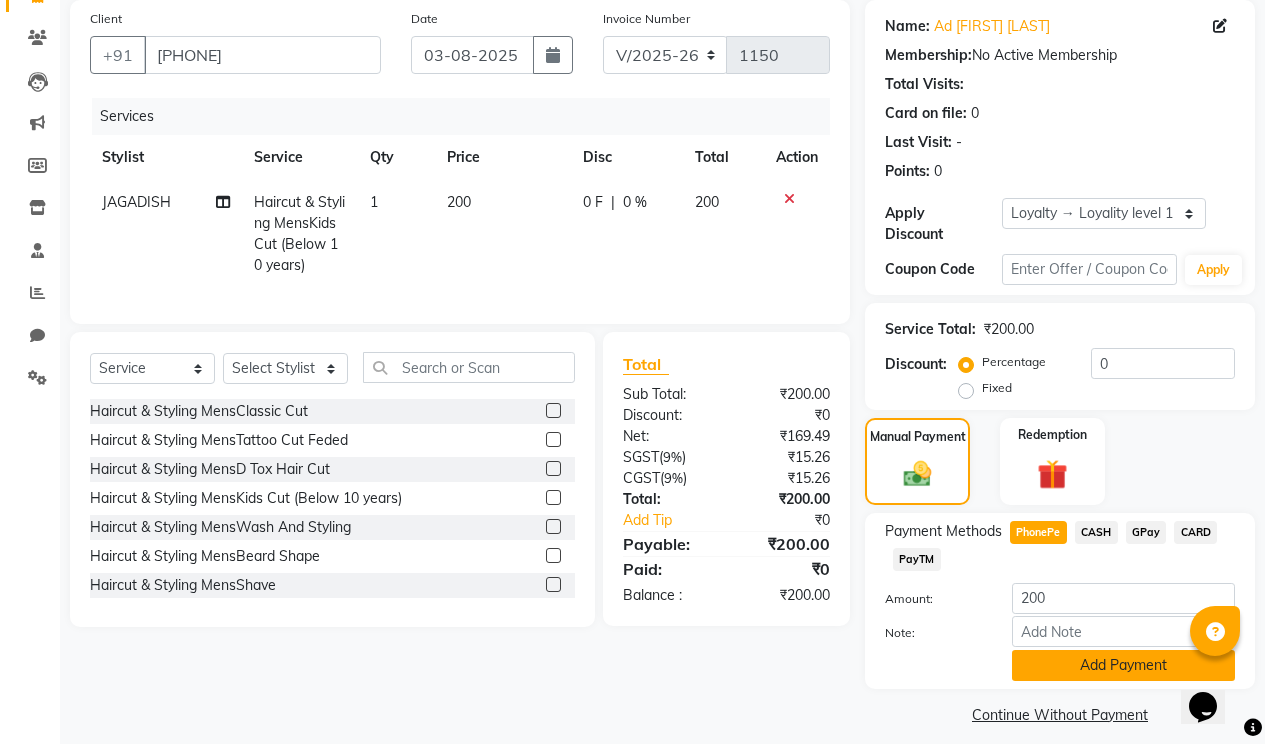 click on "Add Payment" 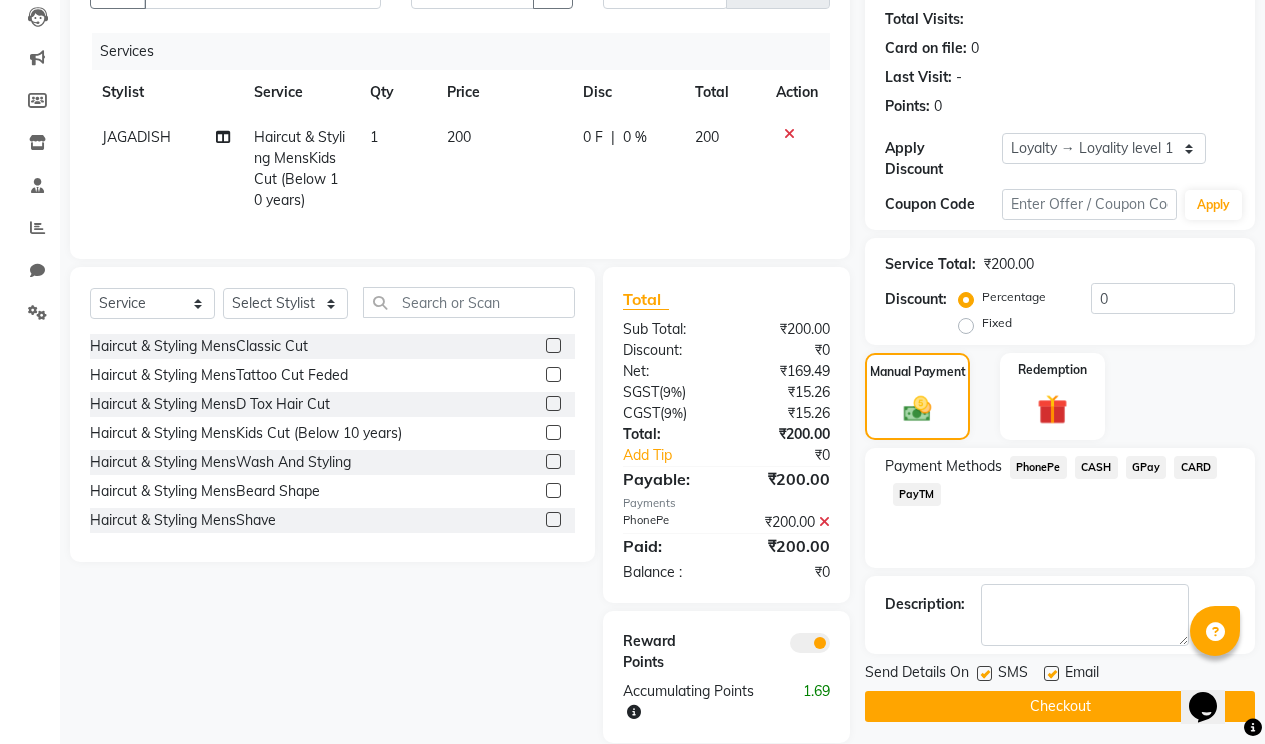scroll, scrollTop: 259, scrollLeft: 0, axis: vertical 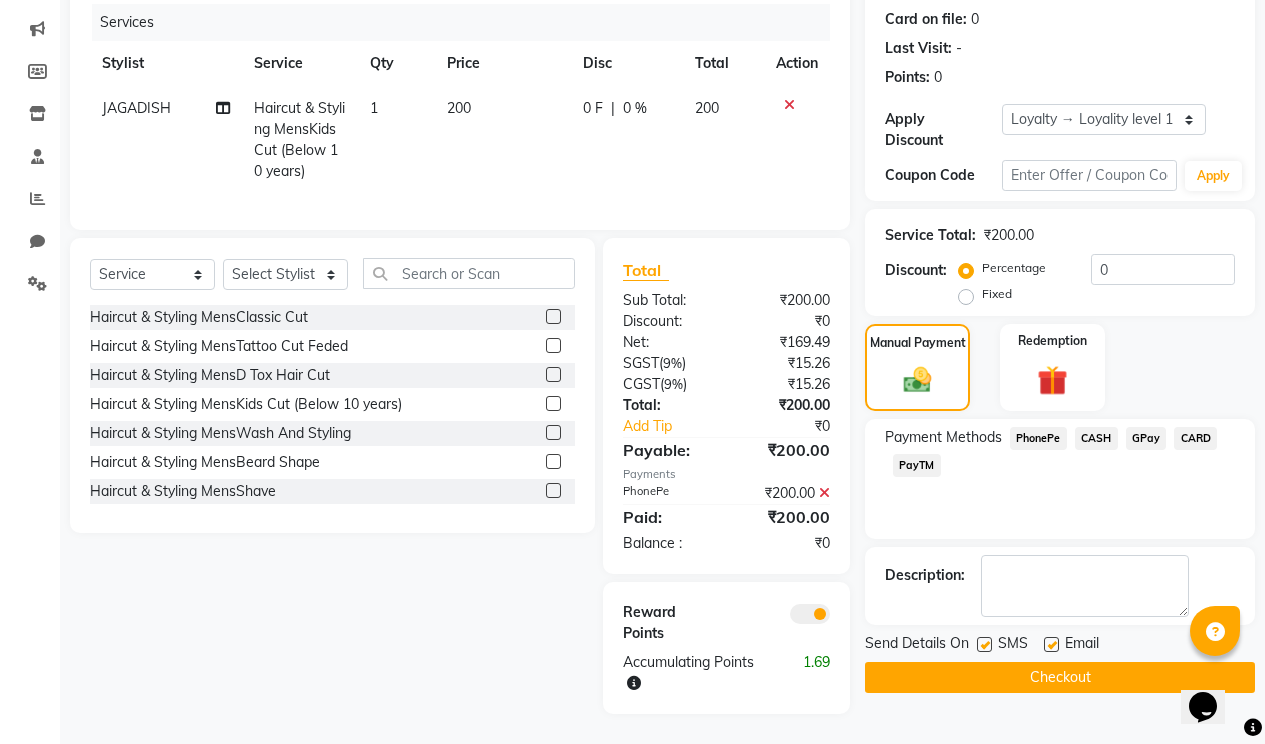 click on "Checkout" 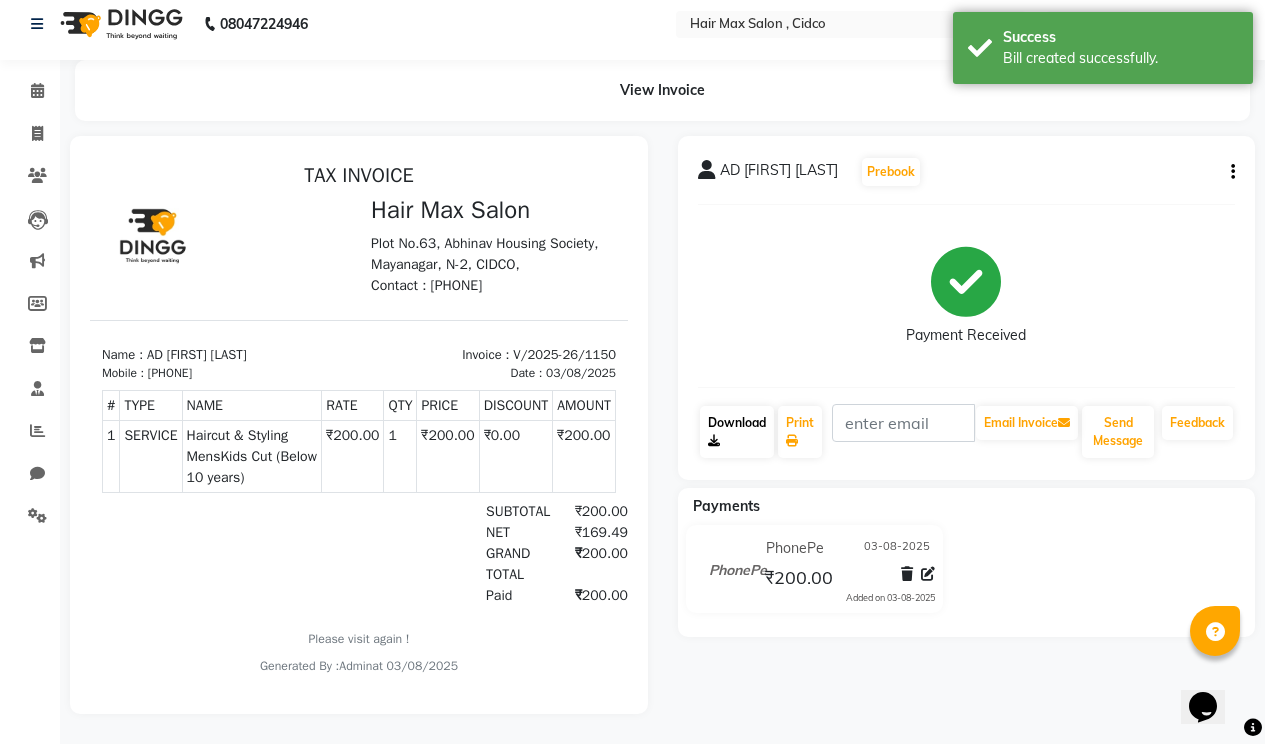 scroll, scrollTop: 27, scrollLeft: 0, axis: vertical 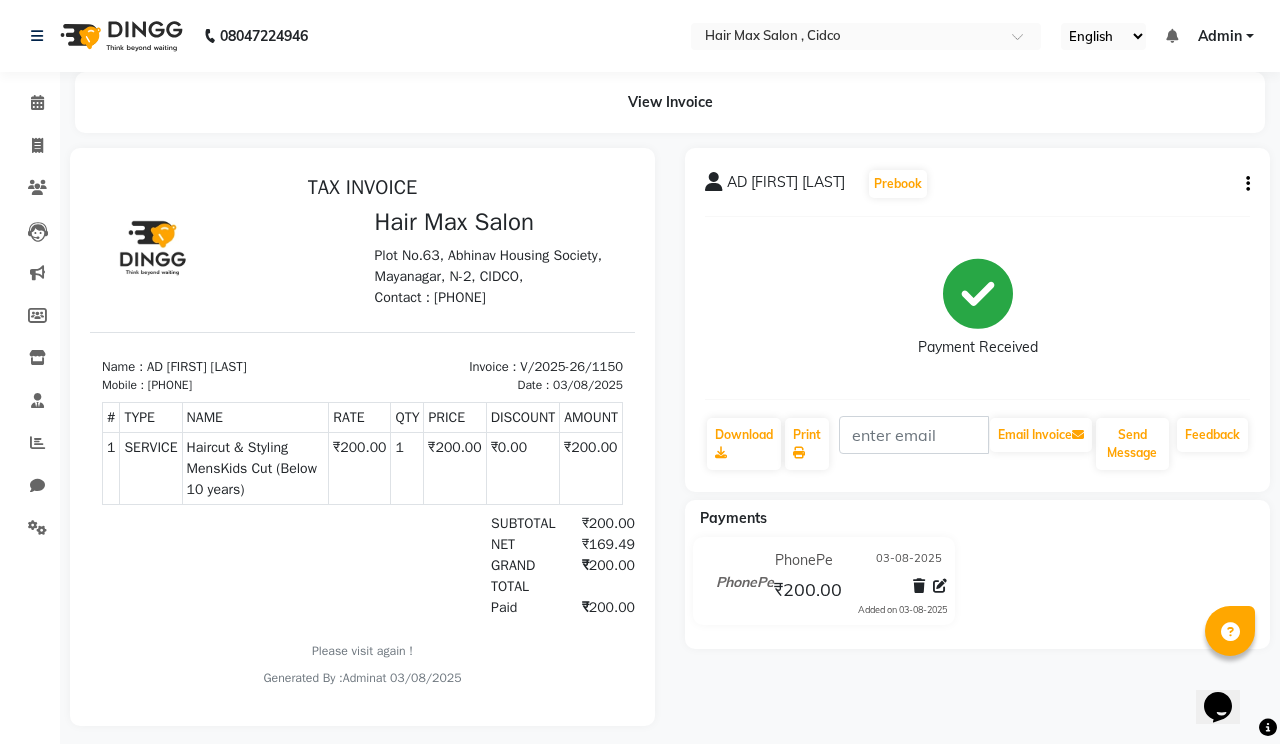 select on "7580" 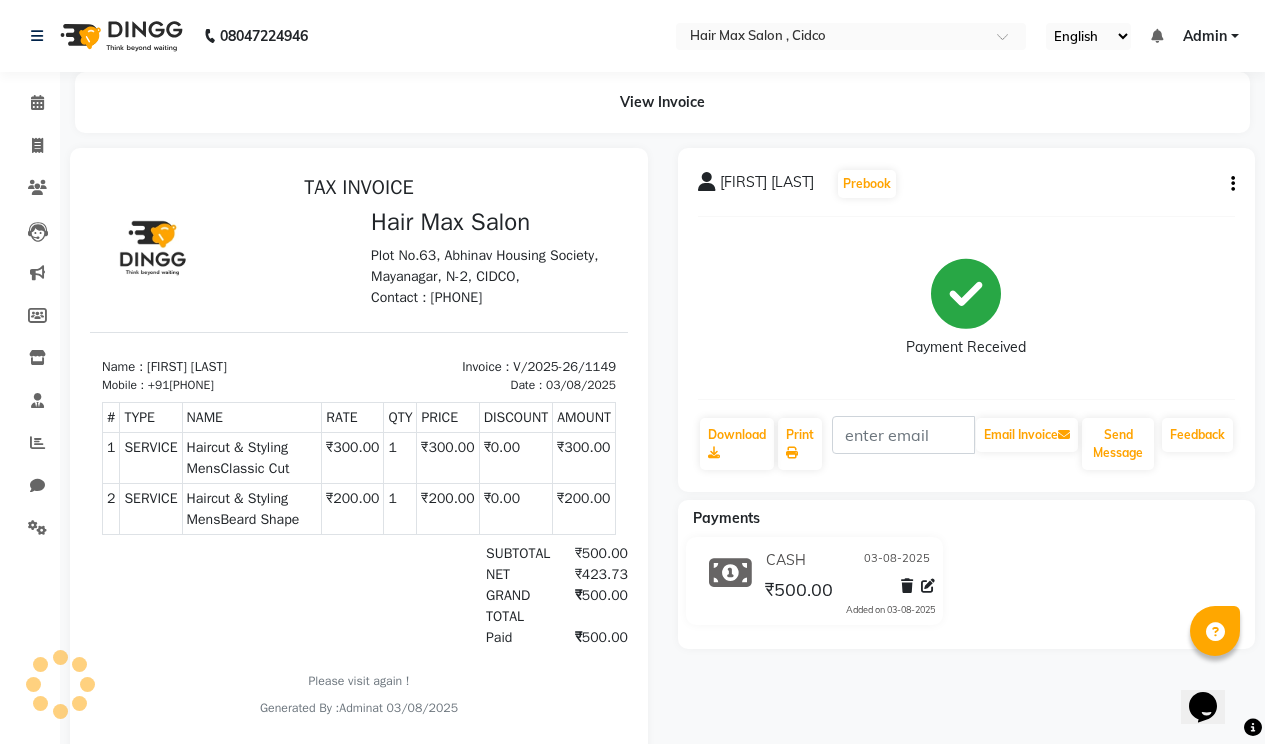 scroll, scrollTop: 0, scrollLeft: 0, axis: both 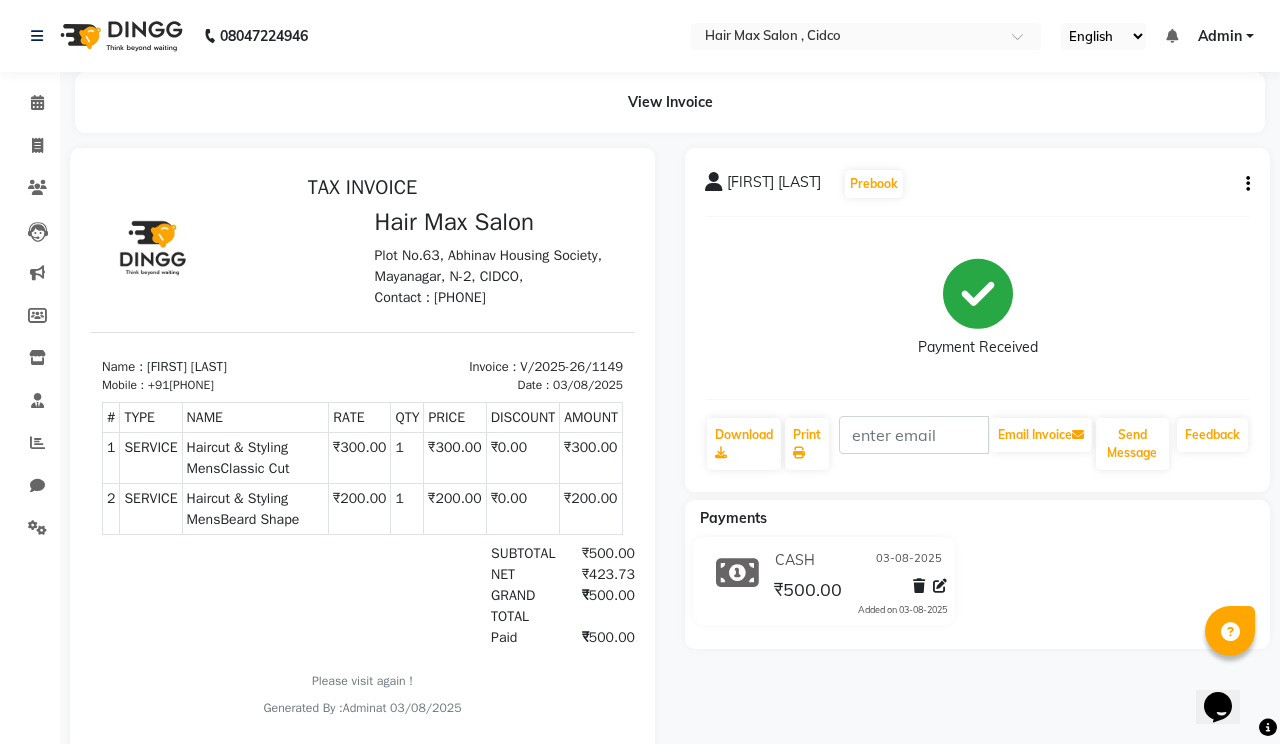 select on "7580" 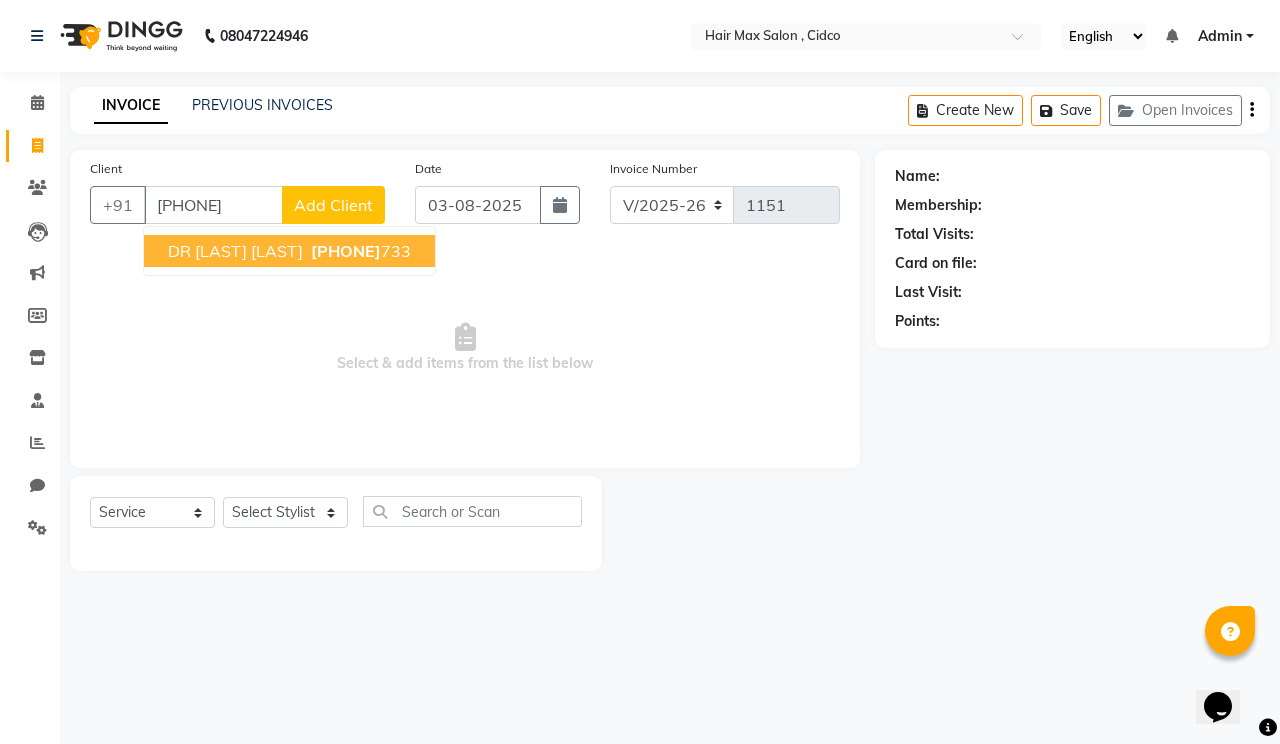 click on "[PHONE]" at bounding box center [346, 251] 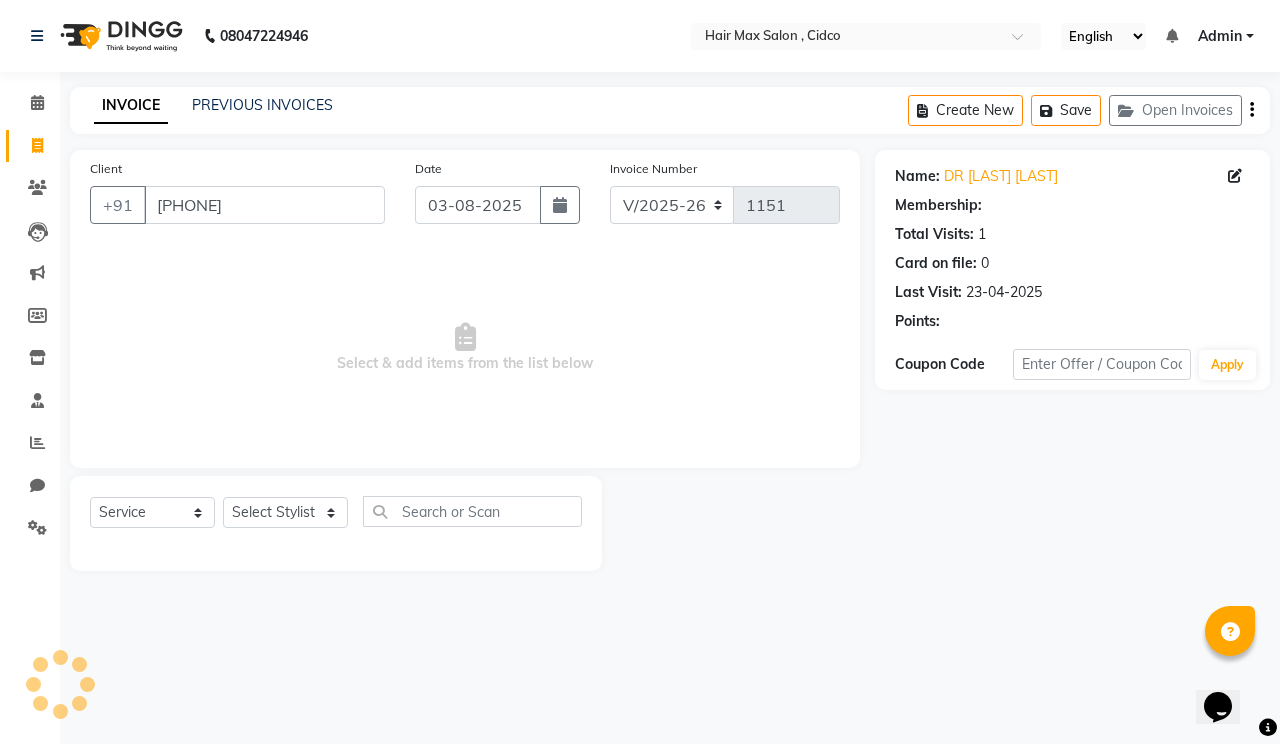 select on "1: Object" 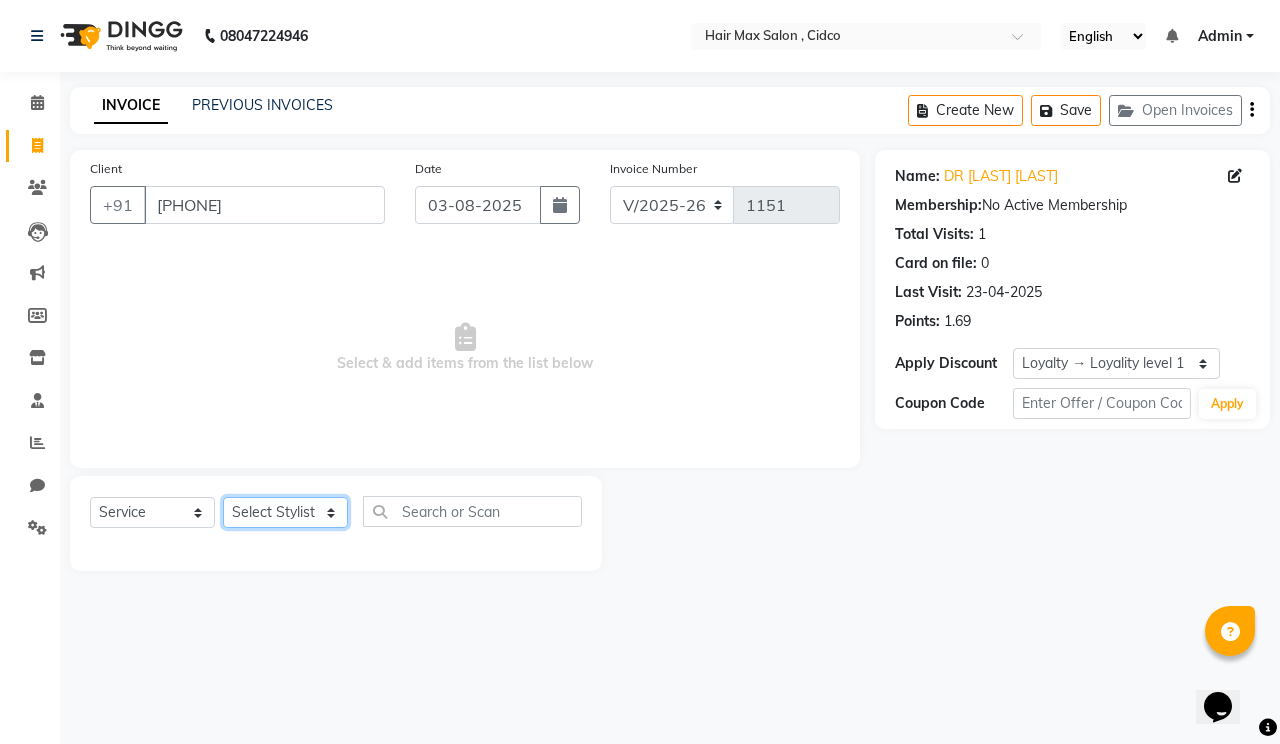 click on "Select Stylist [FIRST] [LAST] [FIRST] [LAST] [FIRST] [LAST] [FIRST] [LAST] [FIRST] [LAST] [FIRST] [LAST] FACIALSPURIFYING D Tan Clean-up x Haircut & Styling MensClassic Cut Haircut & Styling MensTattoo Cut Feded Haircut & Styling MensD Tox Hair Cut Haircut & Styling MensKids Cut (Below 10 years) Haircut & Styling MensWash And Styling Haircut & Styling MensBeard Shape Haircut & Styling MensShave Haircut & Styling MensTrimming Haircut & Styling WomenAdvance Haircut With Wash Haircut & Styling WomenAdvance Haircut Without Wash Haircut & Styling WomenKids Girl Hair Cut (Below 10 years) Haircut & Styling WomenHaircut Basic Haircut & Styling WomenCreative Cut by Senior Stylist Haircut & Styling WomenPixy Bob or blunt cut BLOW DRYBob BLOW DRYShort BLOW DRYMedium BLOW DRYLong IRONBob IRONShort IRONMedium IRONLong TEMPORARY CURLSMedium Hair Tongs/ Iron Tongs TEMPORARY CURLSLong Hair Tongs/ Iron Tongs HAIR WASH WITH CONDITIONER L'OREALMens HAIR WASH WITH CONDITIONER L'OREALBob HAIR WASH WITH CONDITIONER L'OREALShort HAIR WASH WITH CONDITIONER L'OREALLong" 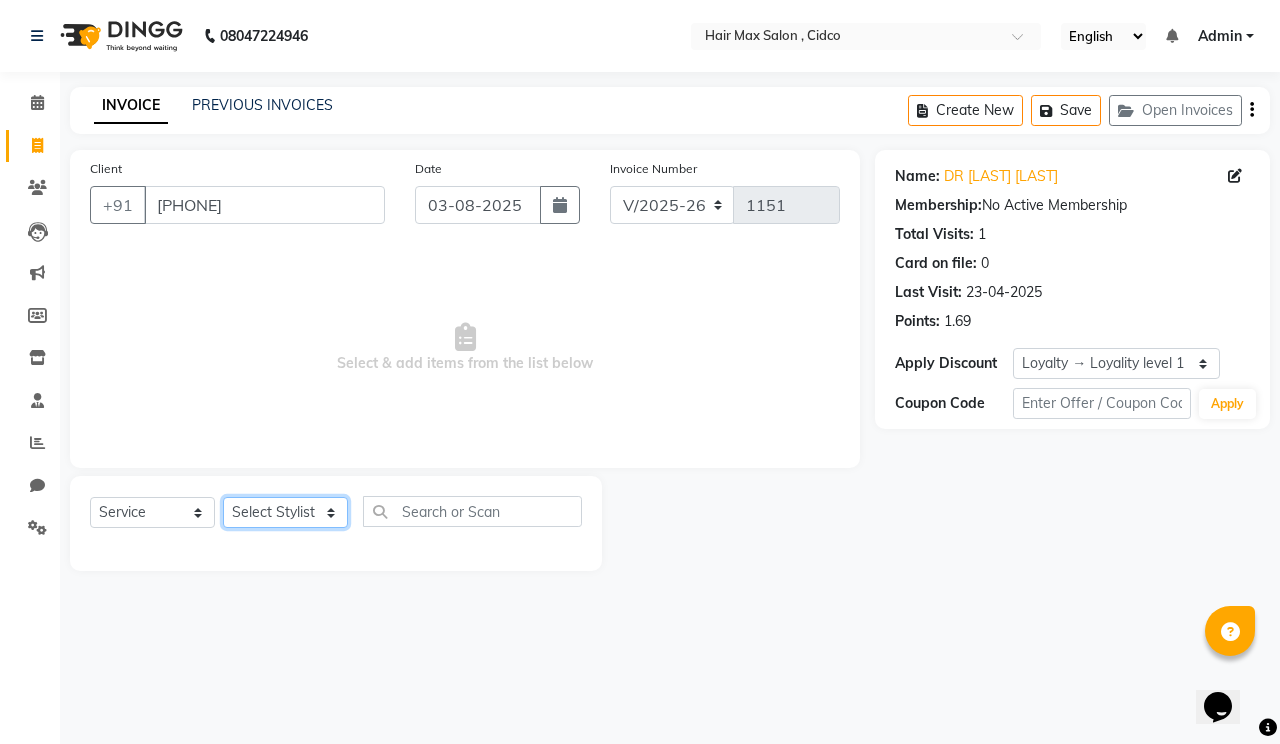 select on "[PHONE]" 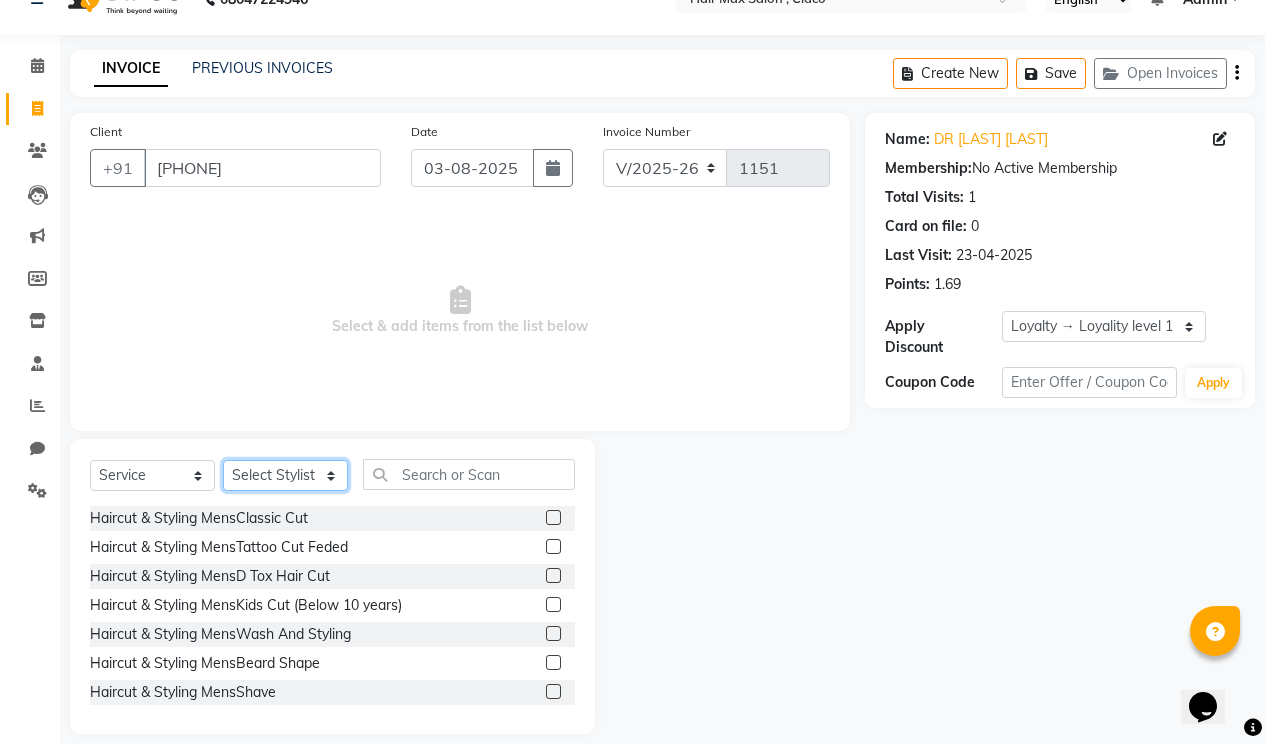 scroll, scrollTop: 57, scrollLeft: 0, axis: vertical 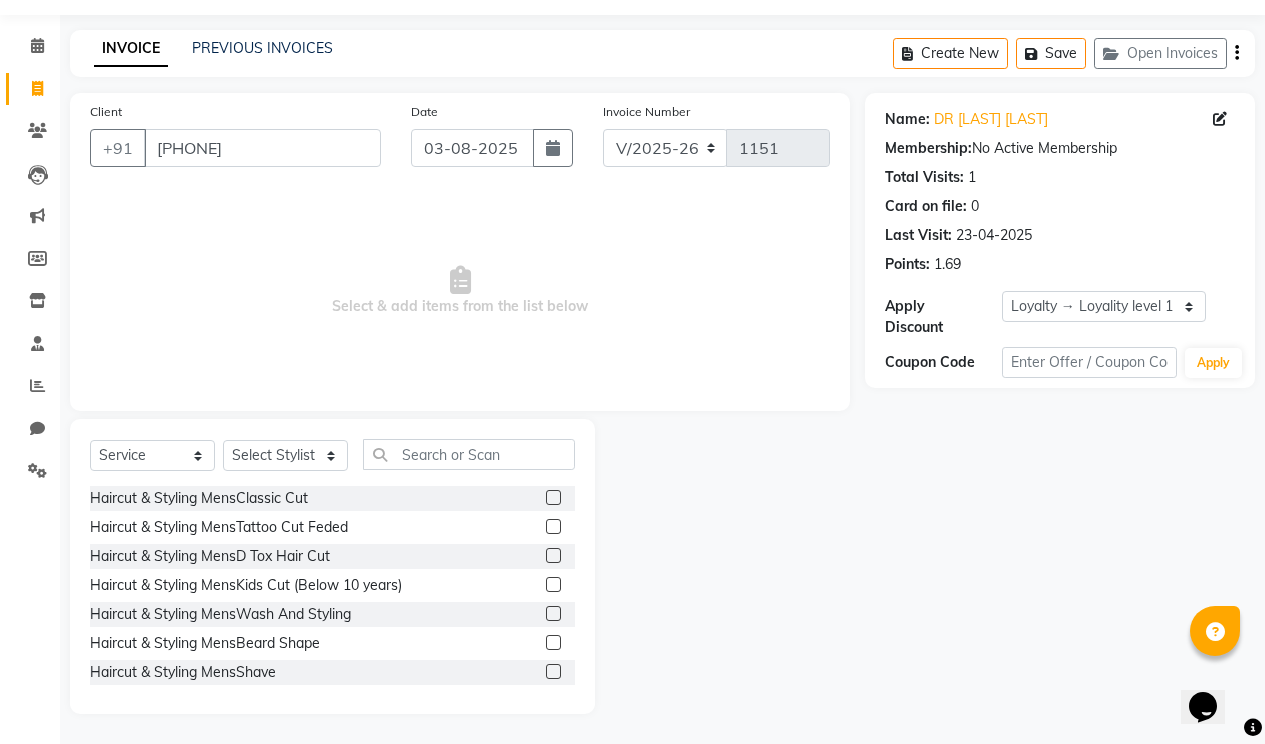 drag, startPoint x: 541, startPoint y: 499, endPoint x: 553, endPoint y: 489, distance: 15.6205 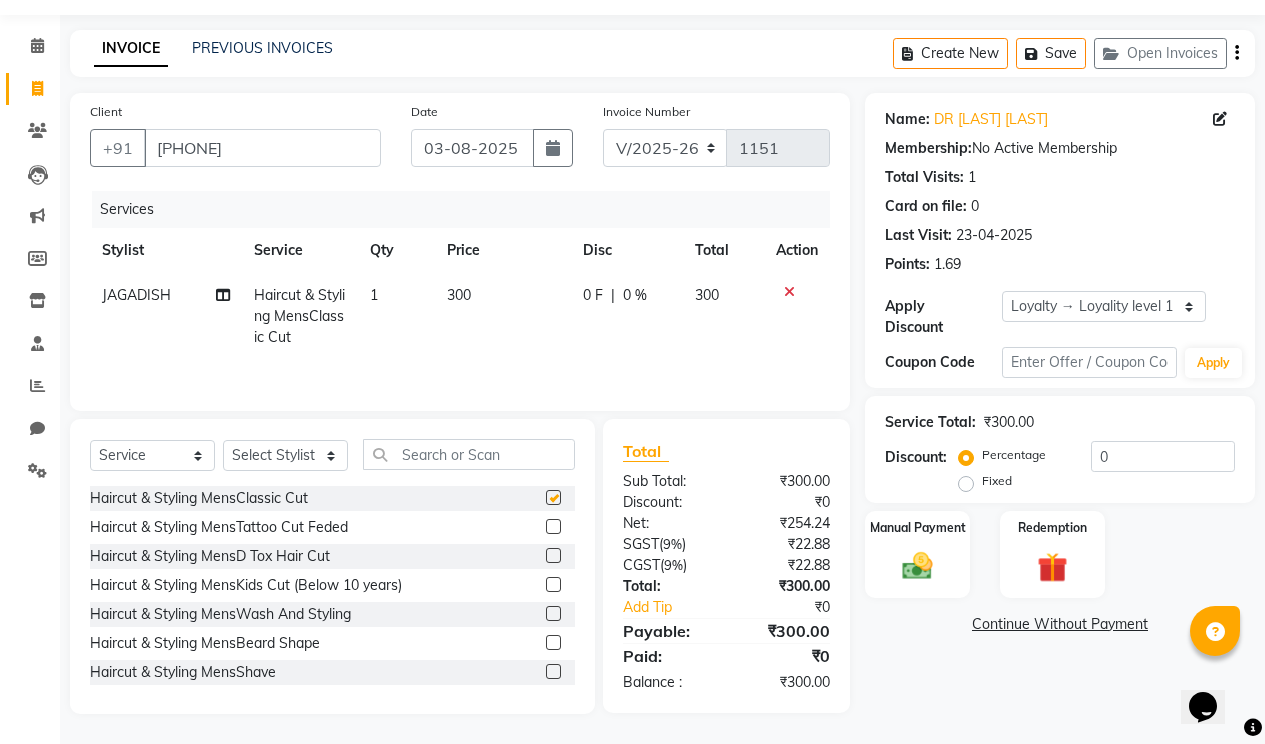 checkbox on "false" 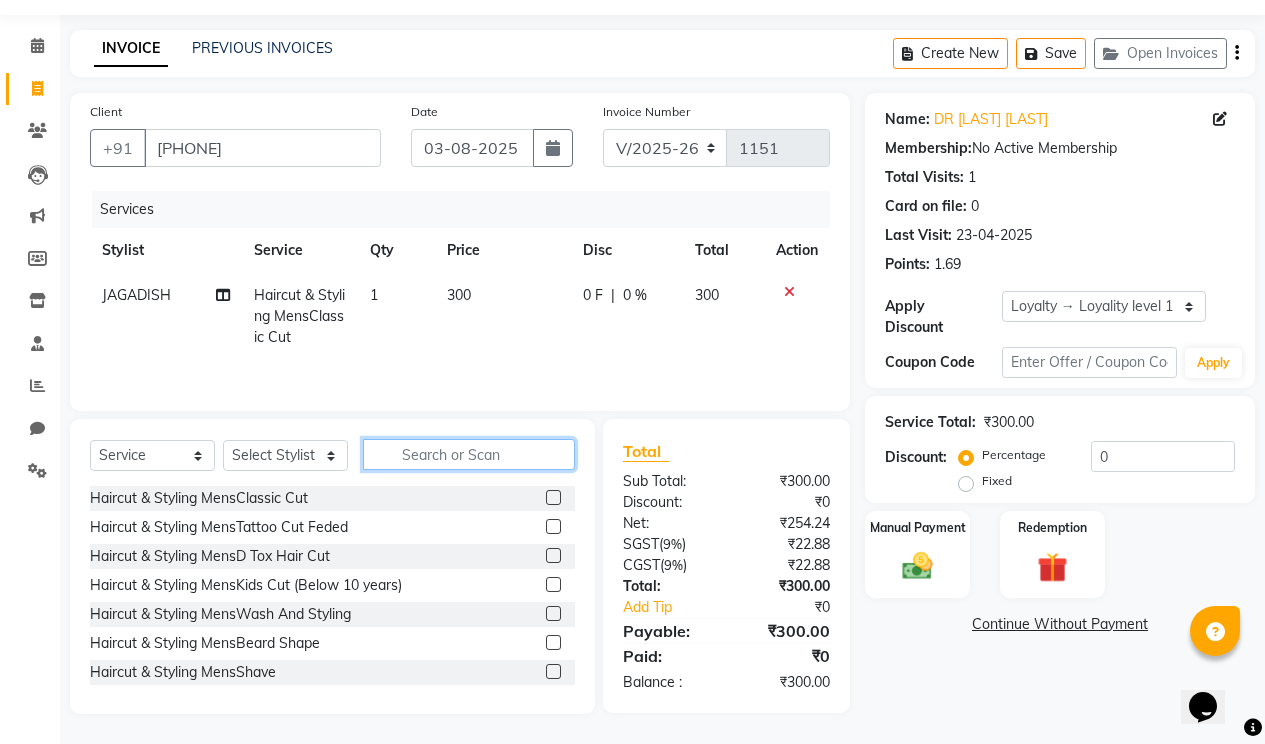 click 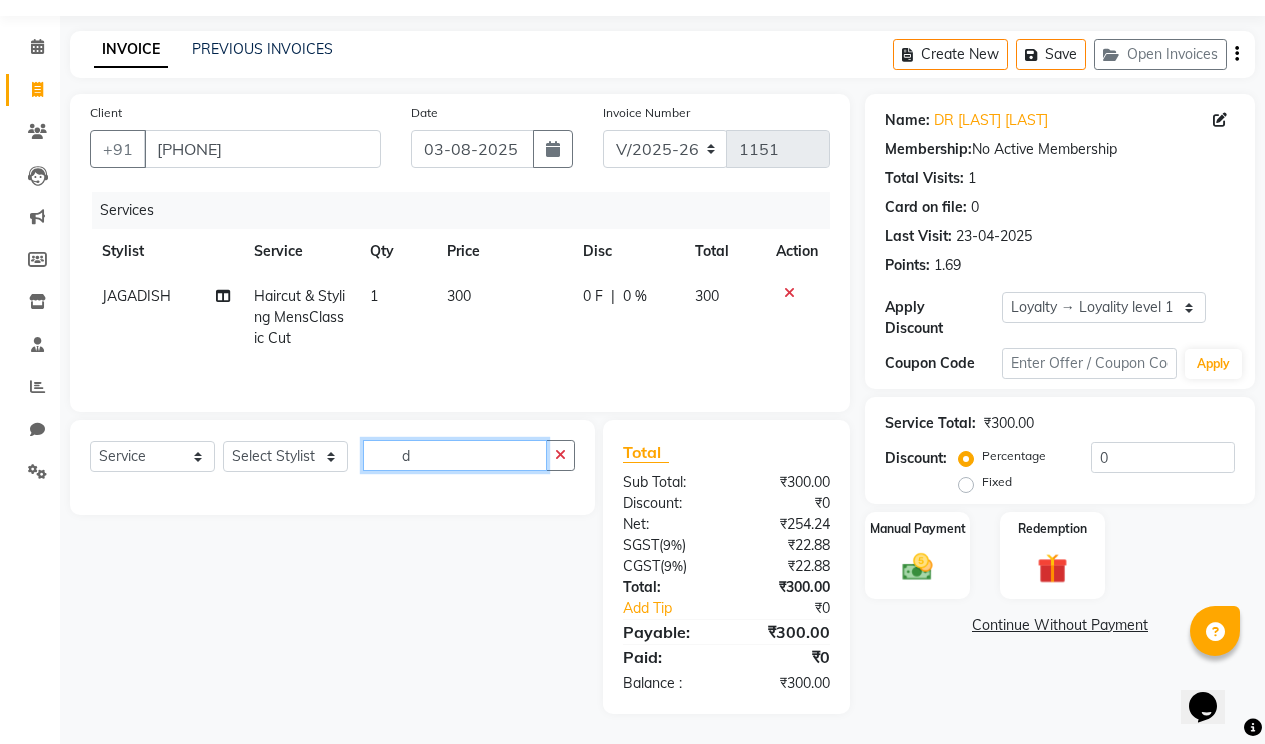 scroll, scrollTop: 57, scrollLeft: 0, axis: vertical 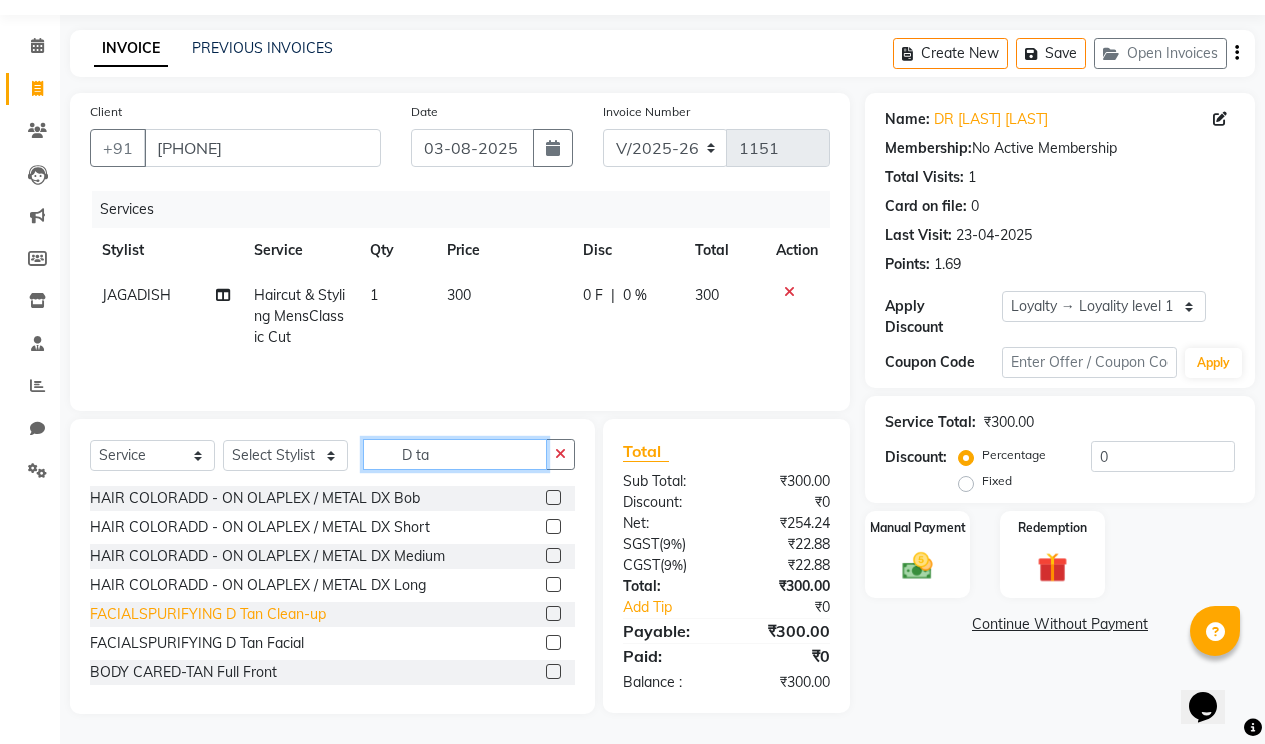 type on "D ta" 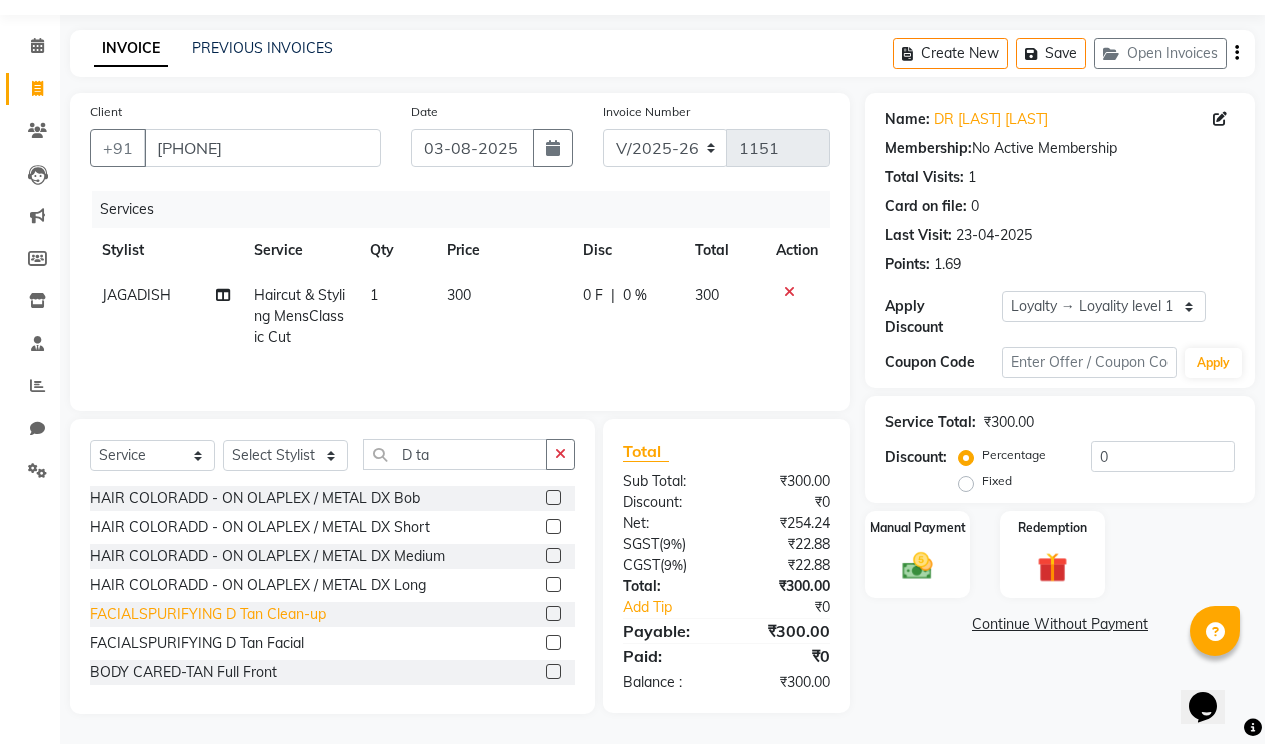 click on "FACIALSPURIFYING D Tan Clean-up" 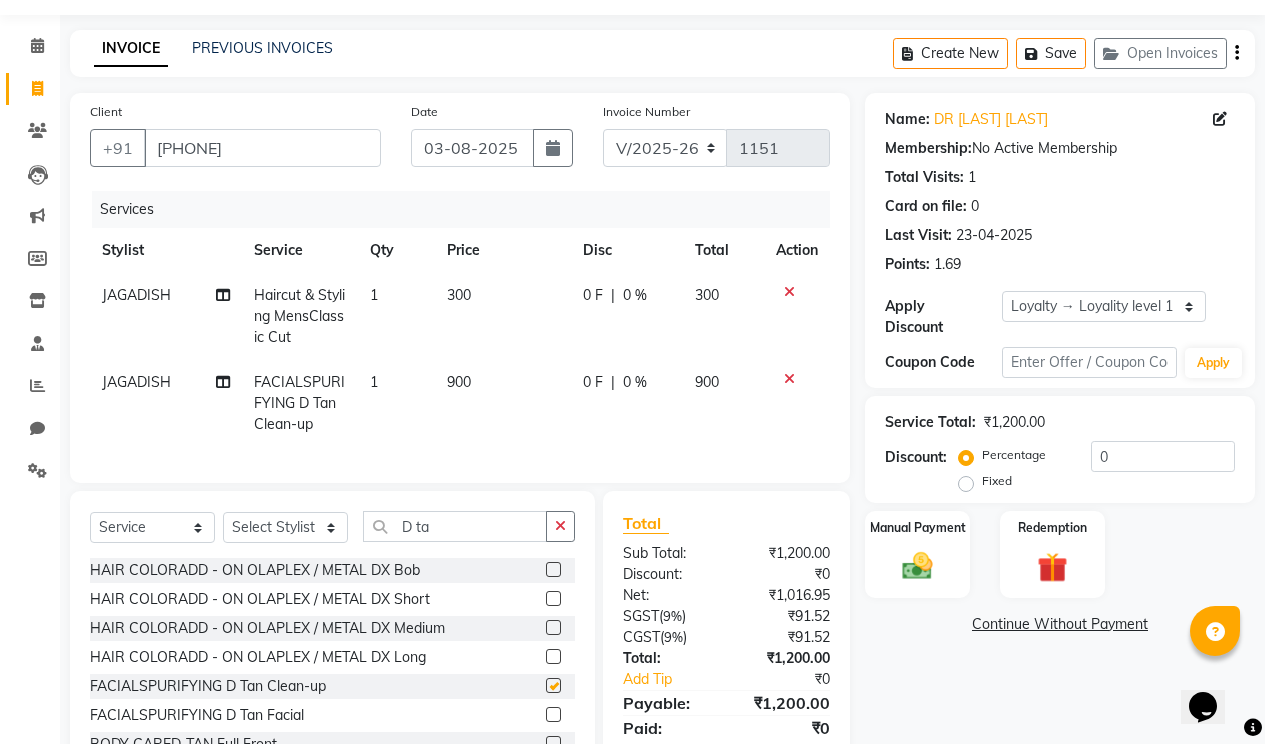 checkbox on "false" 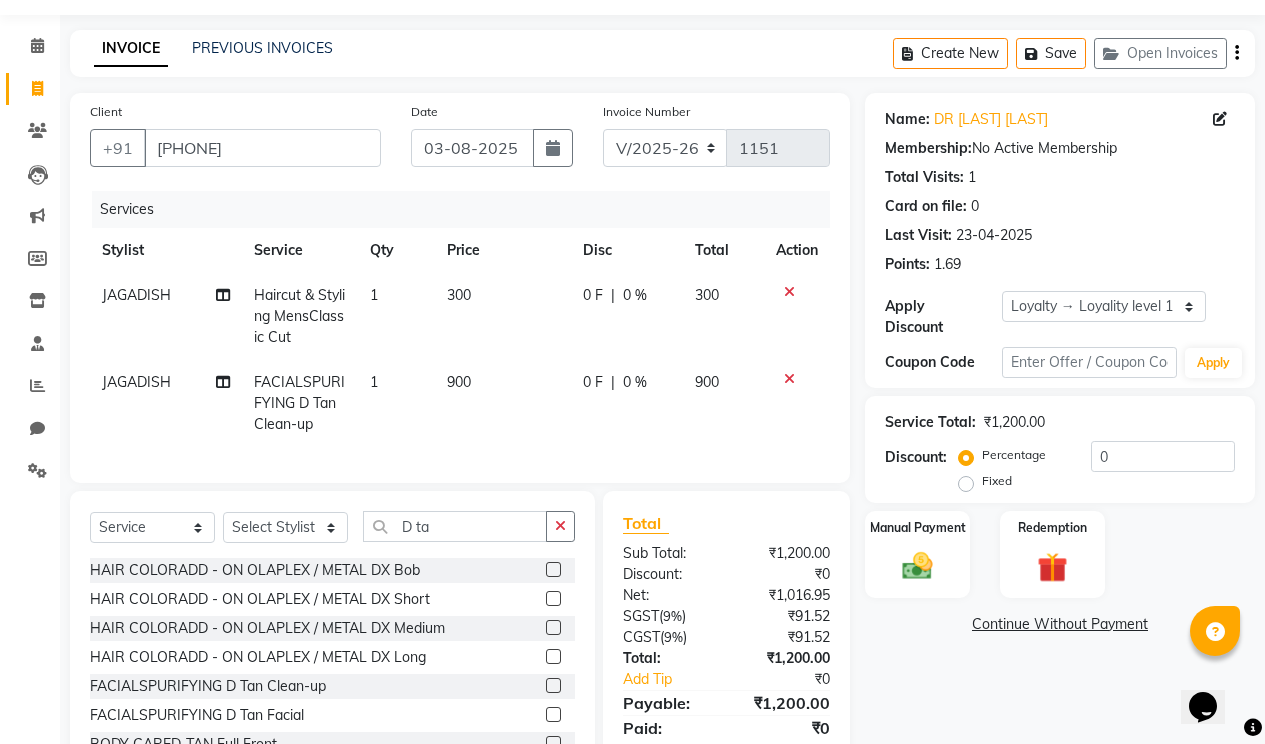 click on "900" 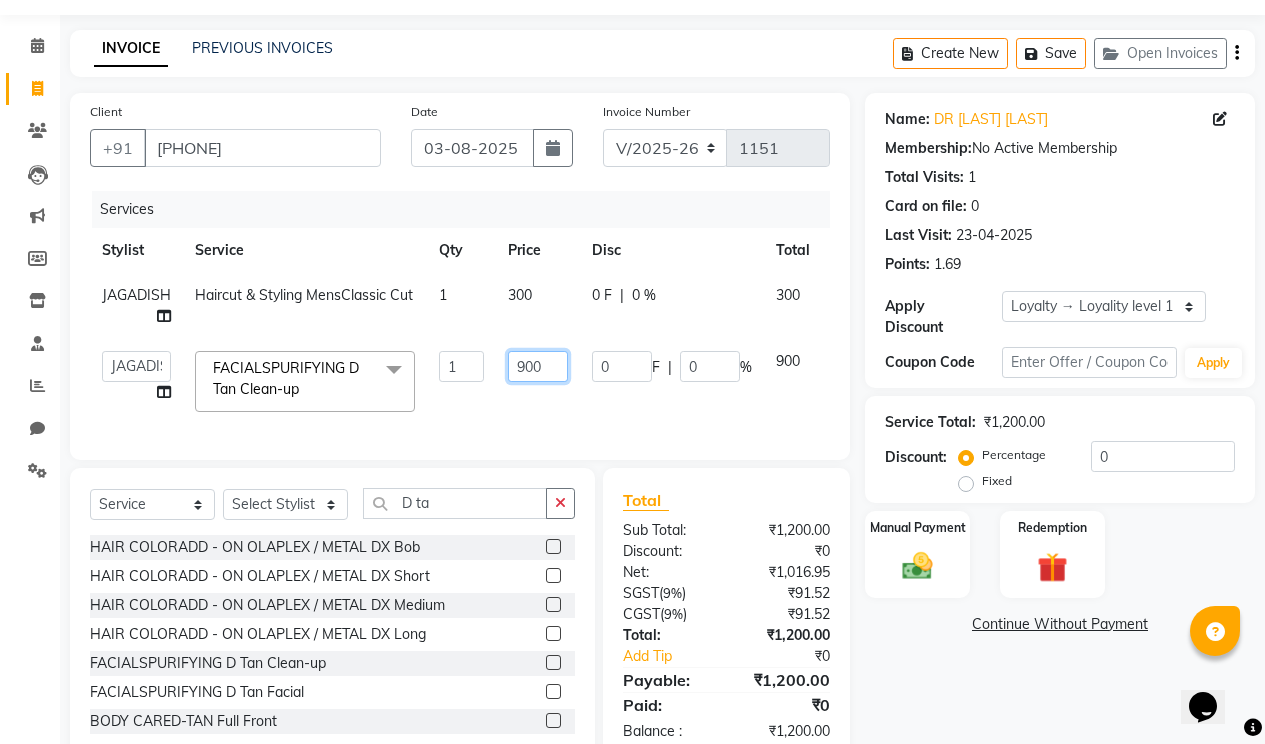 click on "900" 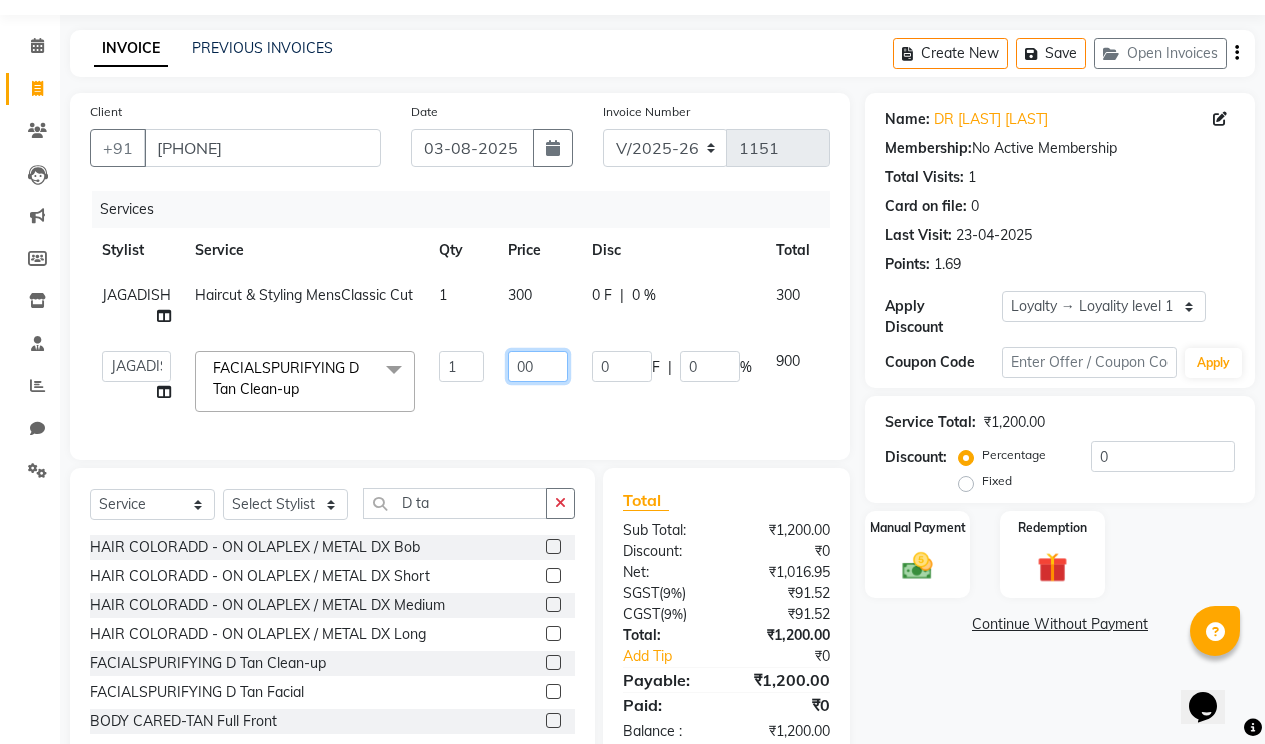type on "500" 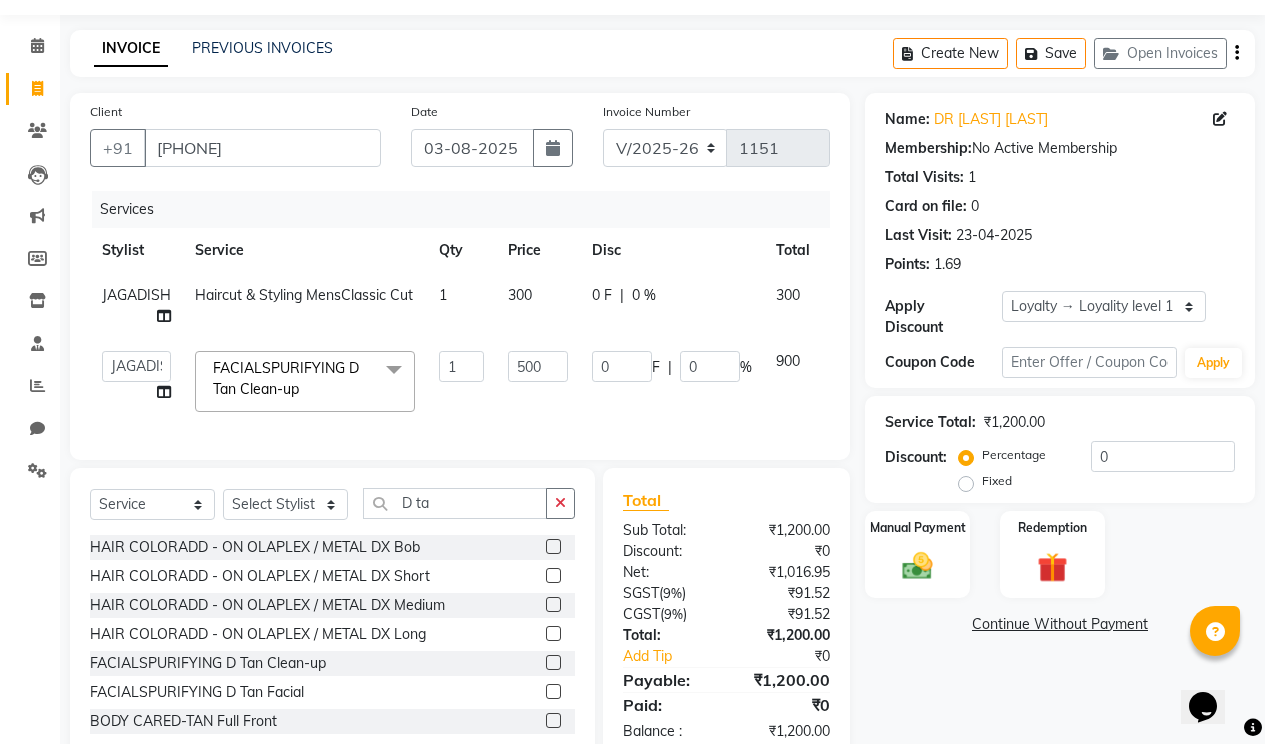 click on "0 F | 0 %" 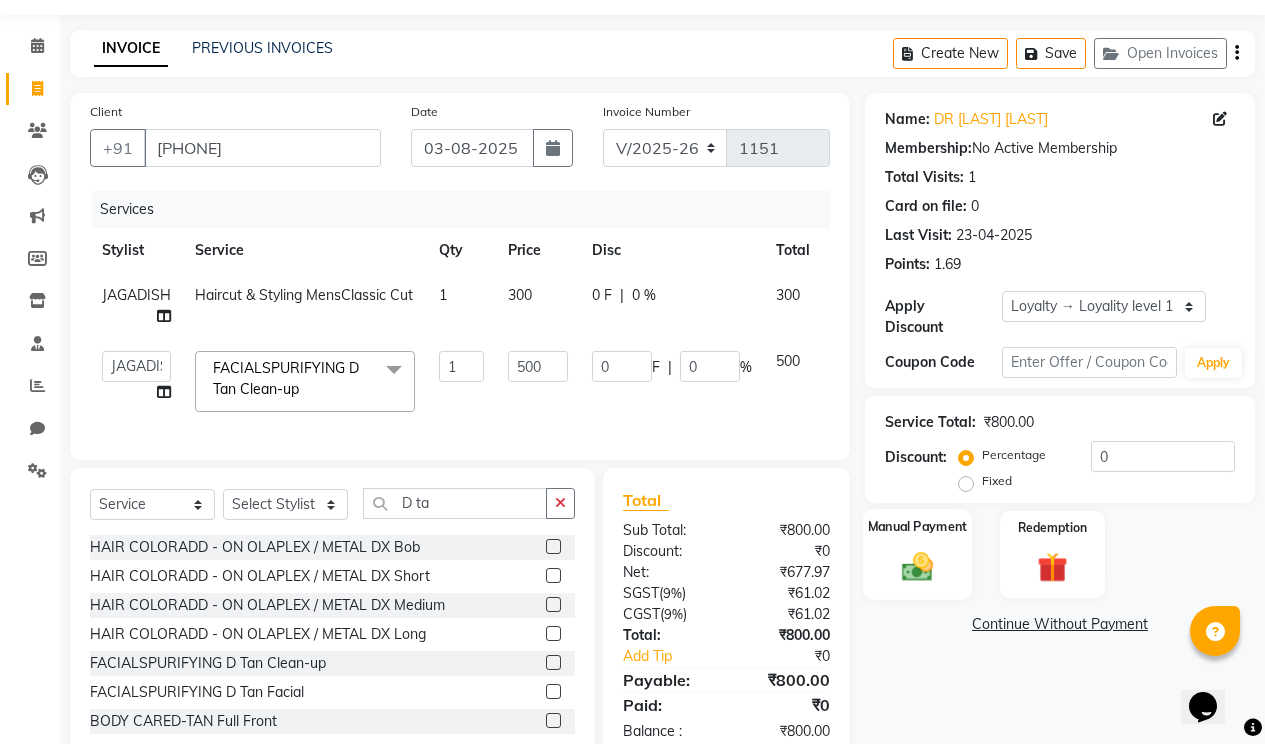drag, startPoint x: 916, startPoint y: 533, endPoint x: 921, endPoint y: 524, distance: 10.29563 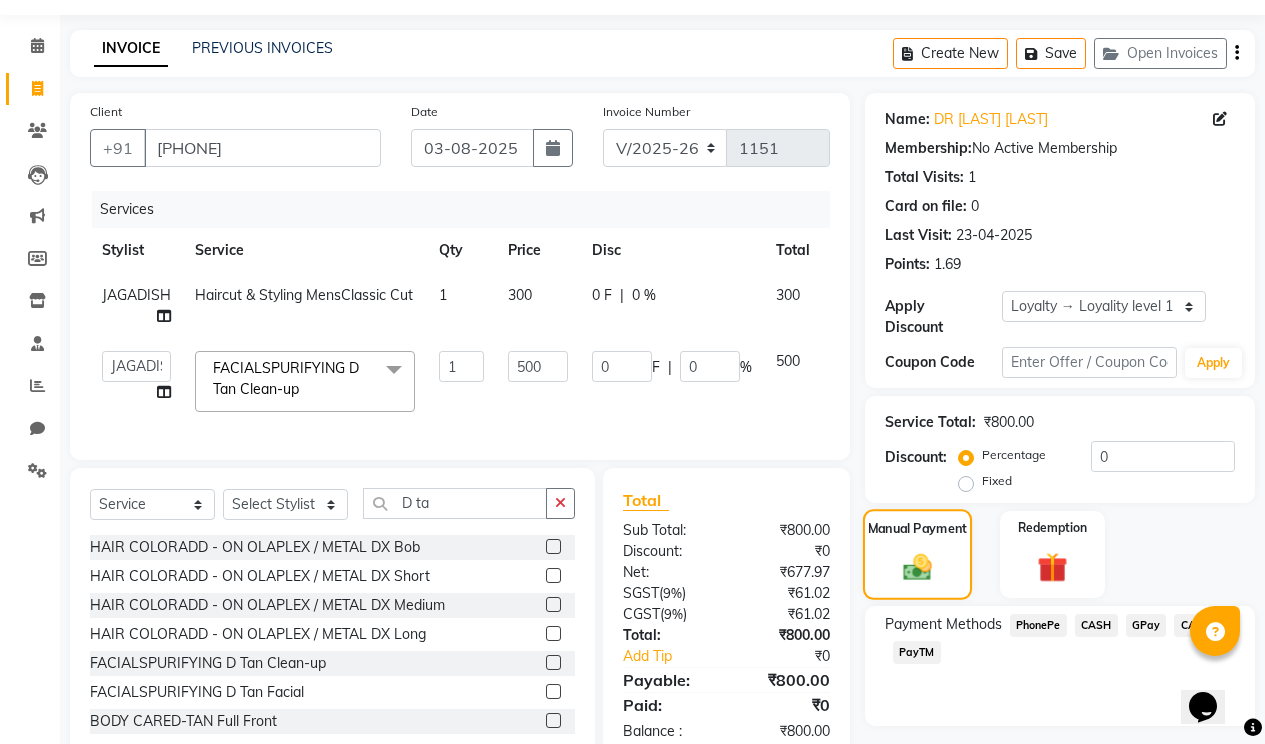 scroll, scrollTop: 121, scrollLeft: 0, axis: vertical 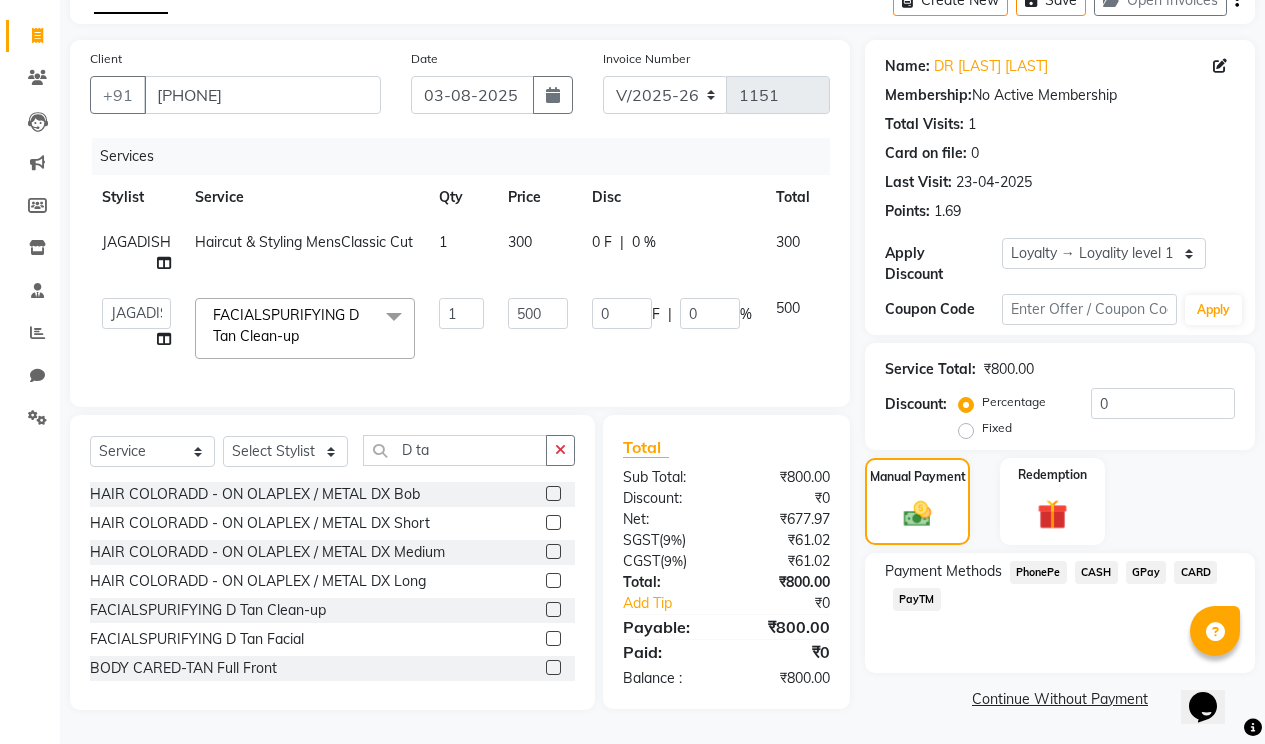 click on "CASH" 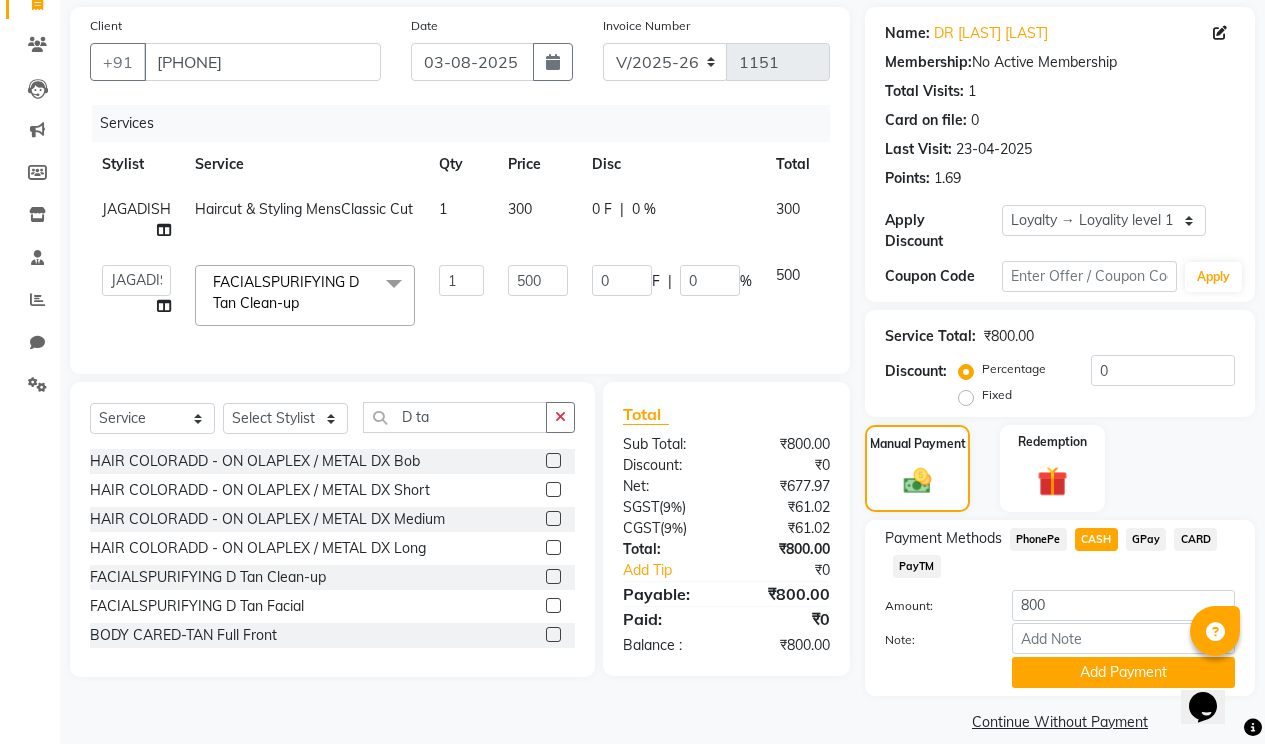 scroll, scrollTop: 150, scrollLeft: 0, axis: vertical 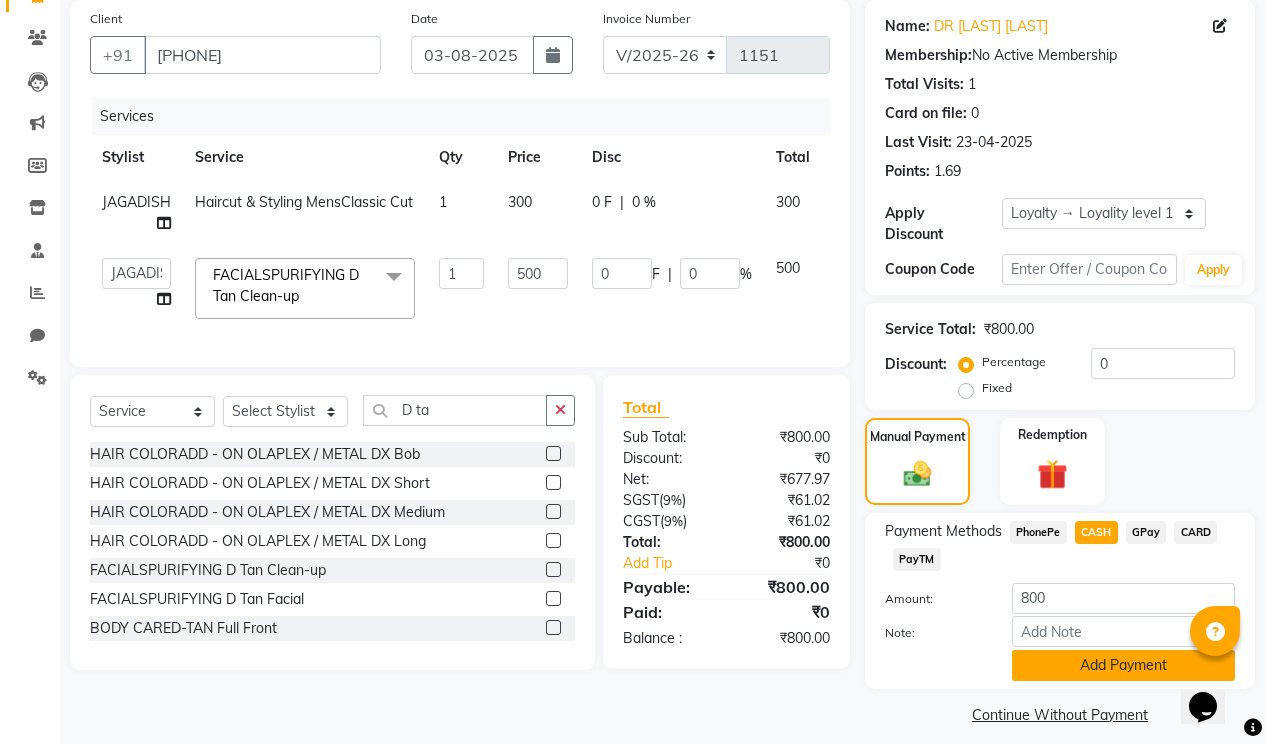 click on "Add Payment" 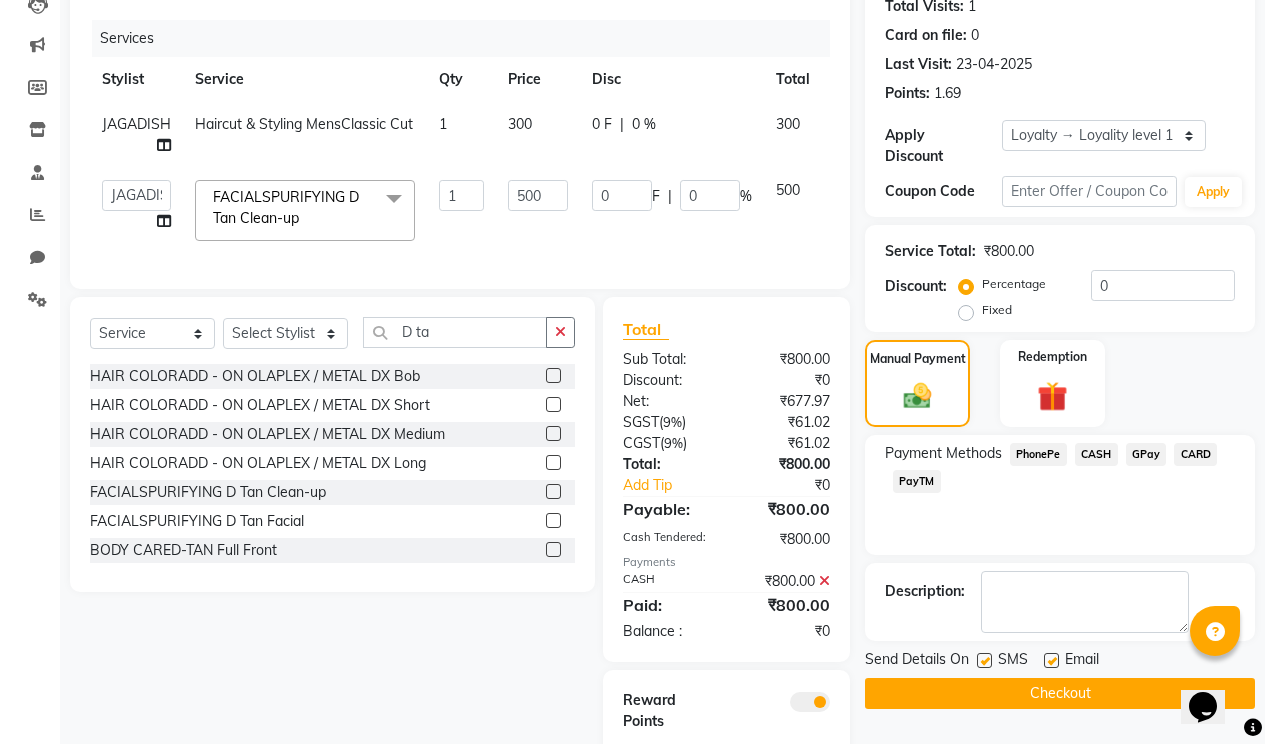 scroll, scrollTop: 331, scrollLeft: 0, axis: vertical 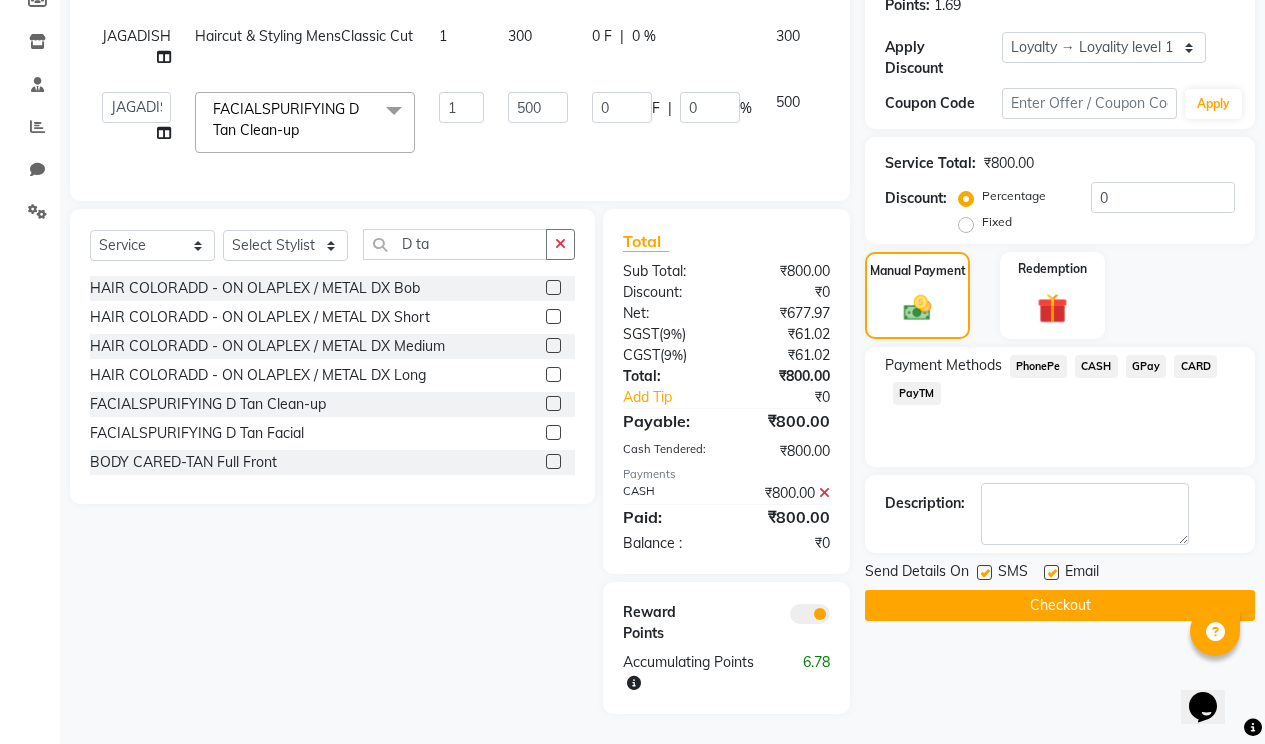 click 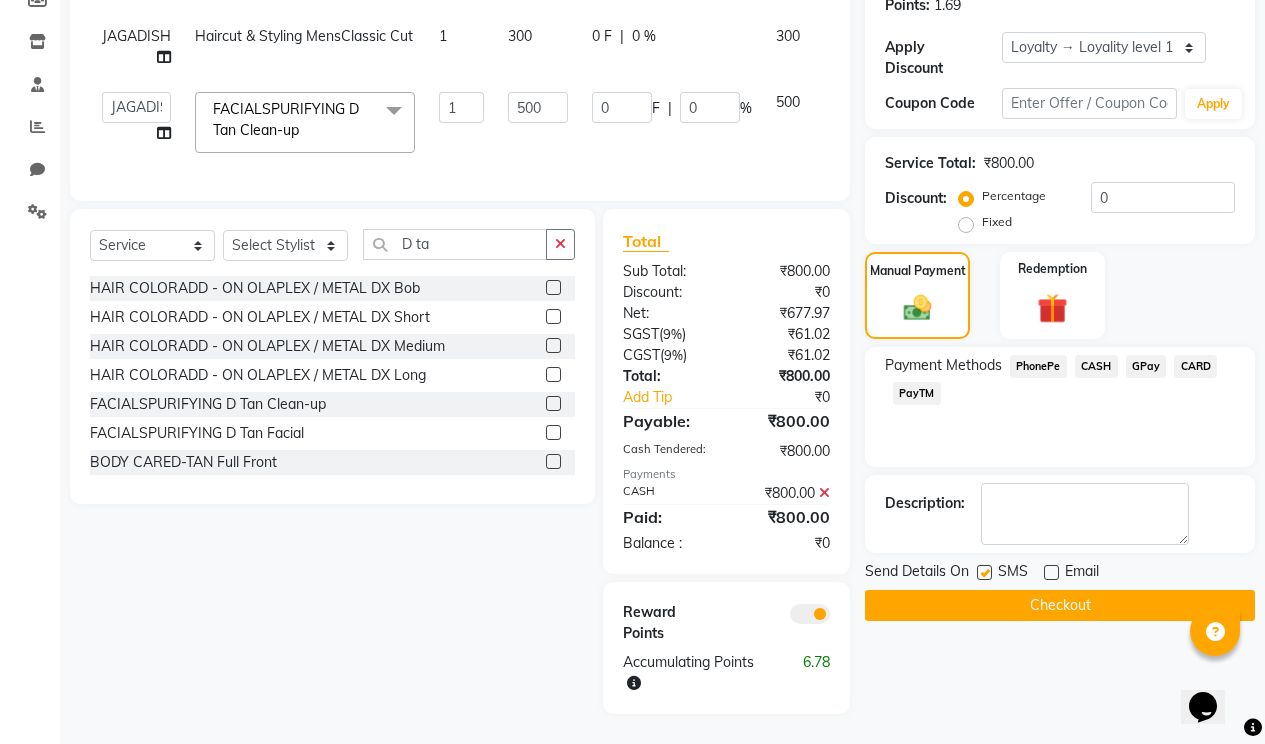 drag, startPoint x: 981, startPoint y: 539, endPoint x: 988, endPoint y: 547, distance: 10.630146 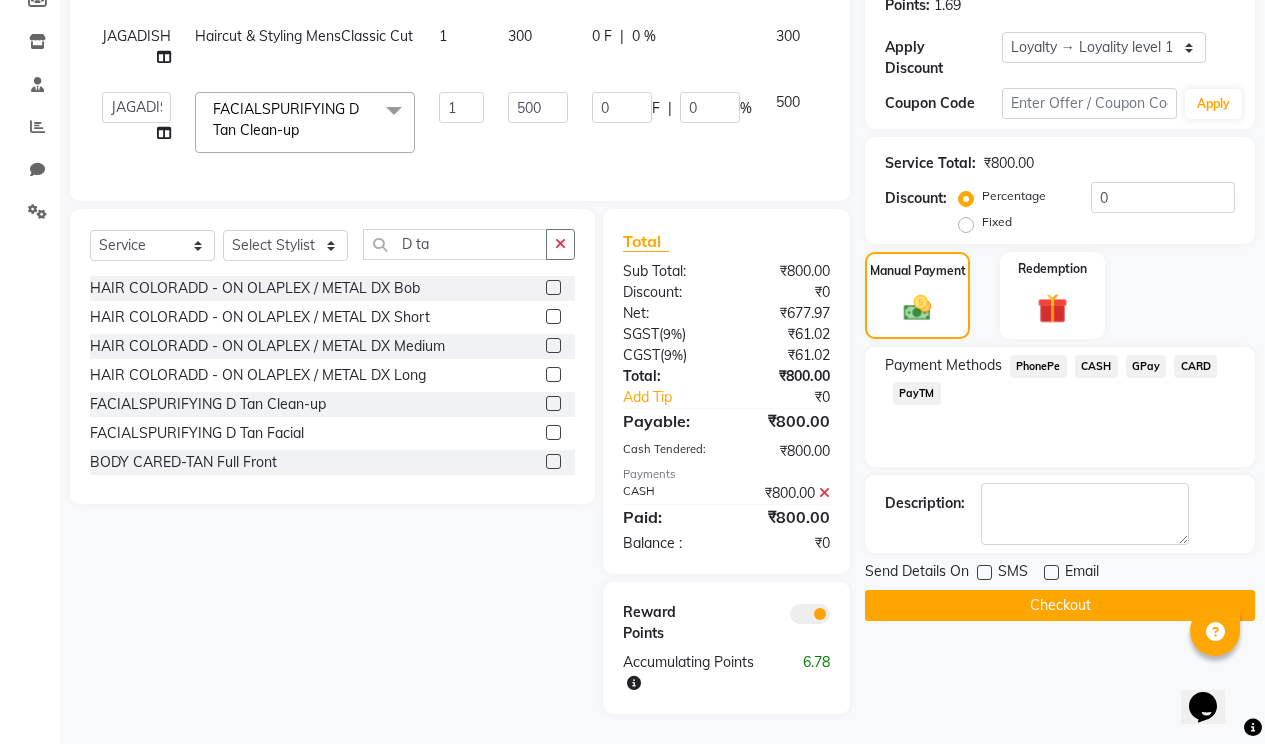 click on "Checkout" 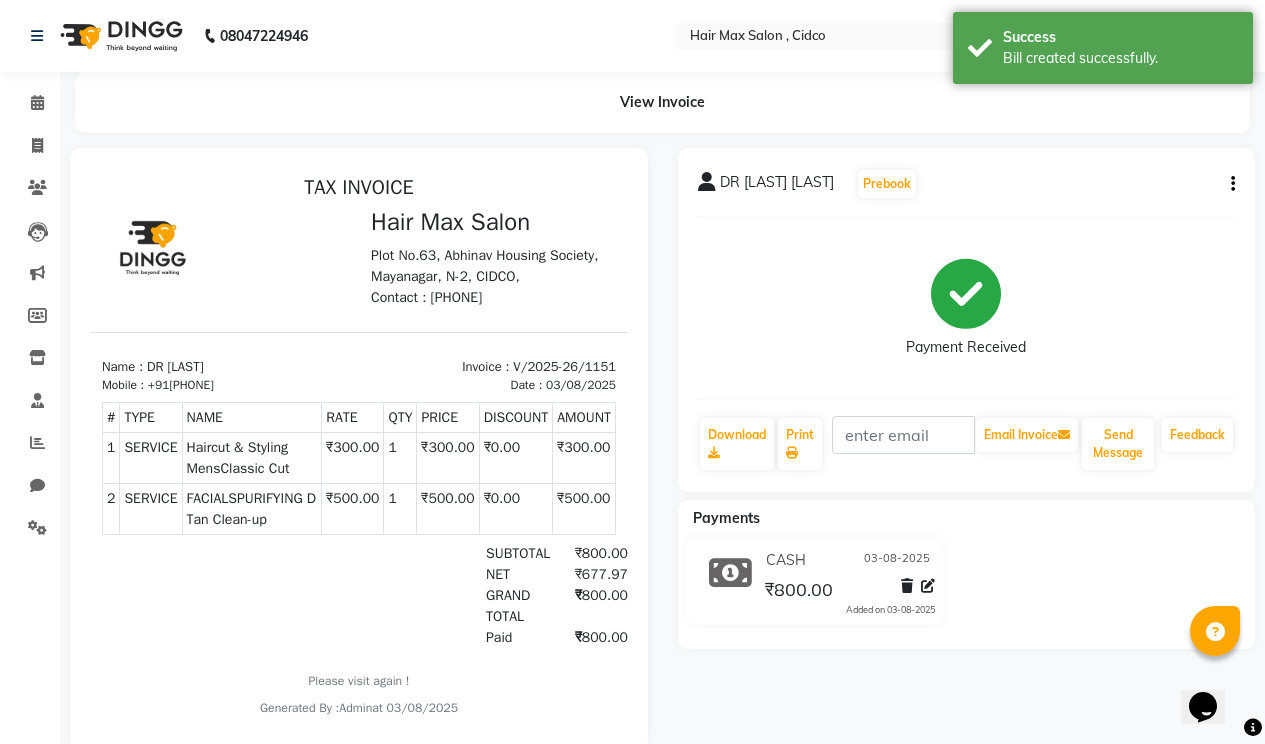 scroll, scrollTop: 0, scrollLeft: 0, axis: both 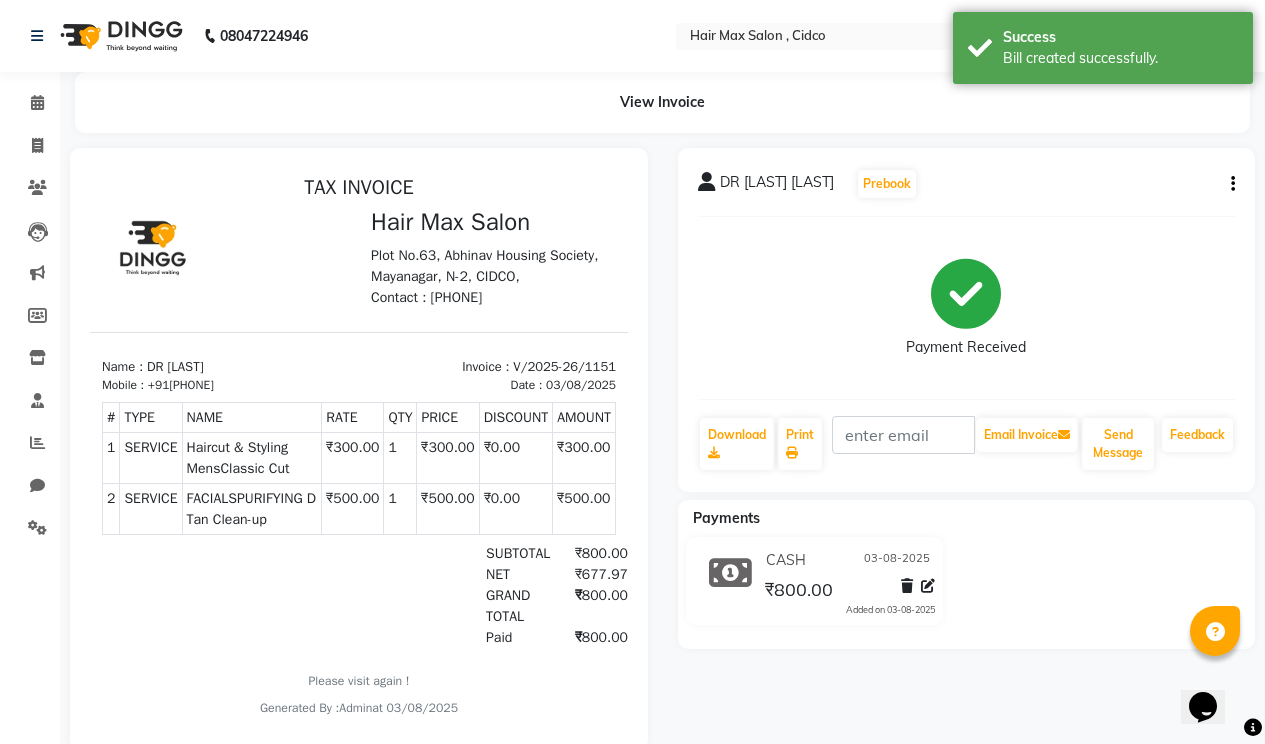 select on "service" 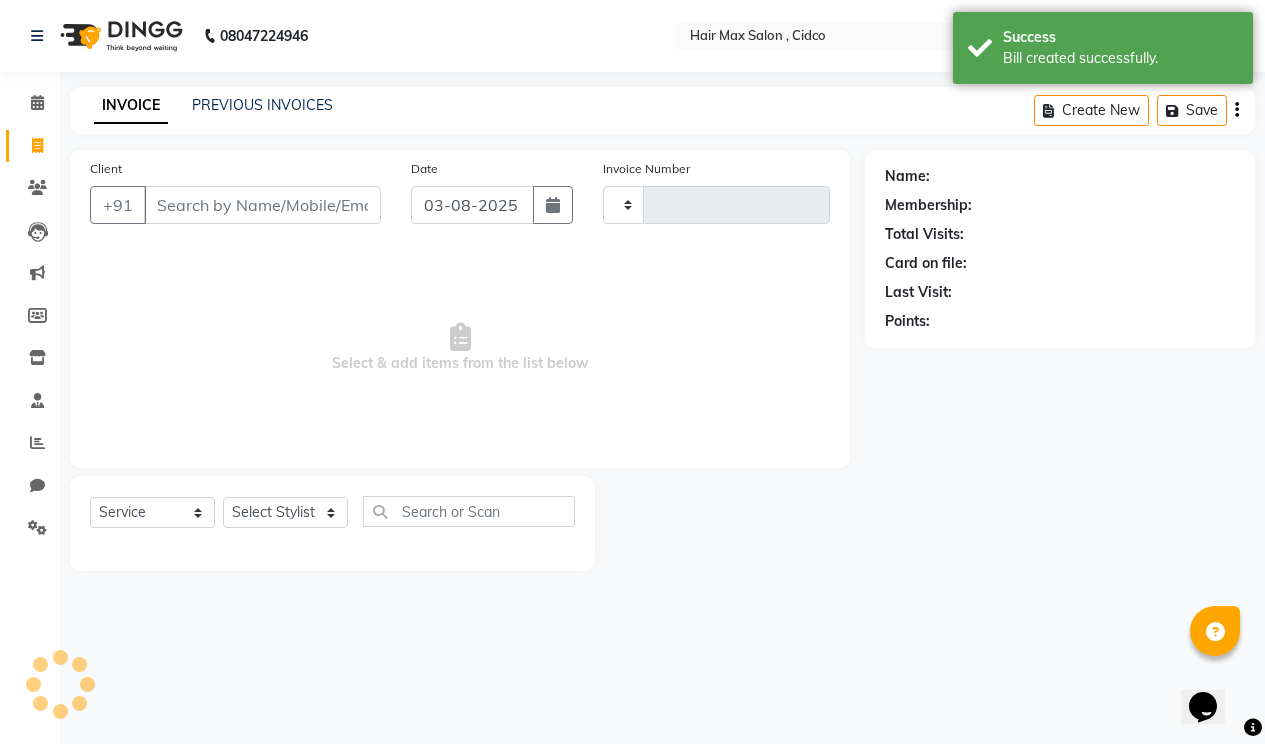 type on "1152" 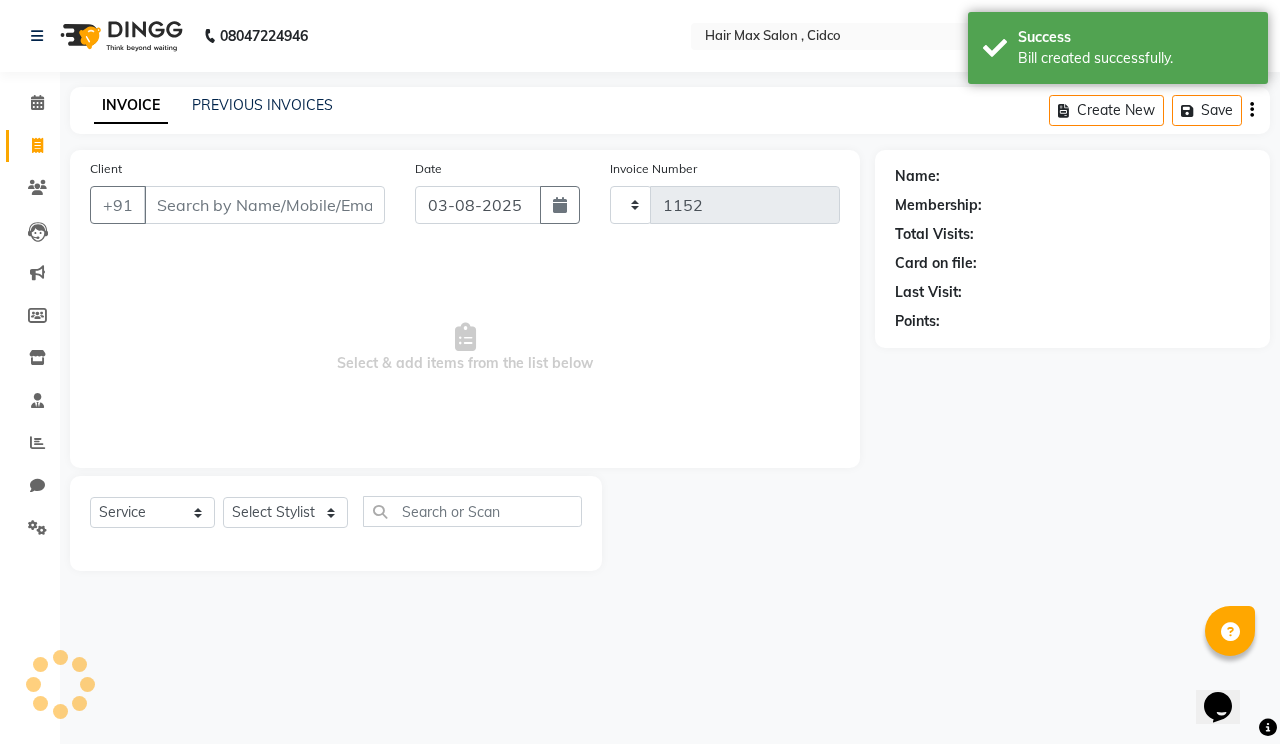 select on "7580" 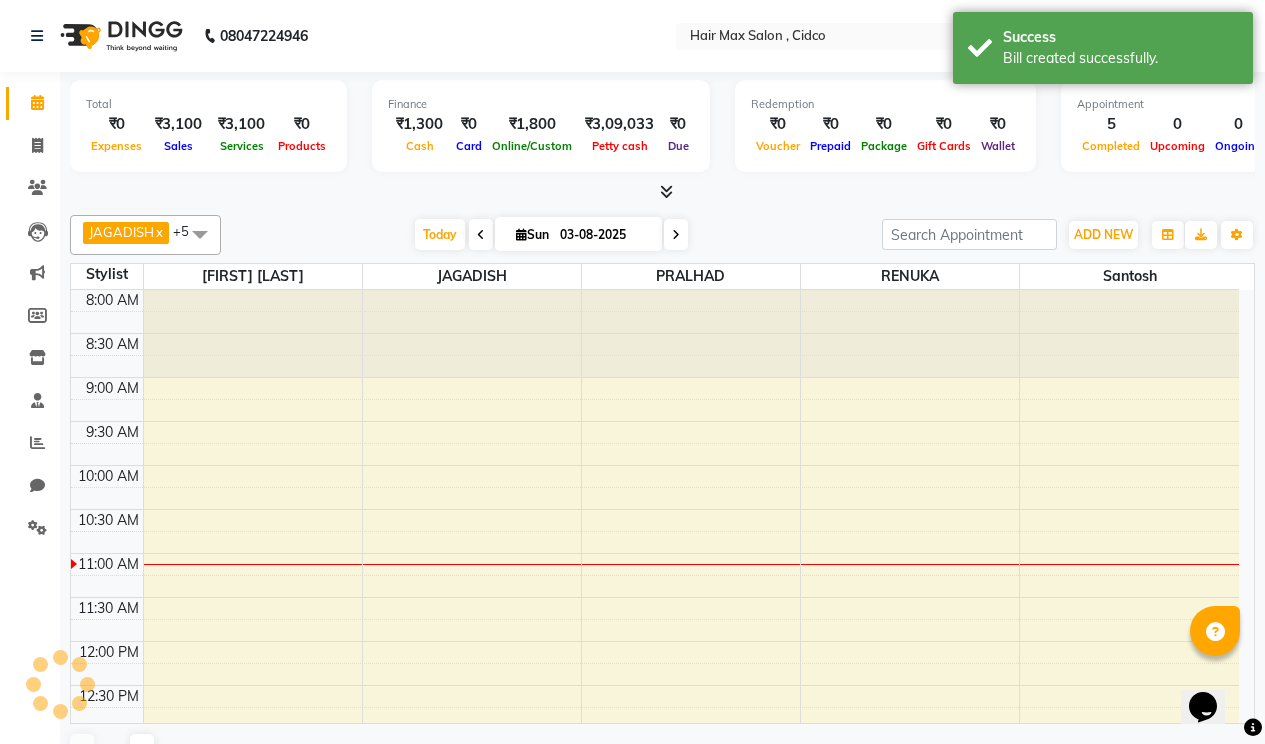 scroll, scrollTop: 0, scrollLeft: 0, axis: both 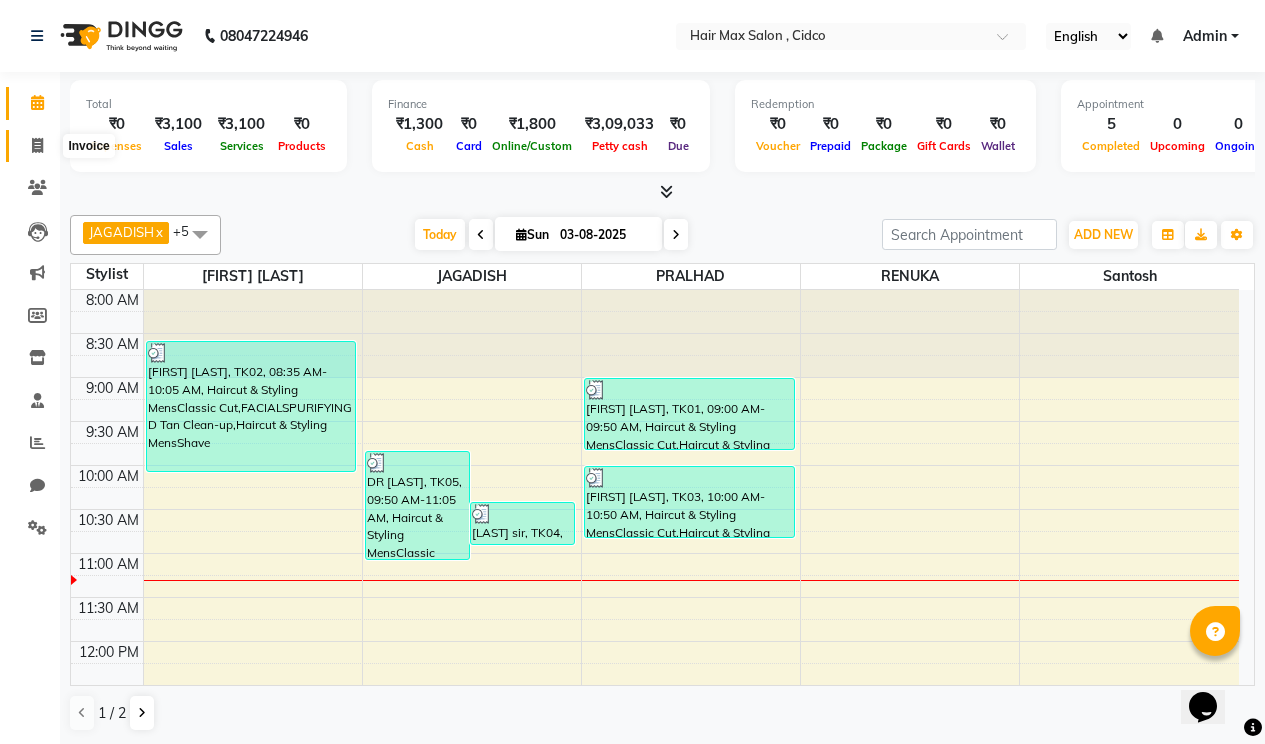 click 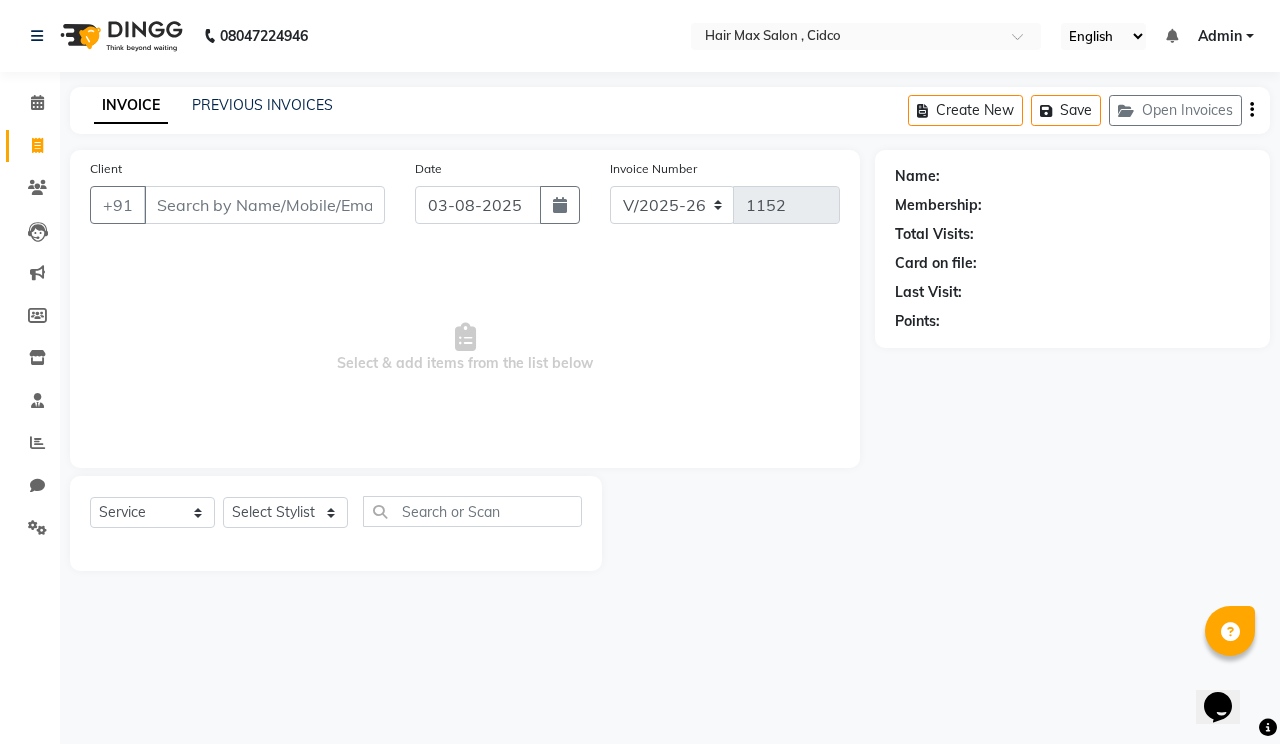 click on "Name: Membership: Total Visits: Card on file: Last Visit:  Points:" 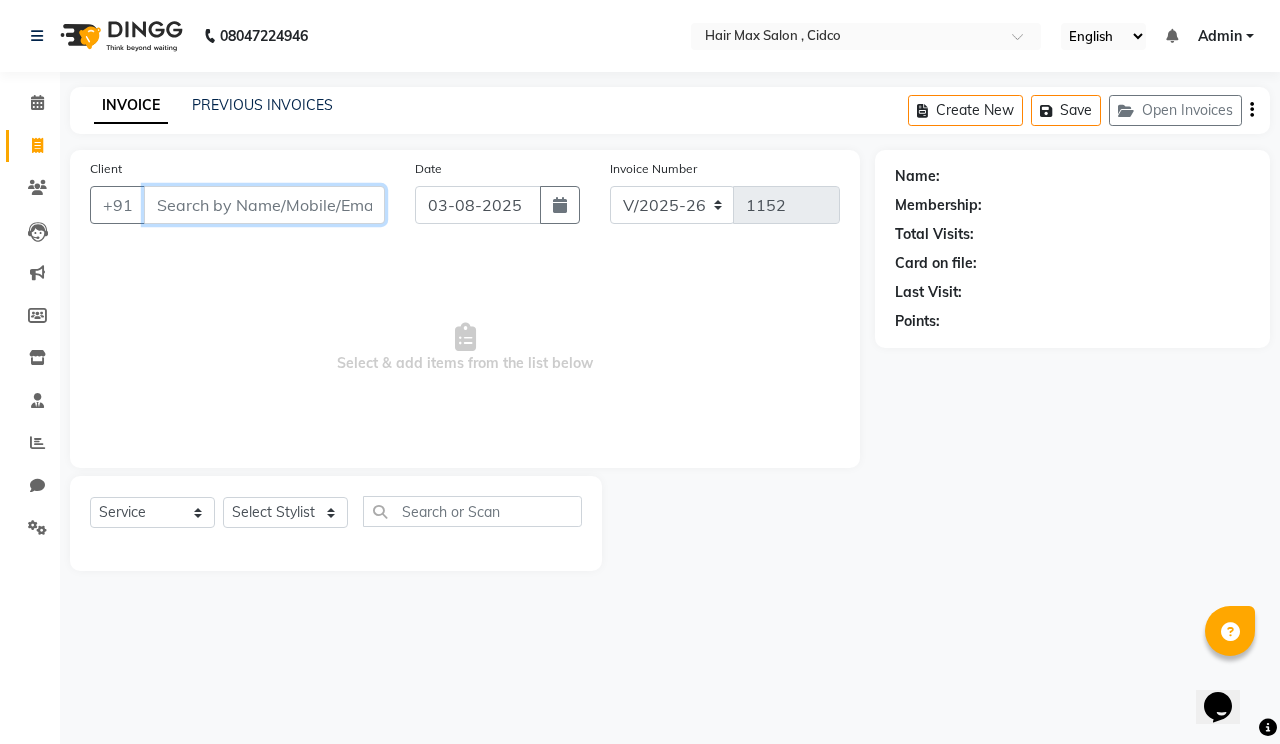 drag, startPoint x: 226, startPoint y: 213, endPoint x: 234, endPoint y: 189, distance: 25.298222 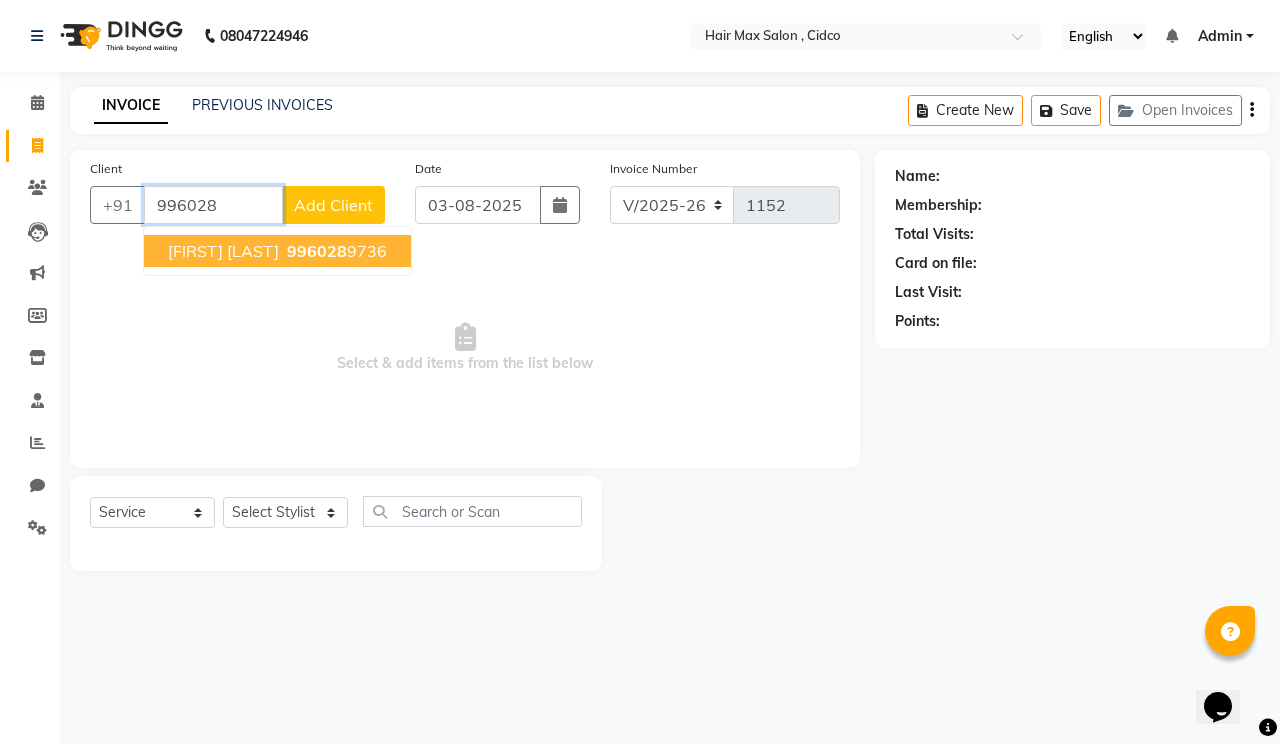 click on "[FIRST] [LAST]" at bounding box center [223, 251] 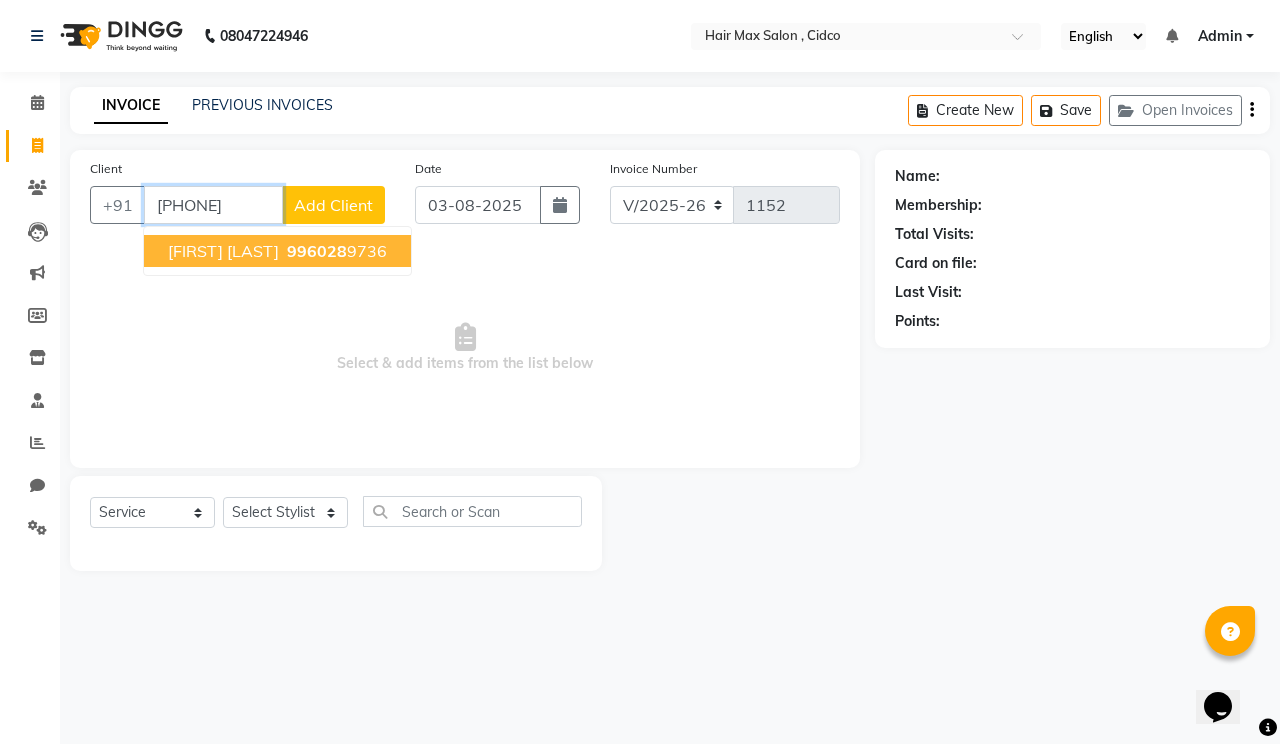 type on "[PHONE]" 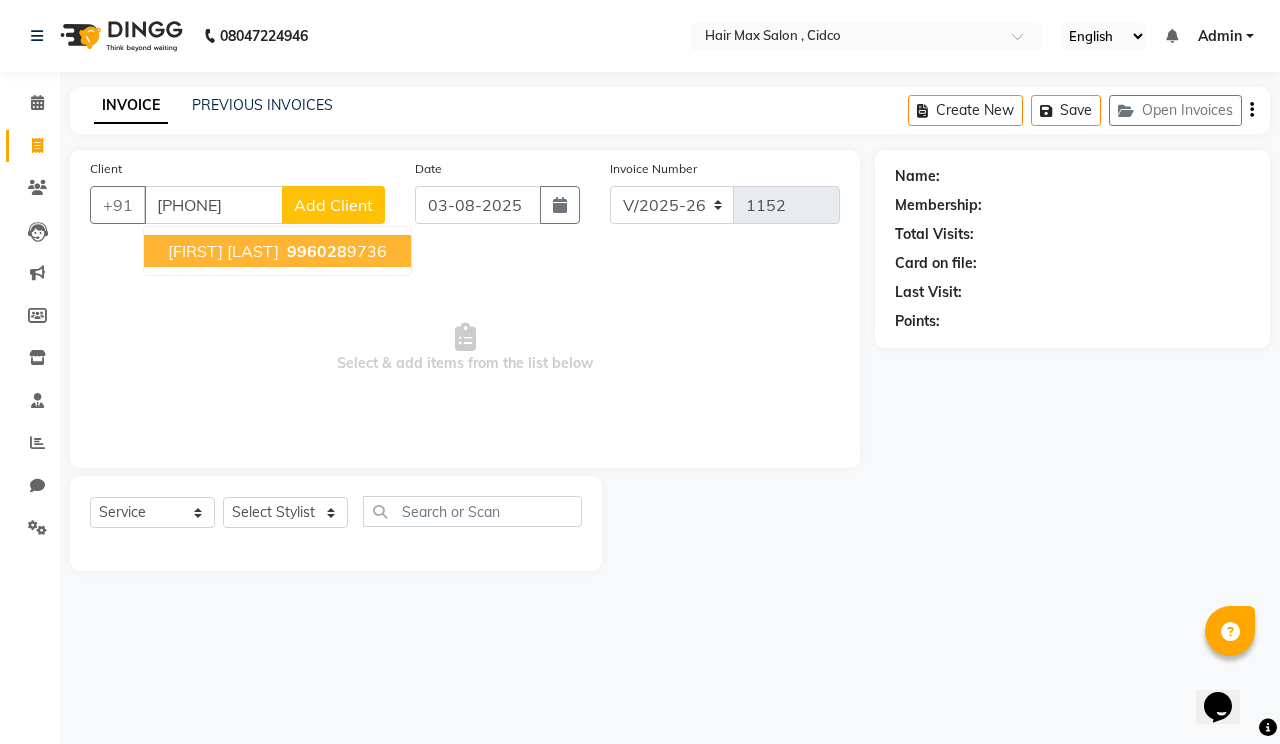 select on "1: Object" 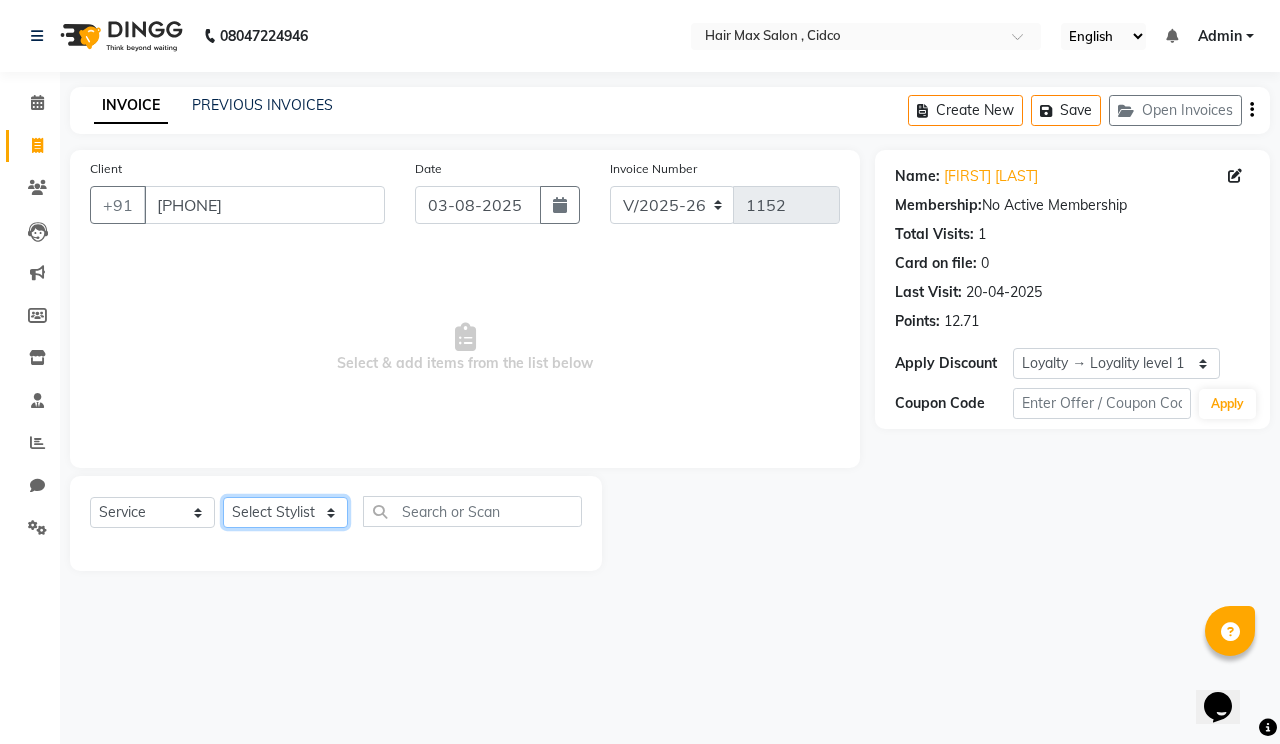 click on "Select Stylist [FIRST] [LAST] [FIRST] [LAST] [FIRST] [LAST] [FIRST] [LAST] [FIRST] [LAST] [FIRST] [LAST] FACIALSPURIFYING D Tan Clean-up x Haircut & Styling MensClassic Cut Haircut & Styling MensTattoo Cut Feded Haircut & Styling MensD Tox Hair Cut Haircut & Styling MensKids Cut (Below 10 years) Haircut & Styling MensWash And Styling Haircut & Styling MensBeard Shape Haircut & Styling MensShave Haircut & Styling MensTrimming Haircut & Styling WomenAdvance Haircut With Wash Haircut & Styling WomenAdvance Haircut Without Wash Haircut & Styling WomenKids Girl Hair Cut (Below 10 years) Haircut & Styling WomenHaircut Basic Haircut & Styling WomenCreative Cut by Senior Stylist Haircut & Styling WomenPixy Bob or blunt cut BLOW DRYBob BLOW DRYShort BLOW DRYMedium BLOW DRYLong IRONBob IRONShort IRONMedium IRONLong TEMPORARY CURLSMedium Hair Tongs/ Iron Tongs TEMPORARY CURLSLong Hair Tongs/ Iron Tongs HAIR WASH WITH CONDITIONER L'OREALMens HAIR WASH WITH CONDITIONER L'OREALBob HAIR WASH WITH CONDITIONER L'OREALShort HAIR WASH WITH CONDITIONER L'OREALLong" 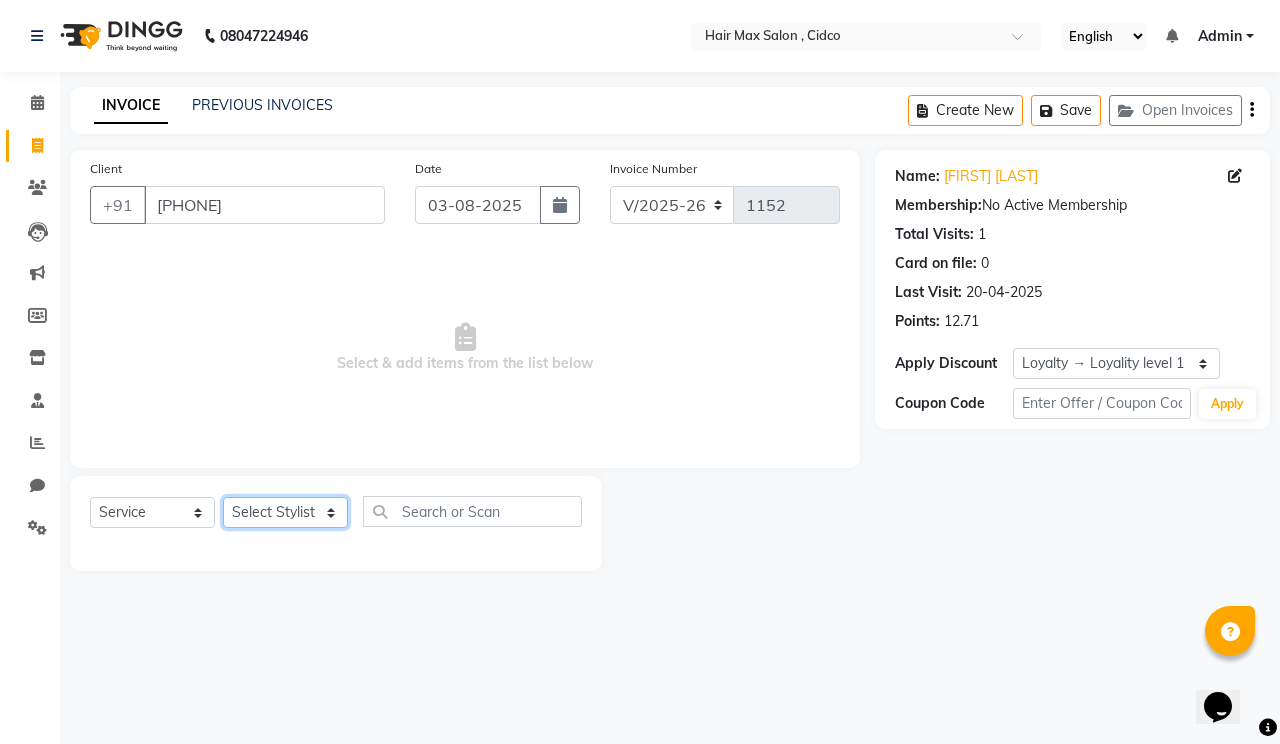 select on "69941" 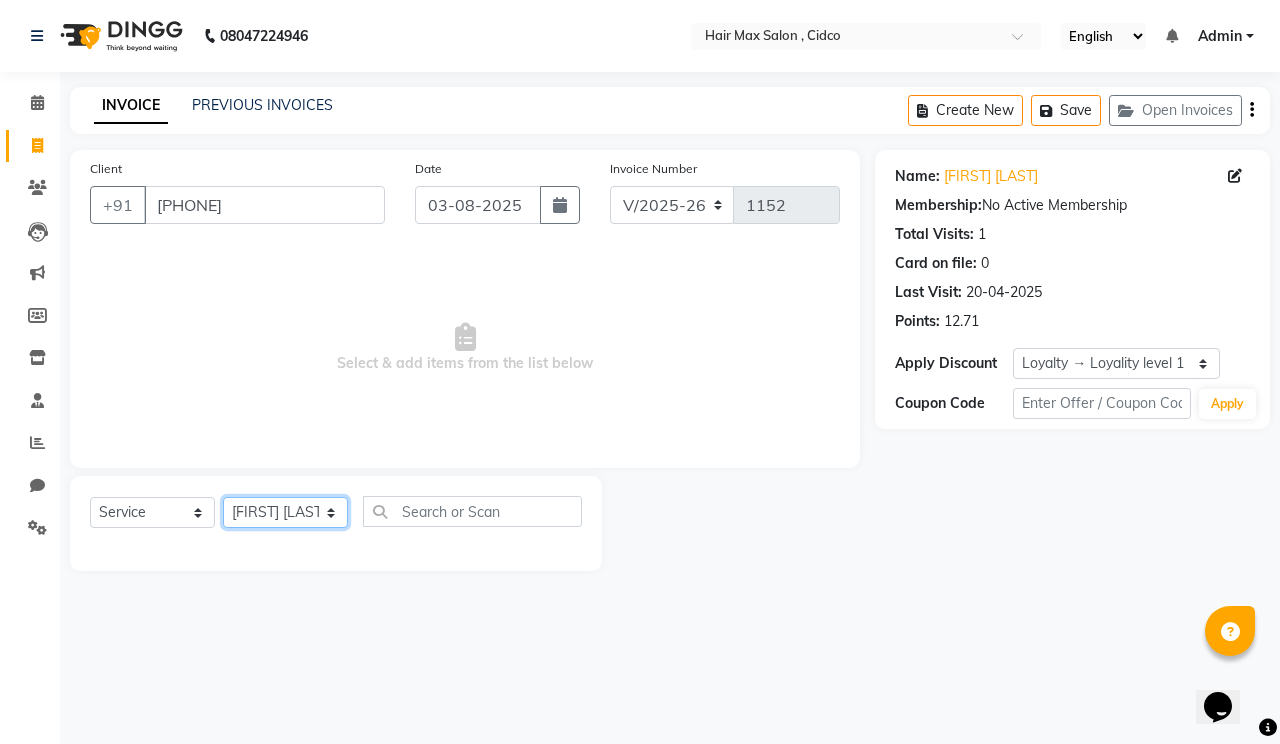 click on "Select Stylist [FIRST] [LAST] [FIRST] [LAST] [FIRST] [LAST] [FIRST] [LAST] [FIRST] [LAST] [FIRST] [LAST] FACIALSPURIFYING D Tan Clean-up x Haircut & Styling MensClassic Cut Haircut & Styling MensTattoo Cut Feded Haircut & Styling MensD Tox Hair Cut Haircut & Styling MensKids Cut (Below 10 years) Haircut & Styling MensWash And Styling Haircut & Styling MensBeard Shape Haircut & Styling MensShave Haircut & Styling MensTrimming Haircut & Styling WomenAdvance Haircut With Wash Haircut & Styling WomenAdvance Haircut Without Wash Haircut & Styling WomenKids Girl Hair Cut (Below 10 years) Haircut & Styling WomenHaircut Basic Haircut & Styling WomenCreative Cut by Senior Stylist Haircut & Styling WomenPixy Bob or blunt cut BLOW DRYBob BLOW DRYShort BLOW DRYMedium BLOW DRYLong IRONBob IRONShort IRONMedium IRONLong TEMPORARY CURLSMedium Hair Tongs/ Iron Tongs TEMPORARY CURLSLong Hair Tongs/ Iron Tongs HAIR WASH WITH CONDITIONER L'OREALMens HAIR WASH WITH CONDITIONER L'OREALBob HAIR WASH WITH CONDITIONER L'OREALShort HAIR WASH WITH CONDITIONER L'OREALLong" 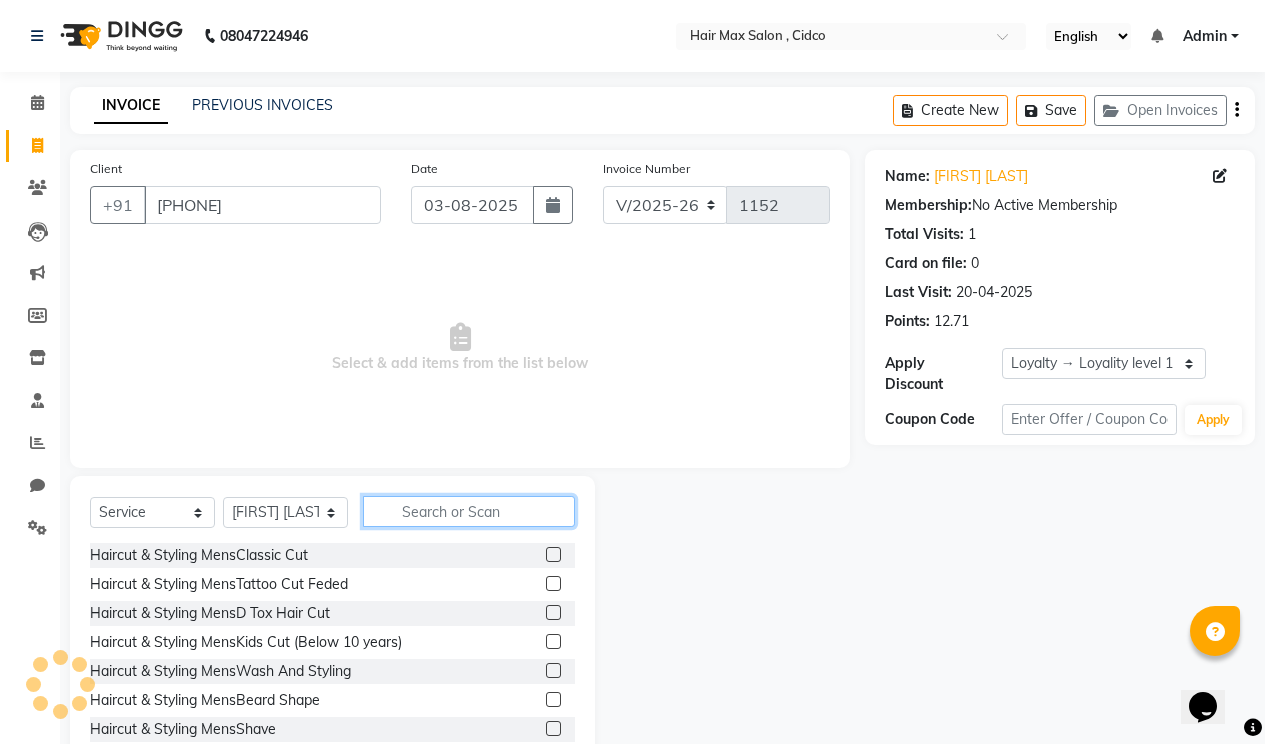 click 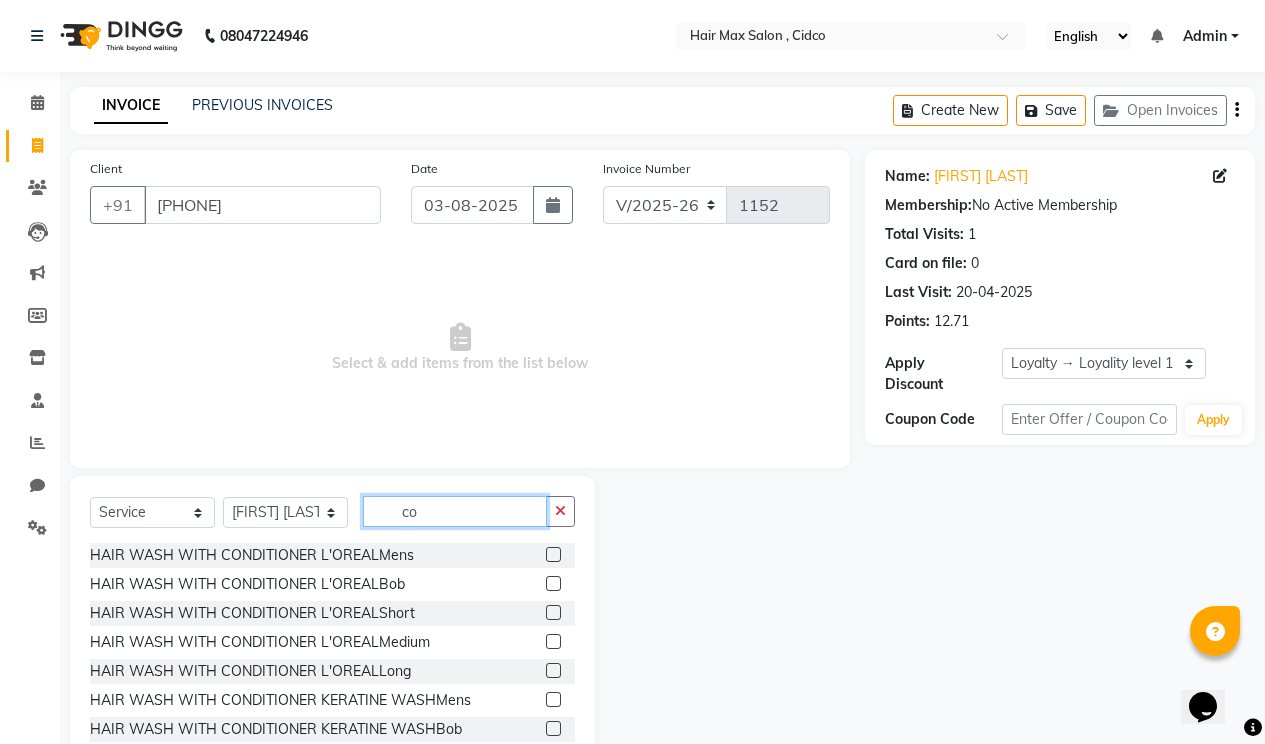 type on "c" 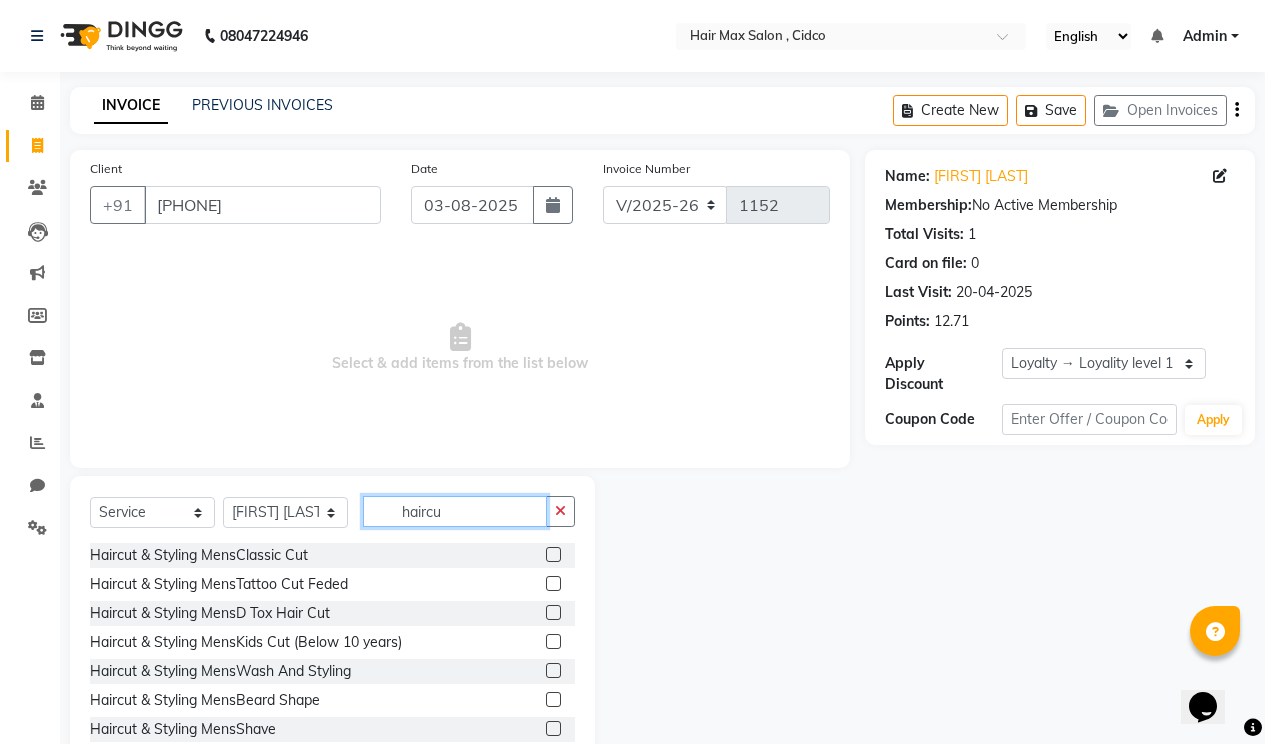 type on "haircu" 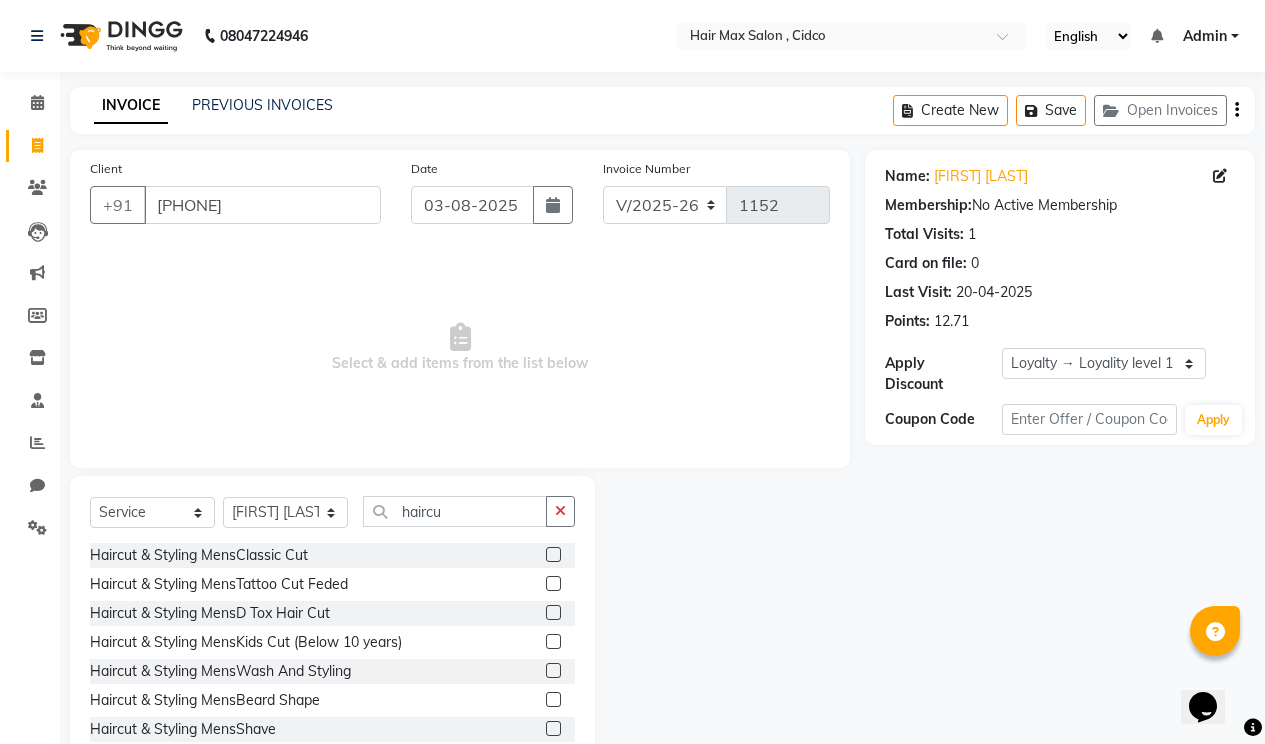 click 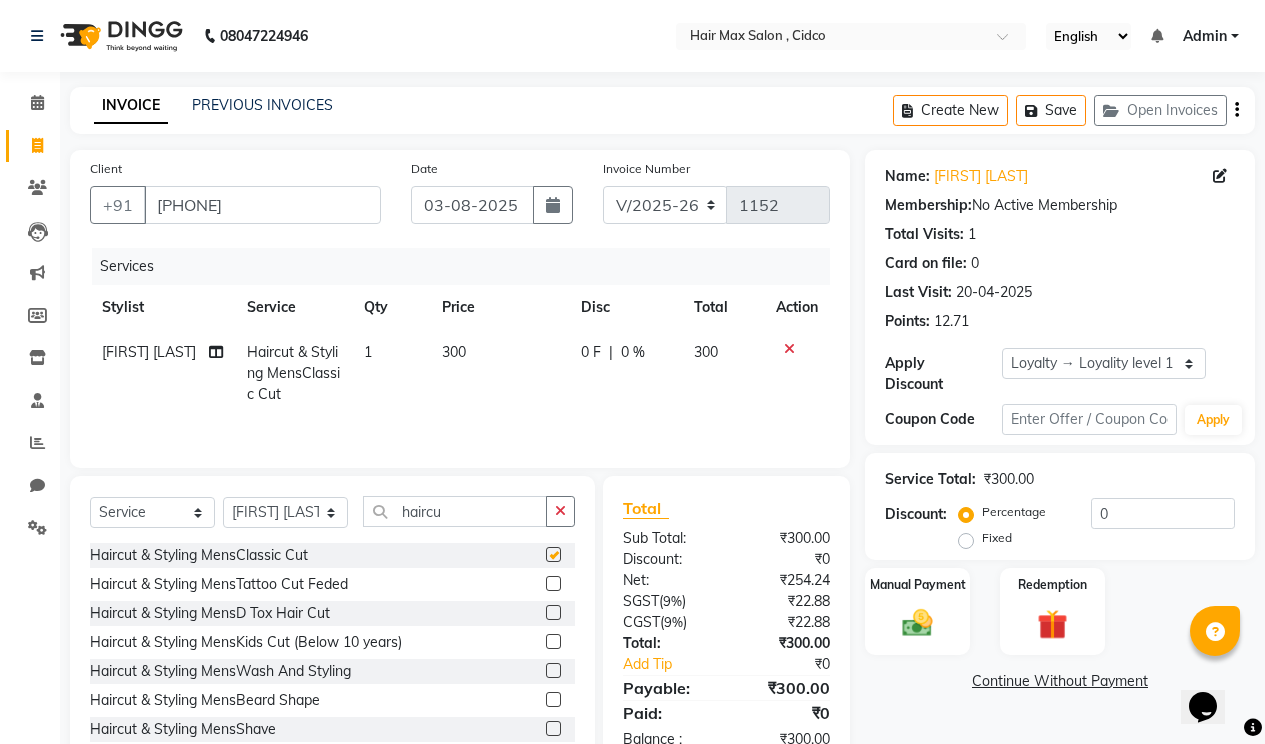 checkbox on "false" 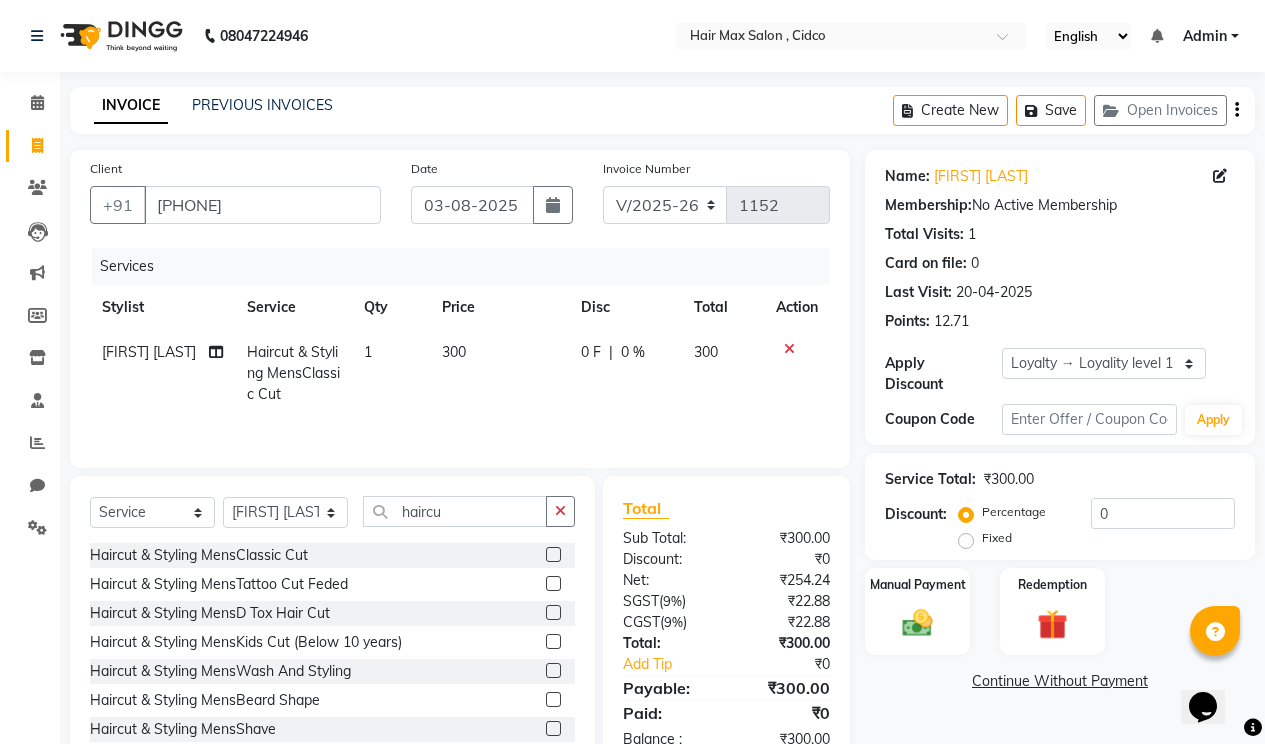click 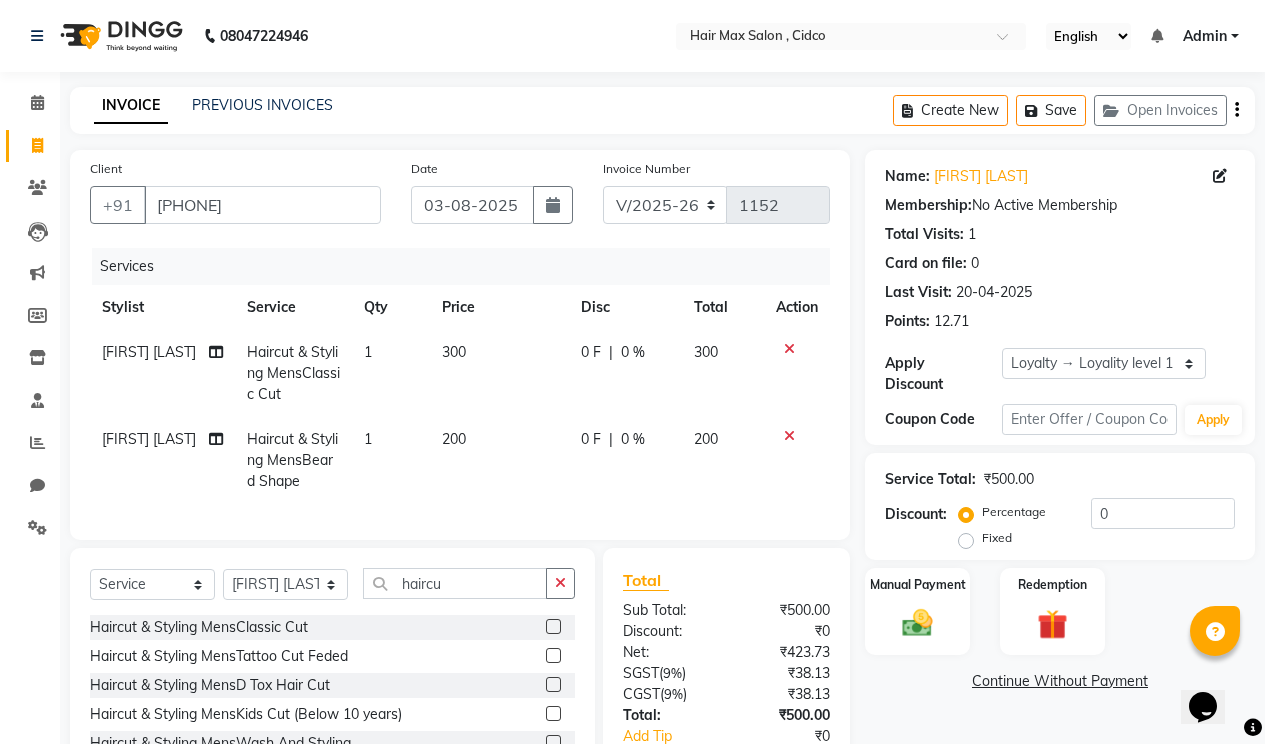 checkbox on "false" 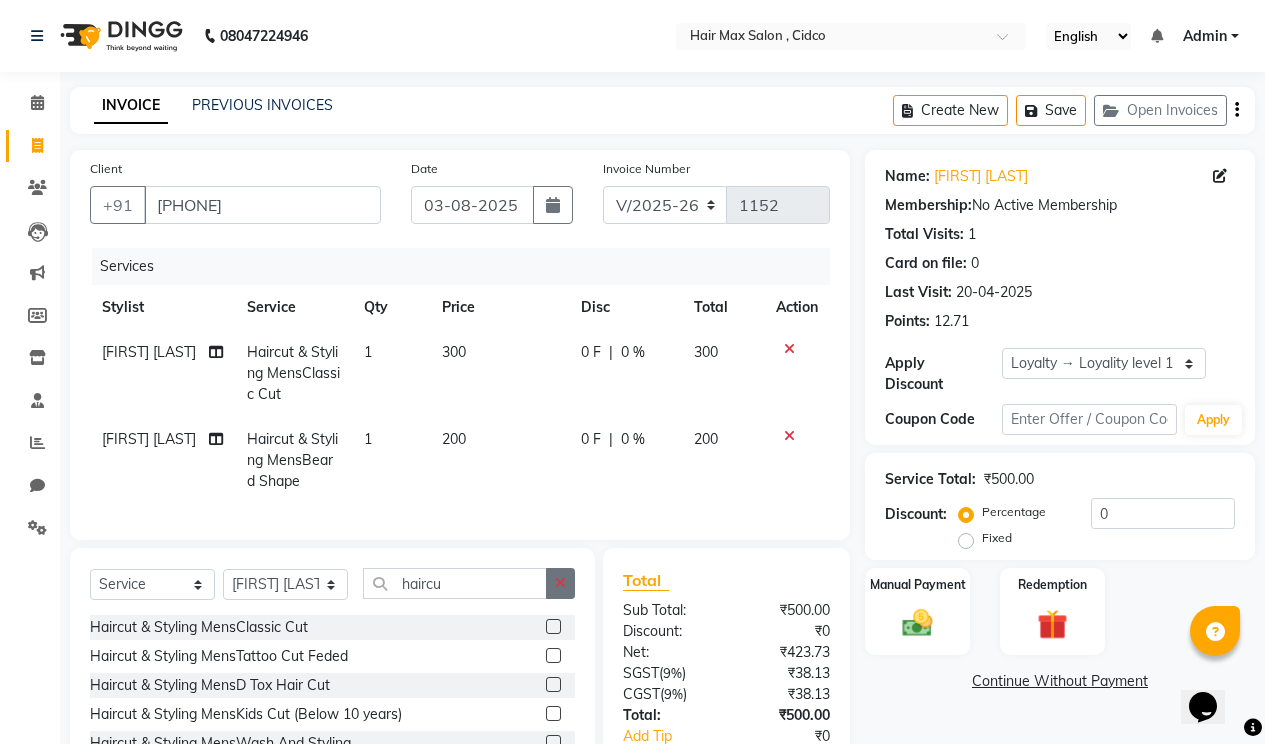 click 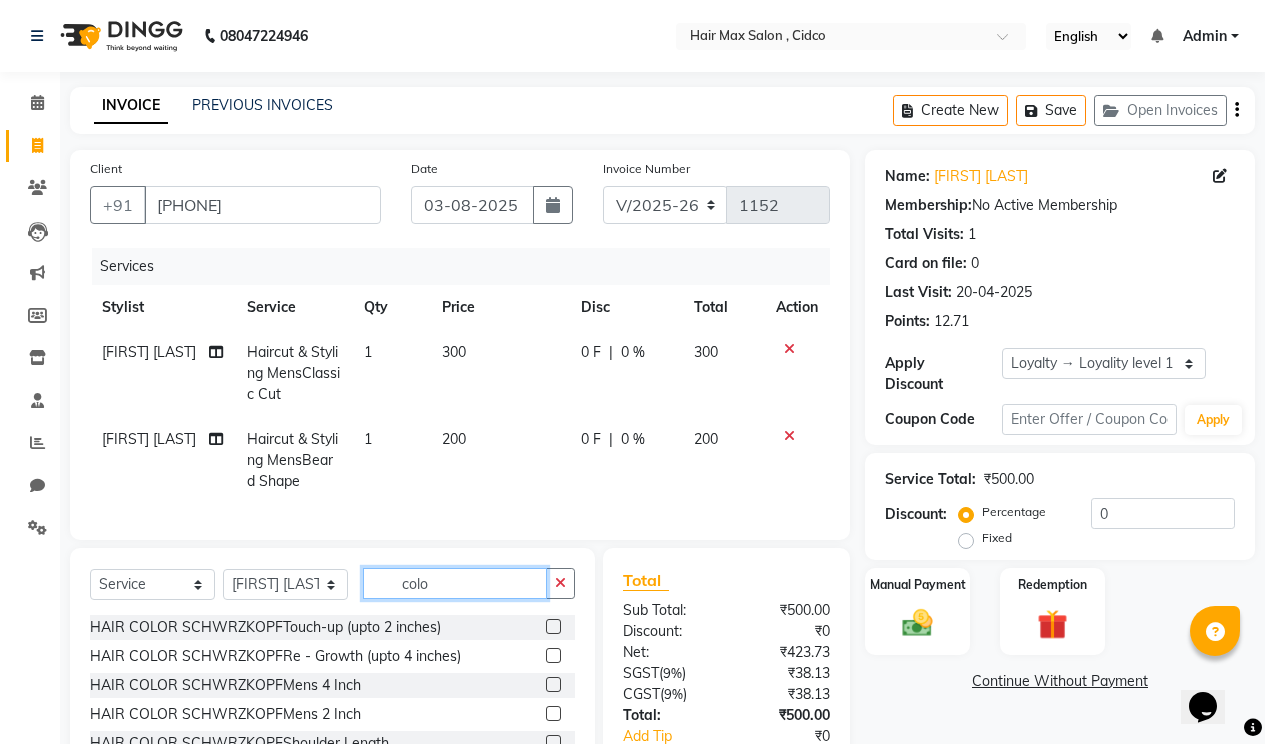 type on "colo" 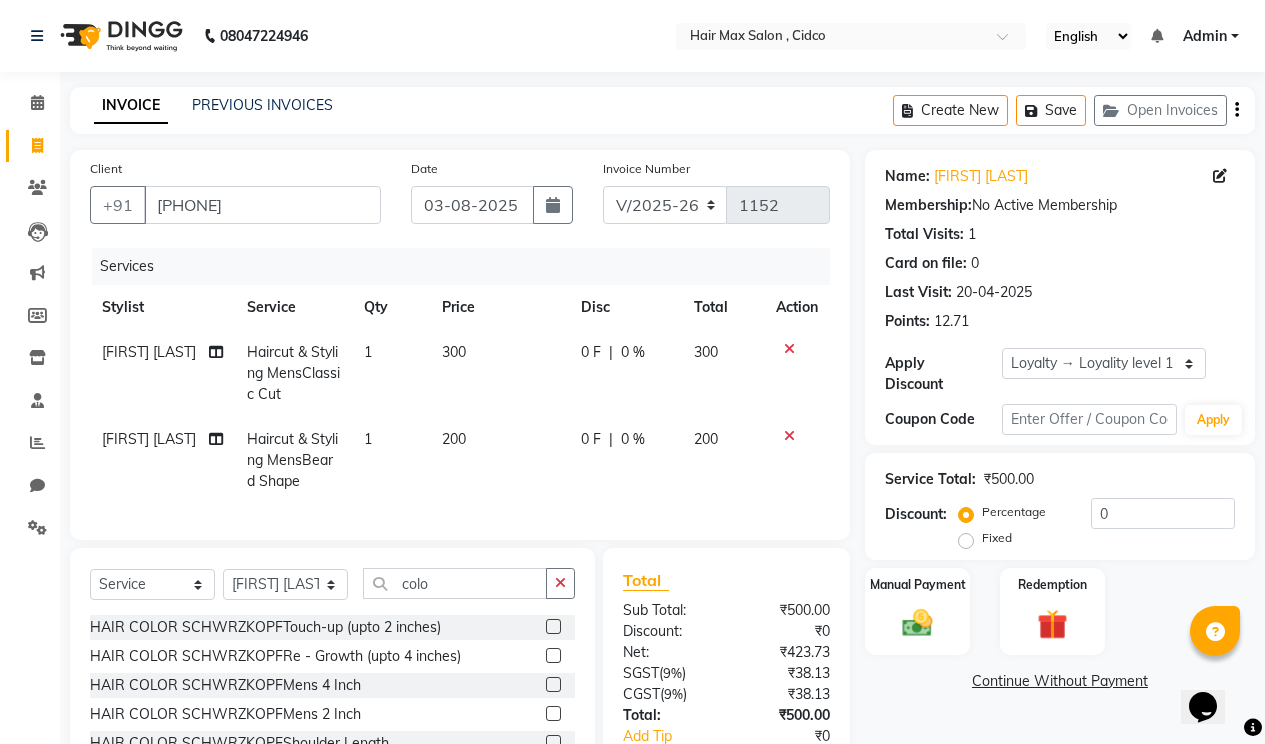 click 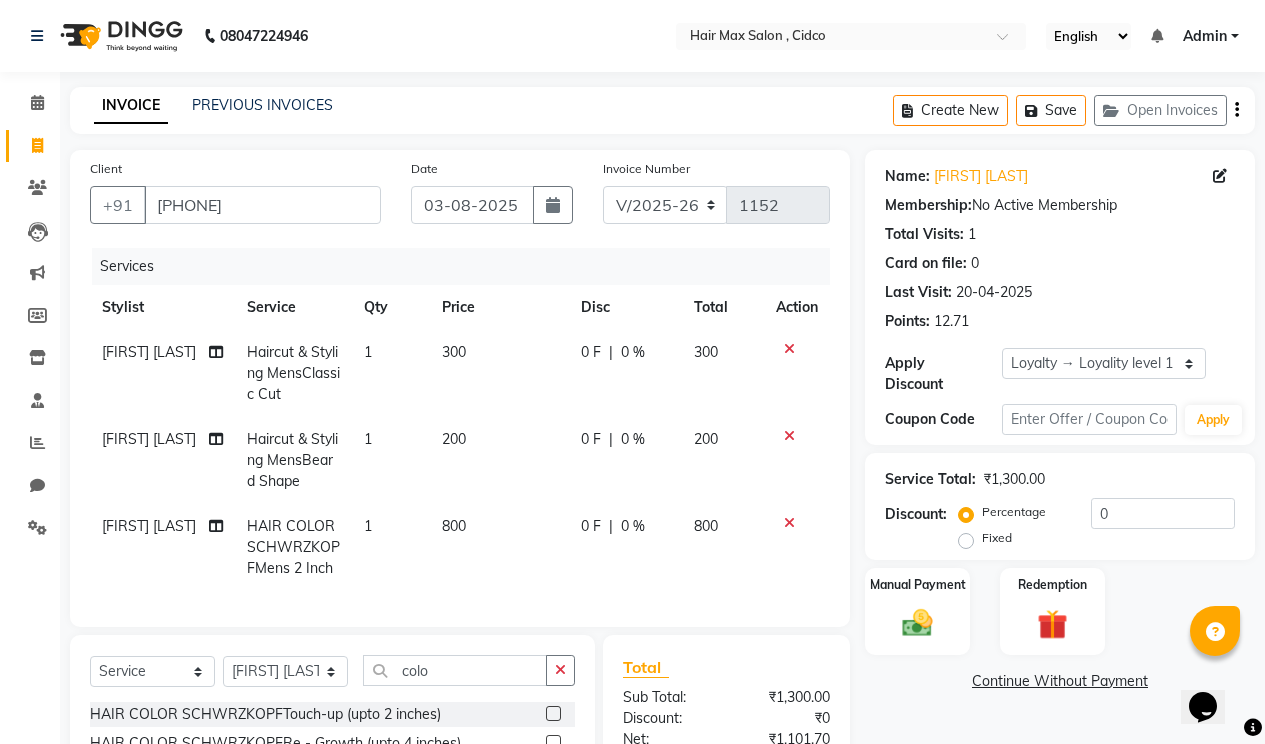 checkbox on "false" 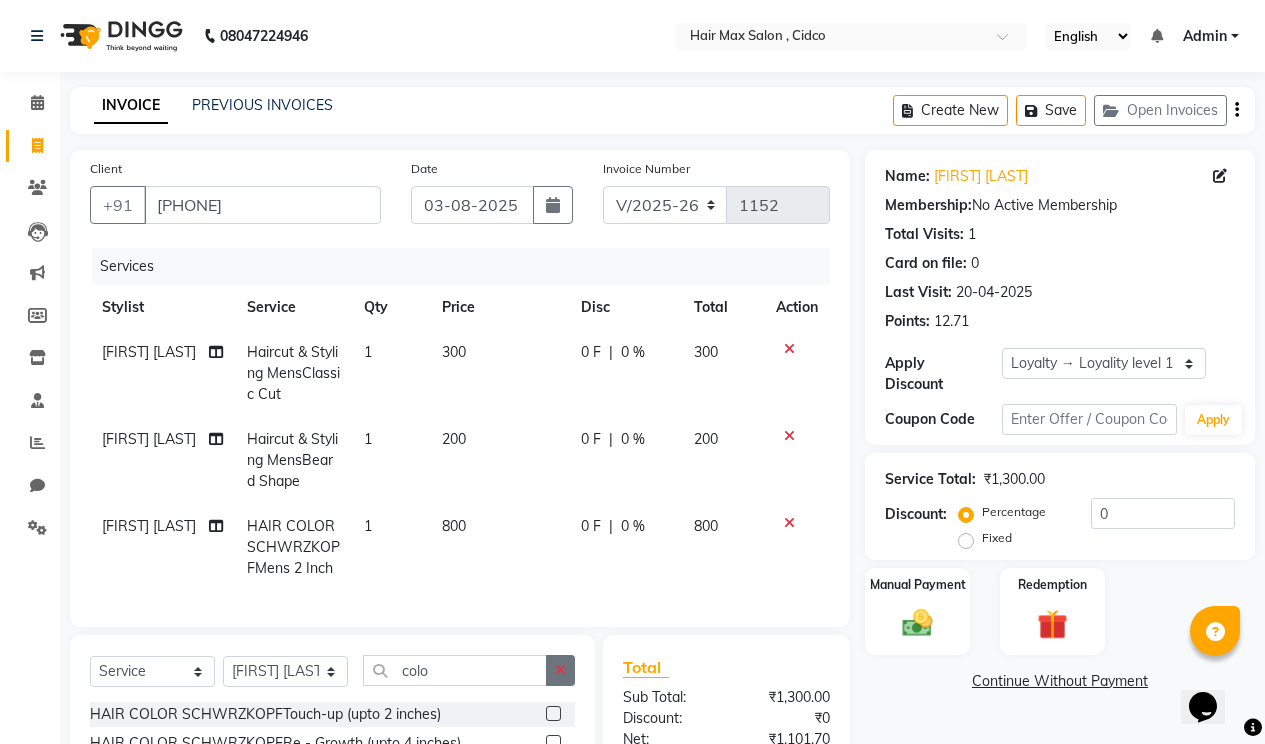 click 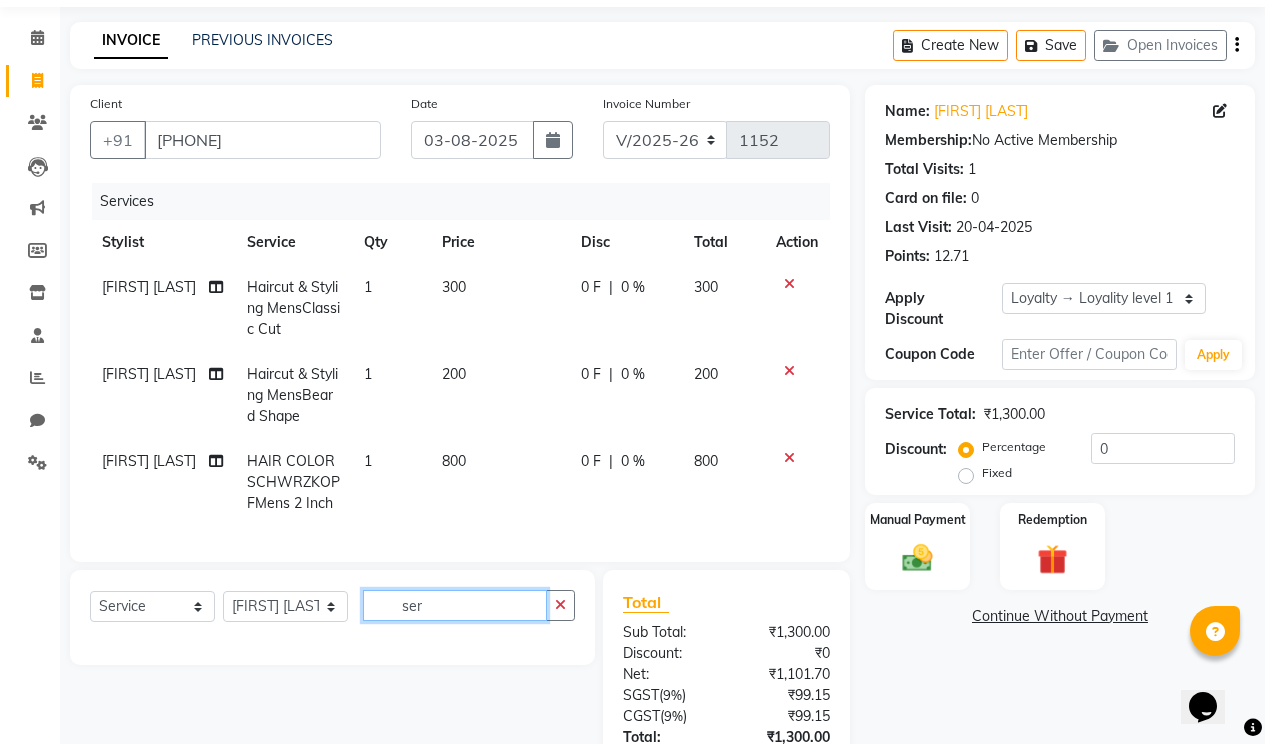 scroll, scrollTop: 100, scrollLeft: 0, axis: vertical 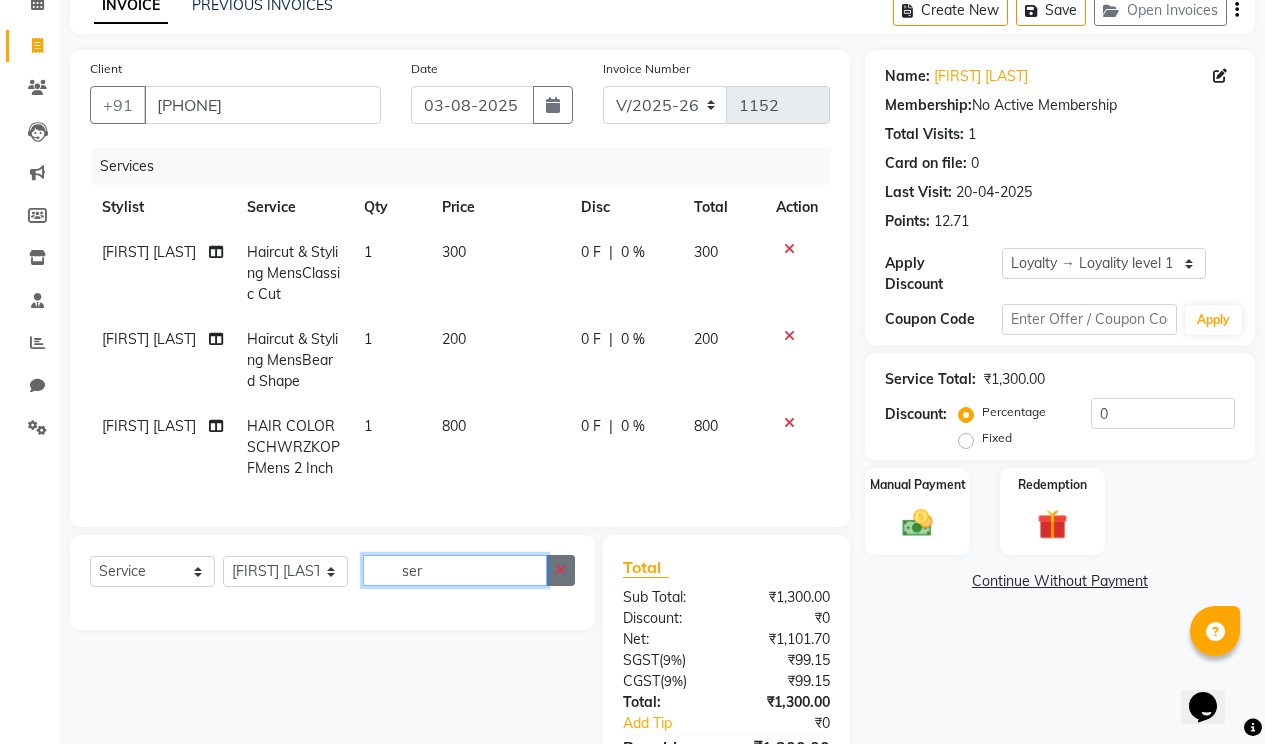 type on "ser" 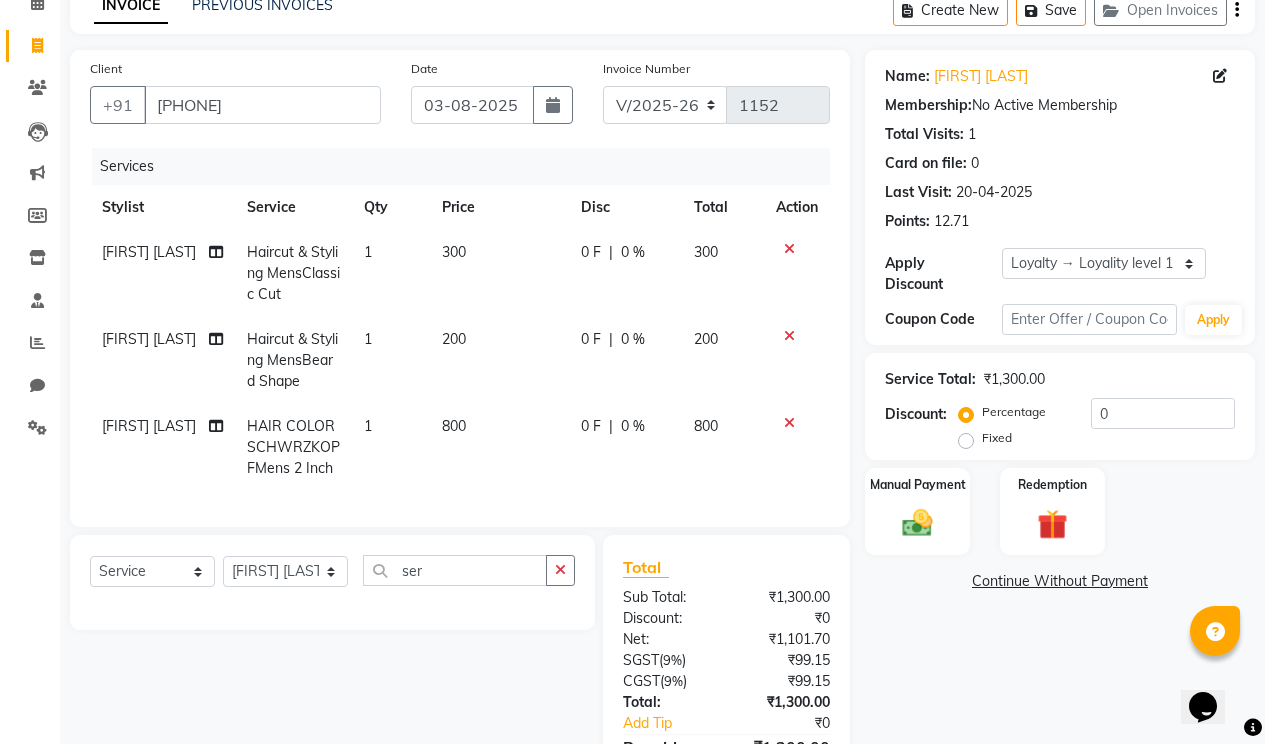 click 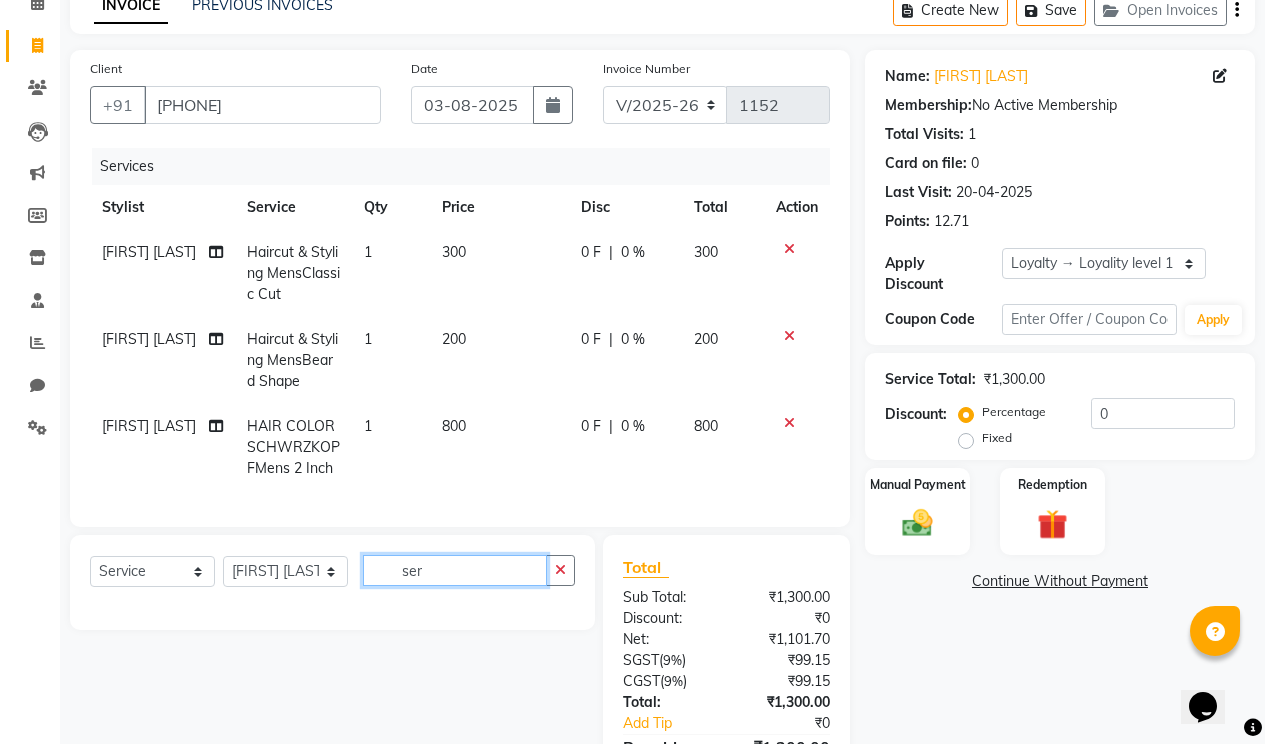 type 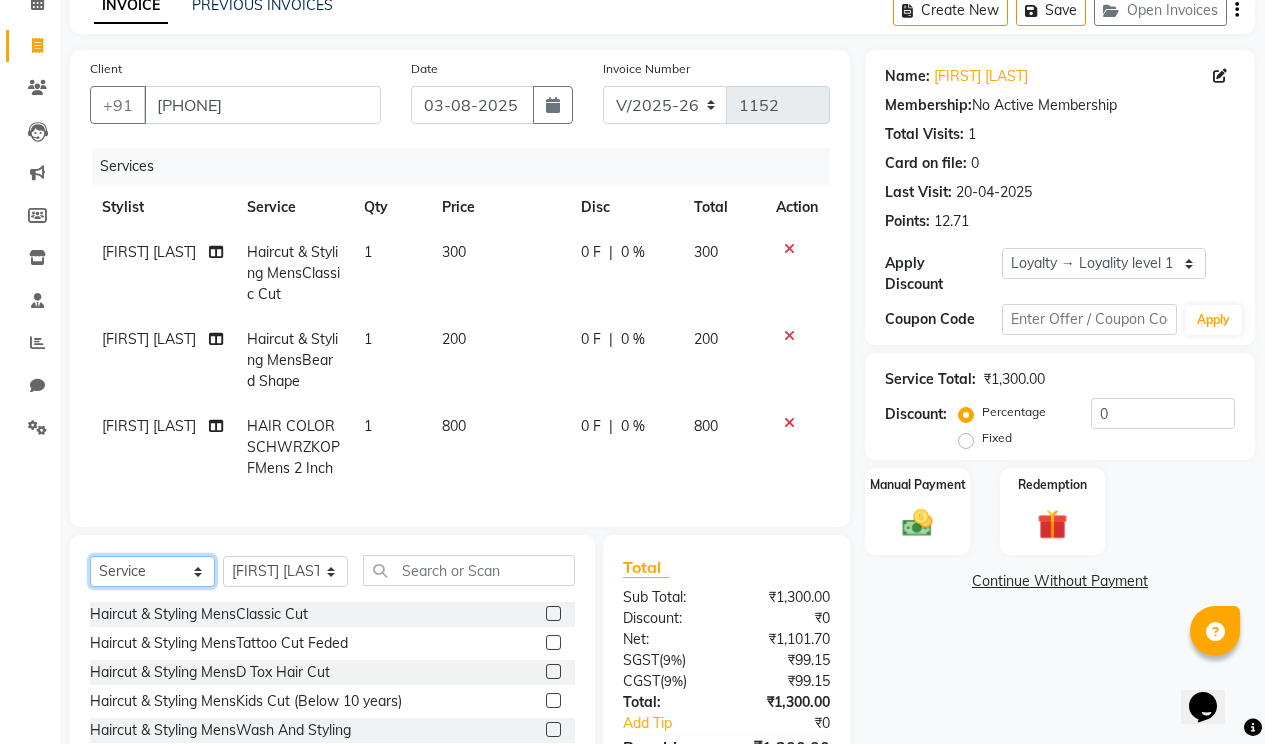 click on "Select  Service  Product  Membership  Package Voucher Prepaid Gift Card" 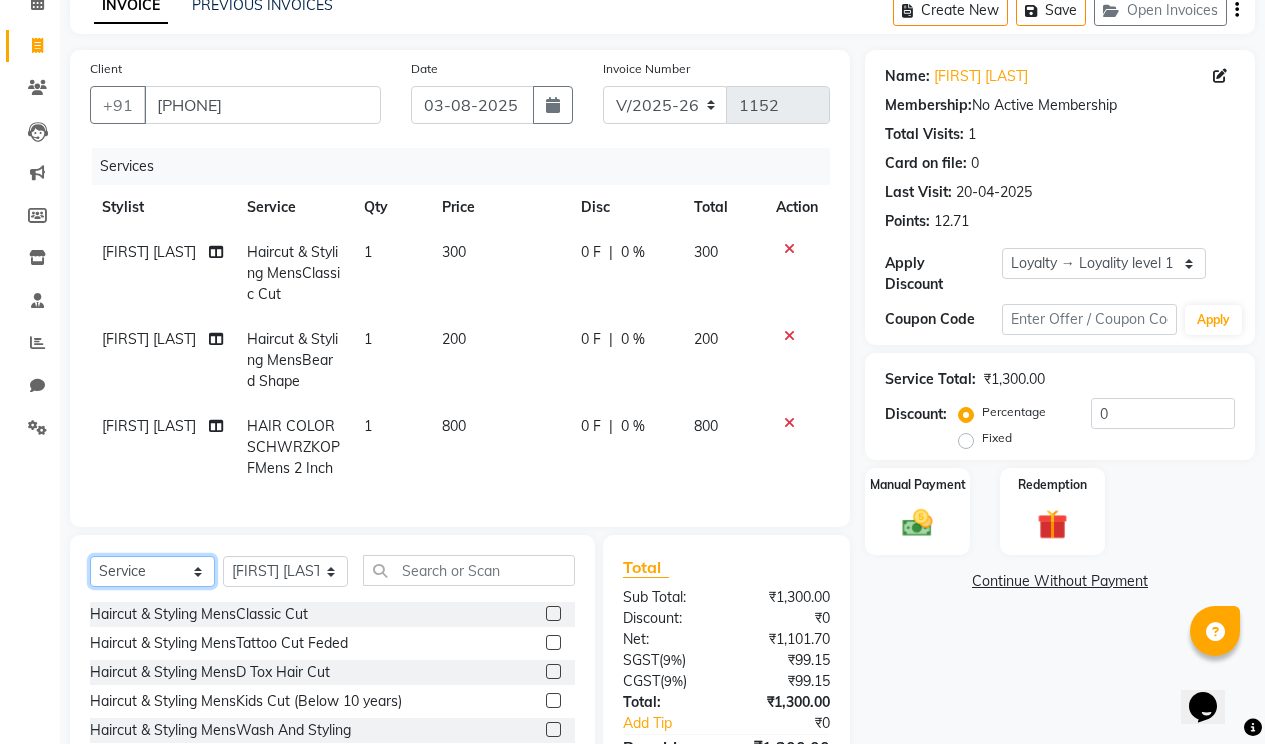 select on "product" 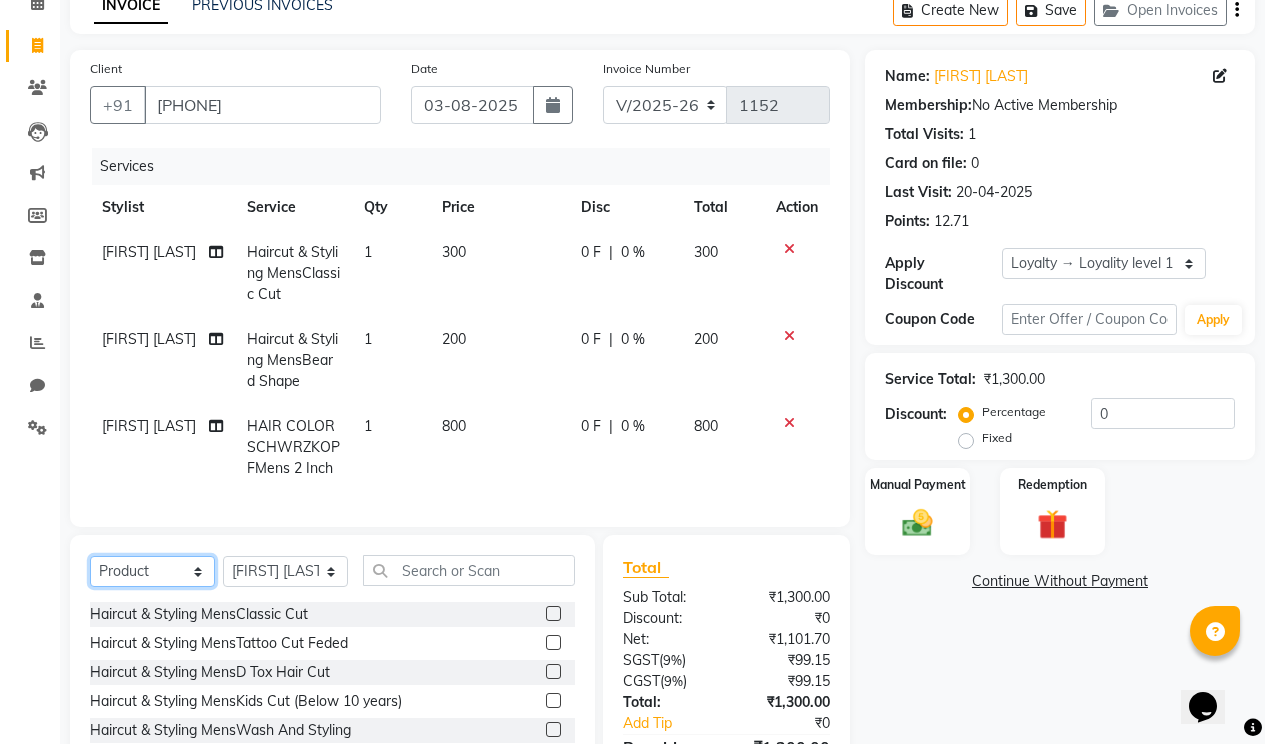 click on "Select  Service  Product  Membership  Package Voucher Prepaid Gift Card" 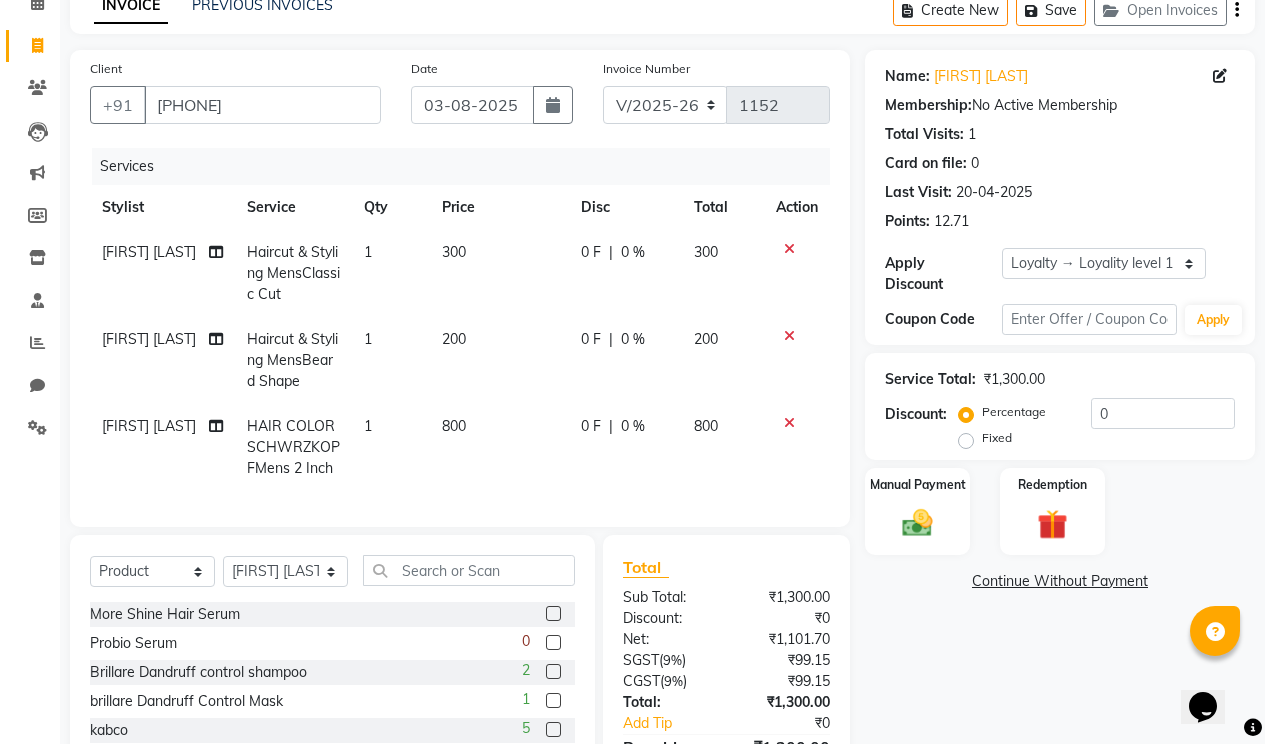 click 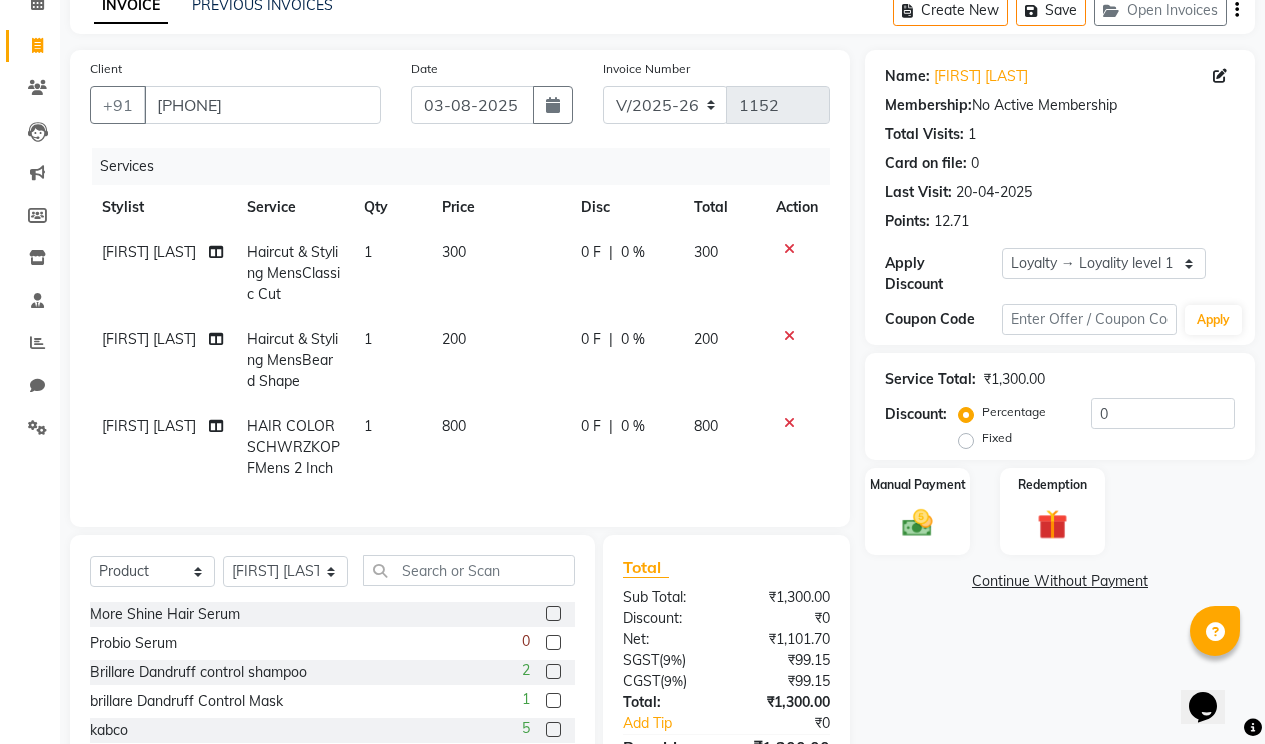 click 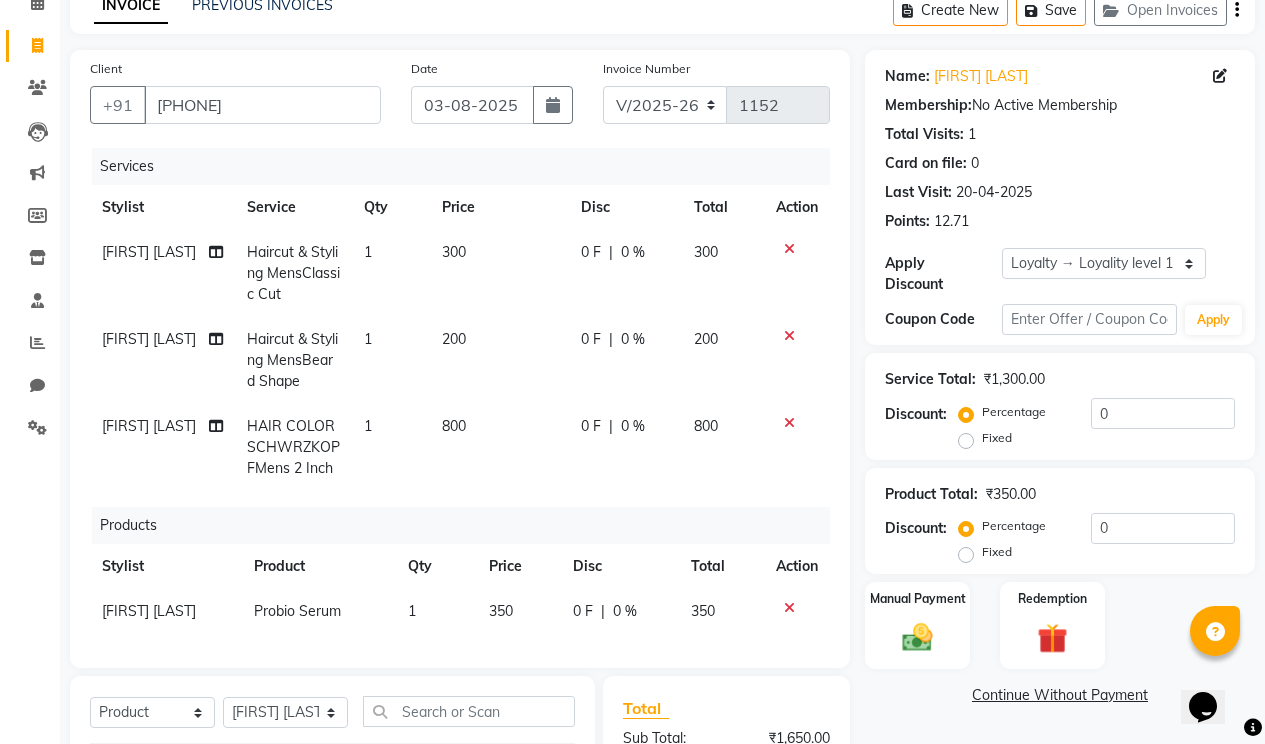 checkbox on "false" 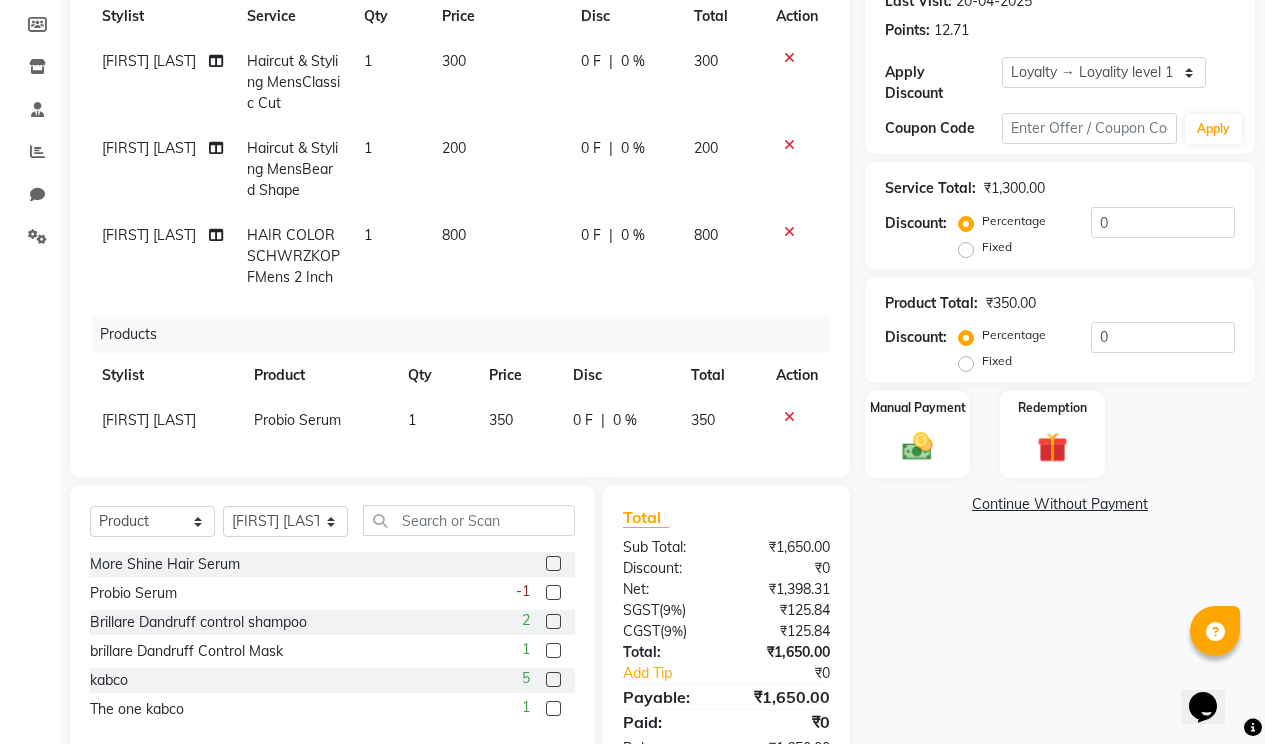 scroll, scrollTop: 256, scrollLeft: 0, axis: vertical 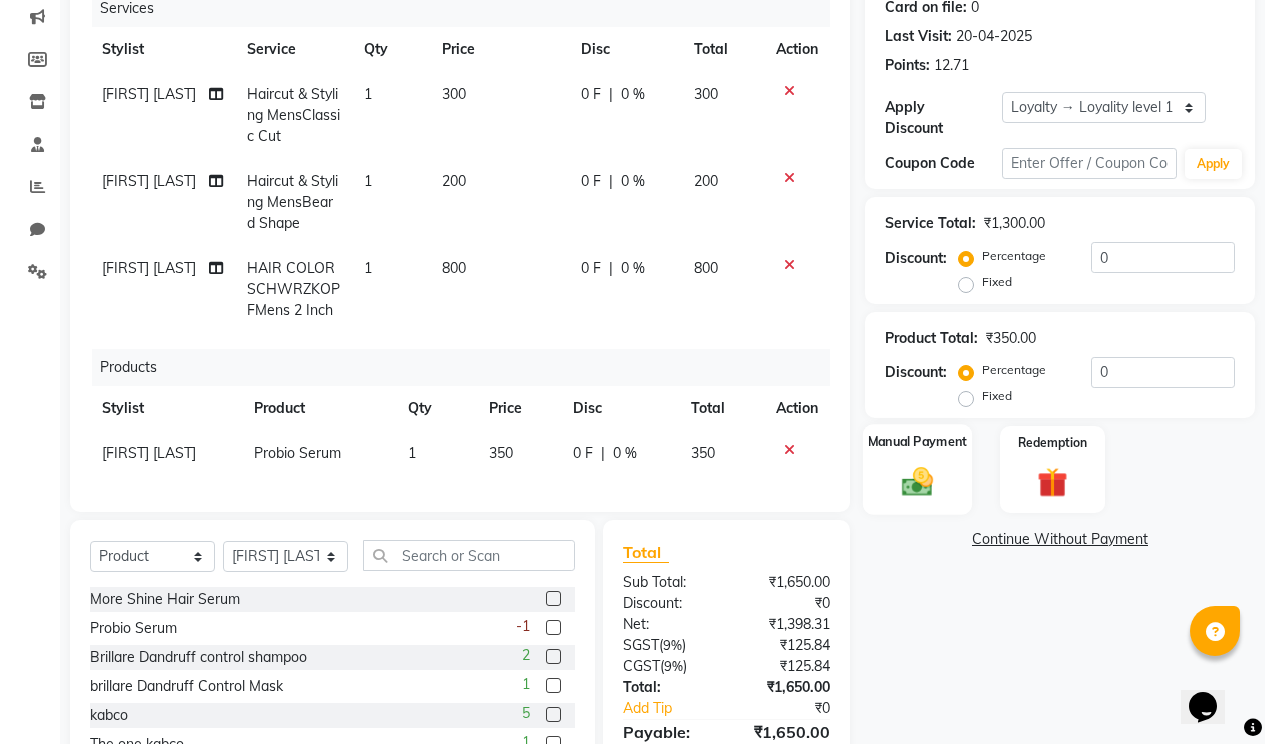 click 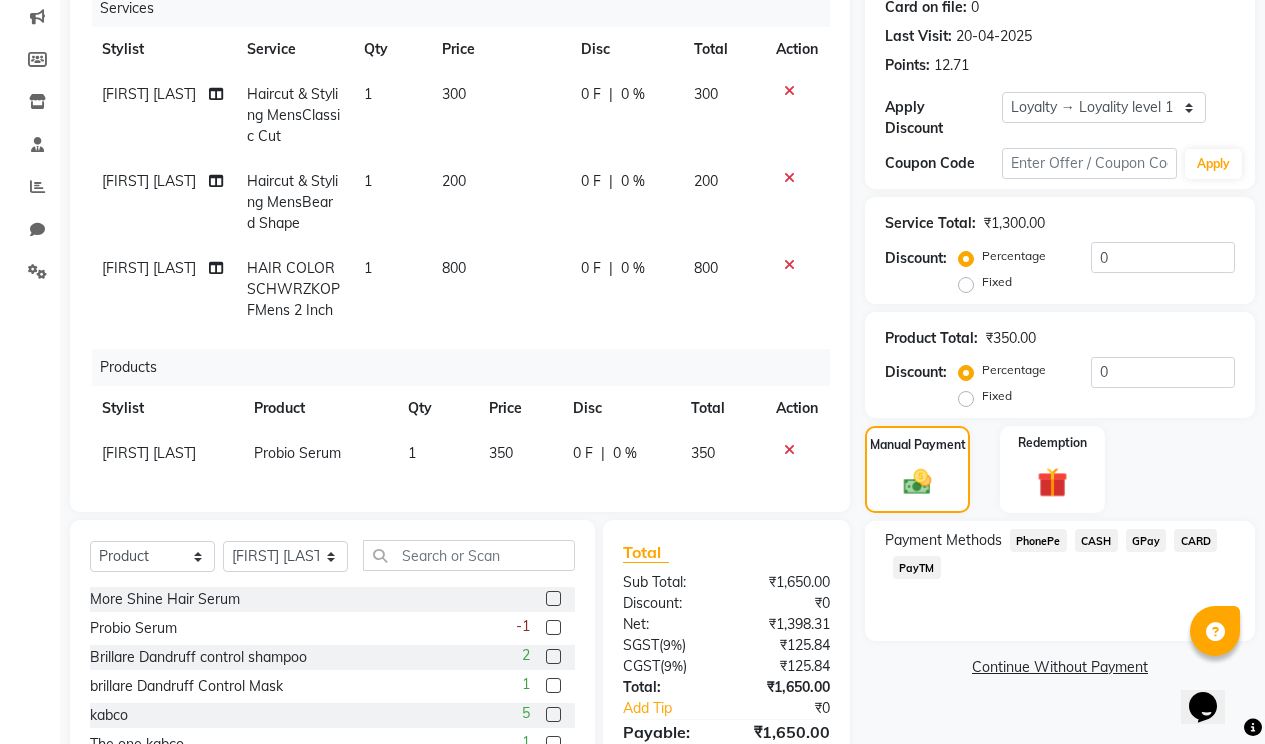 click 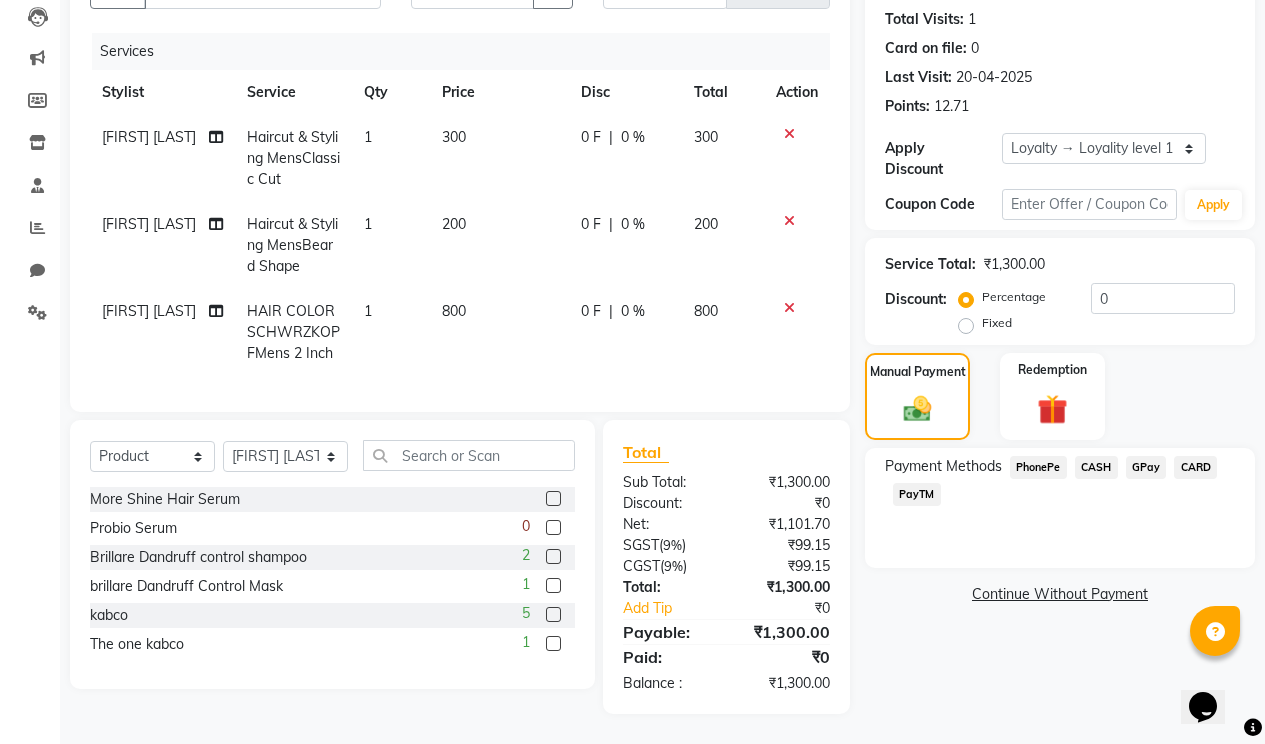 click 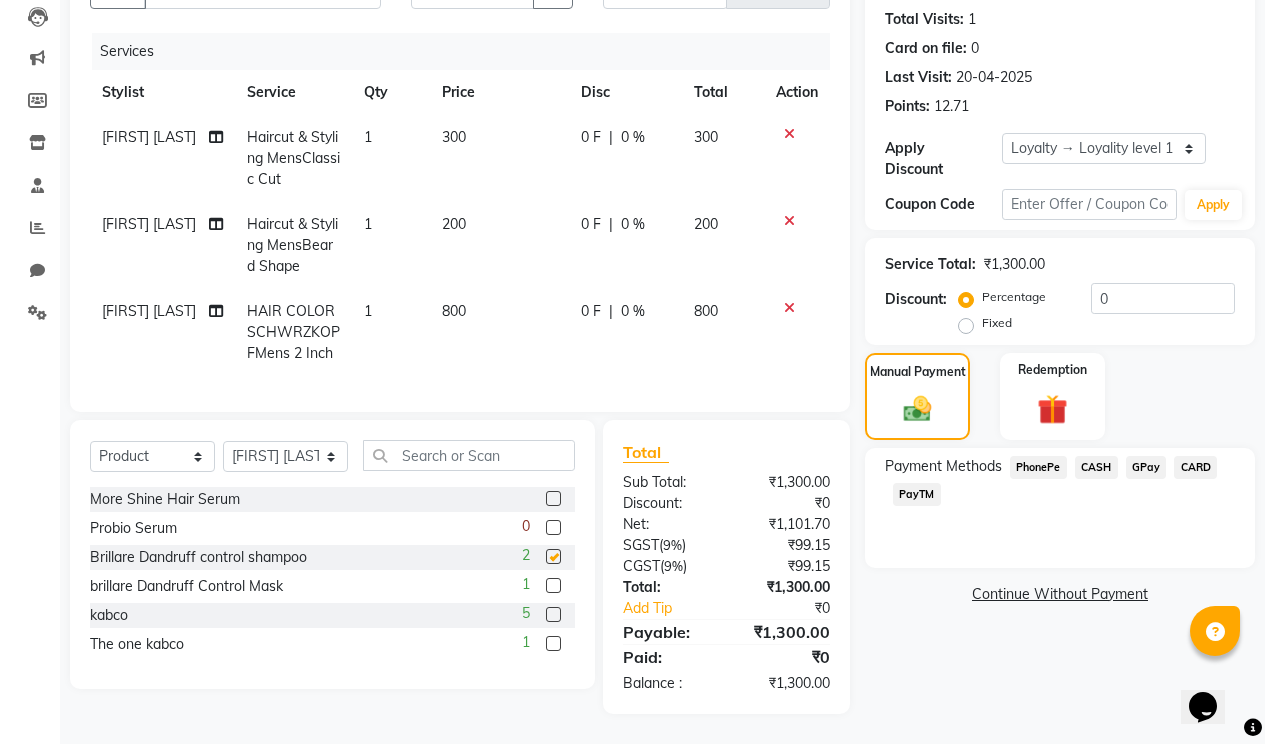 scroll, scrollTop: 256, scrollLeft: 0, axis: vertical 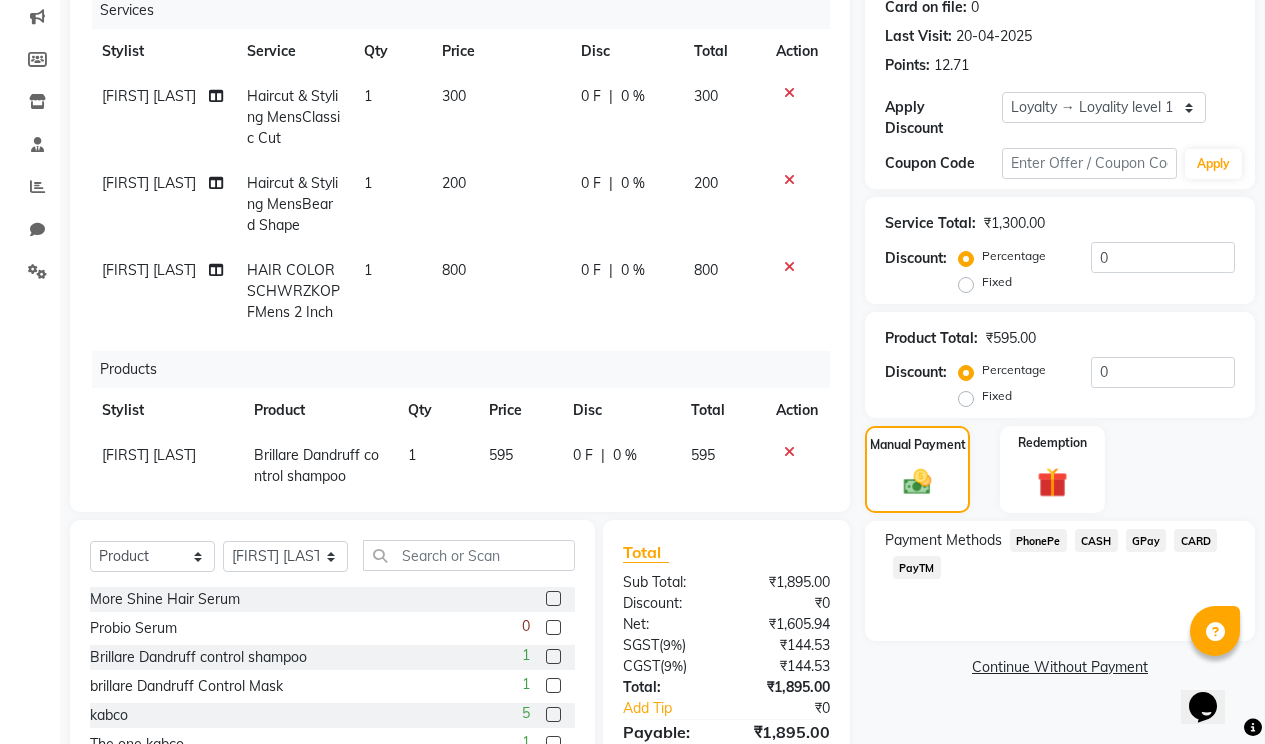 checkbox on "false" 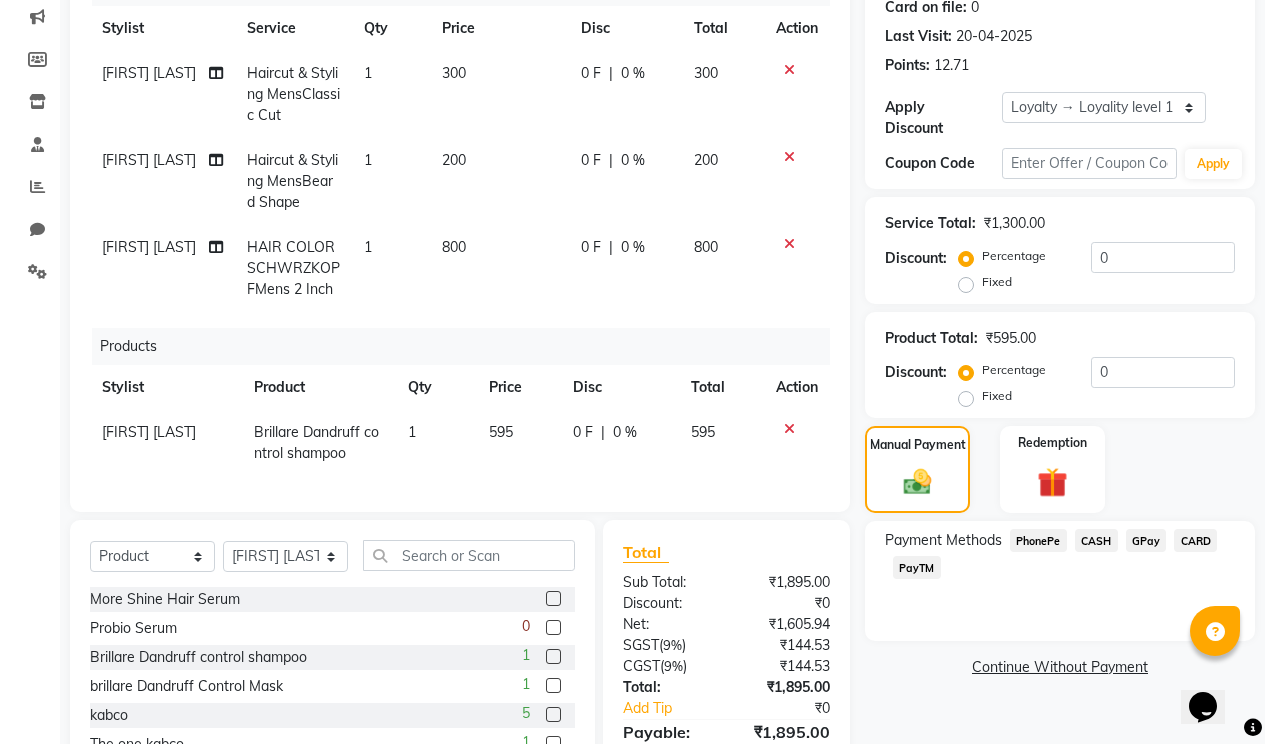 click 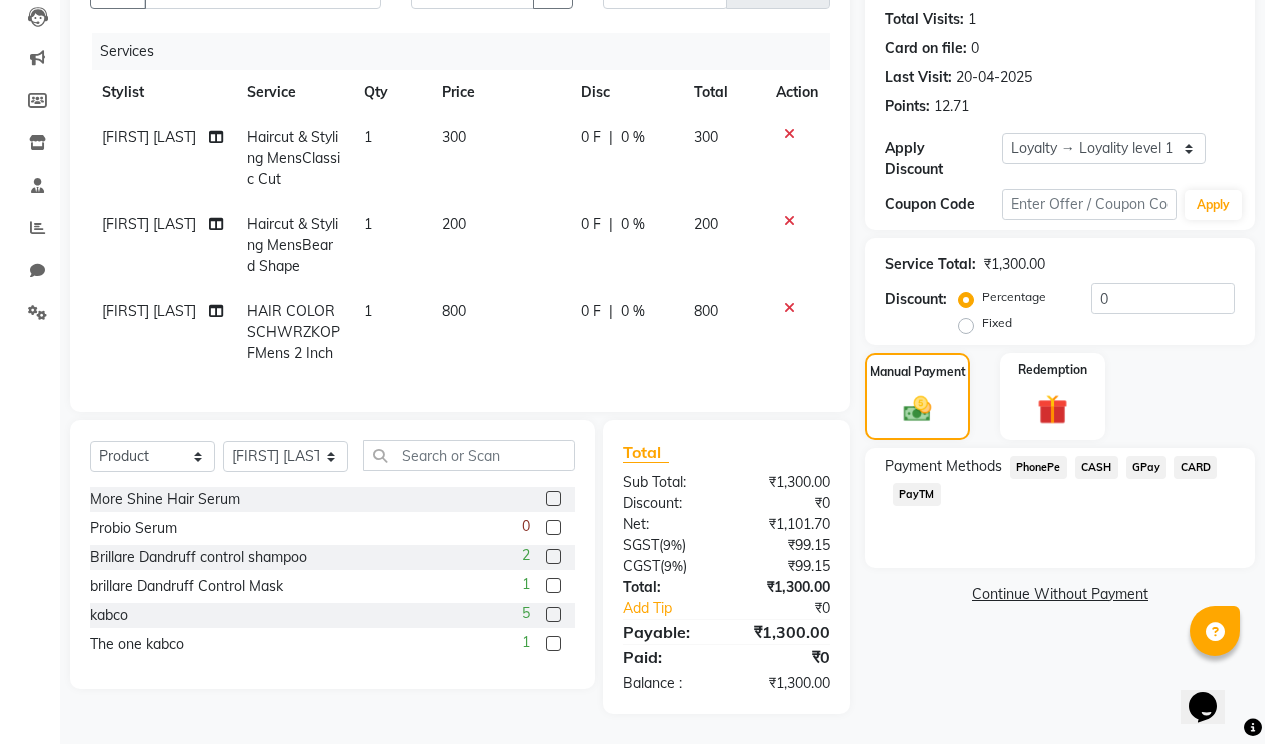 scroll, scrollTop: 0, scrollLeft: 0, axis: both 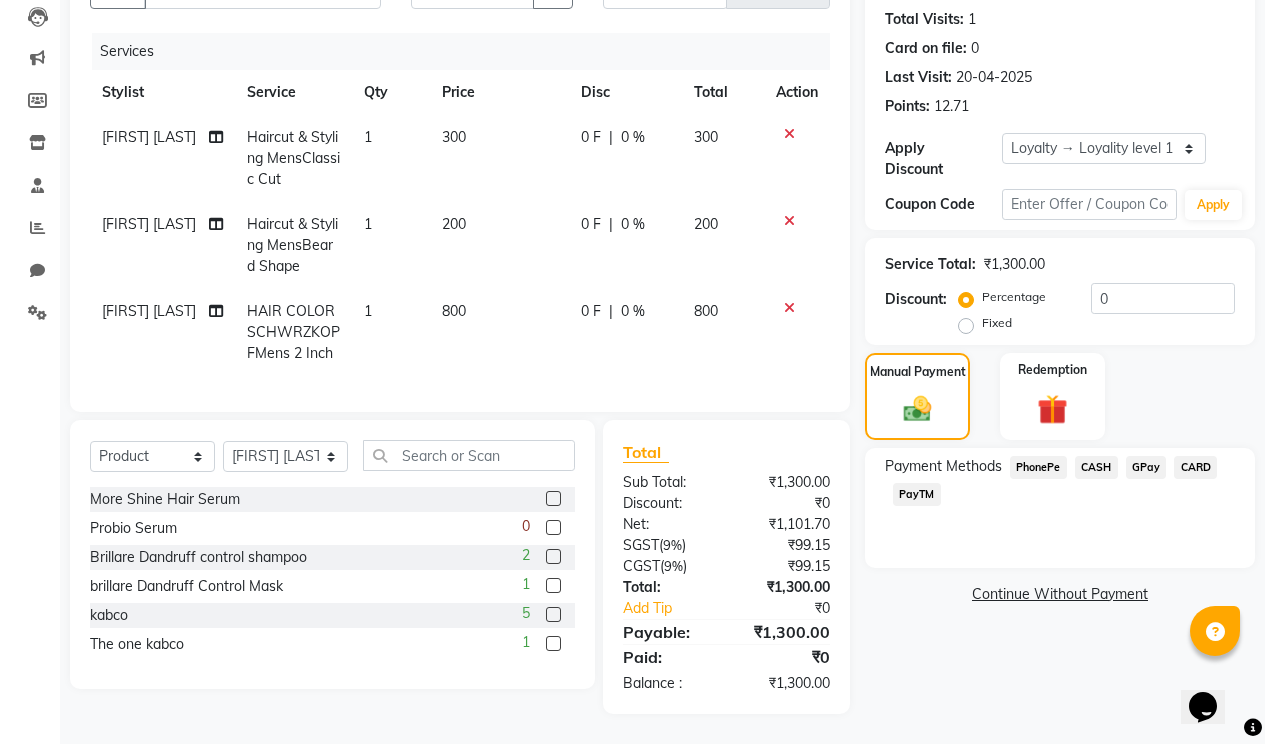 click 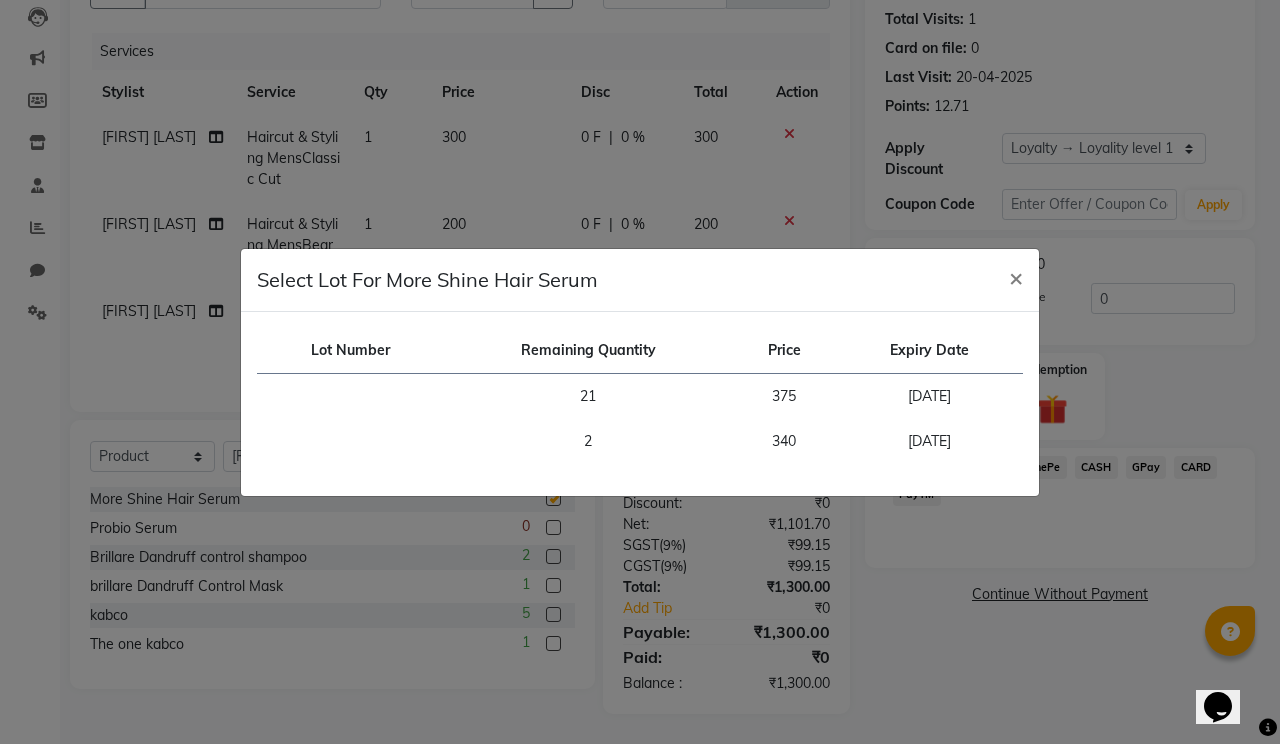 checkbox on "false" 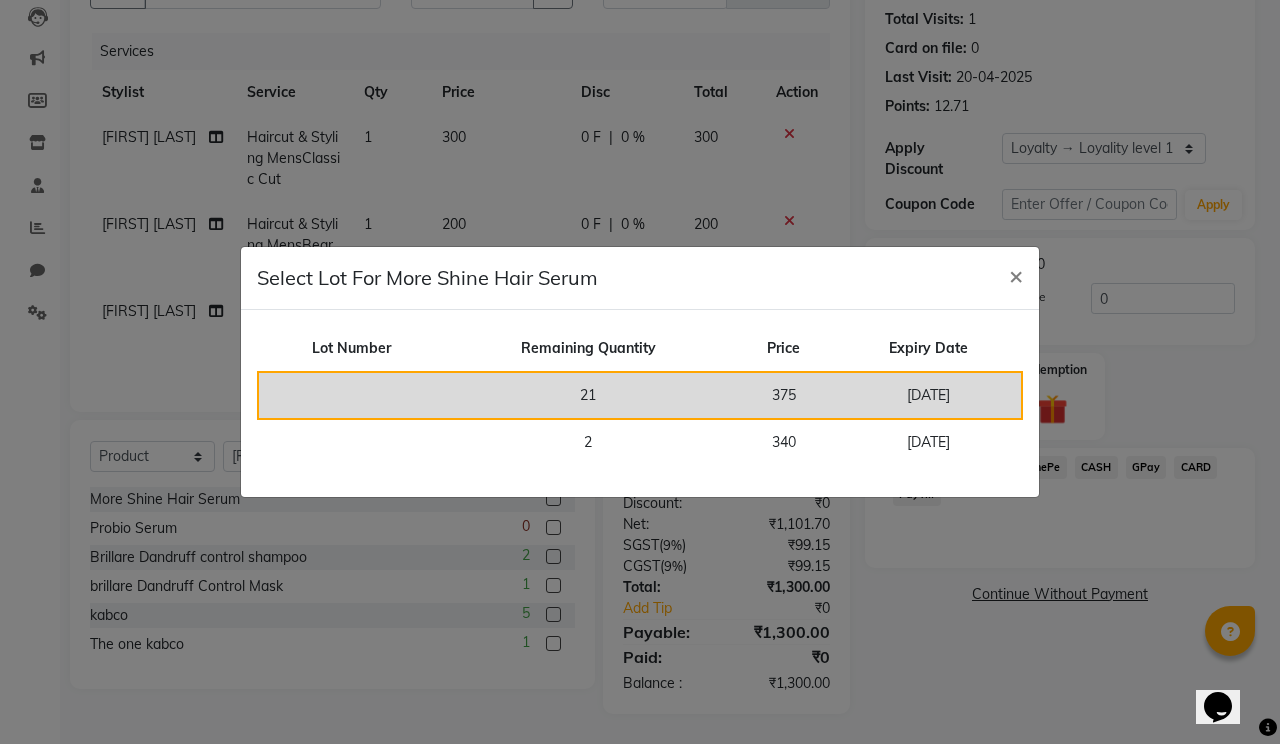 click on "375" 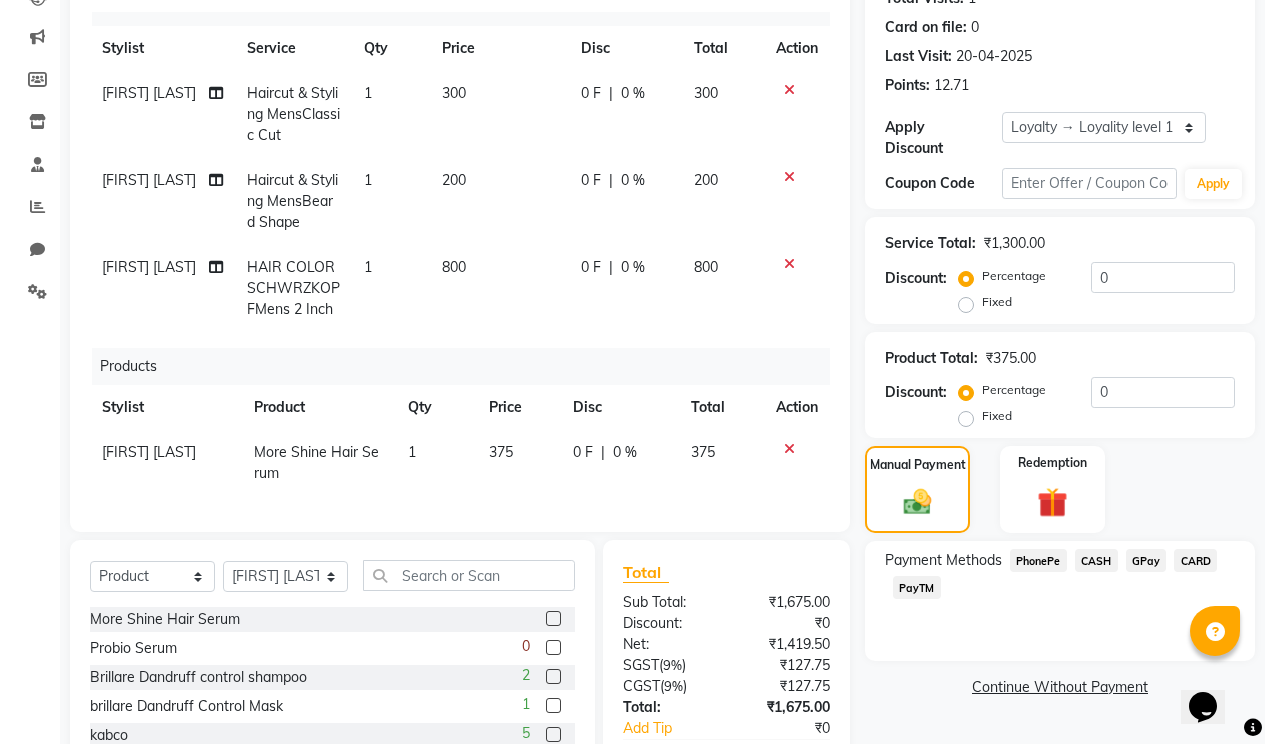 scroll, scrollTop: 59, scrollLeft: 0, axis: vertical 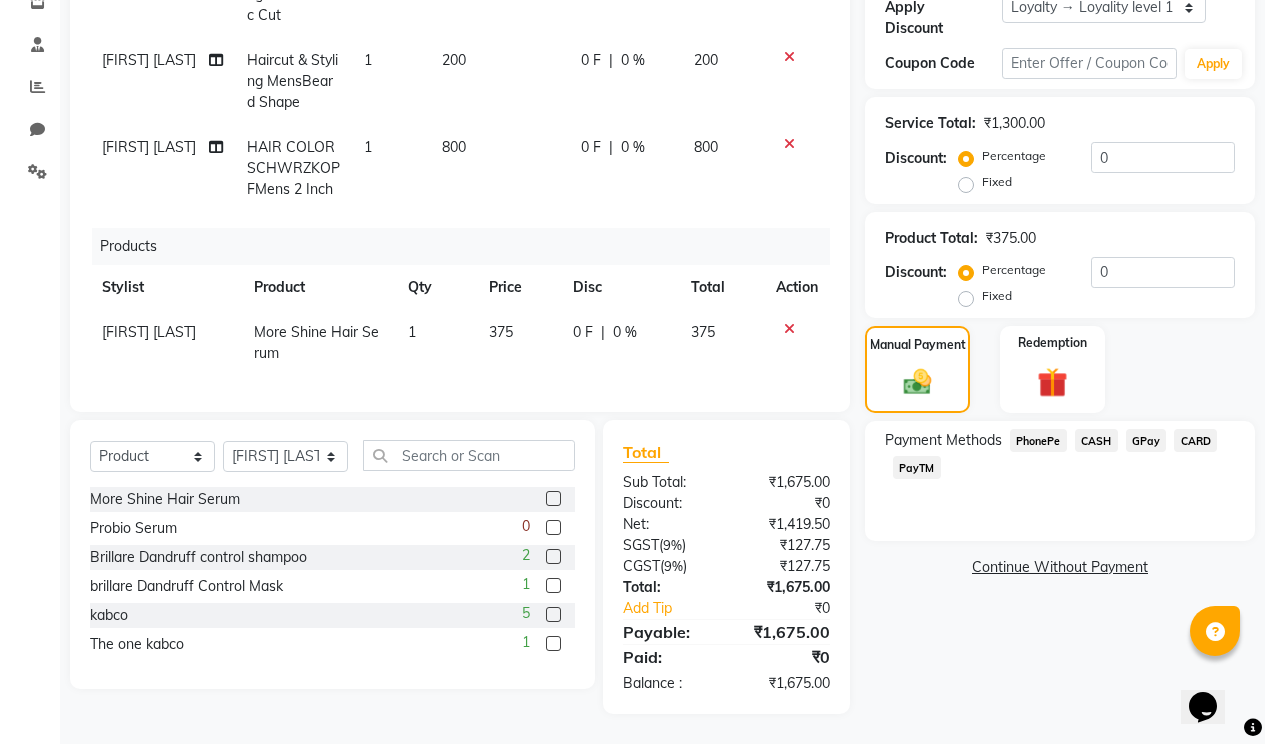 click on "PhonePe" 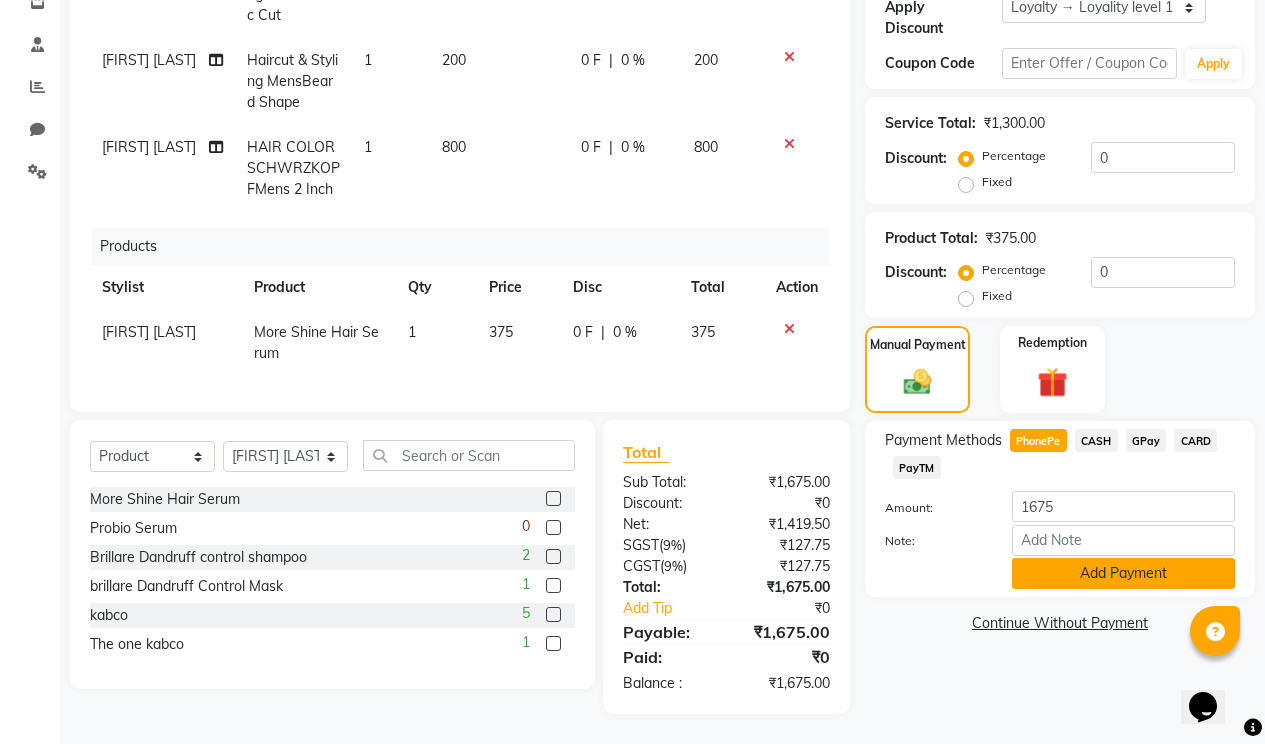 click on "Add Payment" 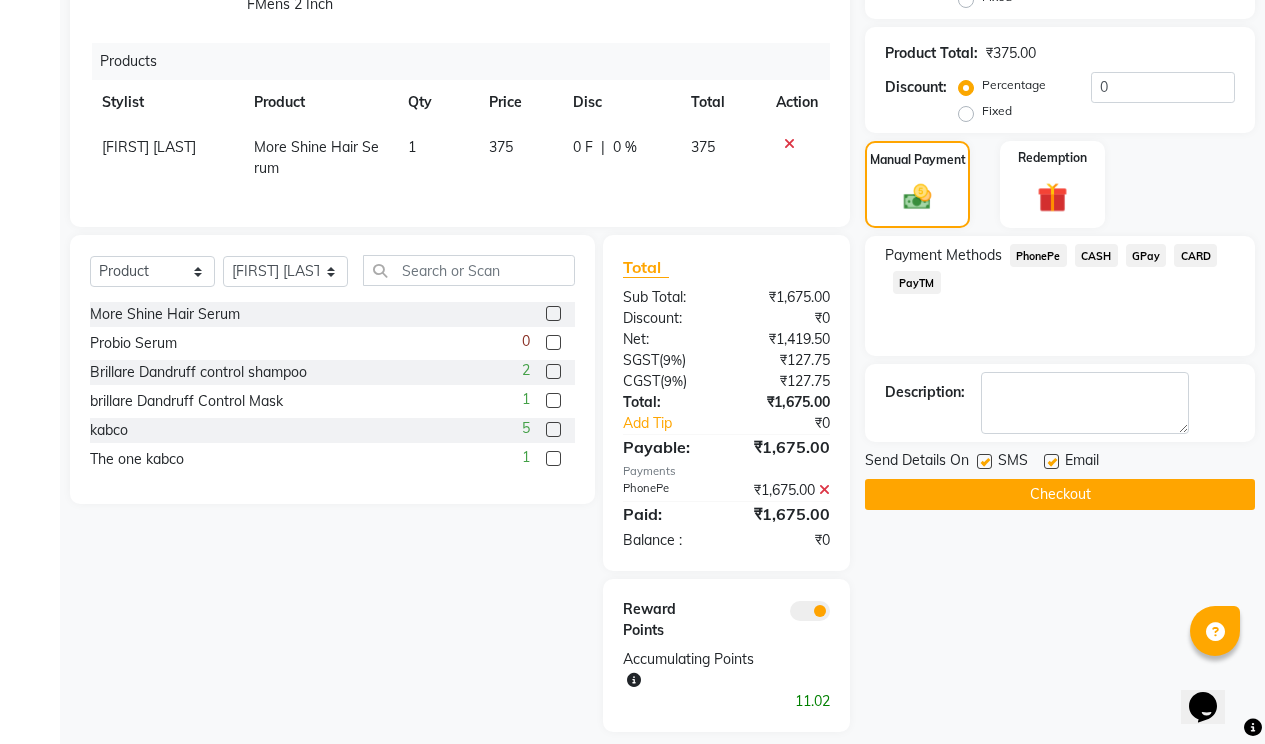 scroll, scrollTop: 559, scrollLeft: 0, axis: vertical 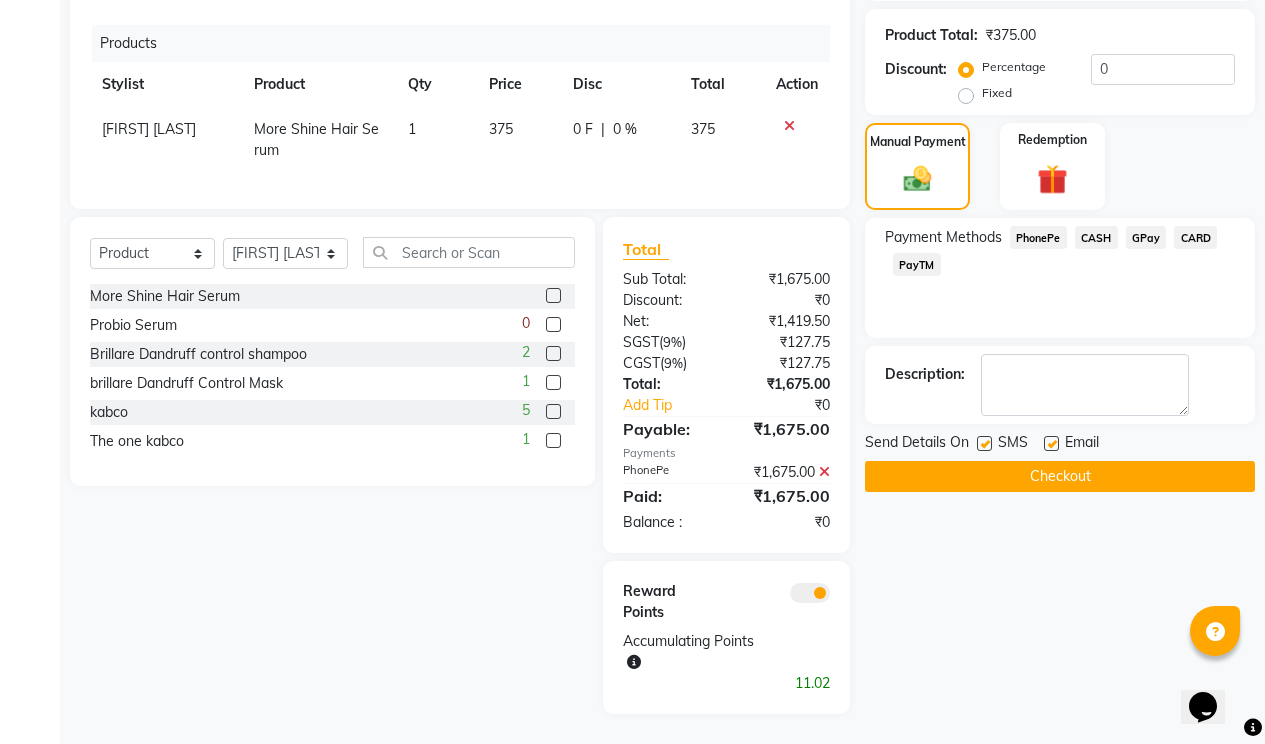 click 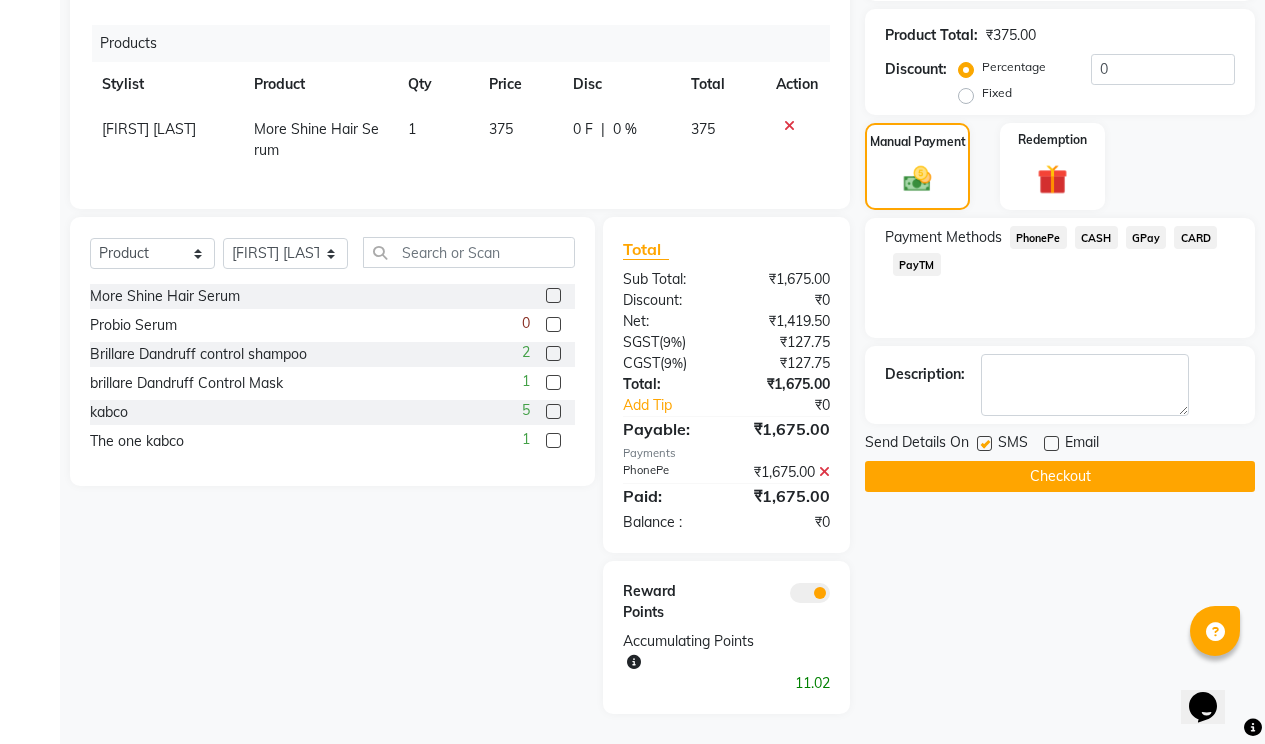 click 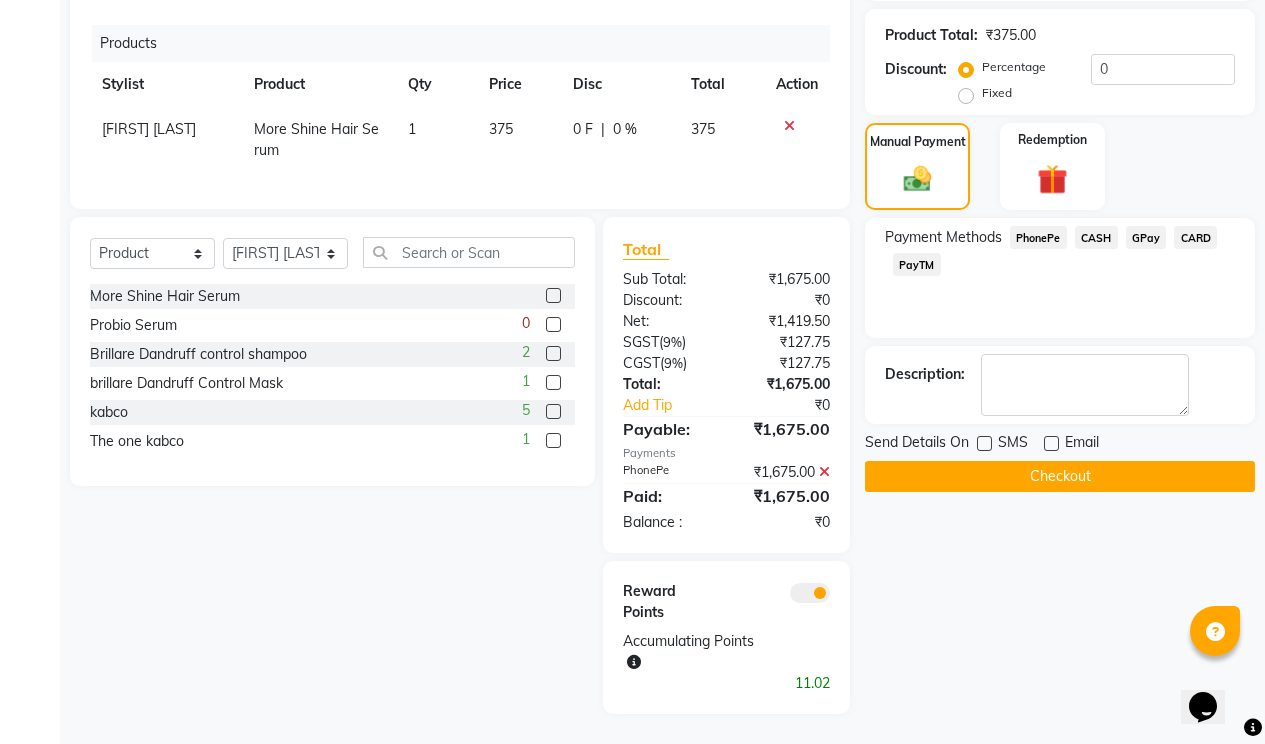 click on "Checkout" 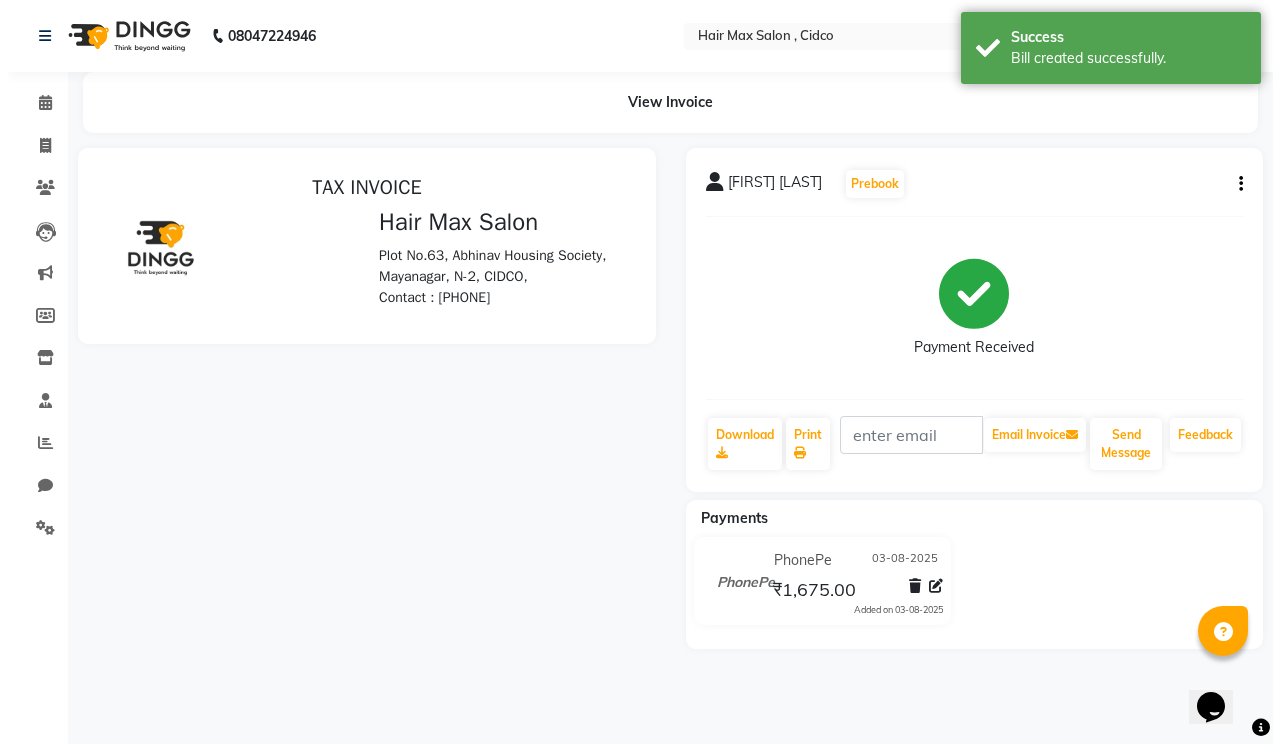 scroll, scrollTop: 0, scrollLeft: 0, axis: both 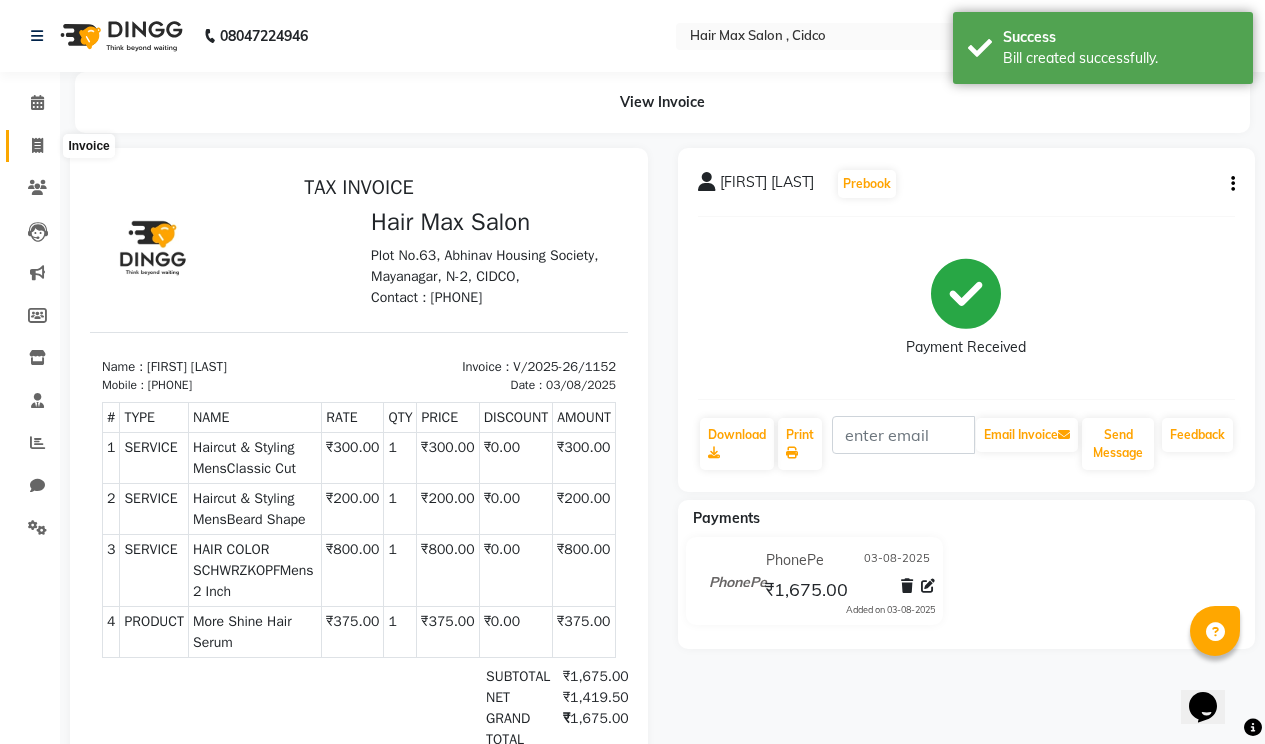 click 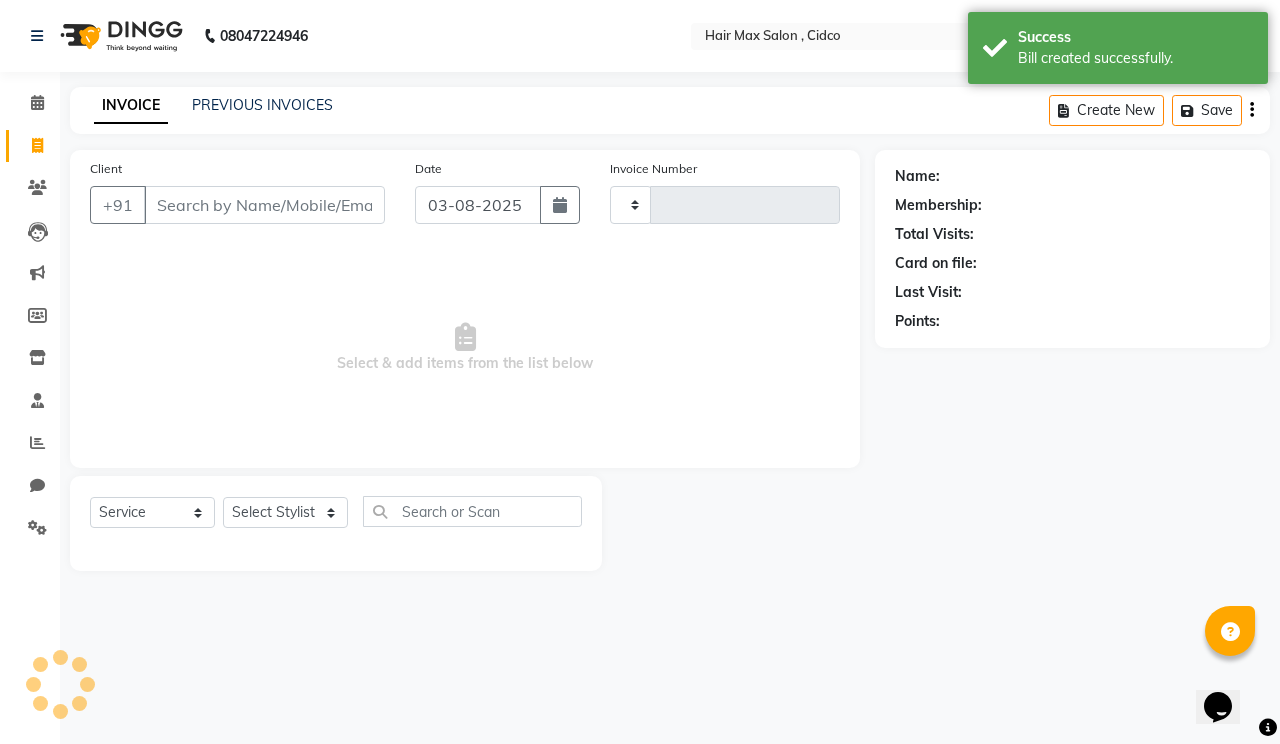 type on "1153" 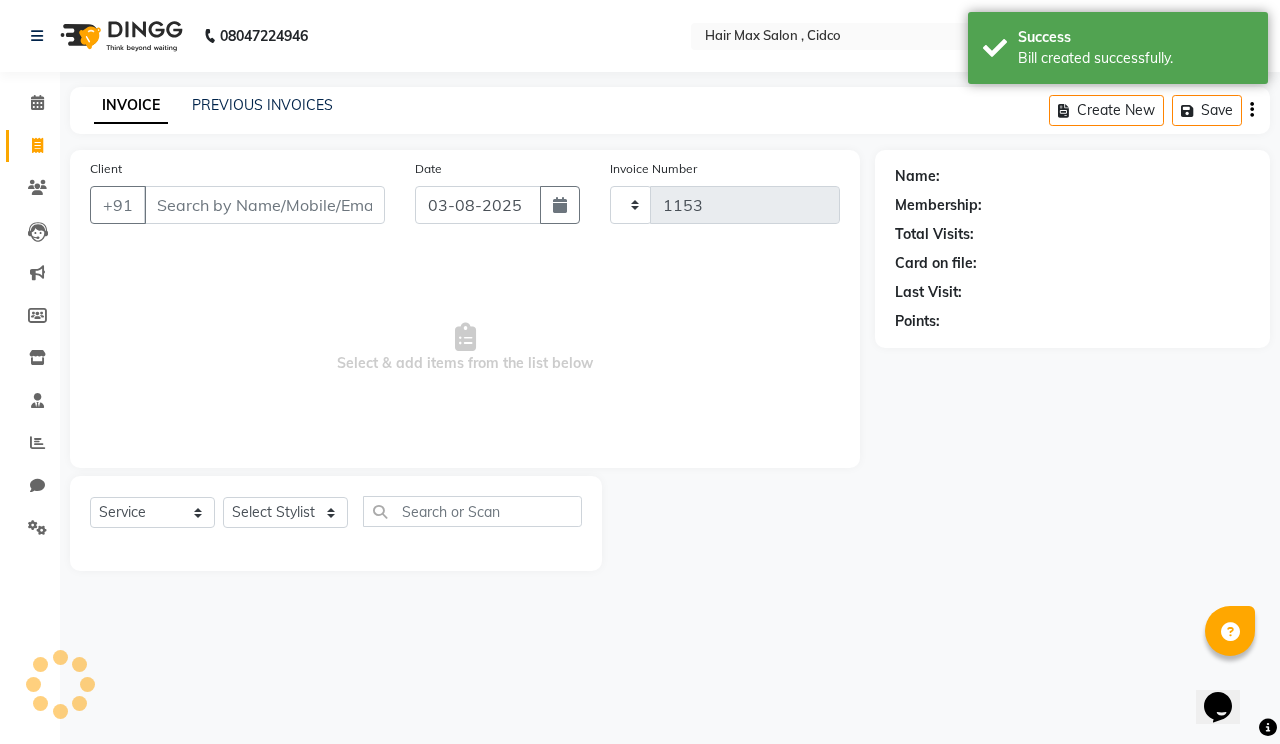 select on "7580" 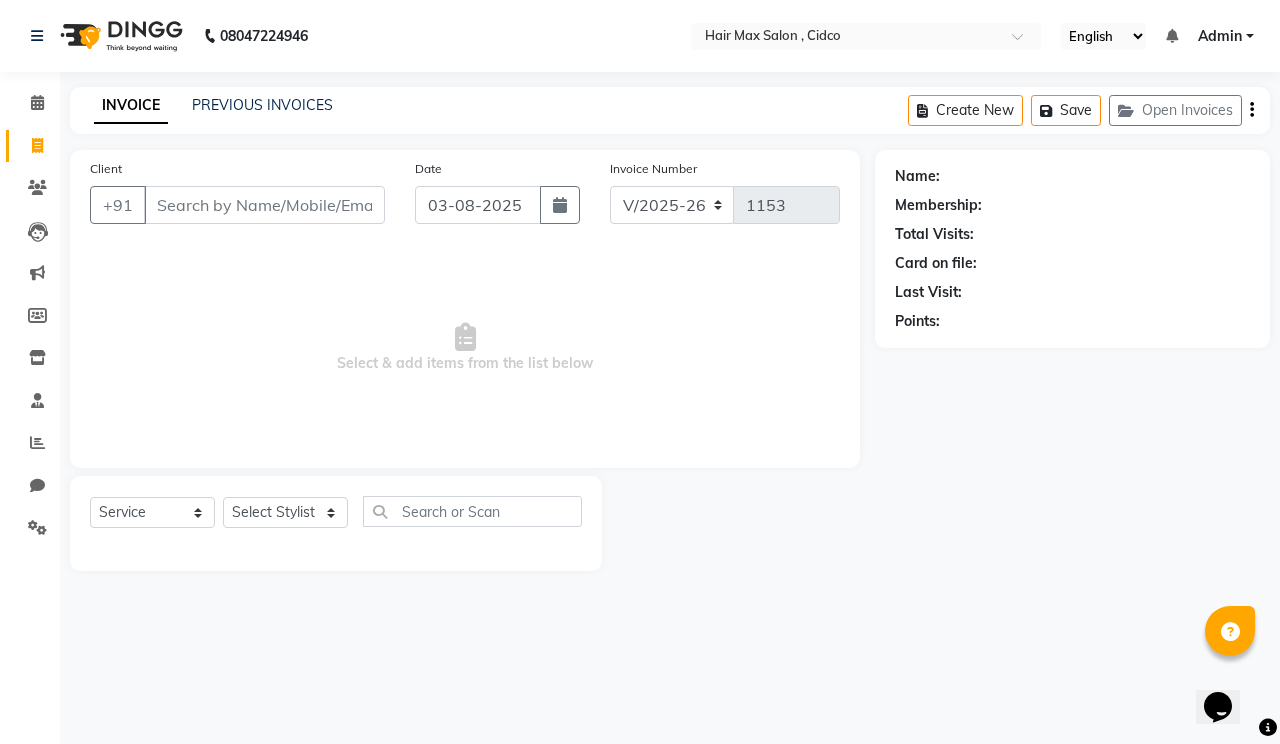 drag, startPoint x: 580, startPoint y: 589, endPoint x: 567, endPoint y: 559, distance: 32.695564 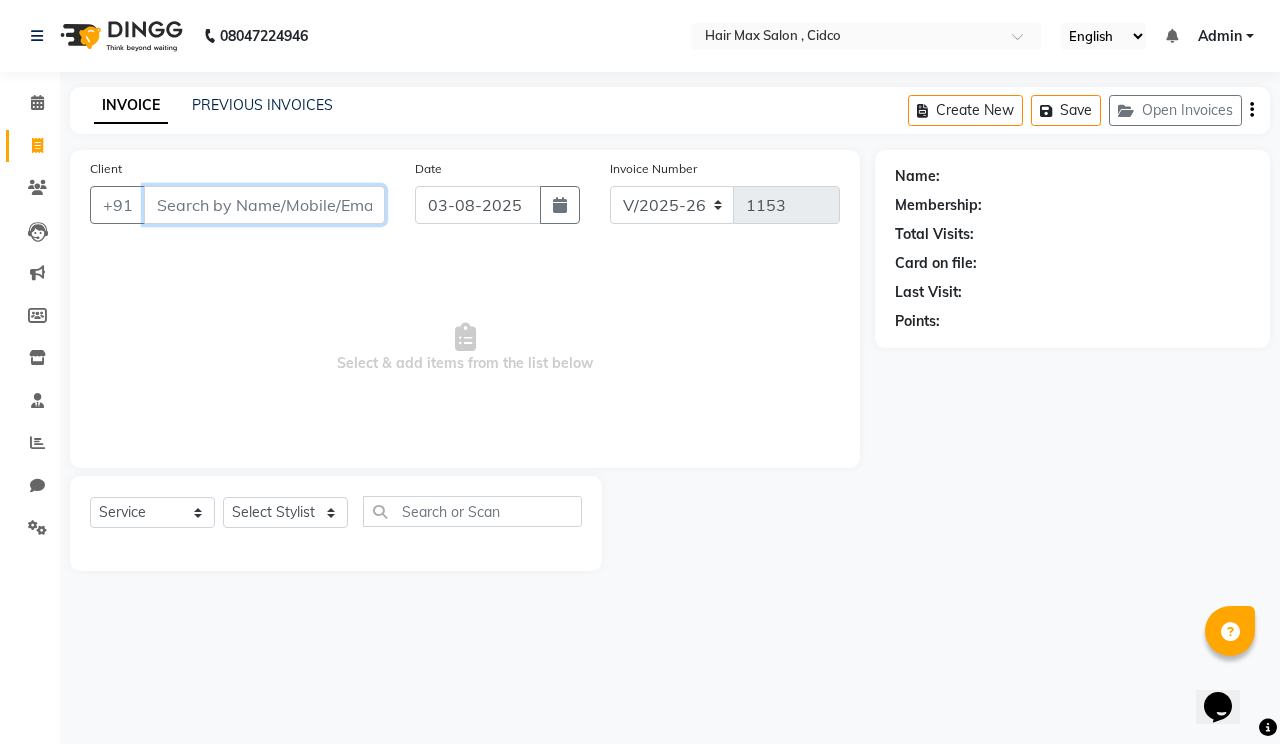 click on "Client" at bounding box center (264, 205) 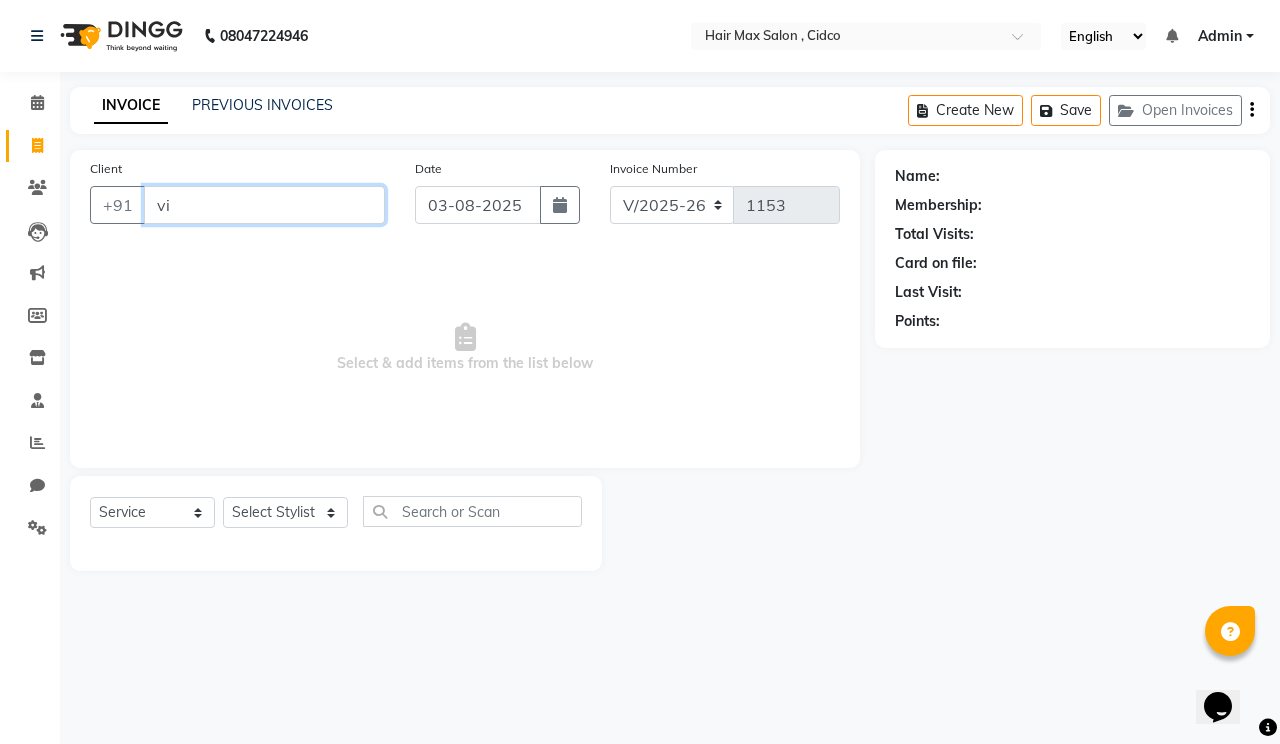 type on "v" 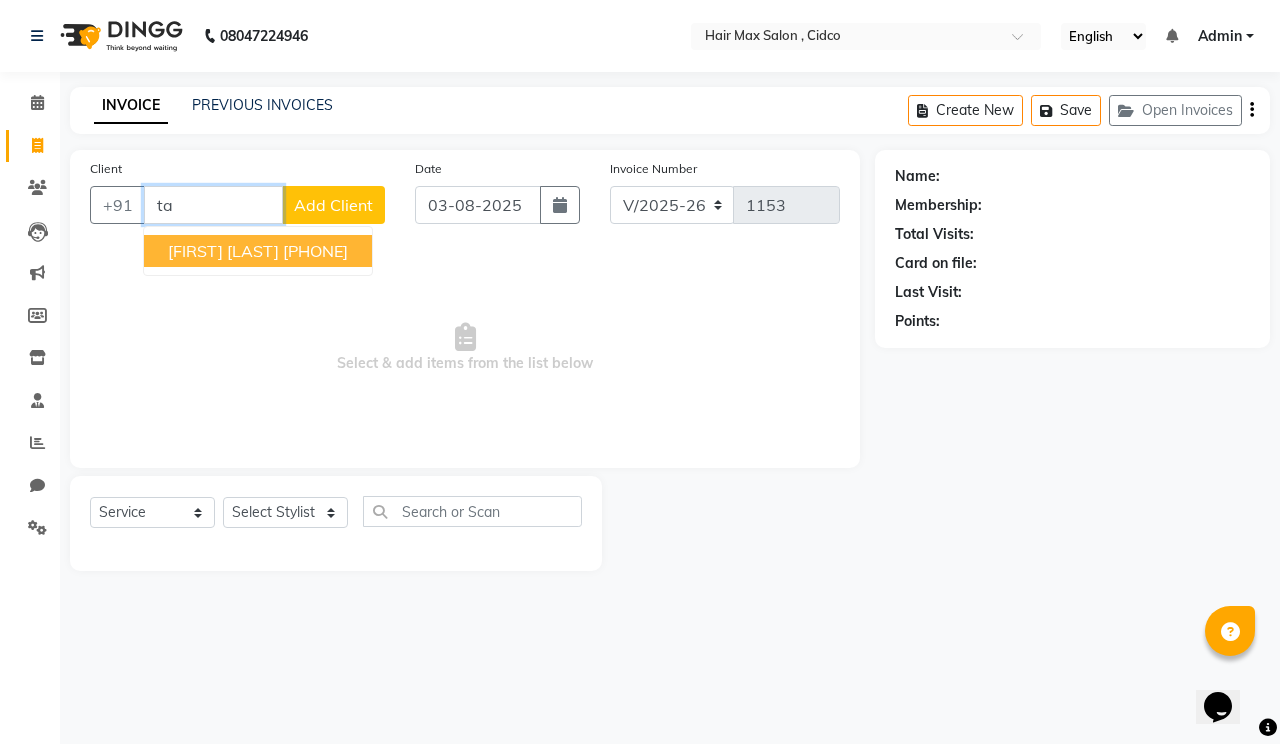 type on "t" 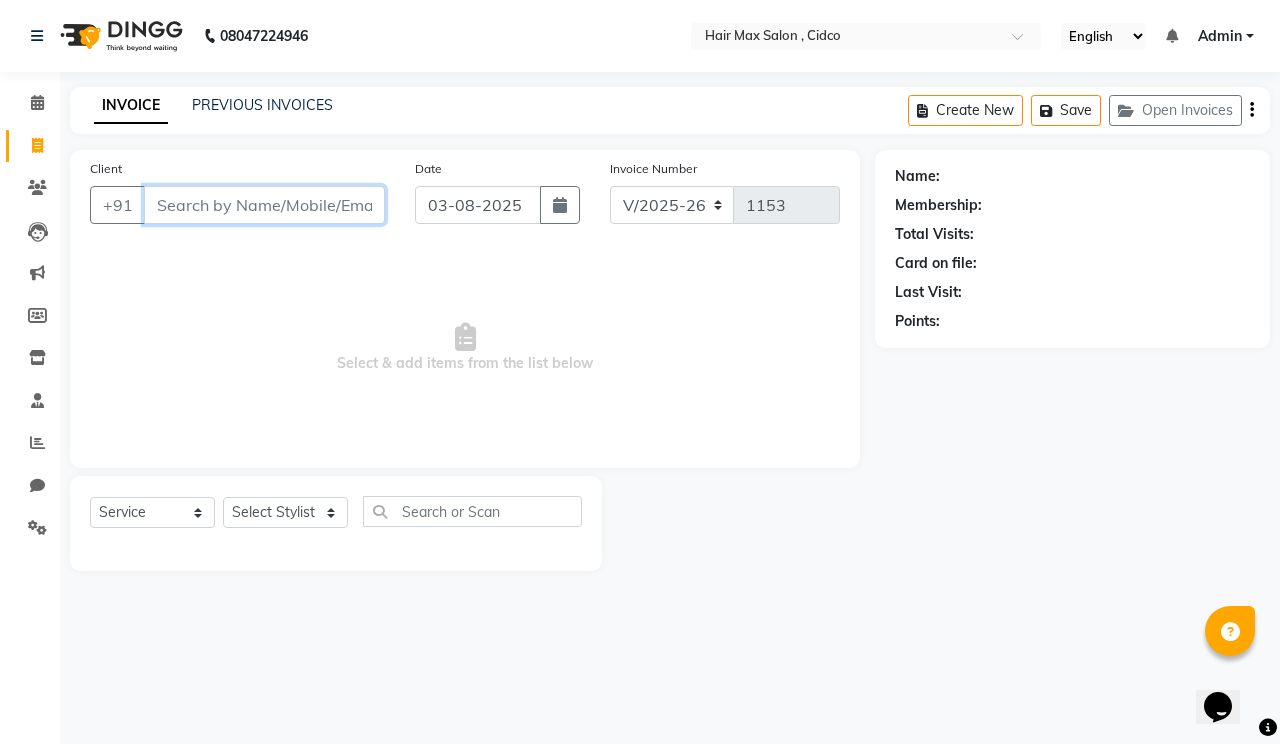 click on "Client" at bounding box center [264, 205] 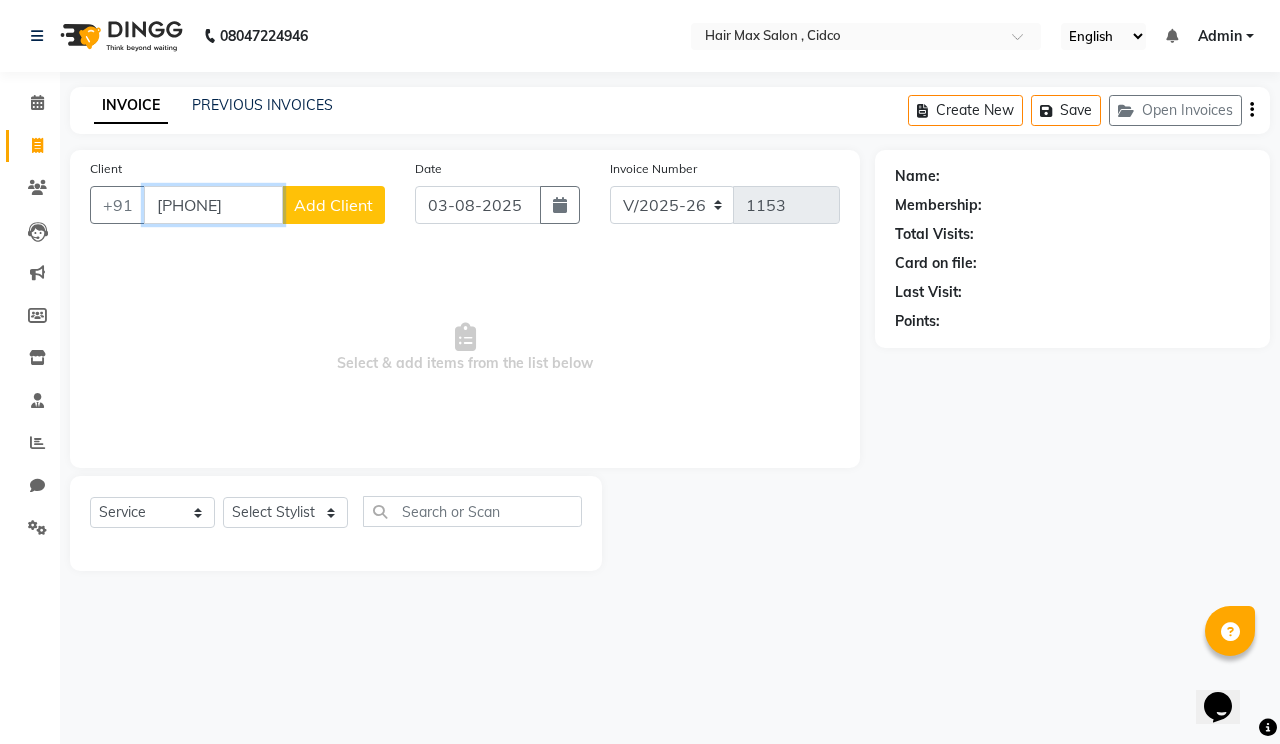 type on "[PHONE]" 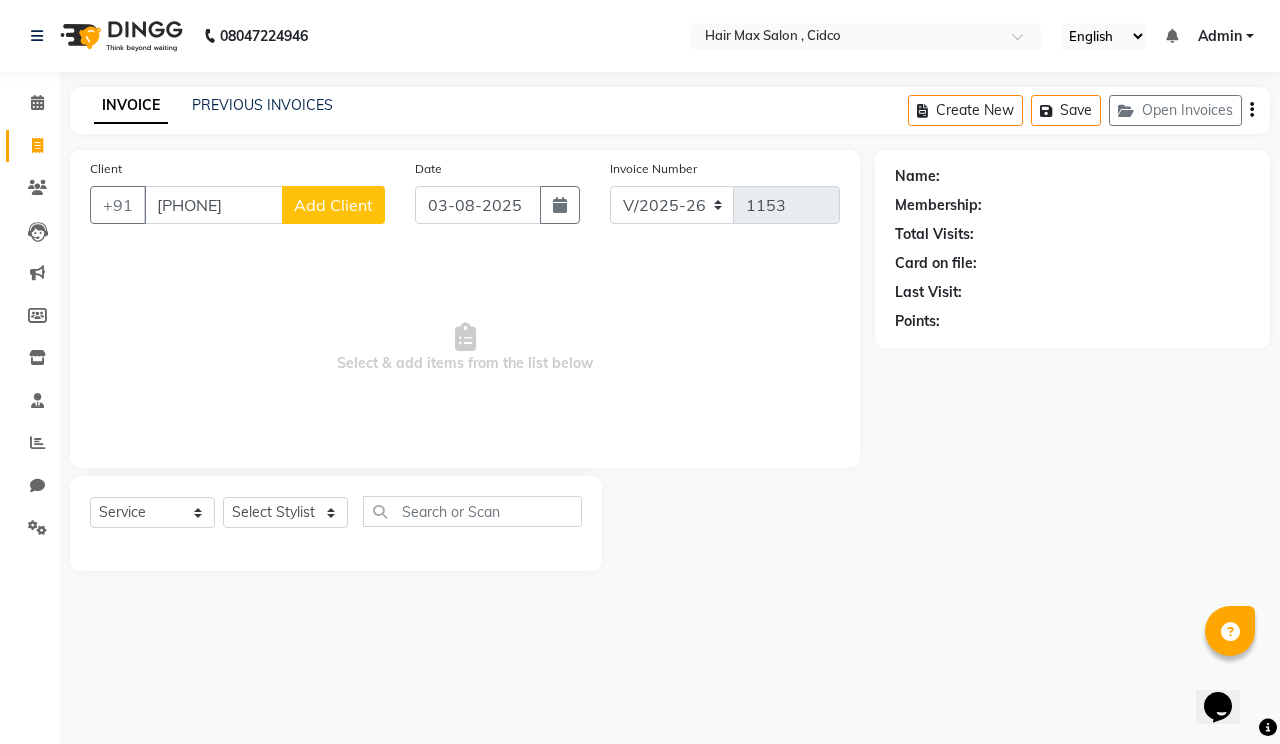 click on "Add Client" 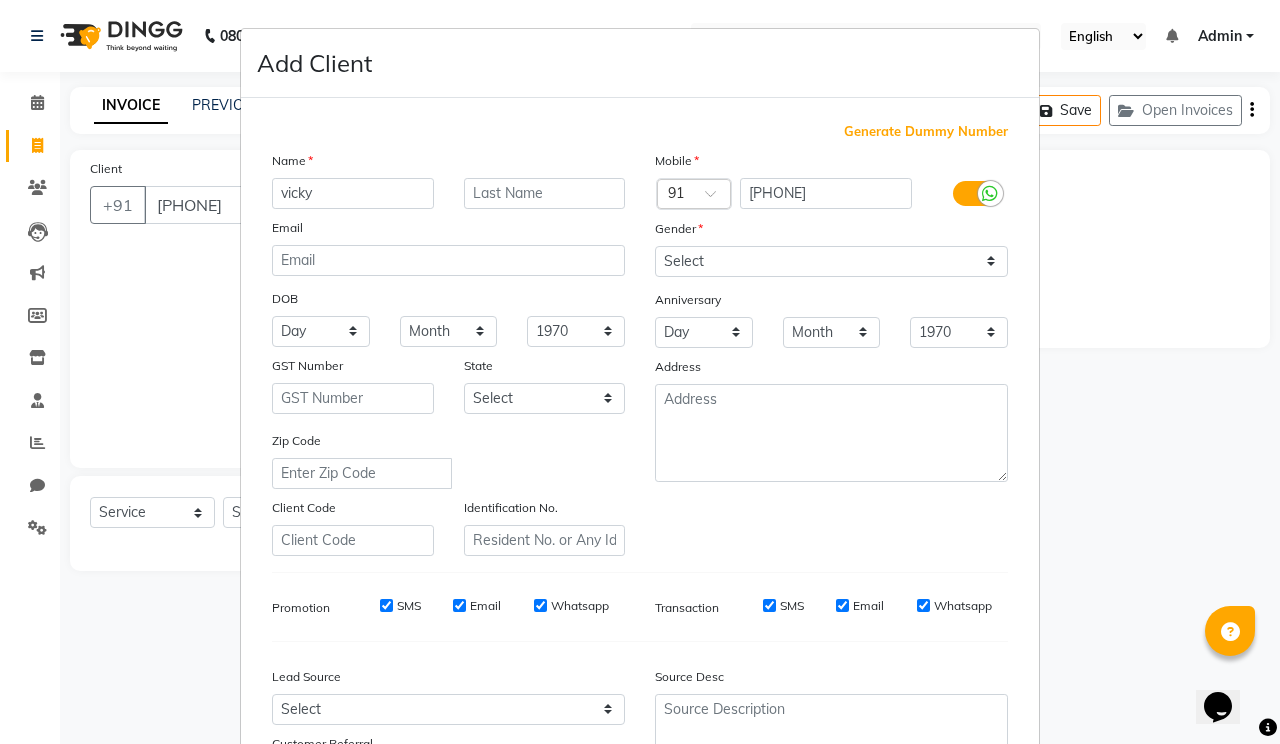 type on "vicky" 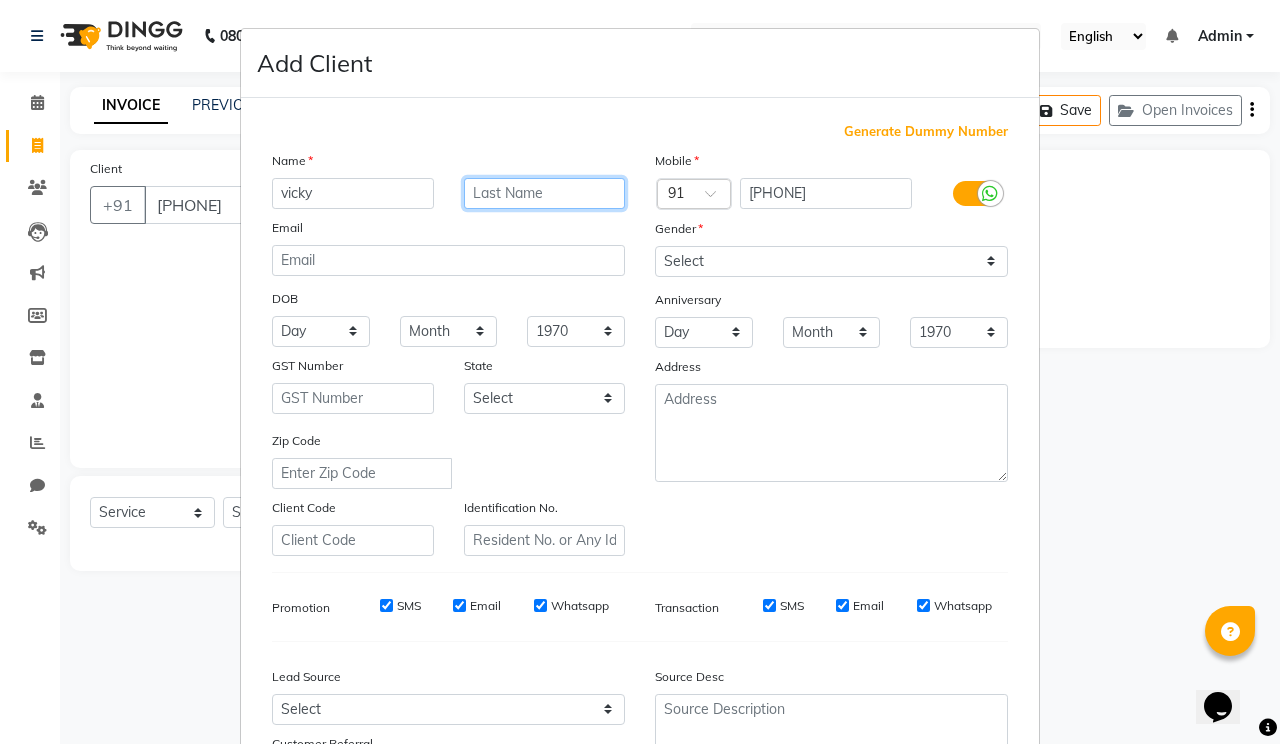 click at bounding box center (545, 193) 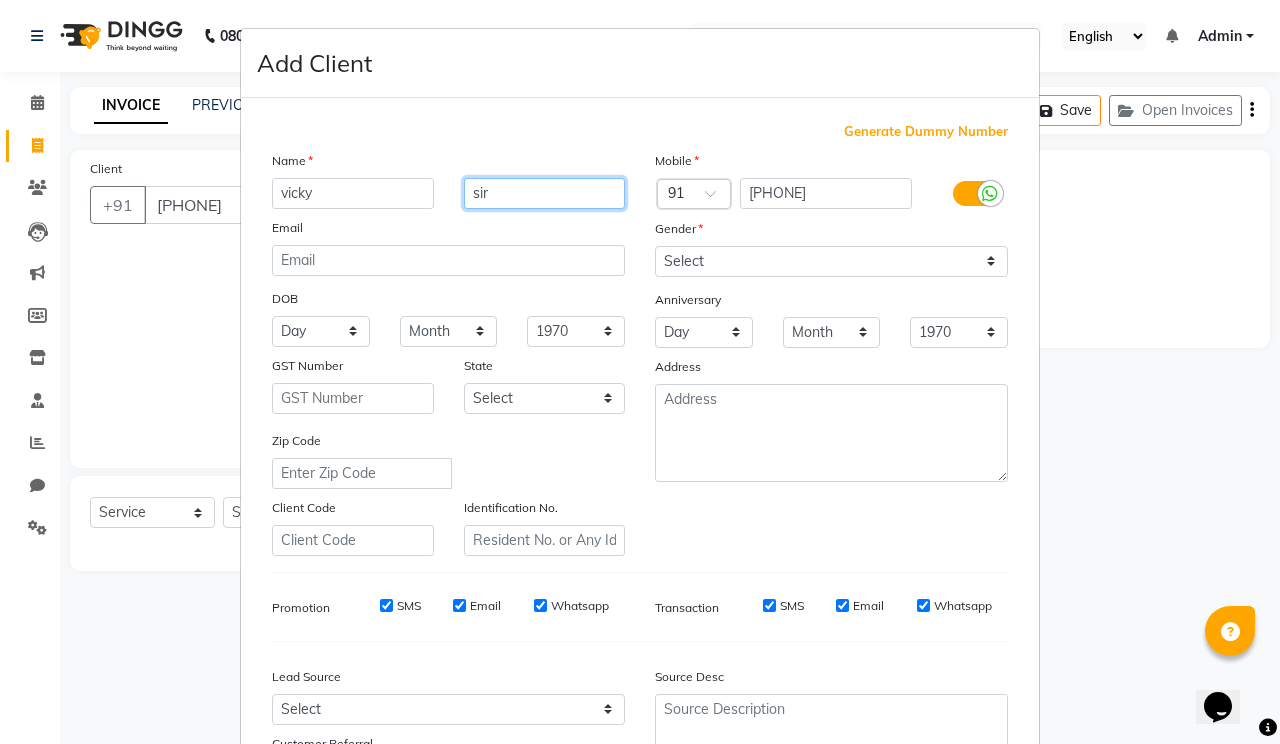 type on "sir" 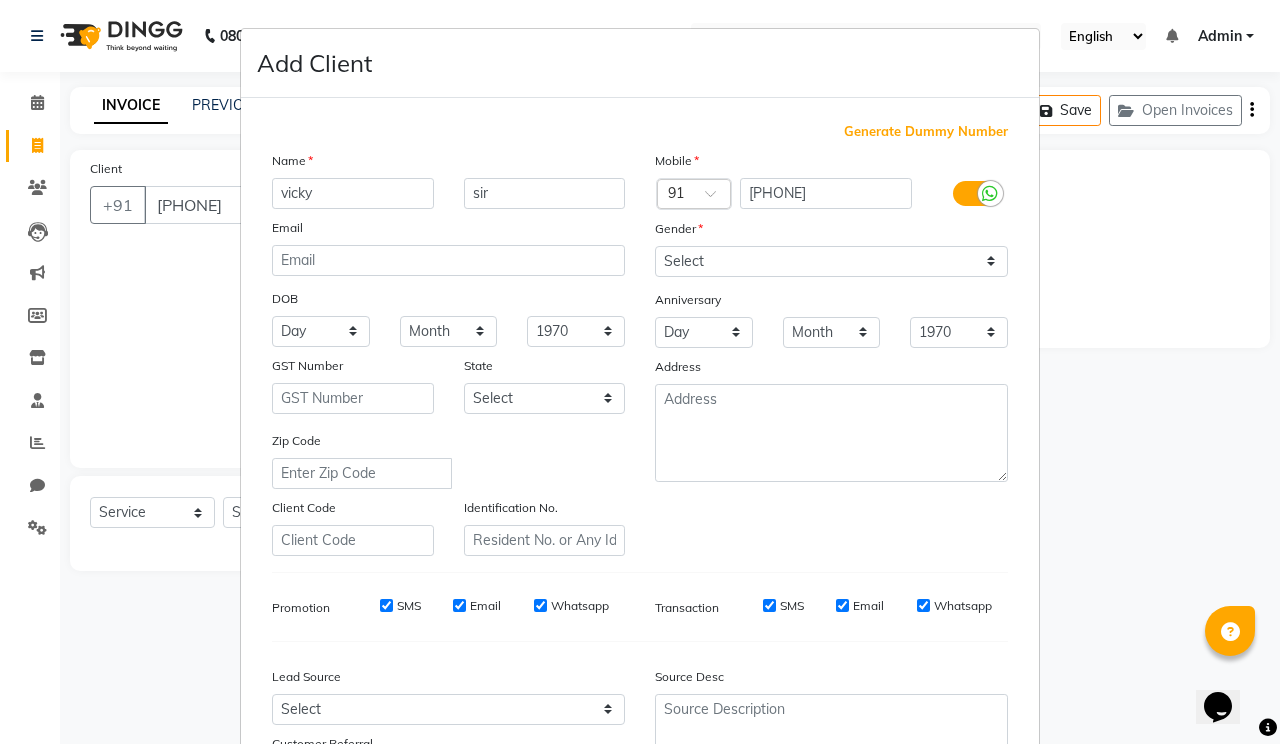 click on "Add Client Generate Dummy Number Name [FIRST] [LAST] Email DOB Day 01 02 03 04 05 06 07 08 09 10 11 12 13 14 15 16 17 18 19 20 21 22 23 24 25 26 27 28 29 30 31 Month January February March April May June July August September October November December 1940 1941 1942 1943 1944 1945 1946 1947 1948 1949 1950 1951 1952 1953 1954 1955 1956 1957 1958 1959 1960 1961 1962 1963 1964 1965 1966 1967 1968 1969 1970 1971 1972 1973 1974 1975 1976 1977 1978 1979 1980 1981 1982 1983 1984 1985 1986 1987 1988 1989 1990 1991 1992 1993 1994 1995 1996 1997 1998 1999 2000 2001 2002 2003 2004 2005 2006 2007 2008 2009 2010 2011 2012 2013 2014 2015 2016 2017 2018 2019 2020 2021 2022 2023 2024 GST Number State Select Andaman and Nicobar Islands Andhra Pradesh Arunachal Pradesh Assam Bihar Chandigarh Chhattisgarh Dadra and Nagar Haveli Daman and Diu Delhi Goa Gujarat Haryana Himachal Pradesh Jammu and Kashmir Jharkhand Karnataka Kerala Lakshadweep Madhya Pradesh Maharashtra Manipur Meghalaya Mizoram Nagaland Odisha Pondicherry Punjab Sikkim" at bounding box center [640, 372] 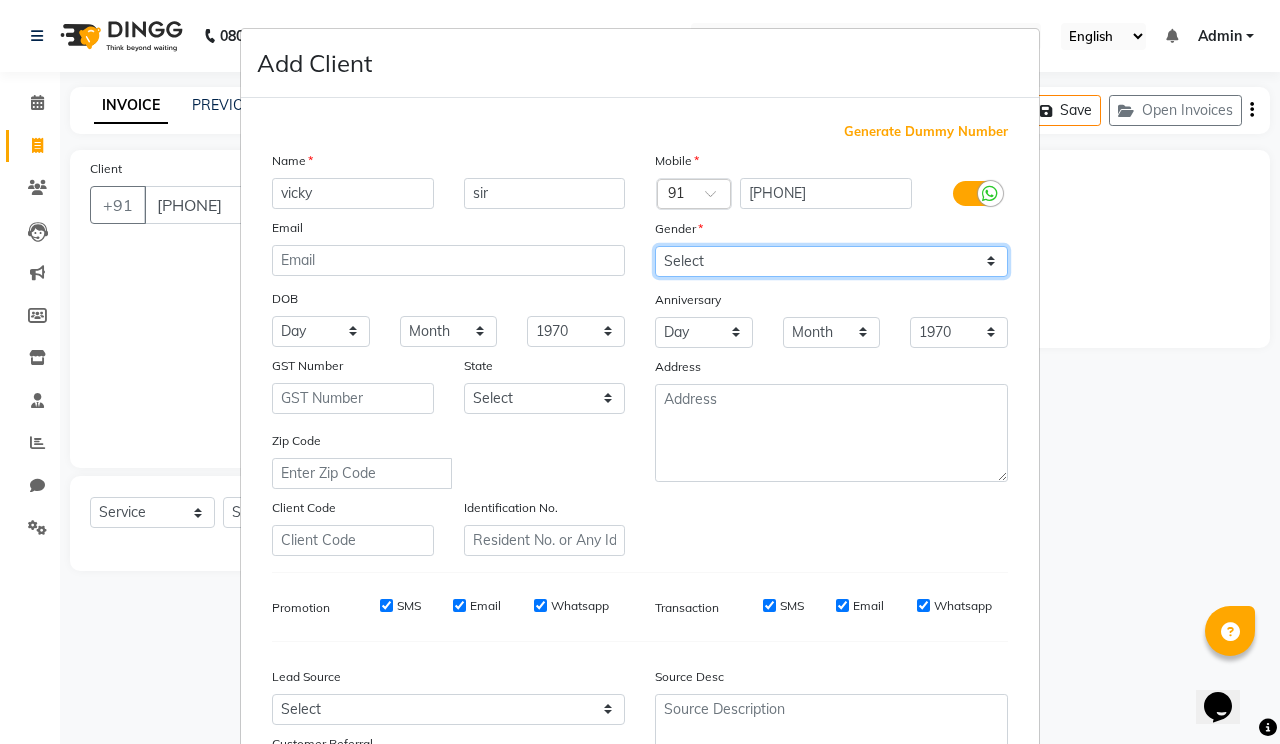 click on "Select Male Female Other Prefer Not To Say" at bounding box center (831, 261) 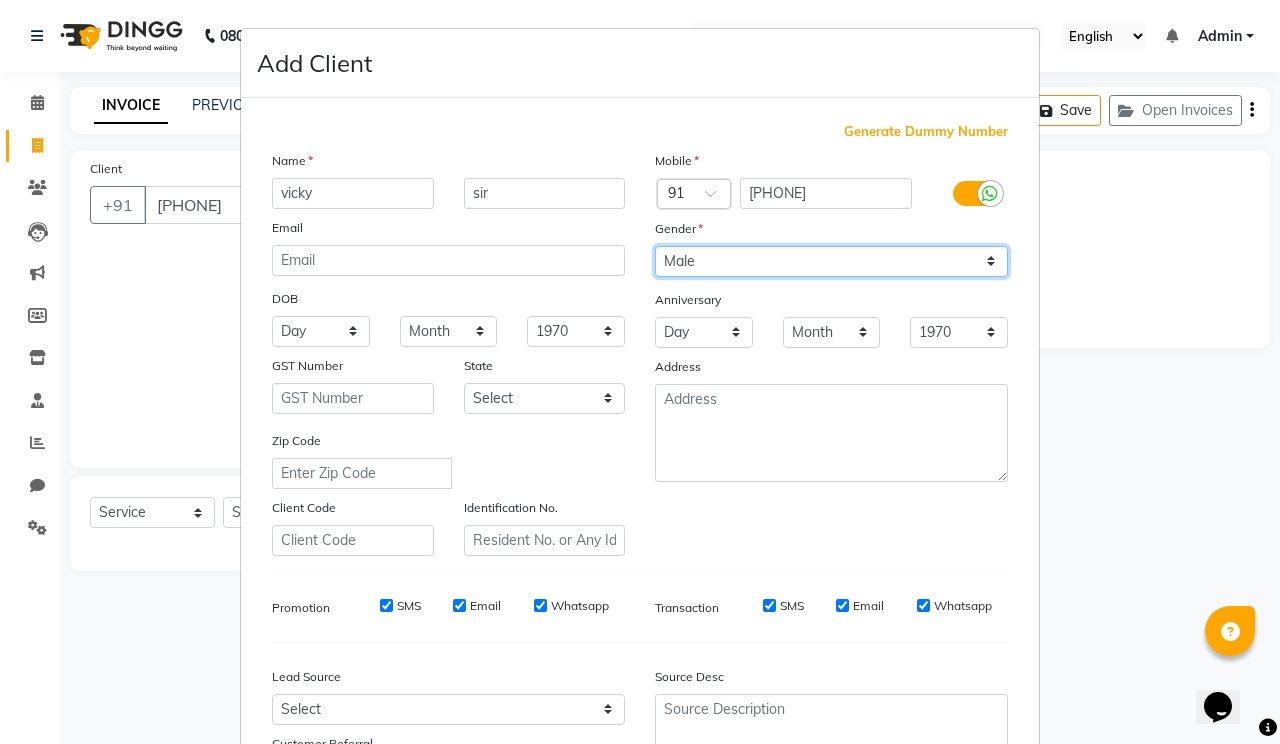 click on "Select Male Female Other Prefer Not To Say" at bounding box center (831, 261) 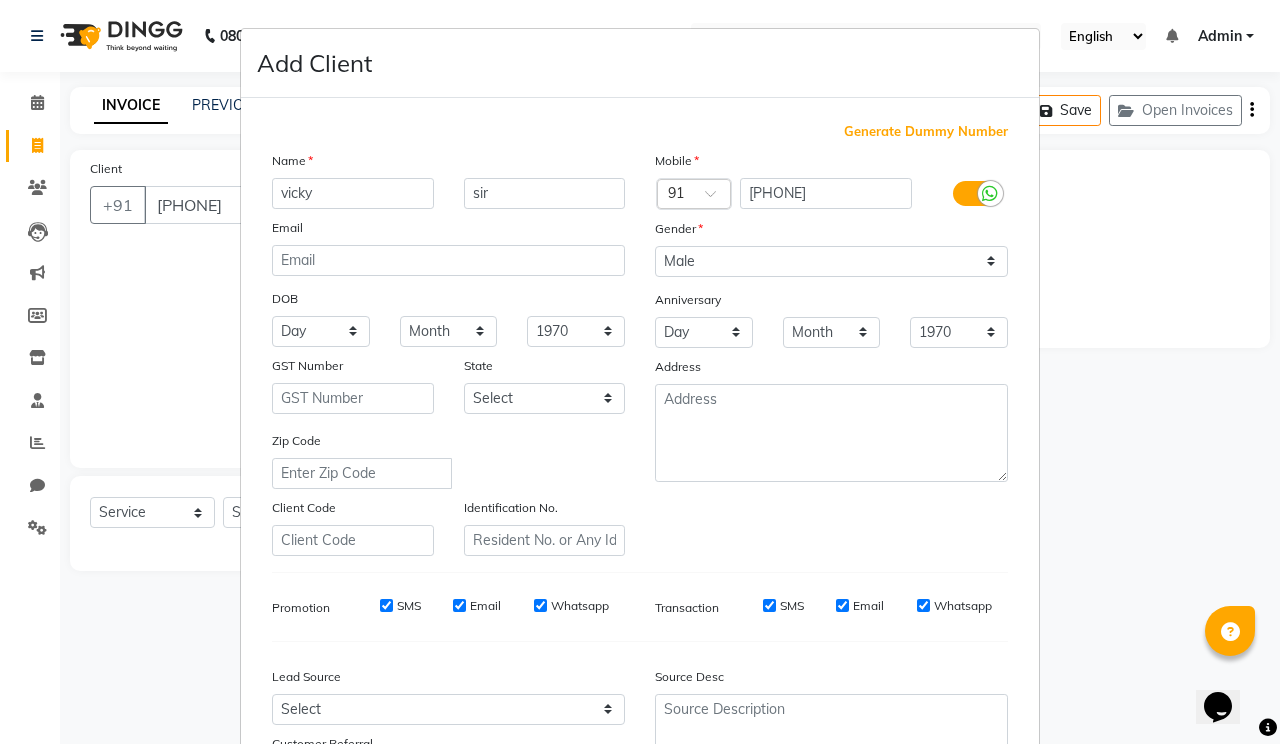 click on "Add Client Generate Dummy Number Name [FIRST] [LAST] Email DOB Day 01 02 03 04 05 06 07 08 09 10 11 12 13 14 15 16 17 18 19 20 21 22 23 24 25 26 27 28 29 30 31 Month January February March April May June July August September October November December 1940 1941 1942 1943 1944 1945 1946 1947 1948 1949 1950 1951 1952 1953 1954 1955 1956 1957 1958 1959 1960 1961 1962 1963 1964 1965 1966 1967 1968 1969 1970 1971 1972 1973 1974 1975 1976 1977 1978 1979 1980 1981 1982 1983 1984 1985 1986 1987 1988 1989 1990 1991 1992 1993 1994 1995 1996 1997 1998 1999 2000 2001 2002 2003 2004 2005 2006 2007 2008 2009 2010 2011 2012 2013 2014 2015 2016 2017 2018 2019 2020 2021 2022 2023 2024 GST Number State Select Andaman and Nicobar Islands Andhra Pradesh Arunachal Pradesh Assam Bihar Chandigarh Chhattisgarh Dadra and Nagar Haveli Daman and Diu Delhi Goa Gujarat Haryana Himachal Pradesh Jammu and Kashmir Jharkhand Karnataka Kerala Lakshadweep Madhya Pradesh Maharashtra Manipur Meghalaya Mizoram Nagaland Odisha Pondicherry Punjab Sikkim" at bounding box center (640, 372) 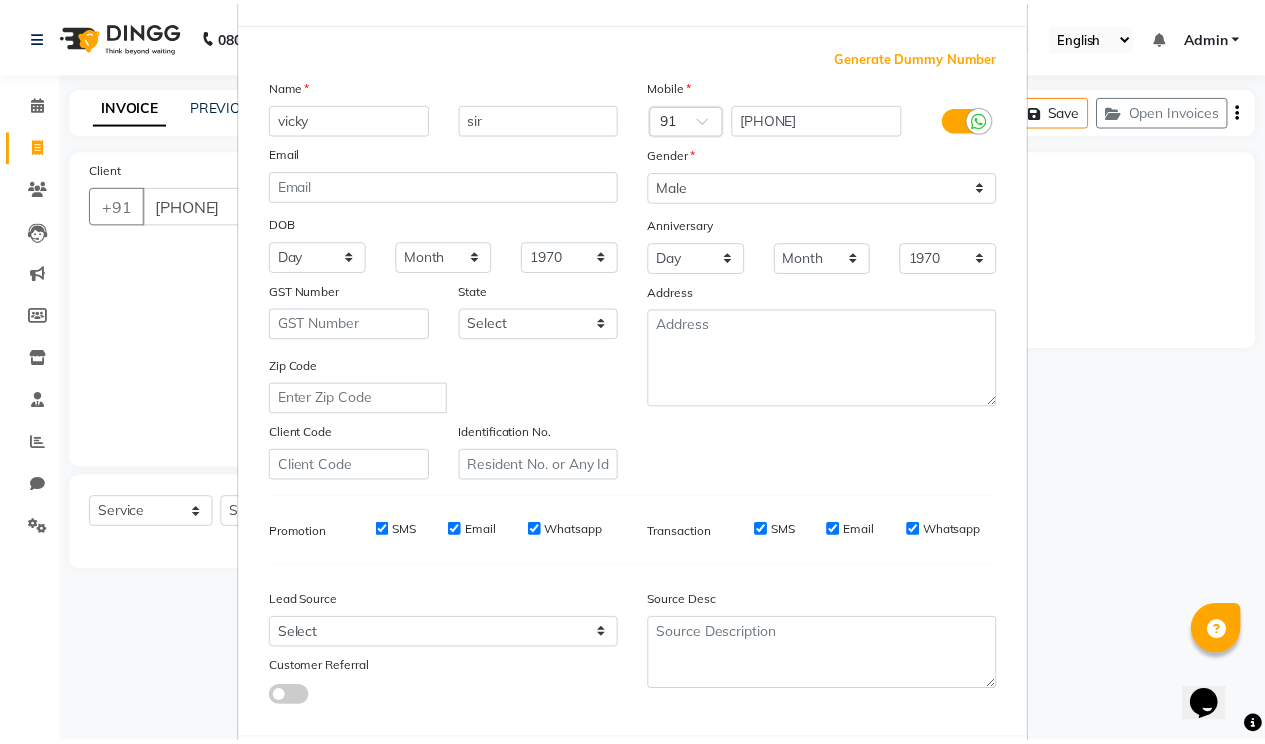 scroll, scrollTop: 179, scrollLeft: 0, axis: vertical 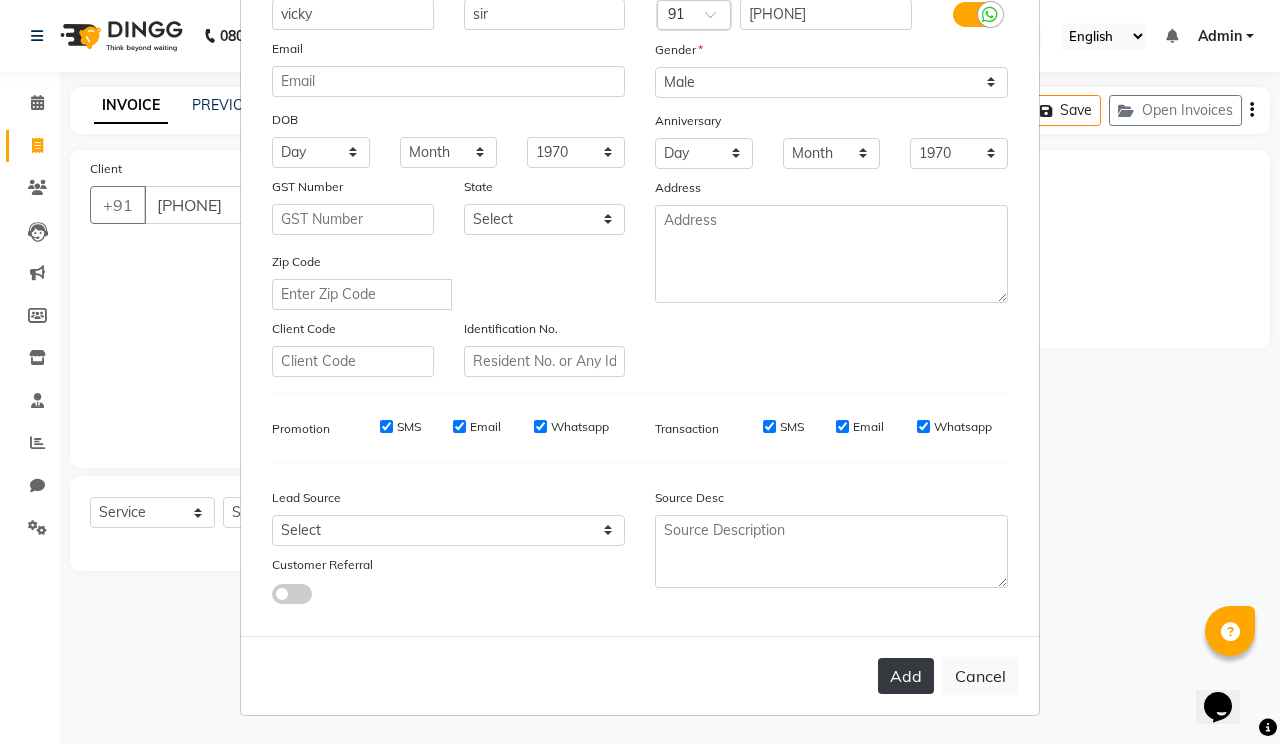 click on "Add" at bounding box center (906, 676) 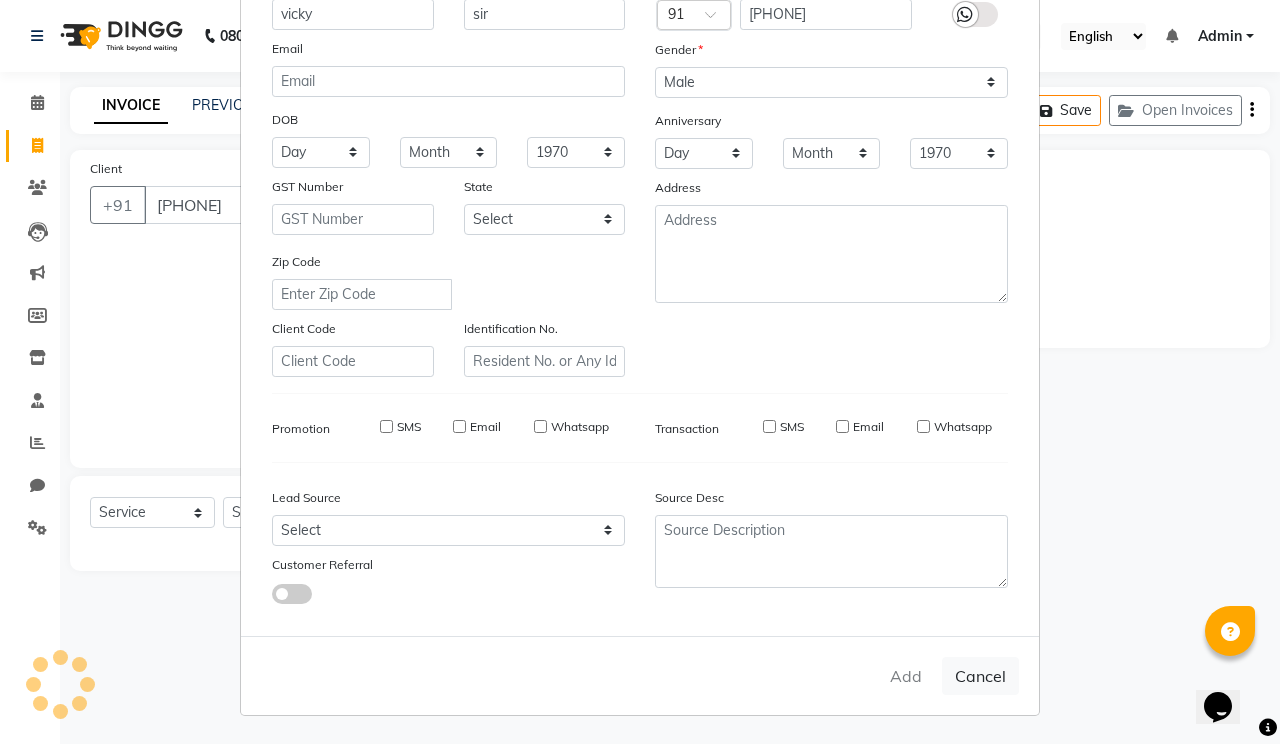 type 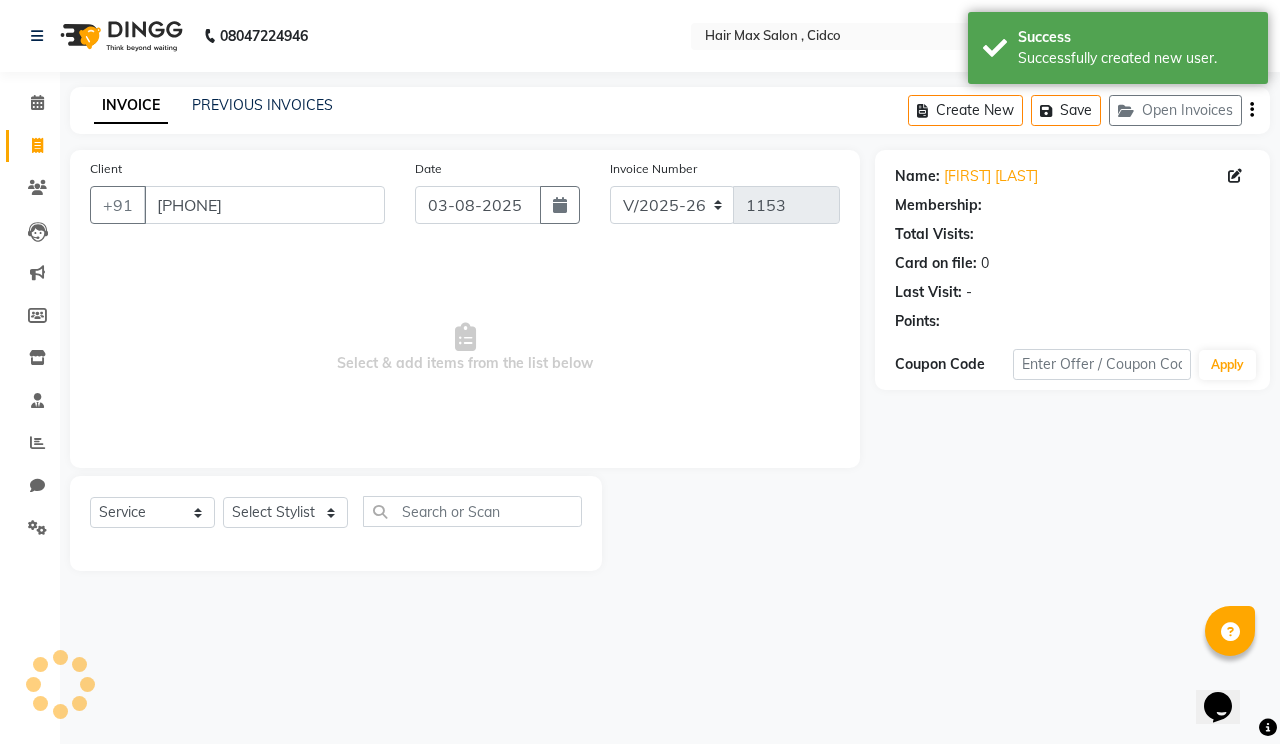 select on "1: Object" 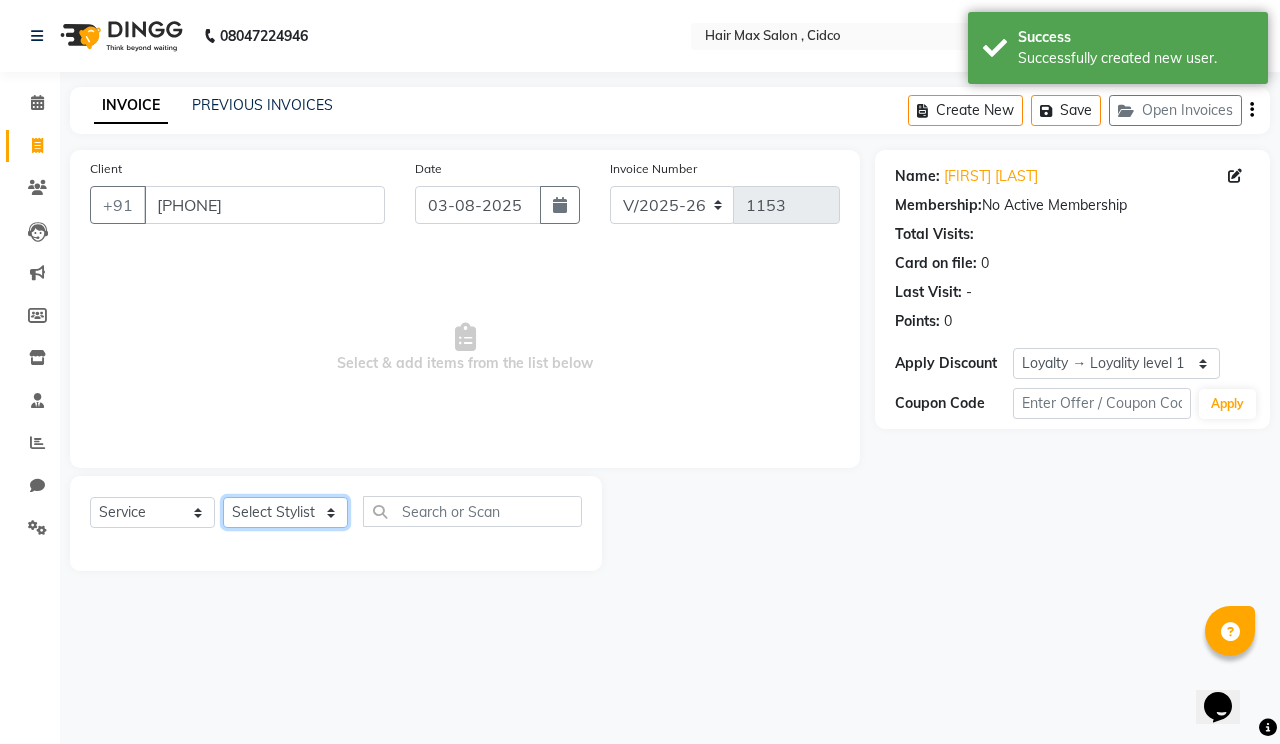click on "Select Stylist [FIRST] [LAST] [FIRST] [LAST] [FIRST] [LAST] [FIRST] [LAST] [FIRST] [LAST] [FIRST] [LAST] FACIALSPURIFYING D Tan Clean-up x Haircut & Styling MensClassic Cut Haircut & Styling MensTattoo Cut Feded Haircut & Styling MensD Tox Hair Cut Haircut & Styling MensKids Cut (Below 10 years) Haircut & Styling MensWash And Styling Haircut & Styling MensBeard Shape Haircut & Styling MensShave Haircut & Styling MensTrimming Haircut & Styling WomenAdvance Haircut With Wash Haircut & Styling WomenAdvance Haircut Without Wash Haircut & Styling WomenKids Girl Hair Cut (Below 10 years) Haircut & Styling WomenHaircut Basic Haircut & Styling WomenCreative Cut by Senior Stylist Haircut & Styling WomenPixy Bob or blunt cut BLOW DRYBob BLOW DRYShort BLOW DRYMedium BLOW DRYLong IRONBob IRONShort IRONMedium IRONLong TEMPORARY CURLSMedium Hair Tongs/ Iron Tongs TEMPORARY CURLSLong Hair Tongs/ Iron Tongs HAIR WASH WITH CONDITIONER L'OREALMens HAIR WASH WITH CONDITIONER L'OREALBob HAIR WASH WITH CONDITIONER L'OREALShort HAIR WASH WITH CONDITIONER L'OREALLong" 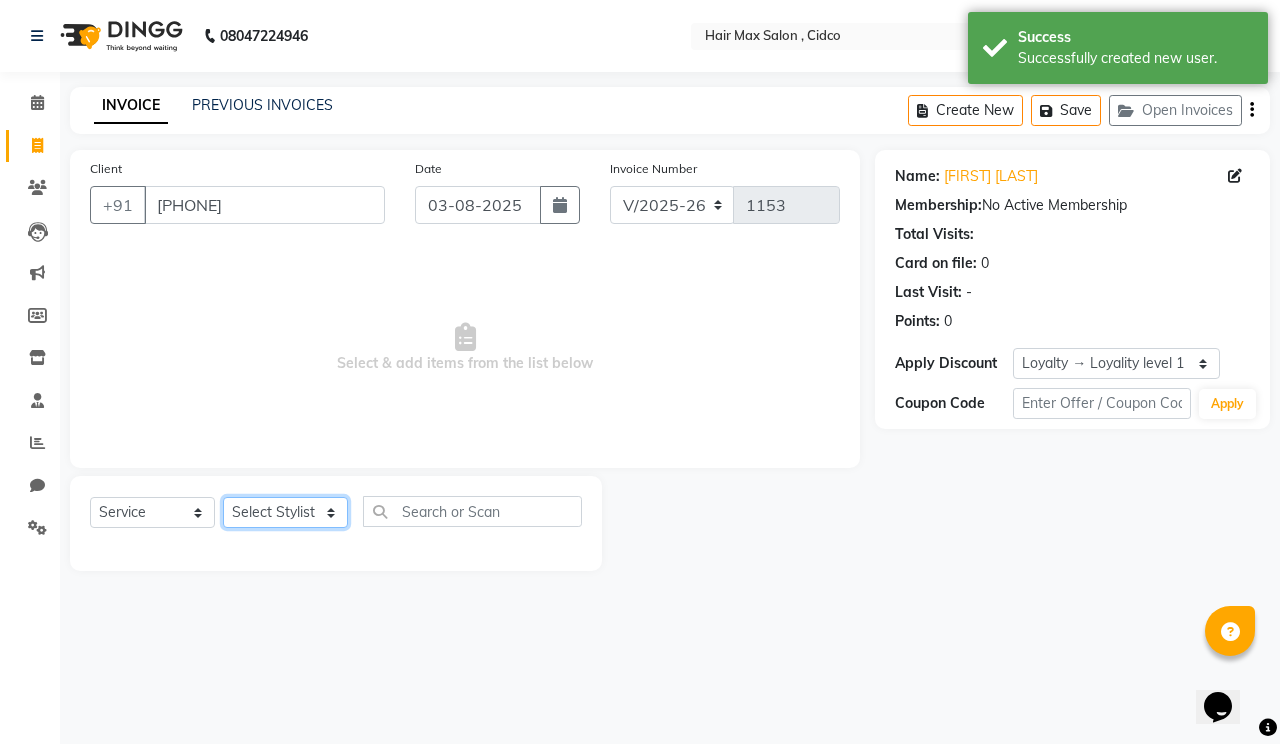 select on "69948" 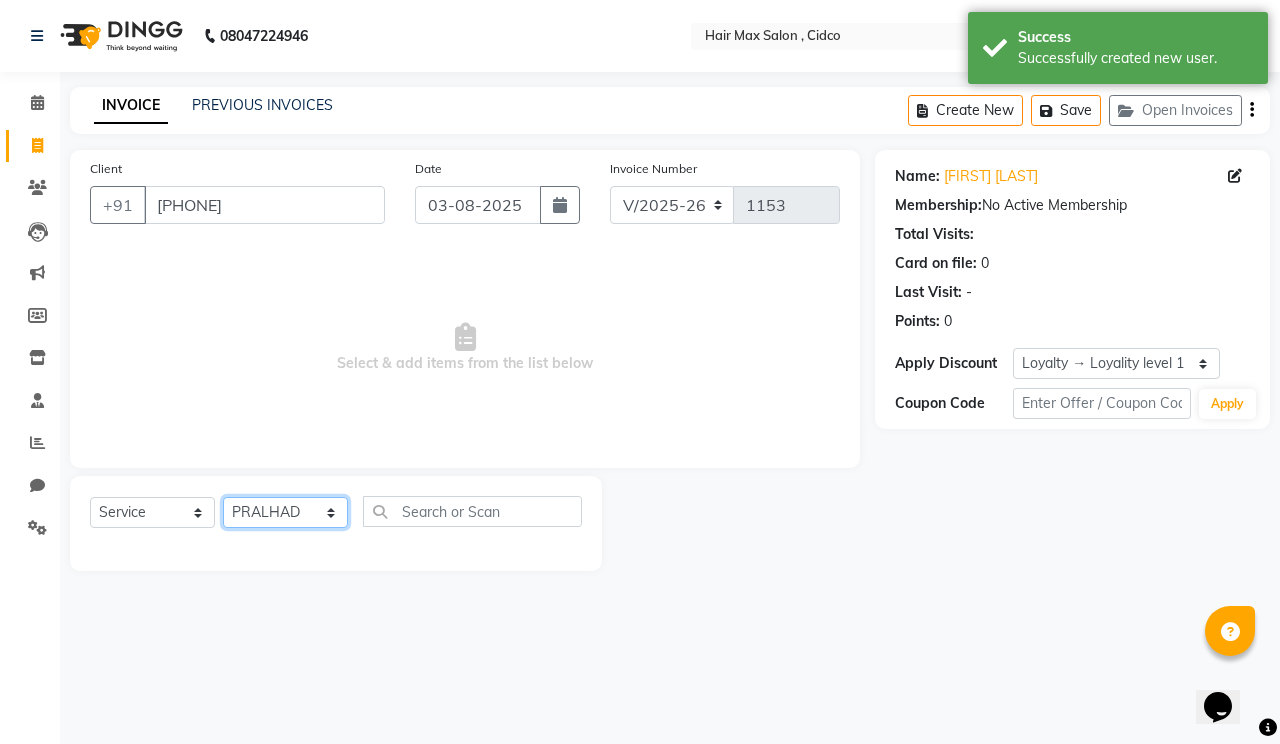 click on "Select Stylist [FIRST] [LAST] [FIRST] [LAST] [FIRST] [LAST] [FIRST] [LAST] [FIRST] [LAST] [FIRST] [LAST] FACIALSPURIFYING D Tan Clean-up x Haircut & Styling MensClassic Cut Haircut & Styling MensTattoo Cut Feded Haircut & Styling MensD Tox Hair Cut Haircut & Styling MensKids Cut (Below 10 years) Haircut & Styling MensWash And Styling Haircut & Styling MensBeard Shape Haircut & Styling MensShave Haircut & Styling MensTrimming Haircut & Styling WomenAdvance Haircut With Wash Haircut & Styling WomenAdvance Haircut Without Wash Haircut & Styling WomenKids Girl Hair Cut (Below 10 years) Haircut & Styling WomenHaircut Basic Haircut & Styling WomenCreative Cut by Senior Stylist Haircut & Styling WomenPixy Bob or blunt cut BLOW DRYBob BLOW DRYShort BLOW DRYMedium BLOW DRYLong IRONBob IRONShort IRONMedium IRONLong TEMPORARY CURLSMedium Hair Tongs/ Iron Tongs TEMPORARY CURLSLong Hair Tongs/ Iron Tongs HAIR WASH WITH CONDITIONER L'OREALMens HAIR WASH WITH CONDITIONER L'OREALBob HAIR WASH WITH CONDITIONER L'OREALShort HAIR WASH WITH CONDITIONER L'OREALLong" 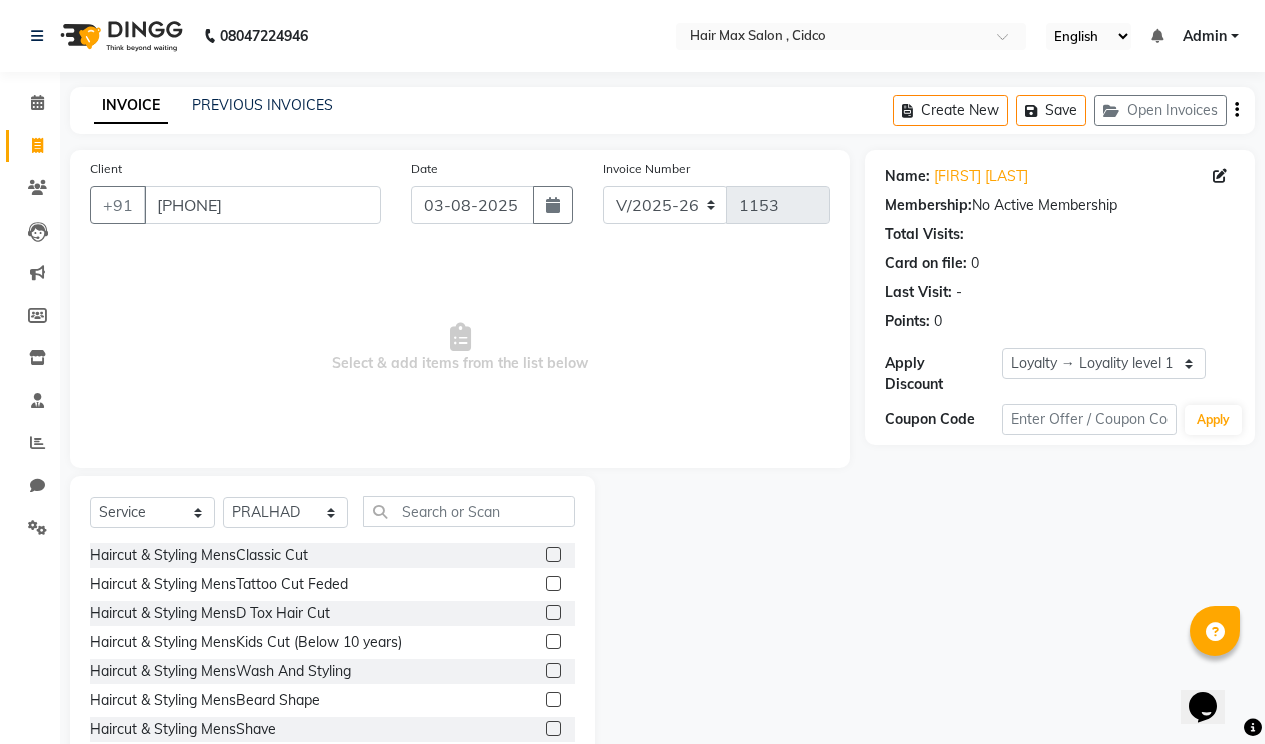 click 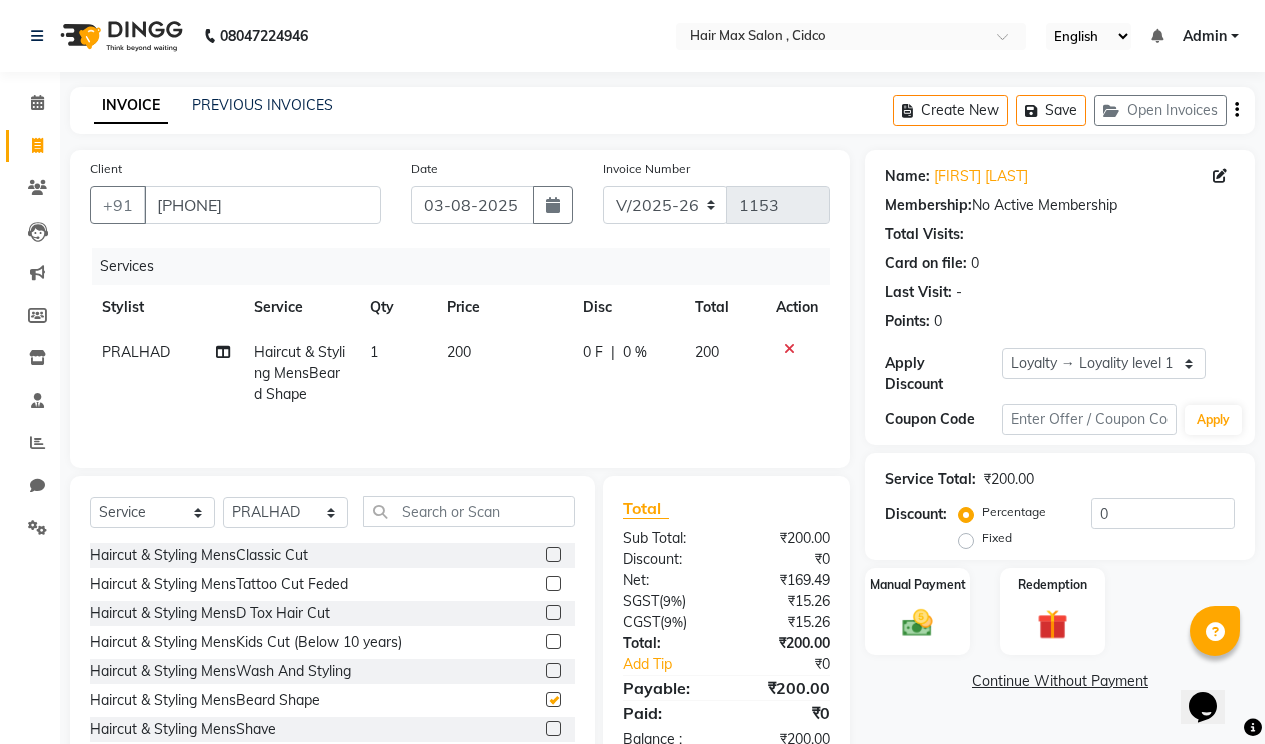 checkbox on "false" 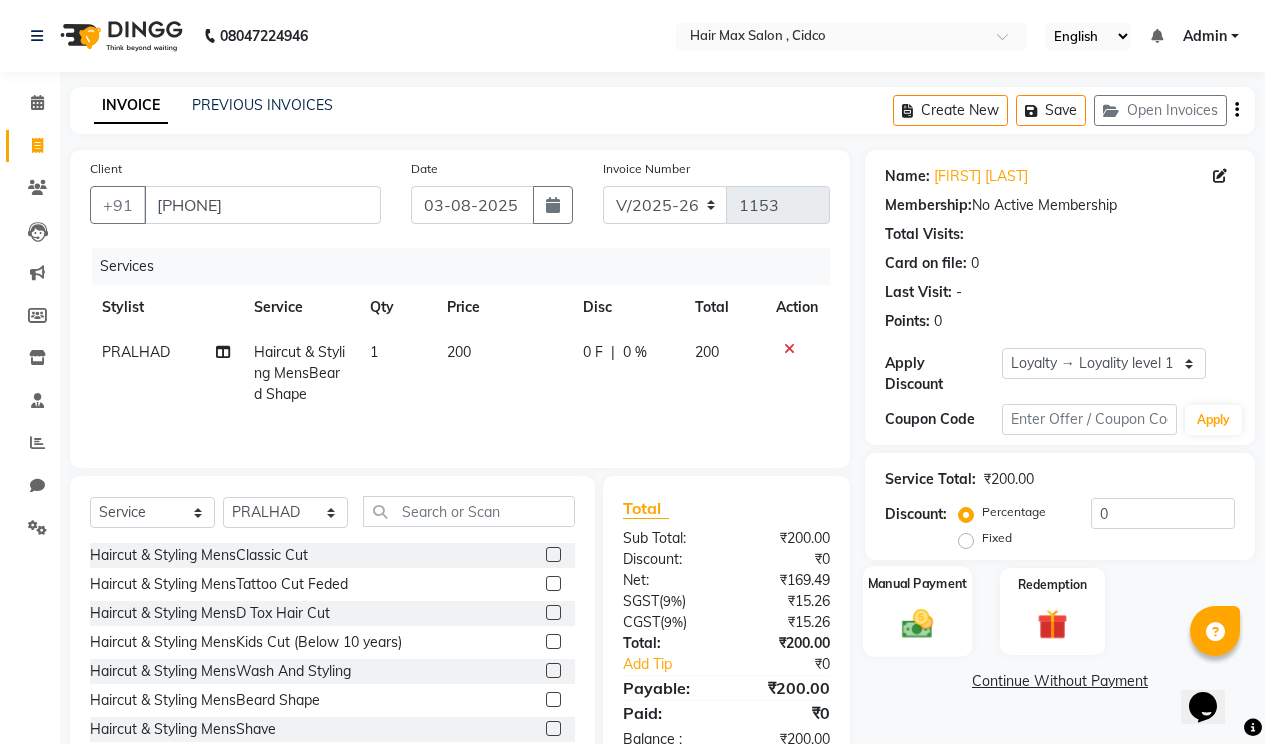 drag, startPoint x: 917, startPoint y: 551, endPoint x: 914, endPoint y: 569, distance: 18.248287 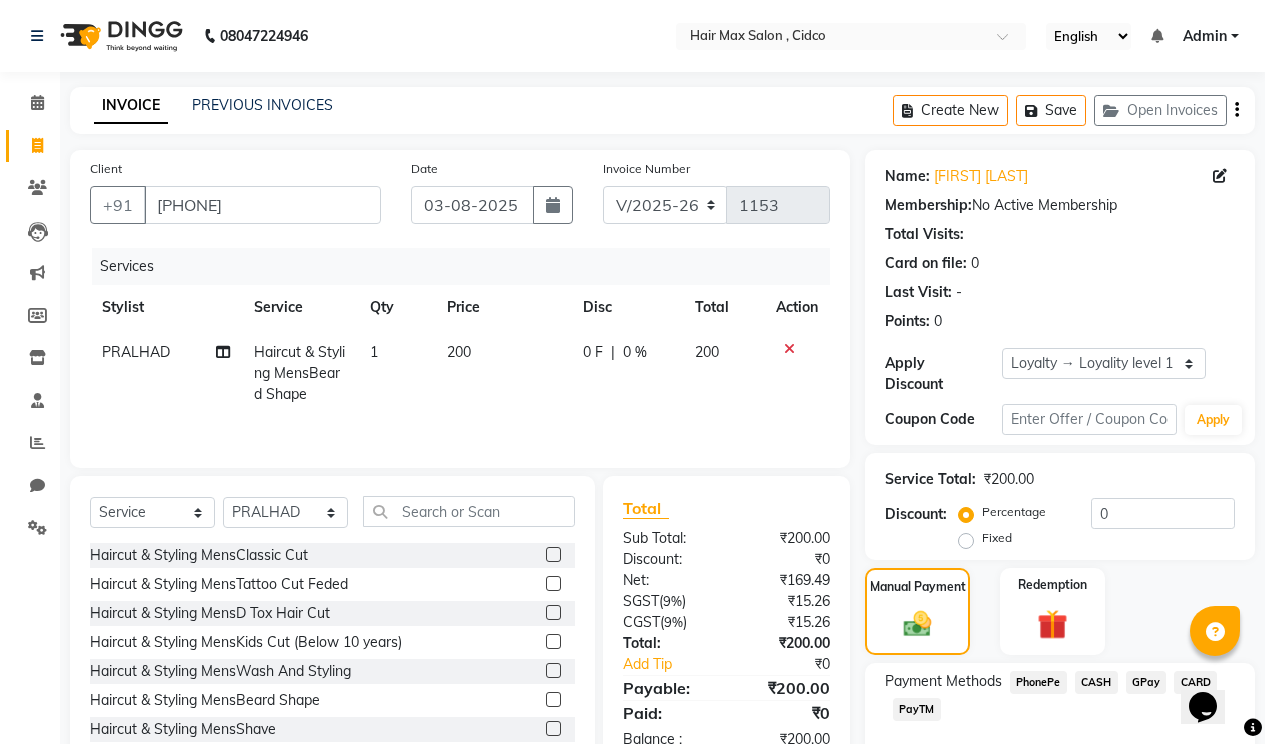click on "PayTM" 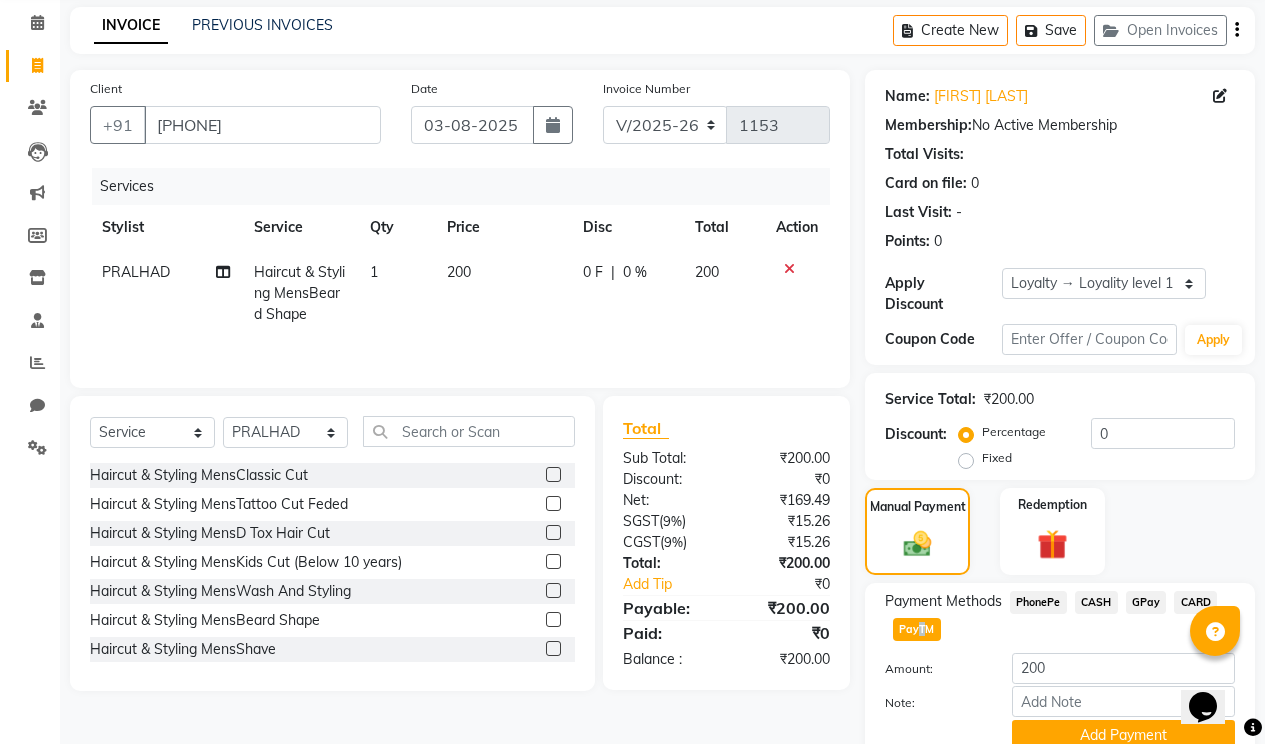 scroll, scrollTop: 150, scrollLeft: 0, axis: vertical 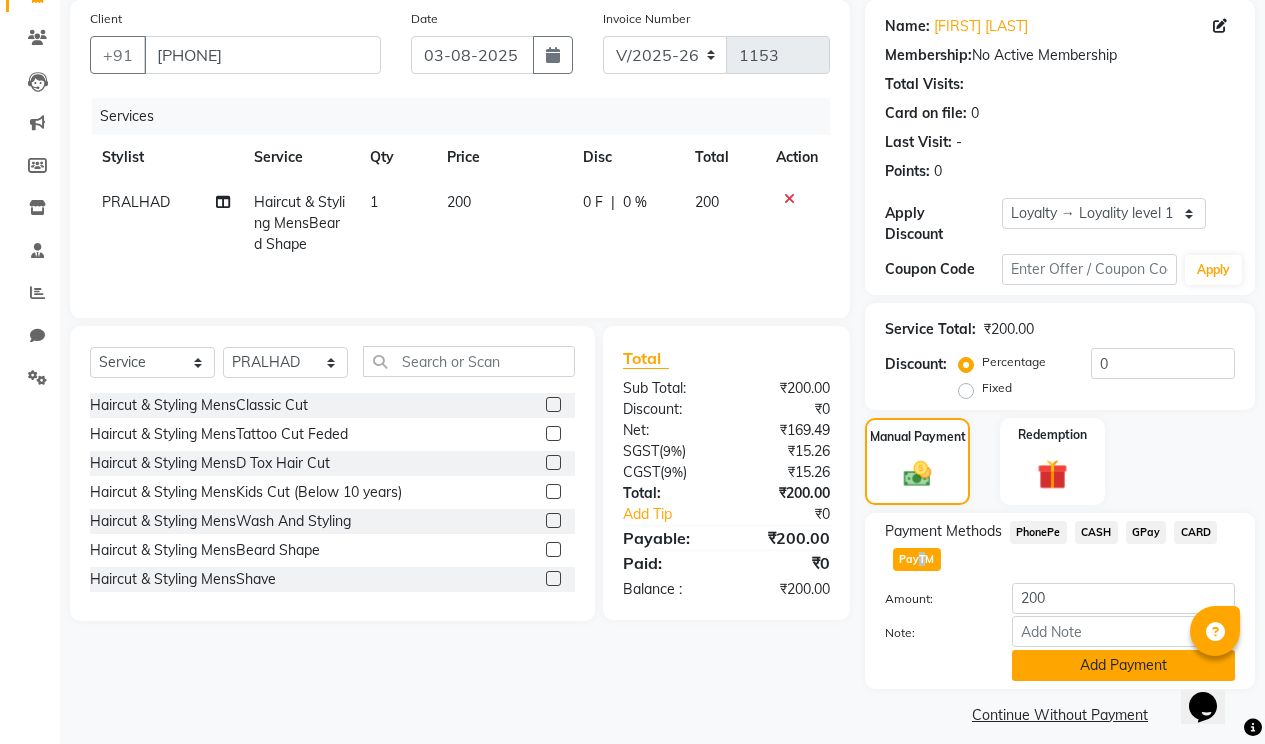 click on "Add Payment" 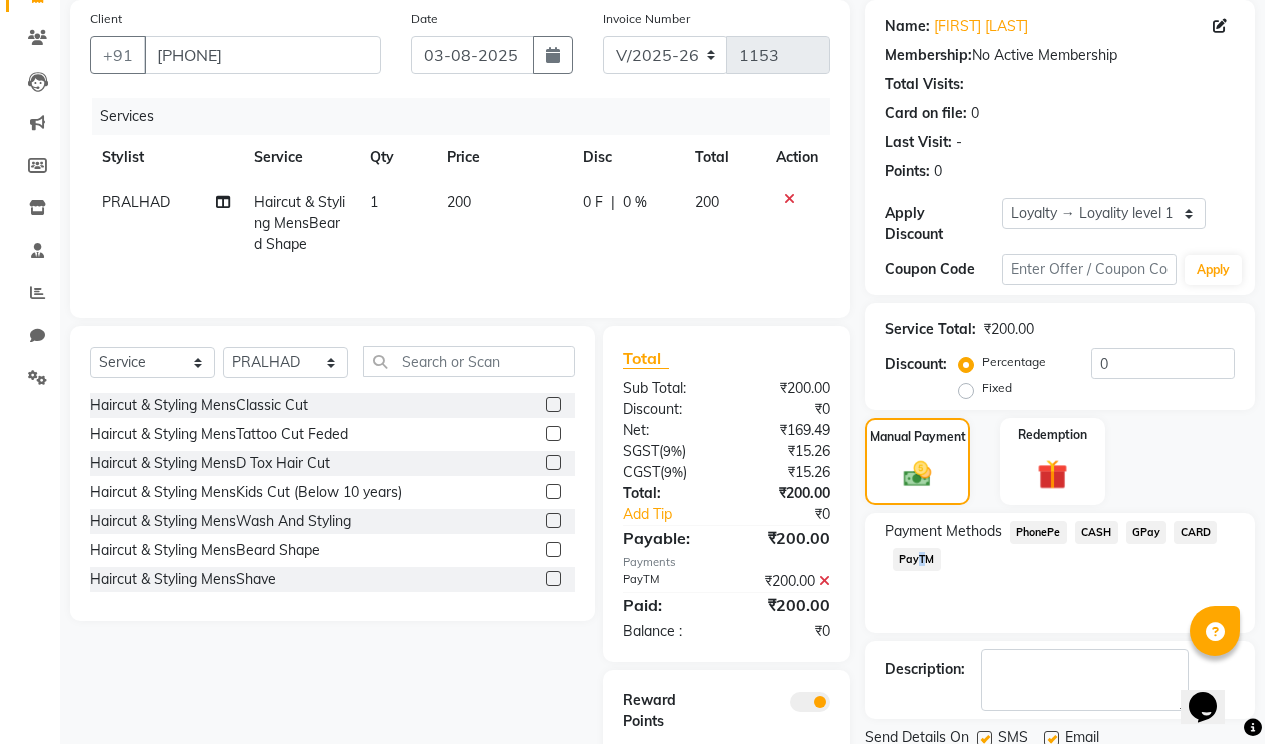 scroll, scrollTop: 238, scrollLeft: 0, axis: vertical 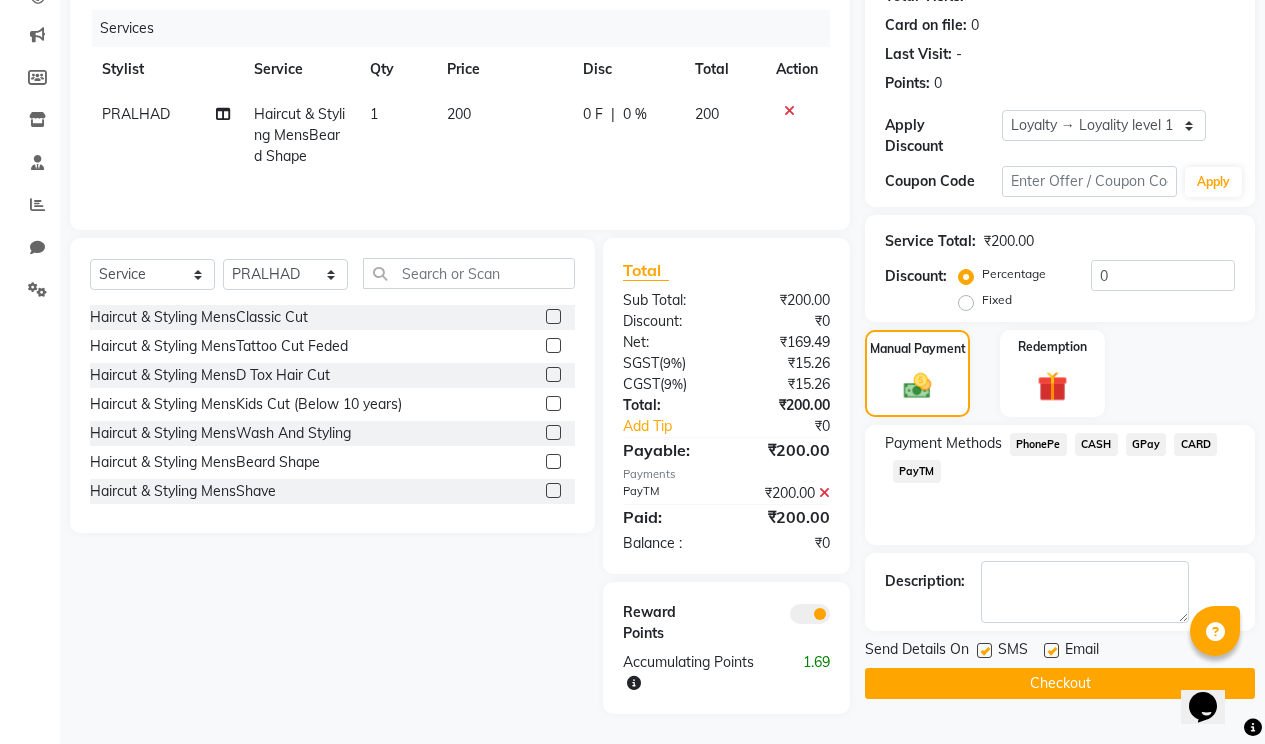 drag, startPoint x: 1050, startPoint y: 635, endPoint x: 1040, endPoint y: 631, distance: 10.770329 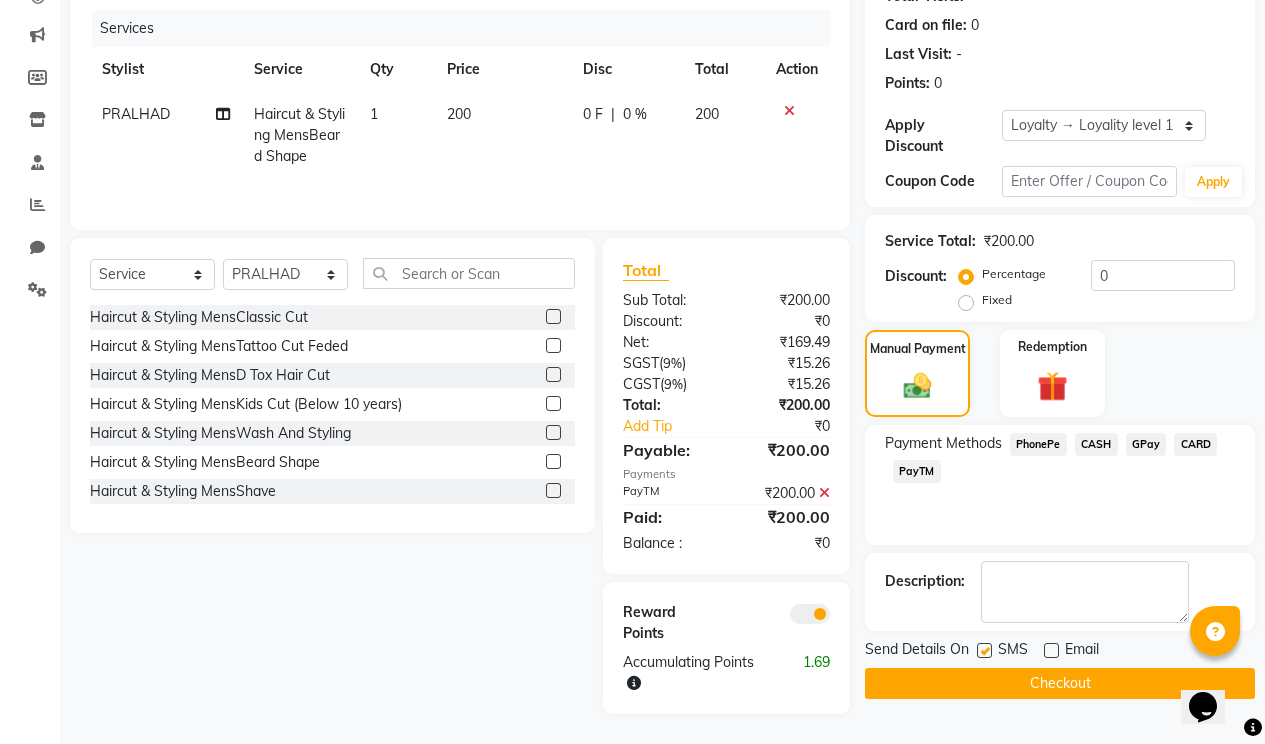 click 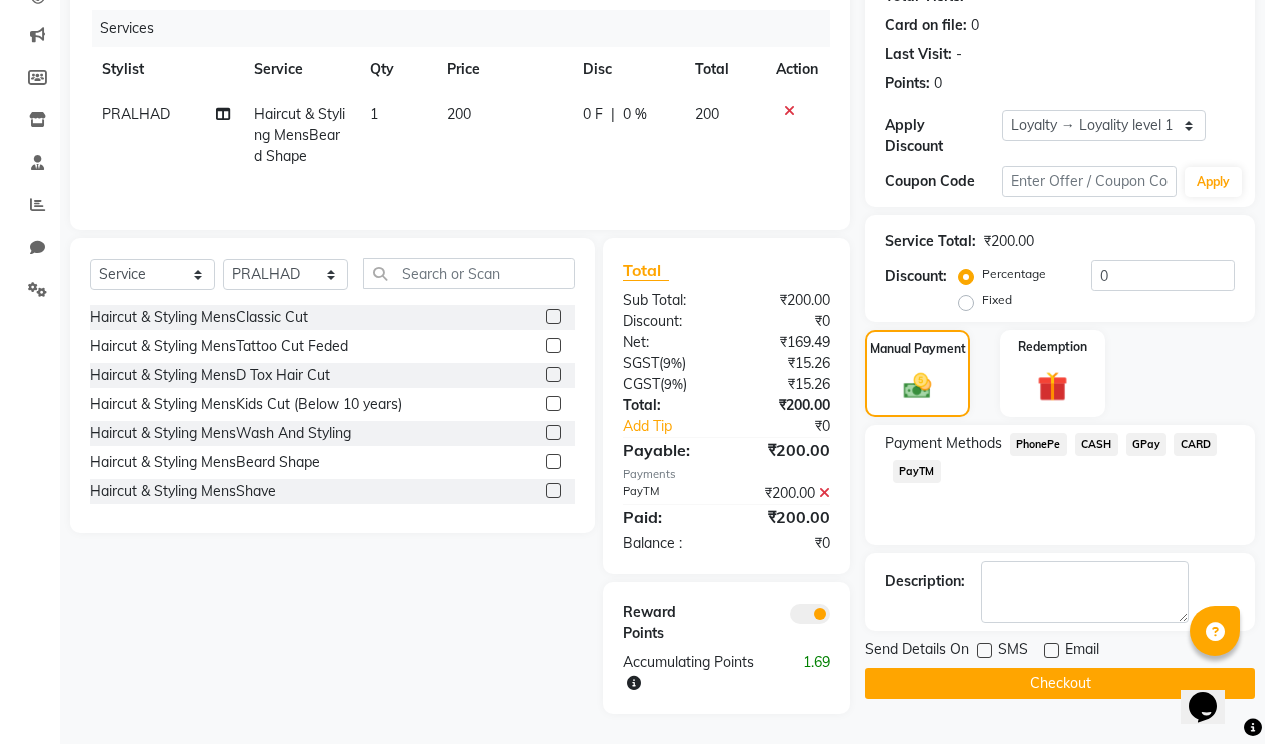 click on "Checkout" 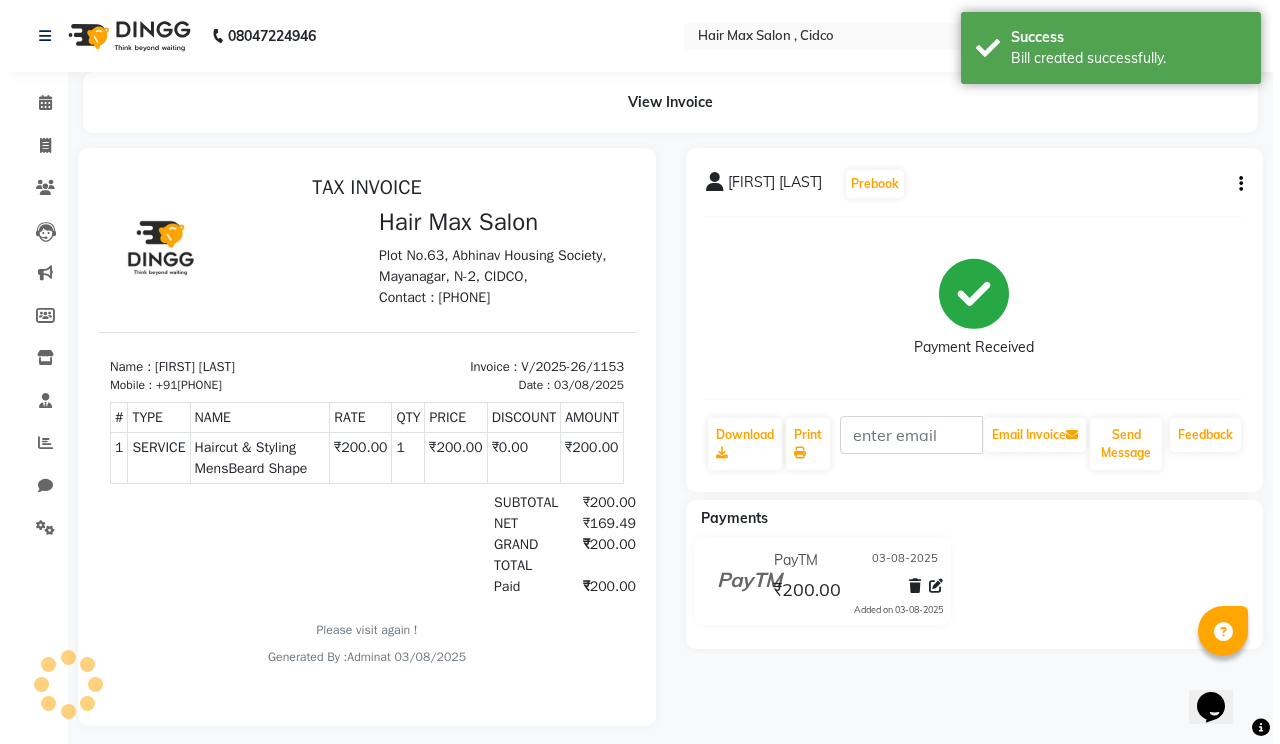 scroll, scrollTop: 0, scrollLeft: 0, axis: both 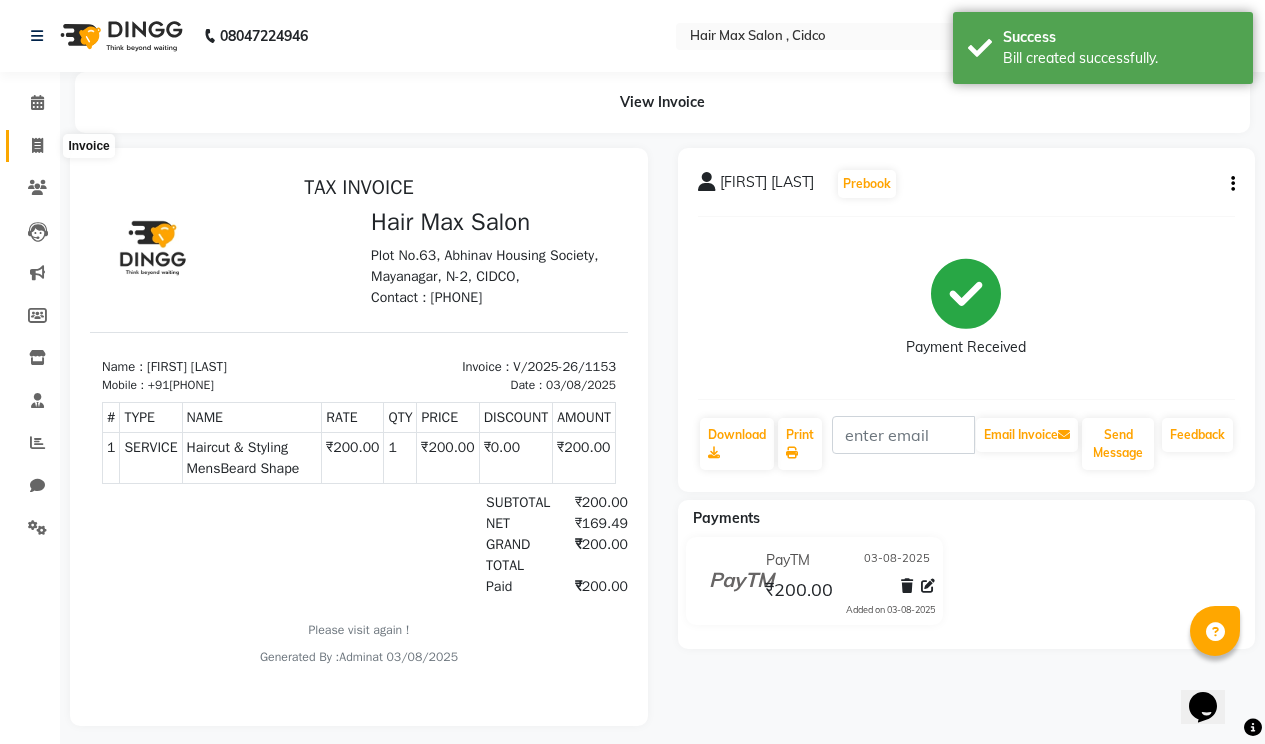 click 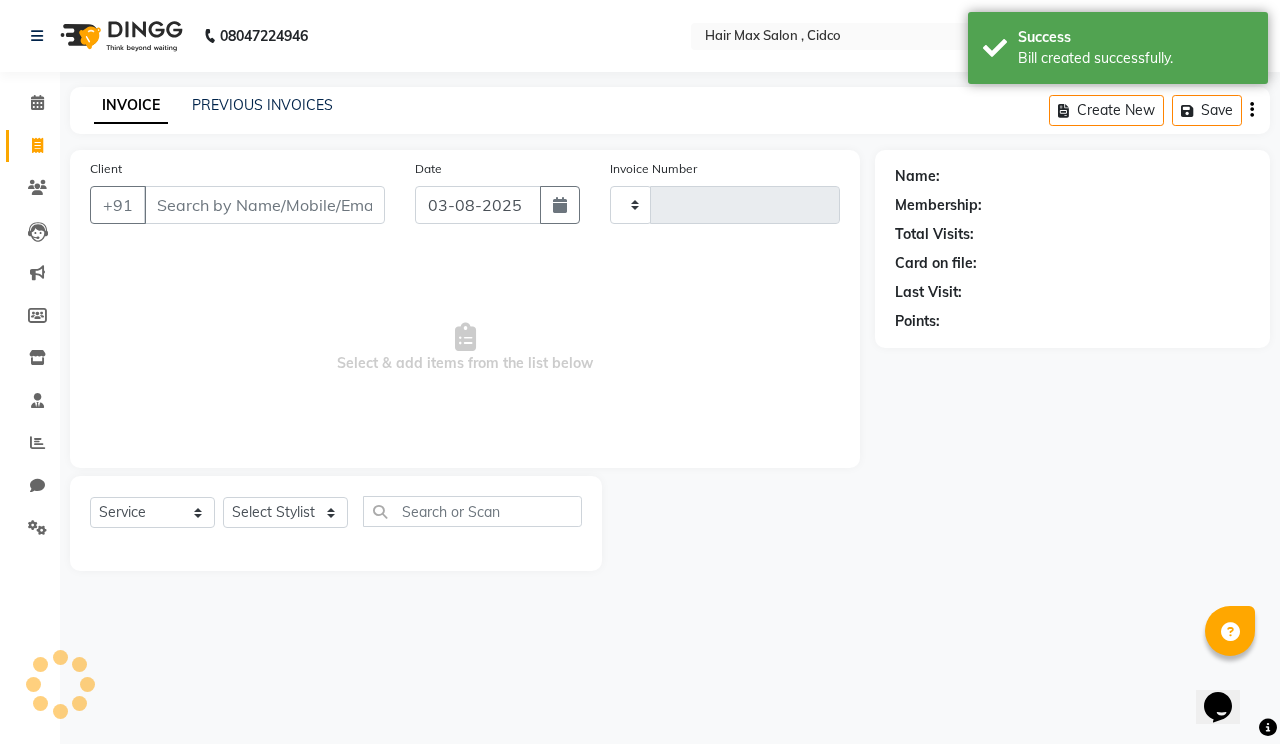 type on "1154" 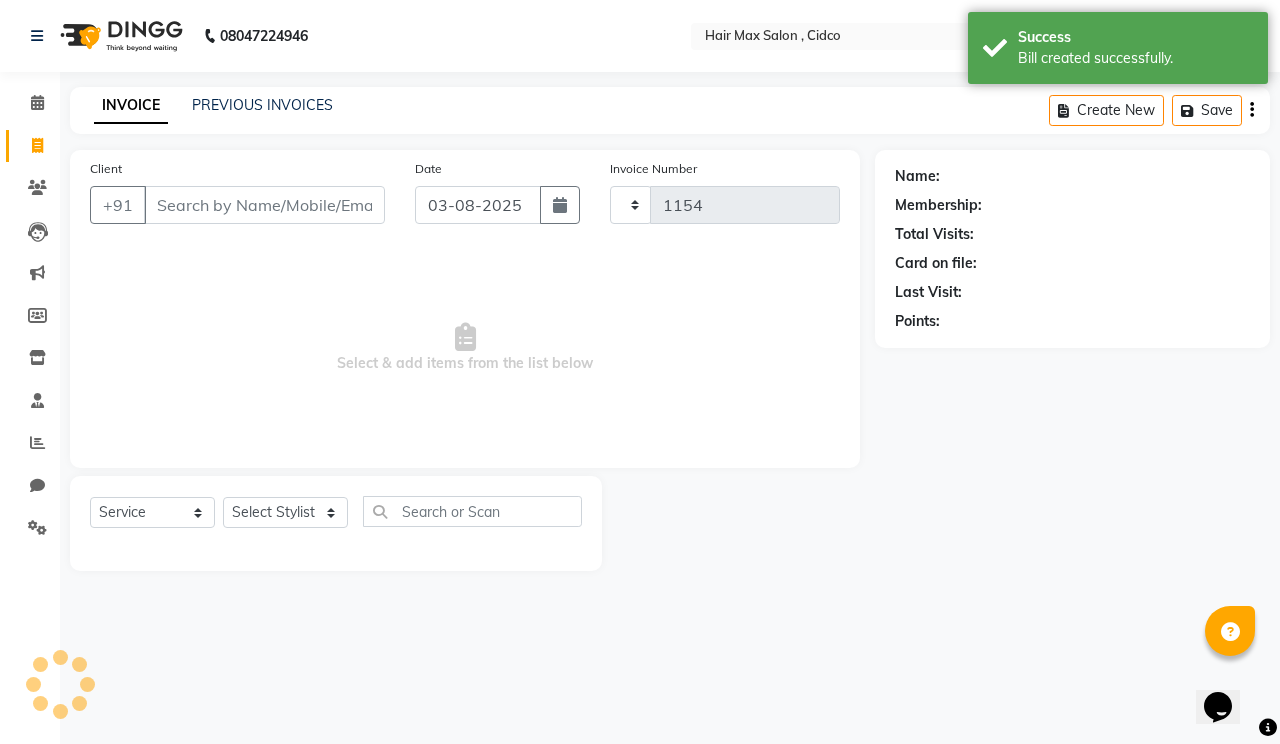 select on "7580" 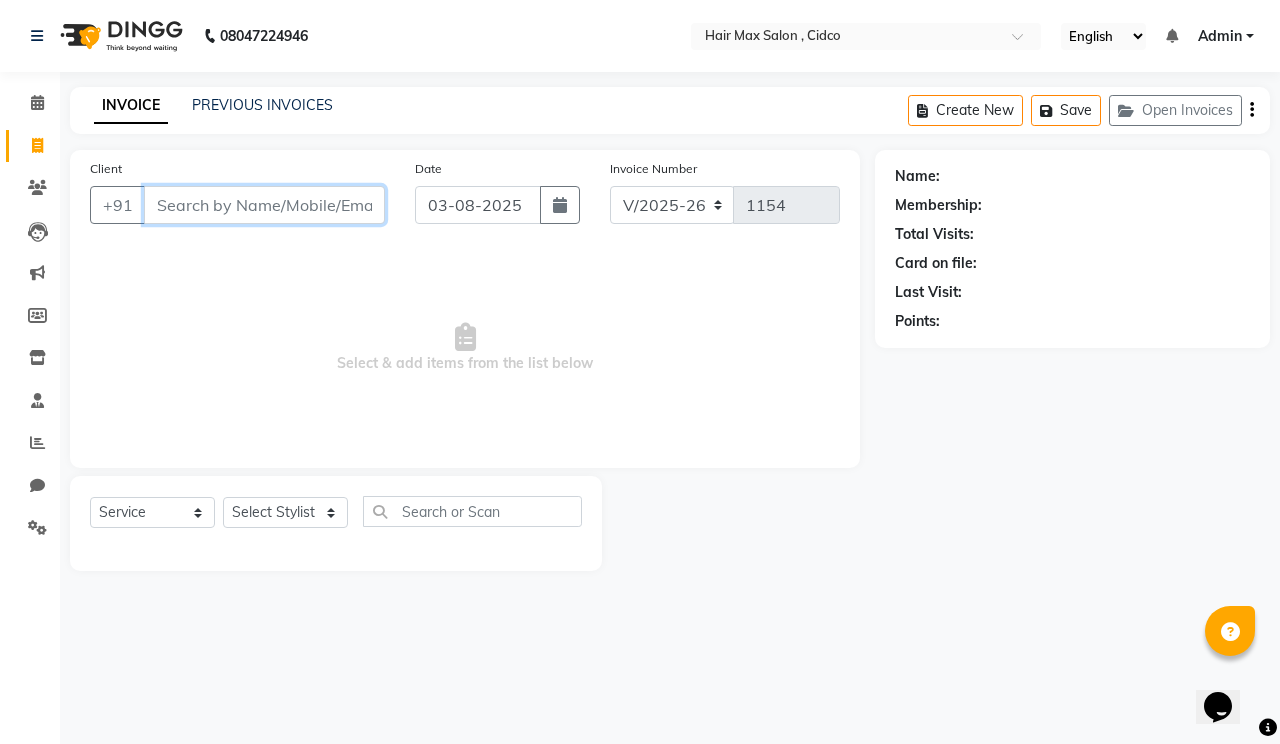 click on "Client" at bounding box center [264, 205] 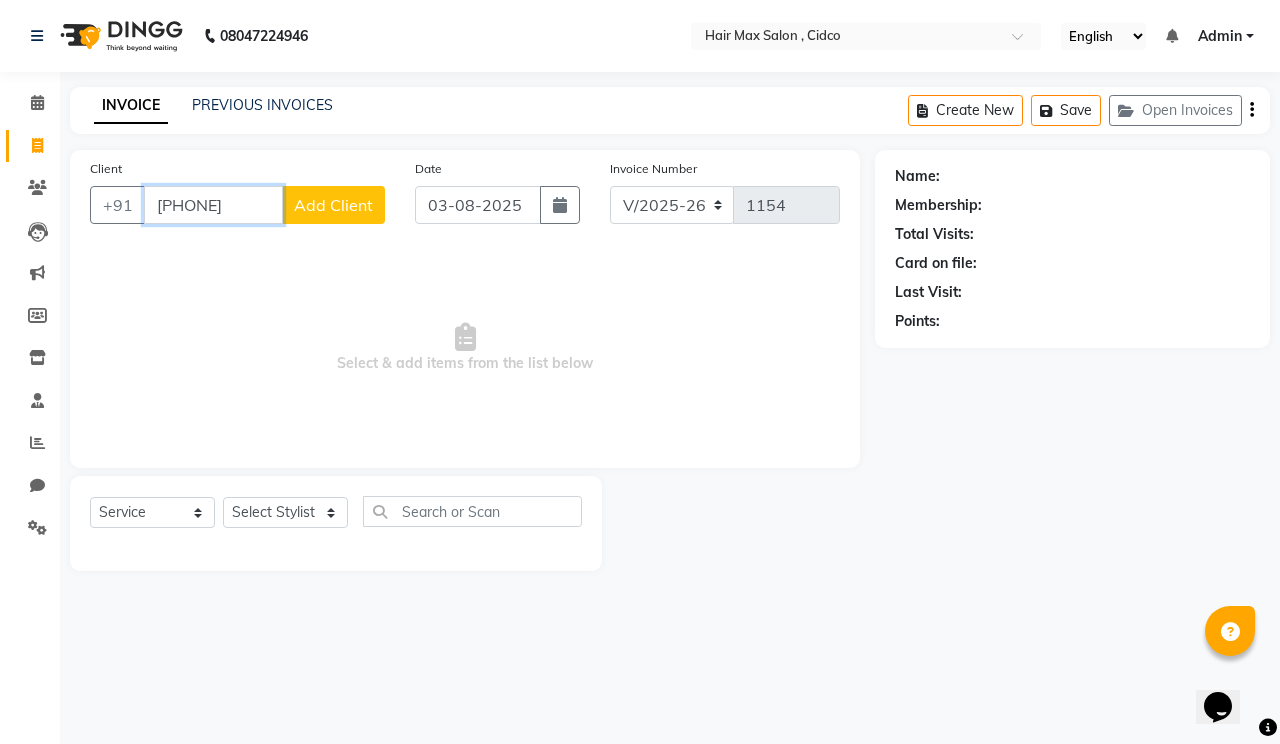 type on "[PHONE]" 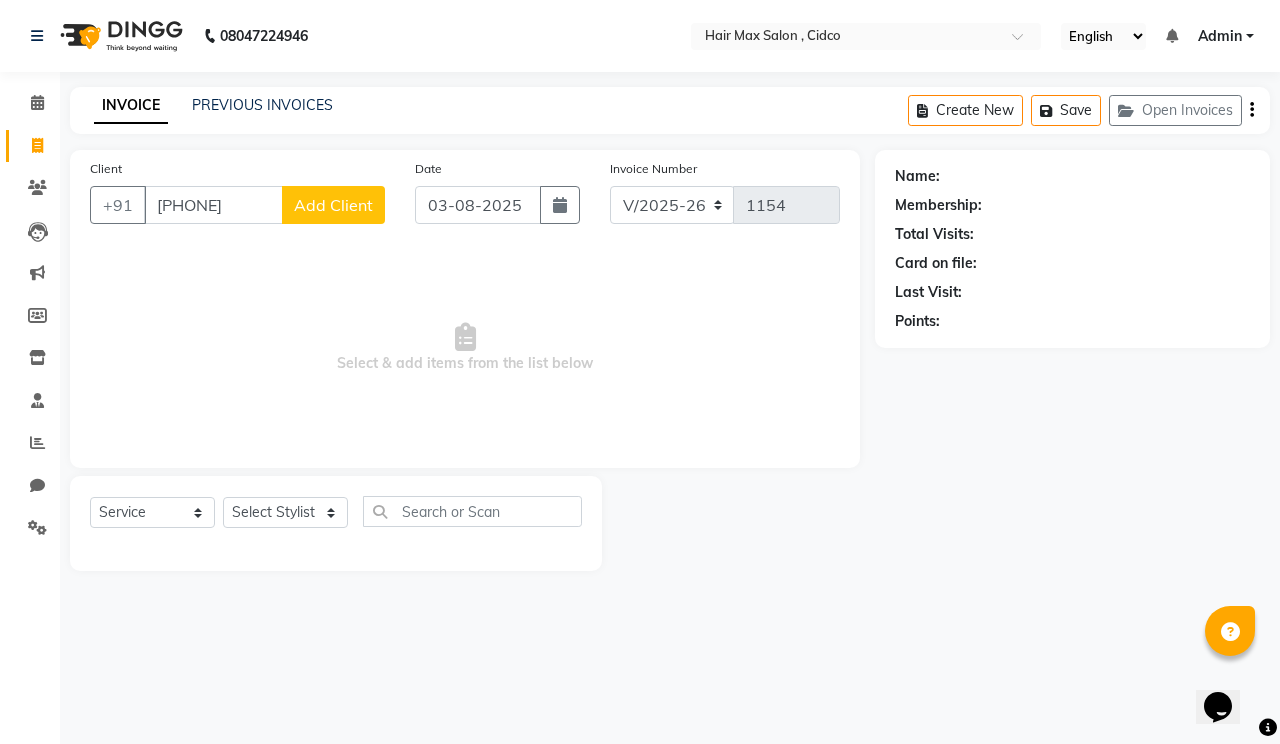 click on "Add Client" 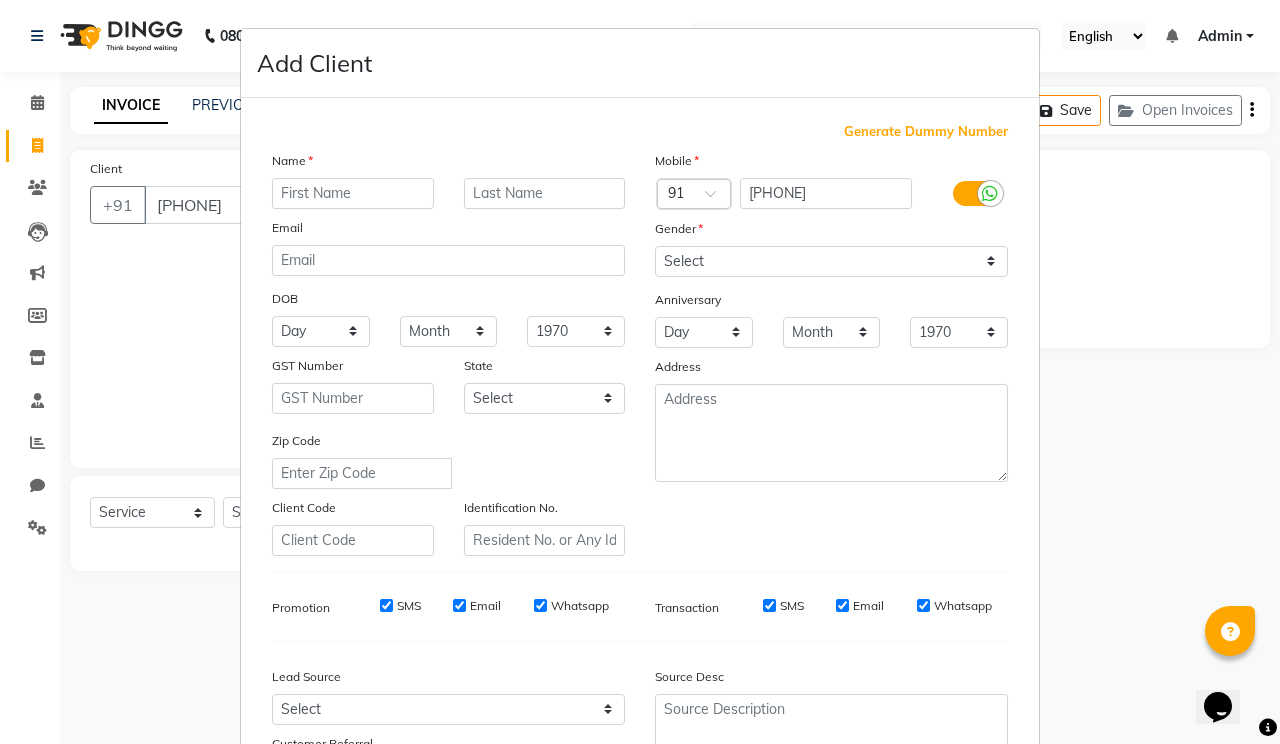 click at bounding box center [353, 193] 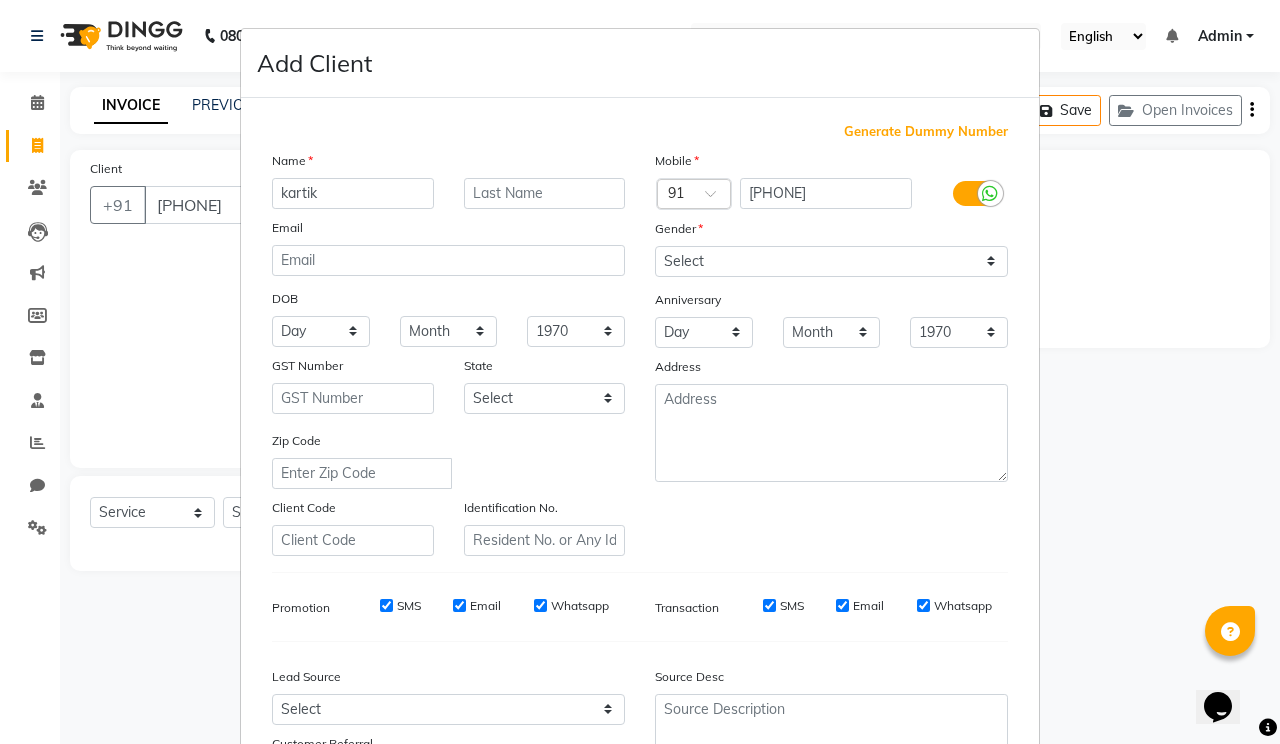 type on "kartik" 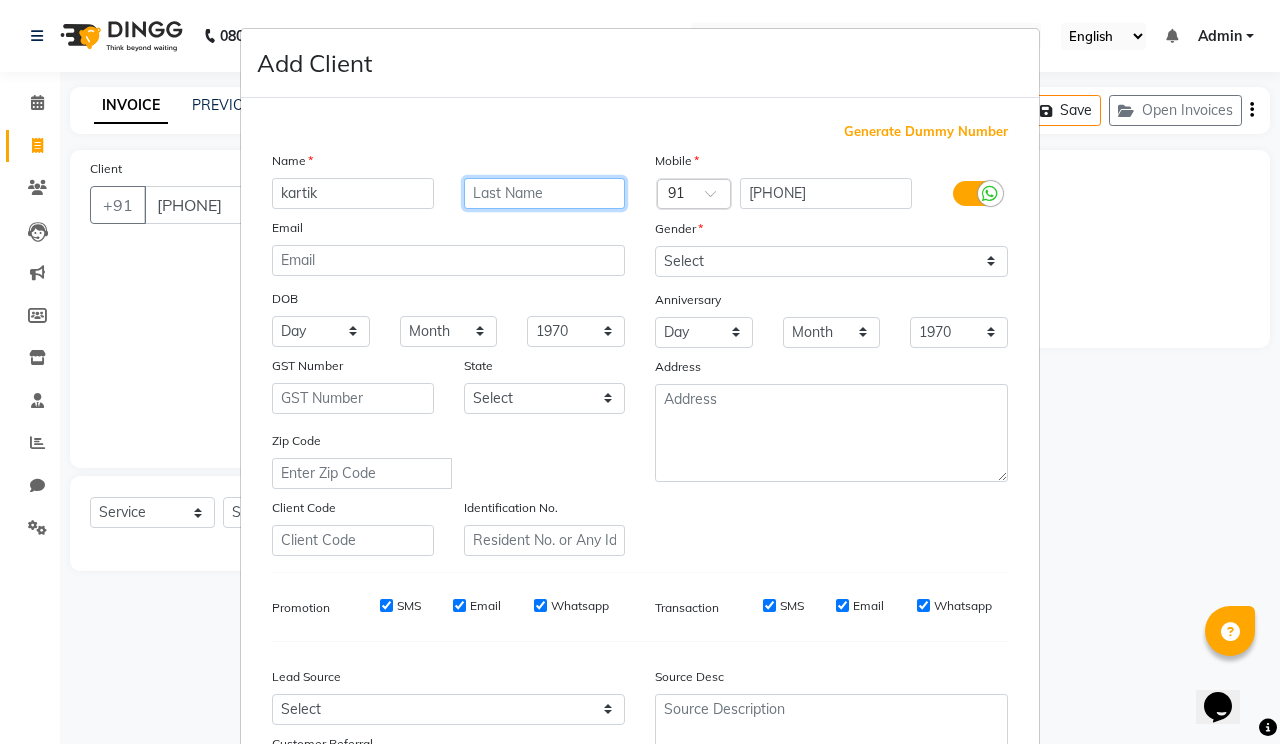 click at bounding box center [545, 193] 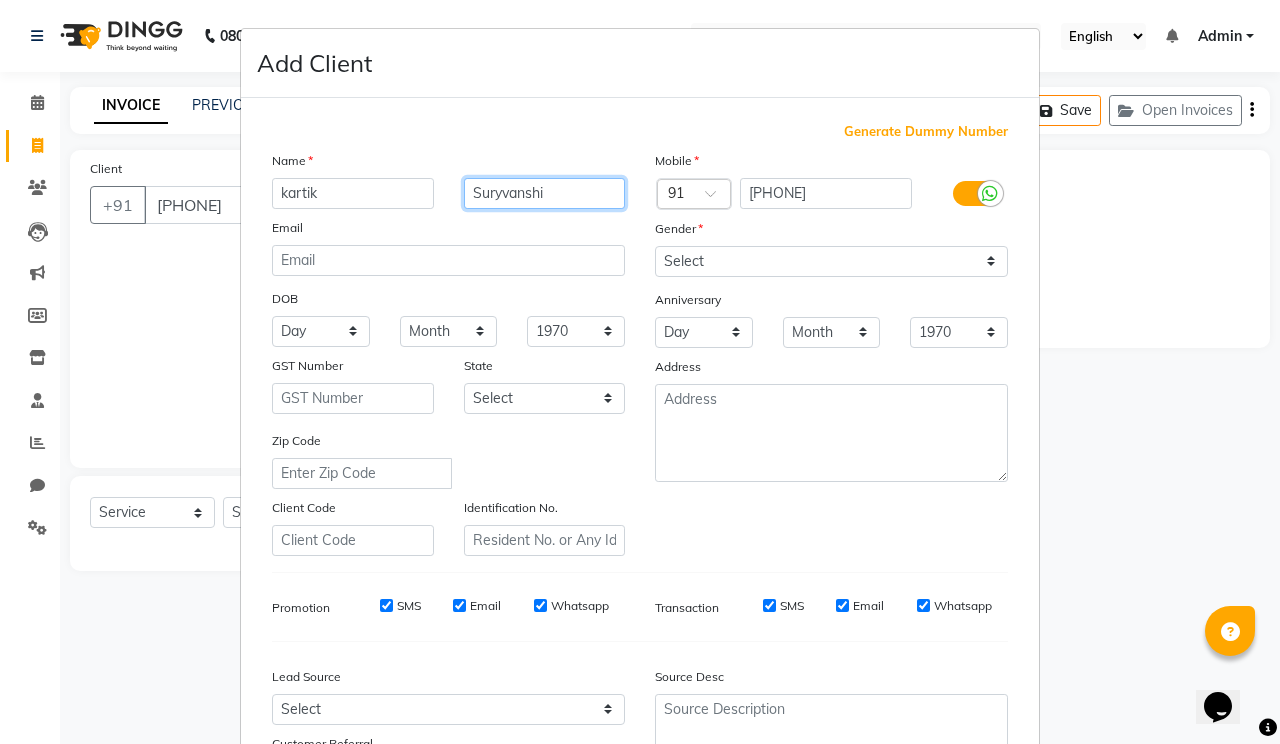 type on "Suryvanshi" 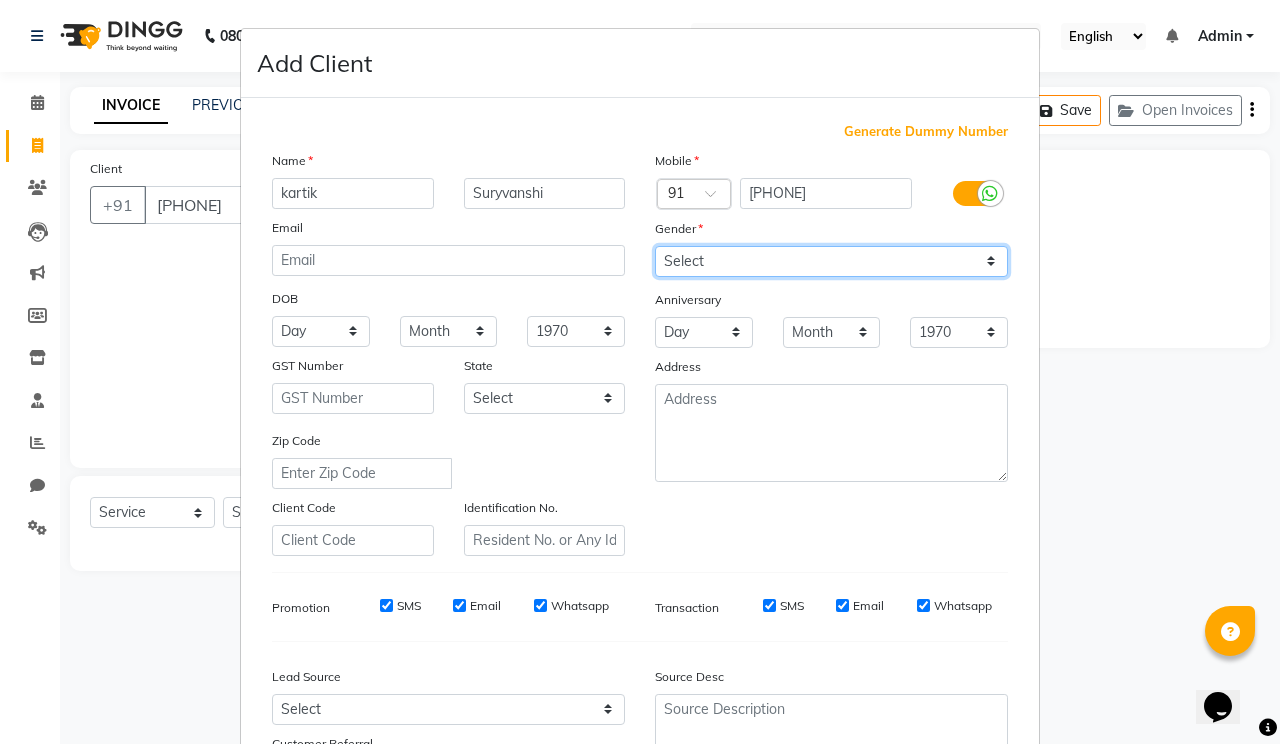 click on "Select Male Female Other Prefer Not To Say" at bounding box center [831, 261] 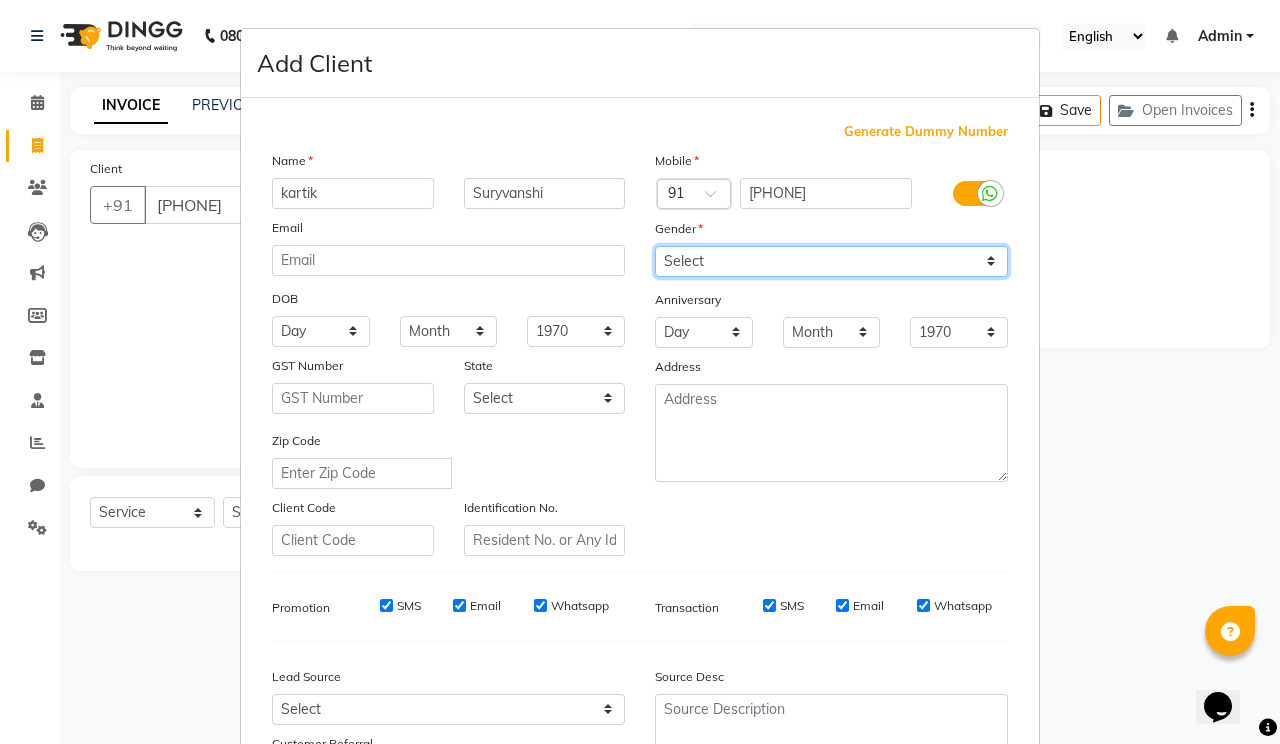 select on "male" 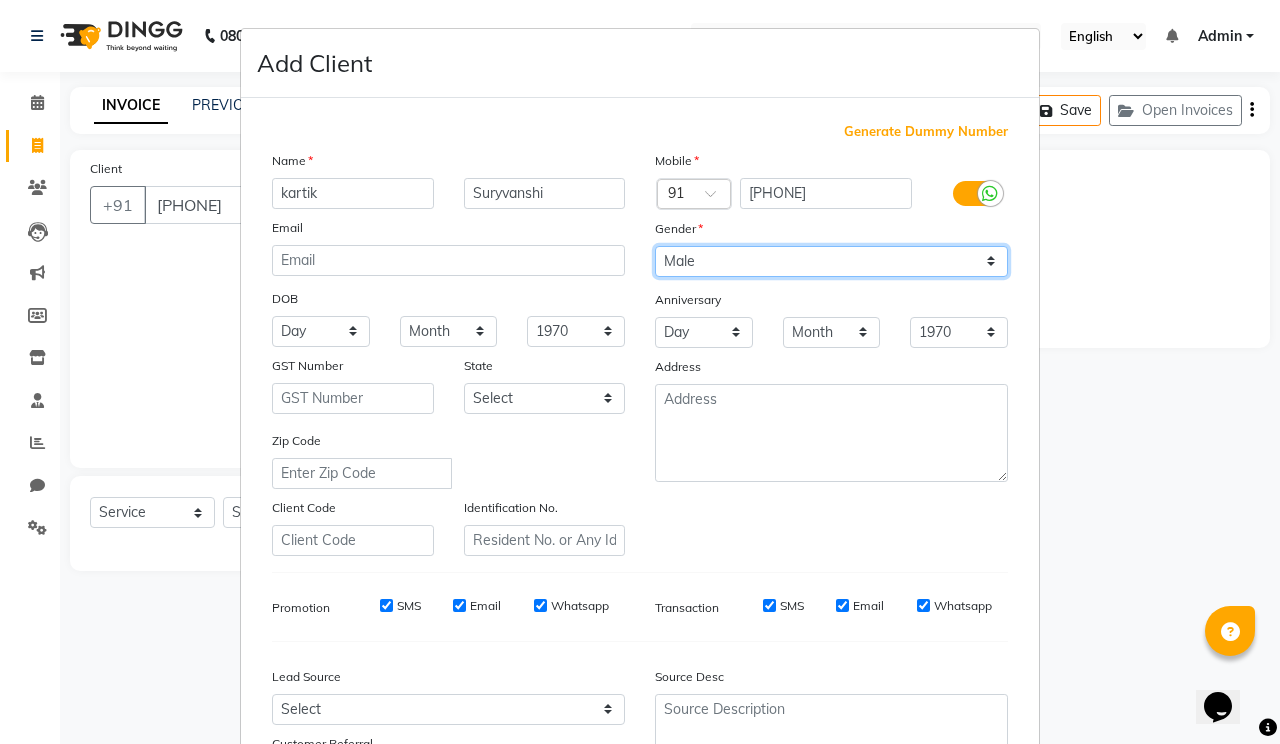 click on "Select Male Female Other Prefer Not To Say" at bounding box center [831, 261] 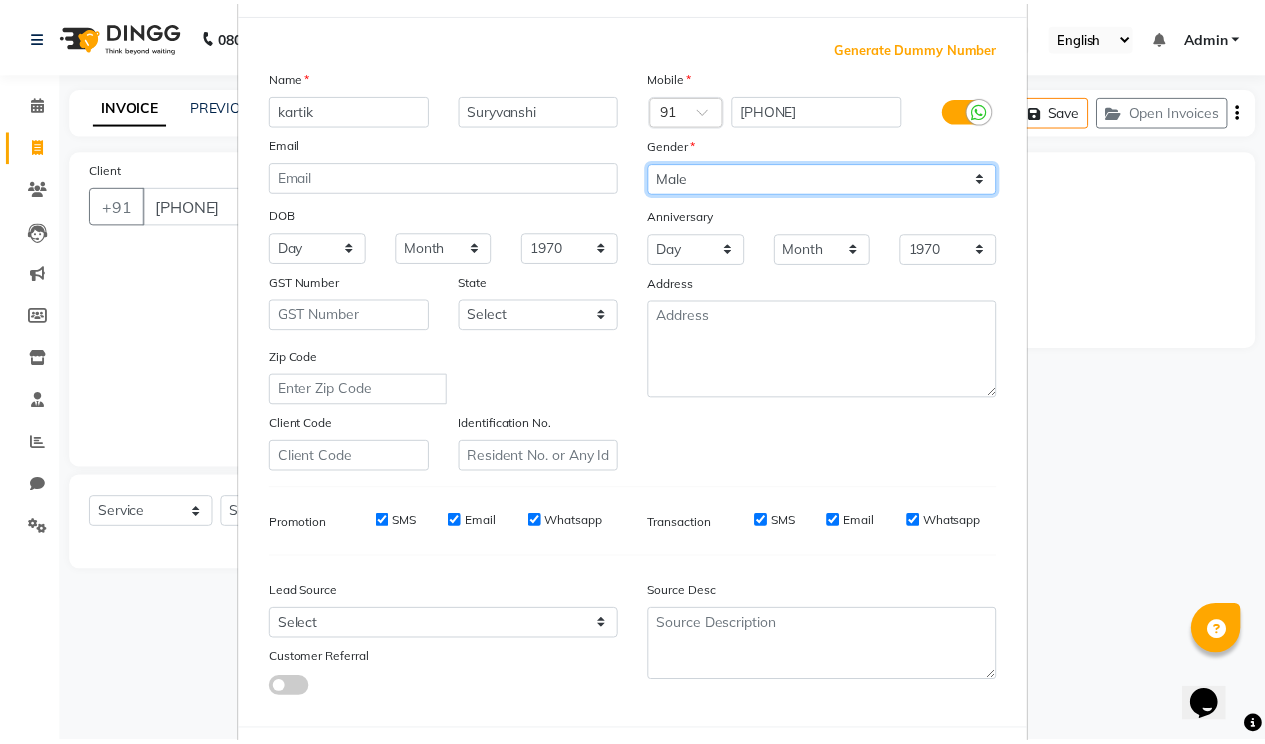 scroll, scrollTop: 179, scrollLeft: 0, axis: vertical 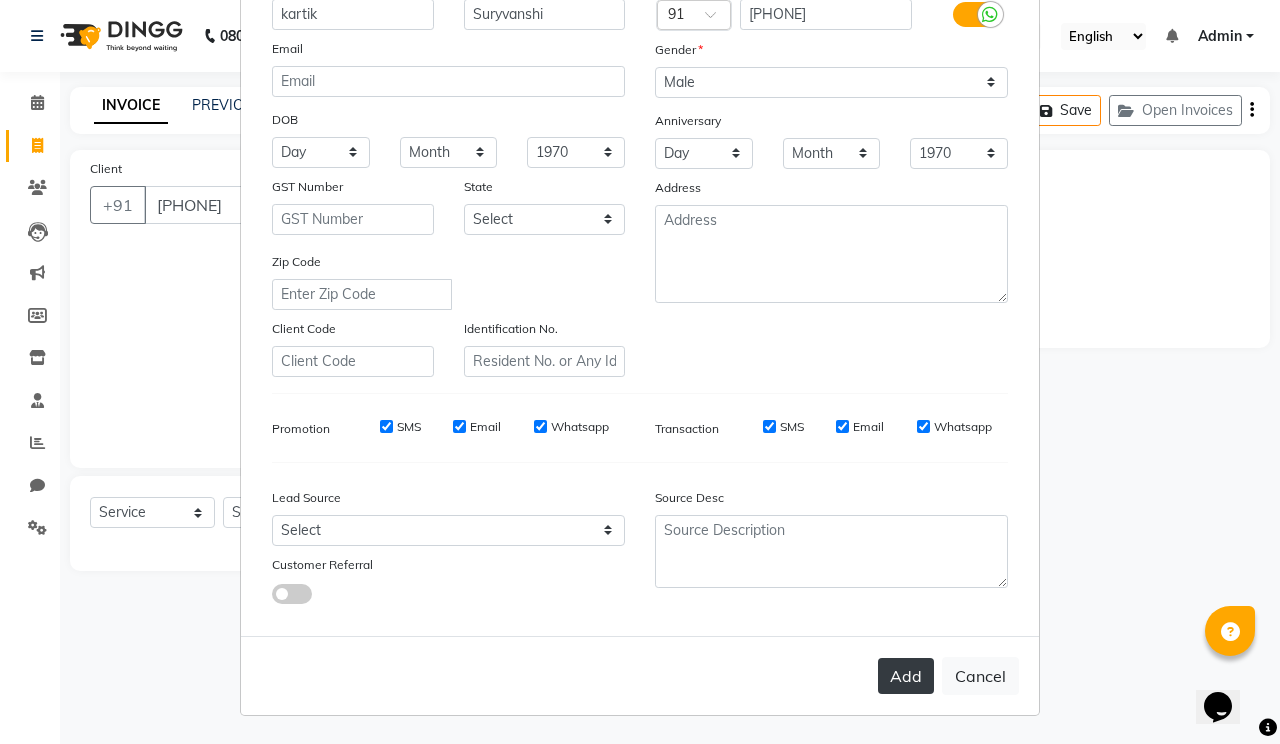 click on "Add" at bounding box center [906, 676] 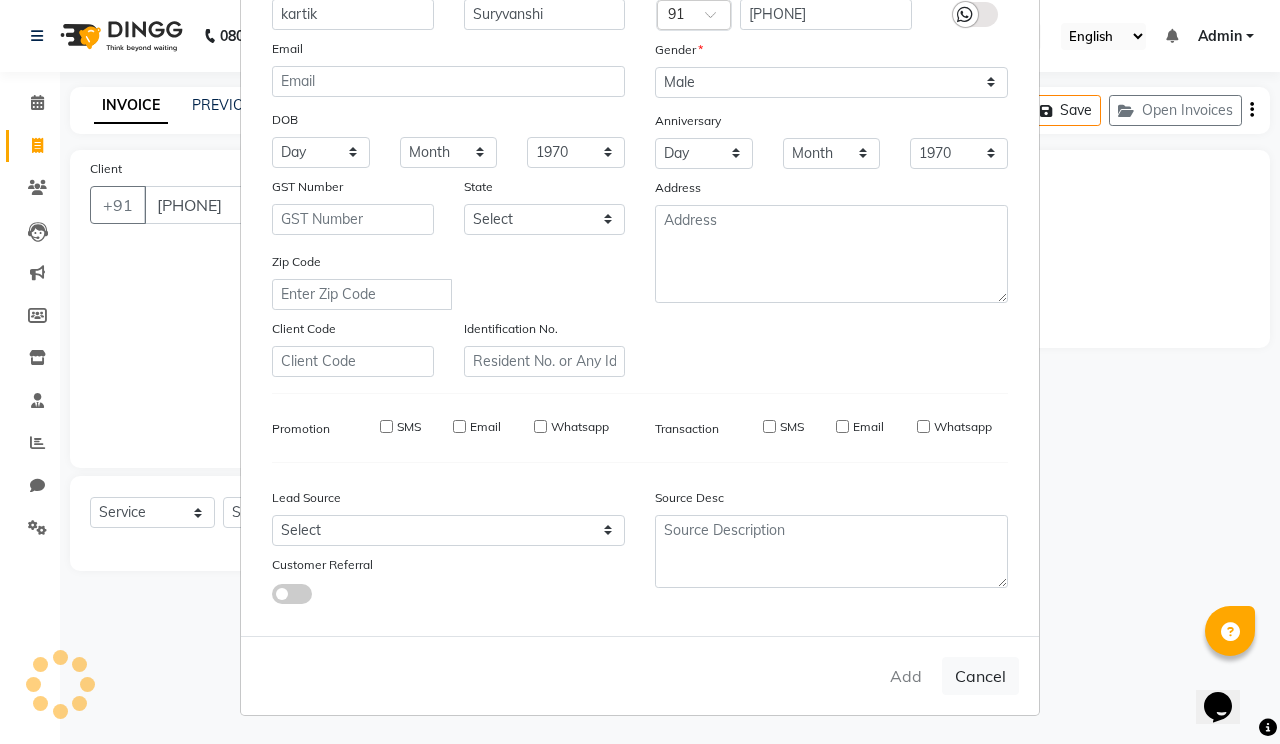 type 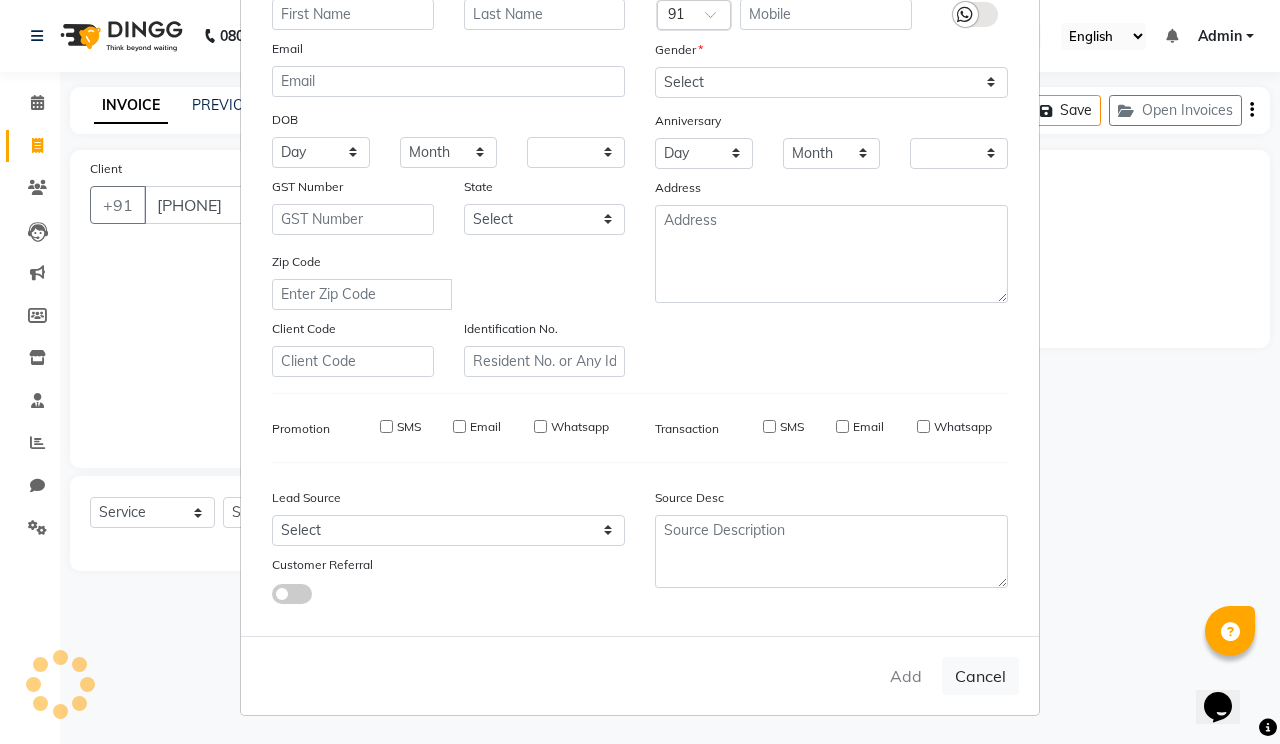 select on "1: Object" 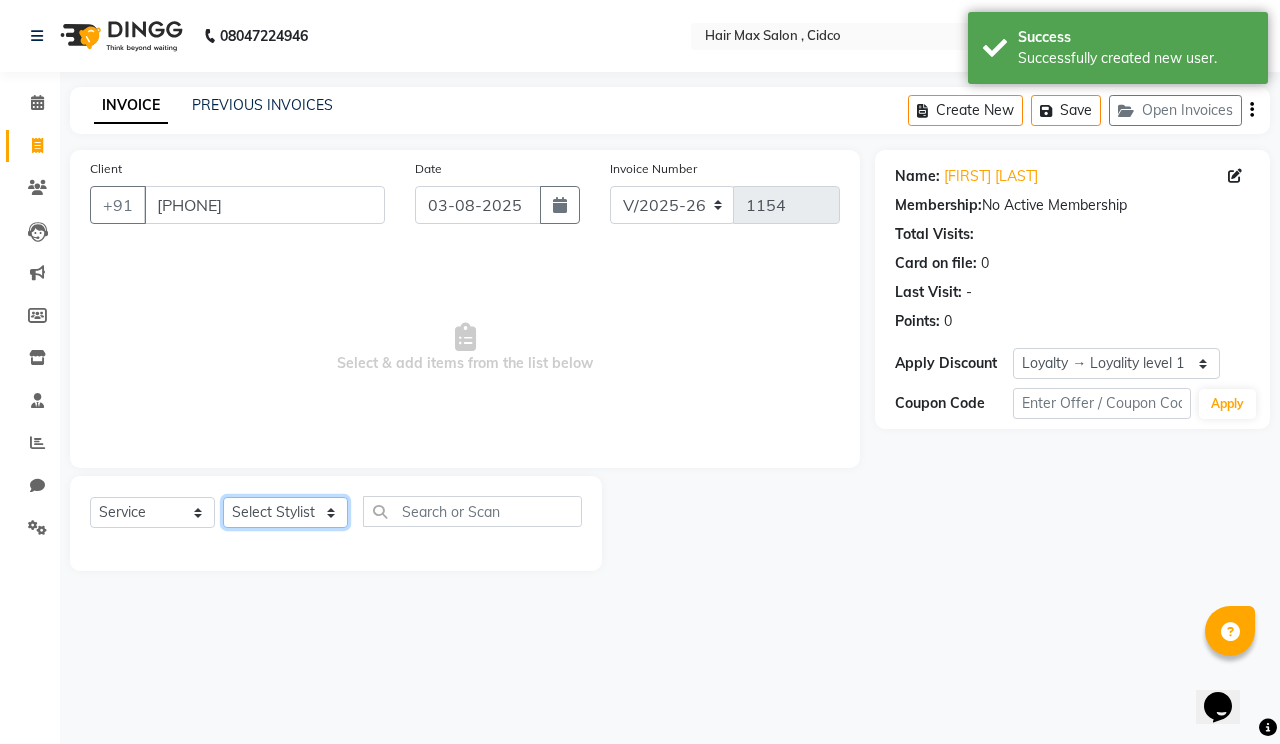 click on "Select Stylist [FIRST] [LAST] [FIRST] [LAST] [FIRST] [LAST] [FIRST] [LAST] [FIRST] [LAST] [FIRST] [LAST] FACIALSPURIFYING D Tan Clean-up x Haircut & Styling MensClassic Cut Haircut & Styling MensTattoo Cut Feded Haircut & Styling MensD Tox Hair Cut Haircut & Styling MensKids Cut (Below 10 years) Haircut & Styling MensWash And Styling Haircut & Styling MensBeard Shape Haircut & Styling MensShave Haircut & Styling MensTrimming Haircut & Styling WomenAdvance Haircut With Wash Haircut & Styling WomenAdvance Haircut Without Wash Haircut & Styling WomenKids Girl Hair Cut (Below 10 years) Haircut & Styling WomenHaircut Basic Haircut & Styling WomenCreative Cut by Senior Stylist Haircut & Styling WomenPixy Bob or blunt cut BLOW DRYBob BLOW DRYShort BLOW DRYMedium BLOW DRYLong IRONBob IRONShort IRONMedium IRONLong TEMPORARY CURLSMedium Hair Tongs/ Iron Tongs TEMPORARY CURLSLong Hair Tongs/ Iron Tongs HAIR WASH WITH CONDITIONER L'OREALMens HAIR WASH WITH CONDITIONER L'OREALBob HAIR WASH WITH CONDITIONER L'OREALShort HAIR WASH WITH CONDITIONER L'OREALLong" 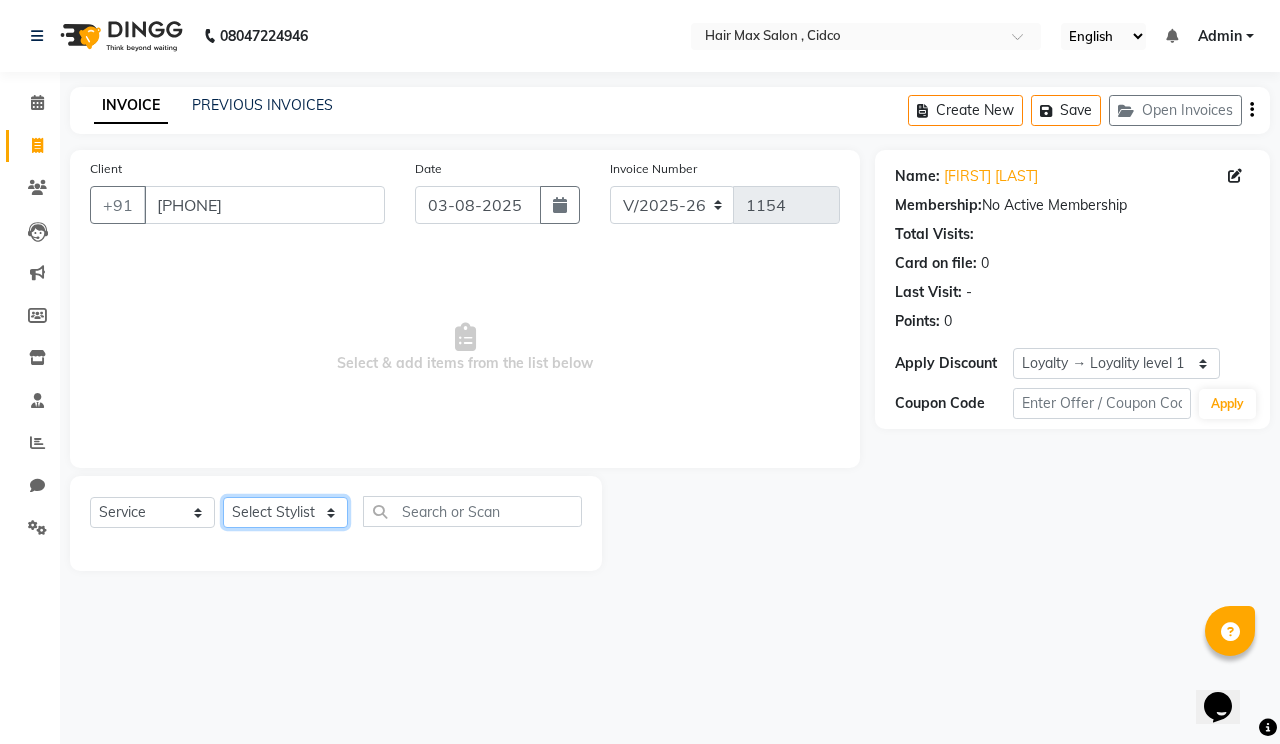 select on "[PHONE]" 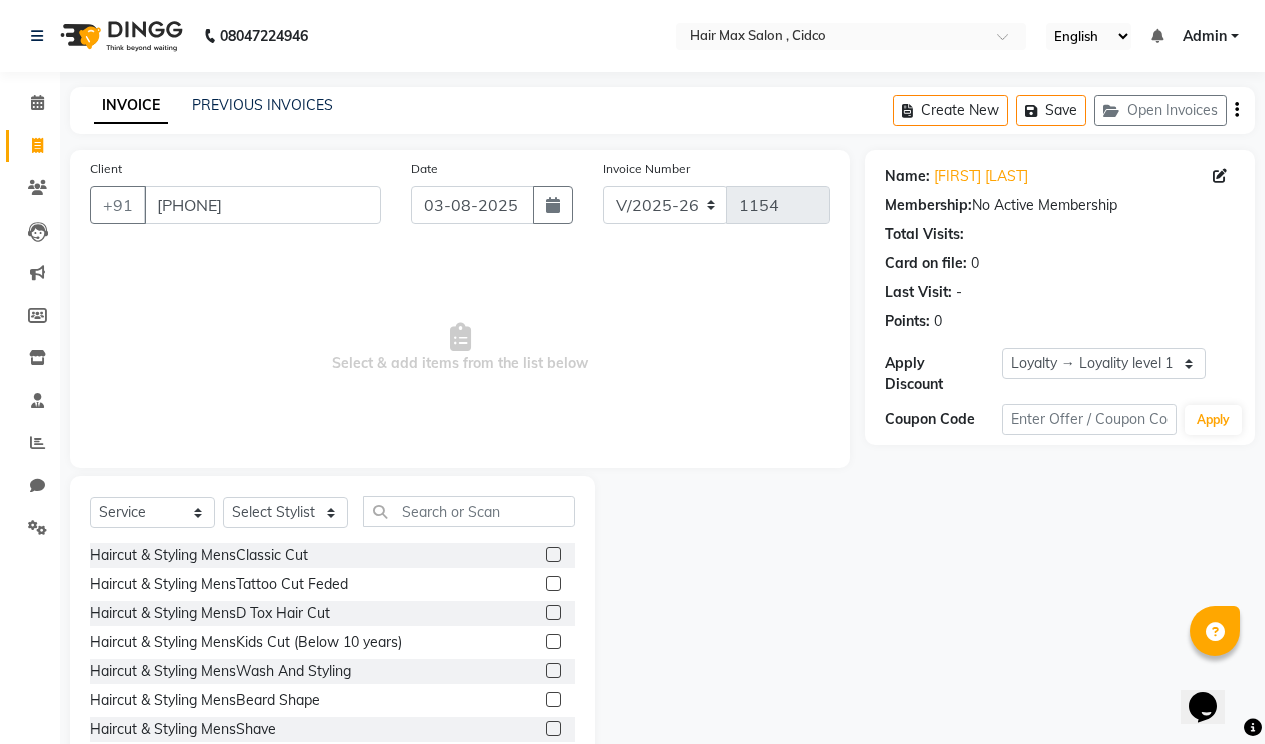 click 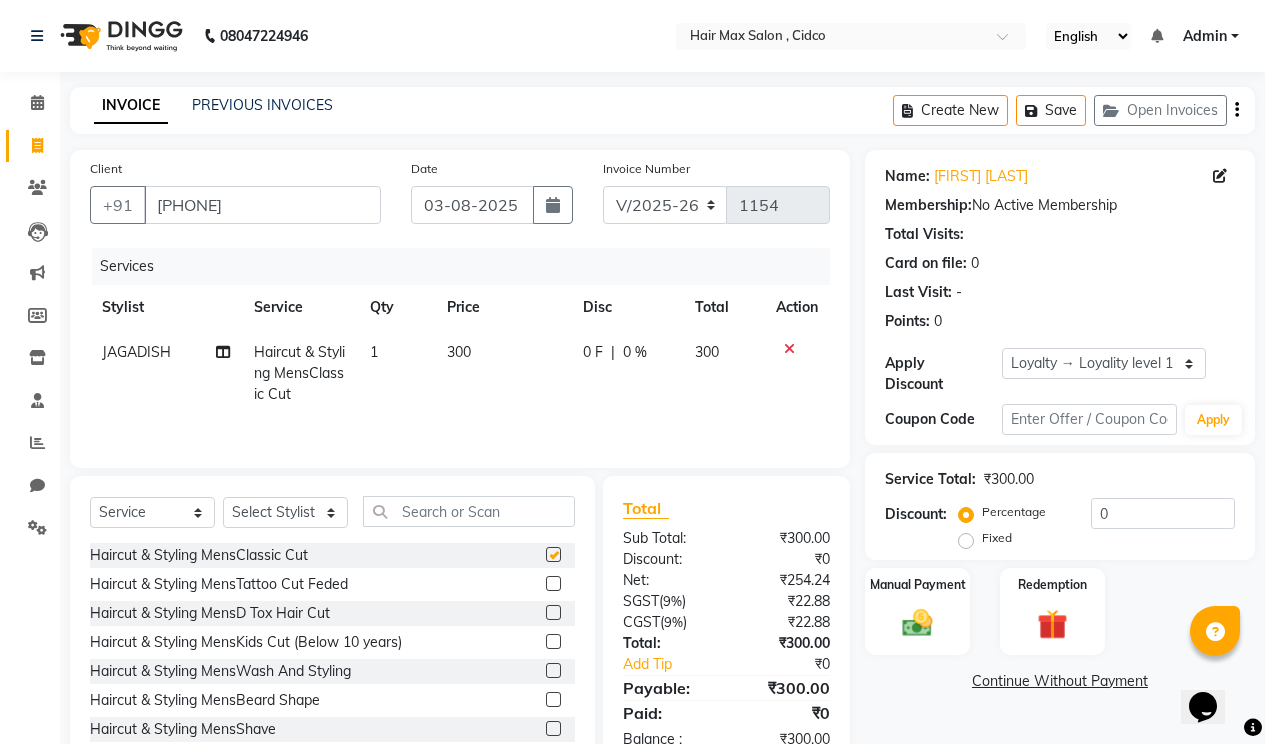 checkbox on "false" 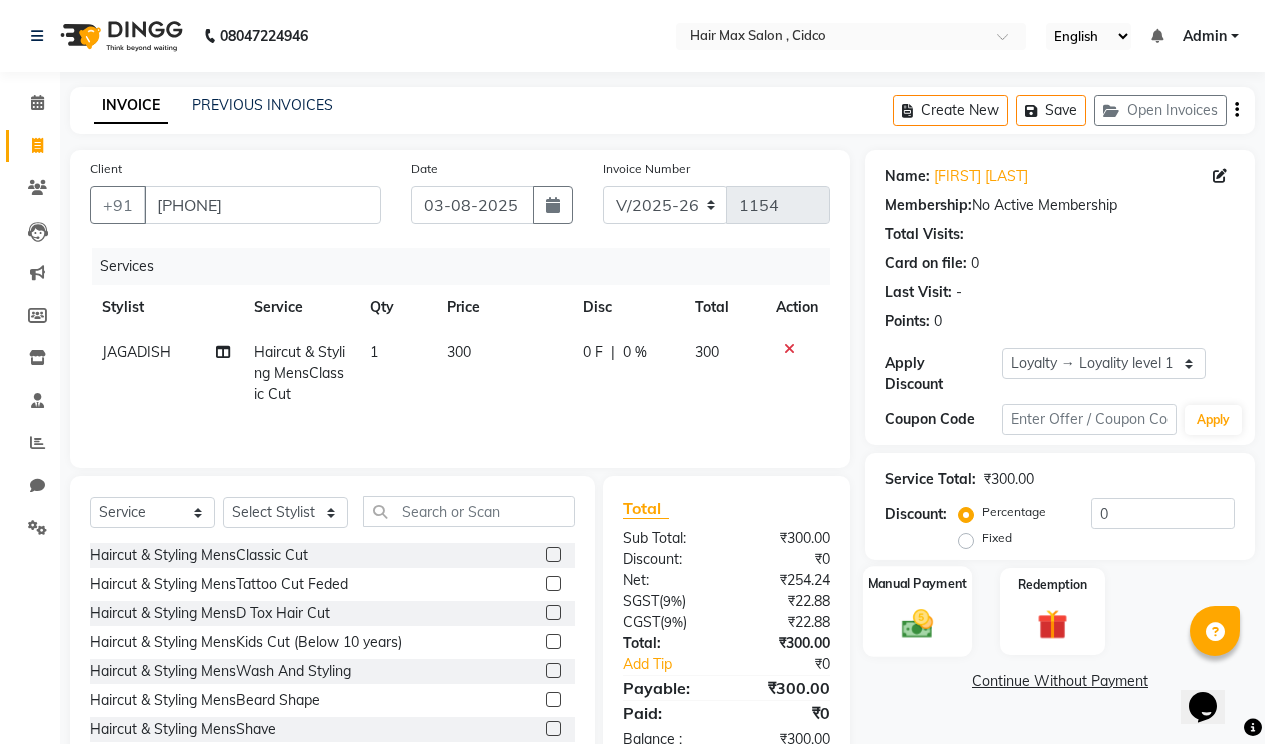 click 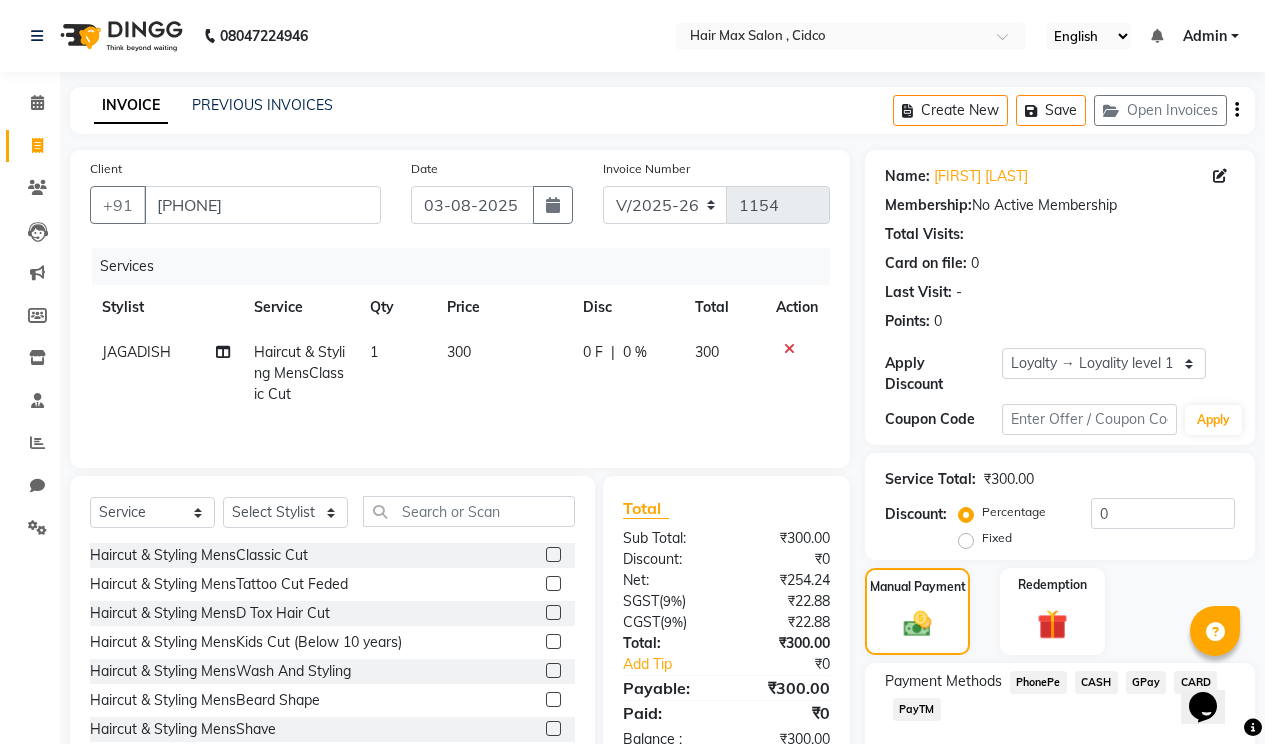 click on "PhonePe" 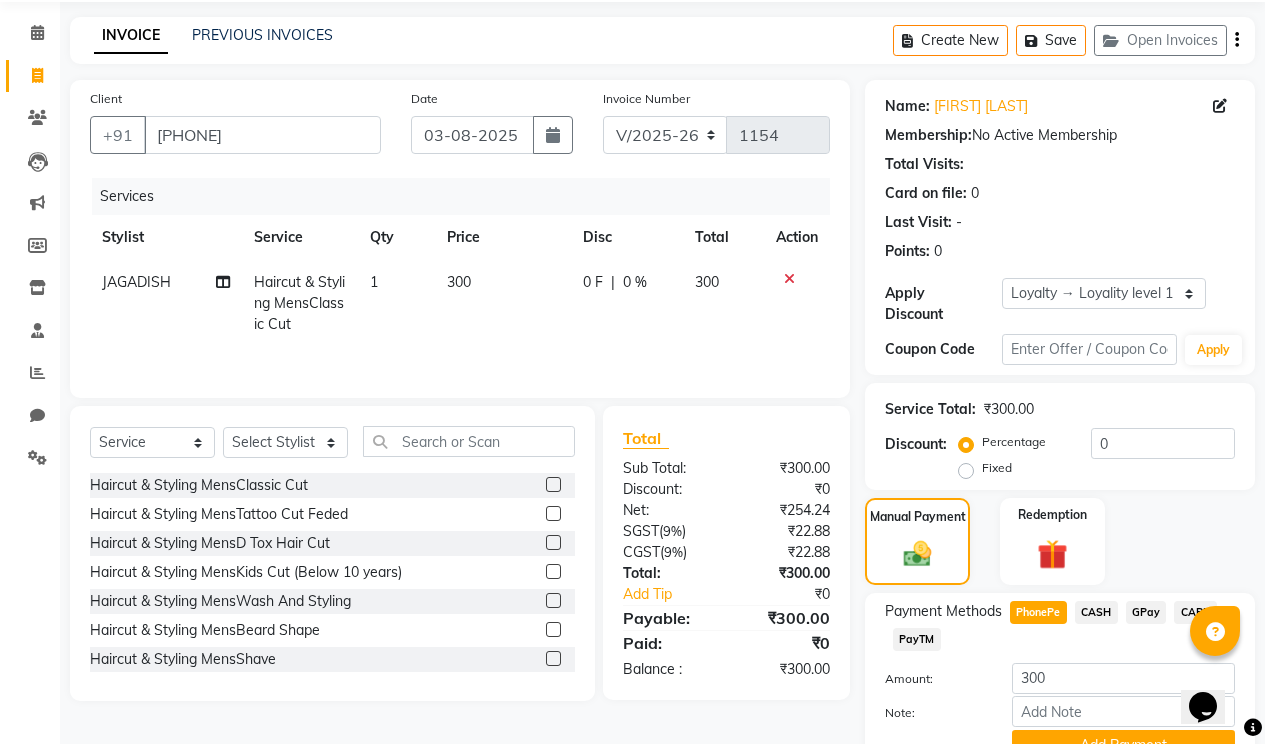 scroll, scrollTop: 150, scrollLeft: 0, axis: vertical 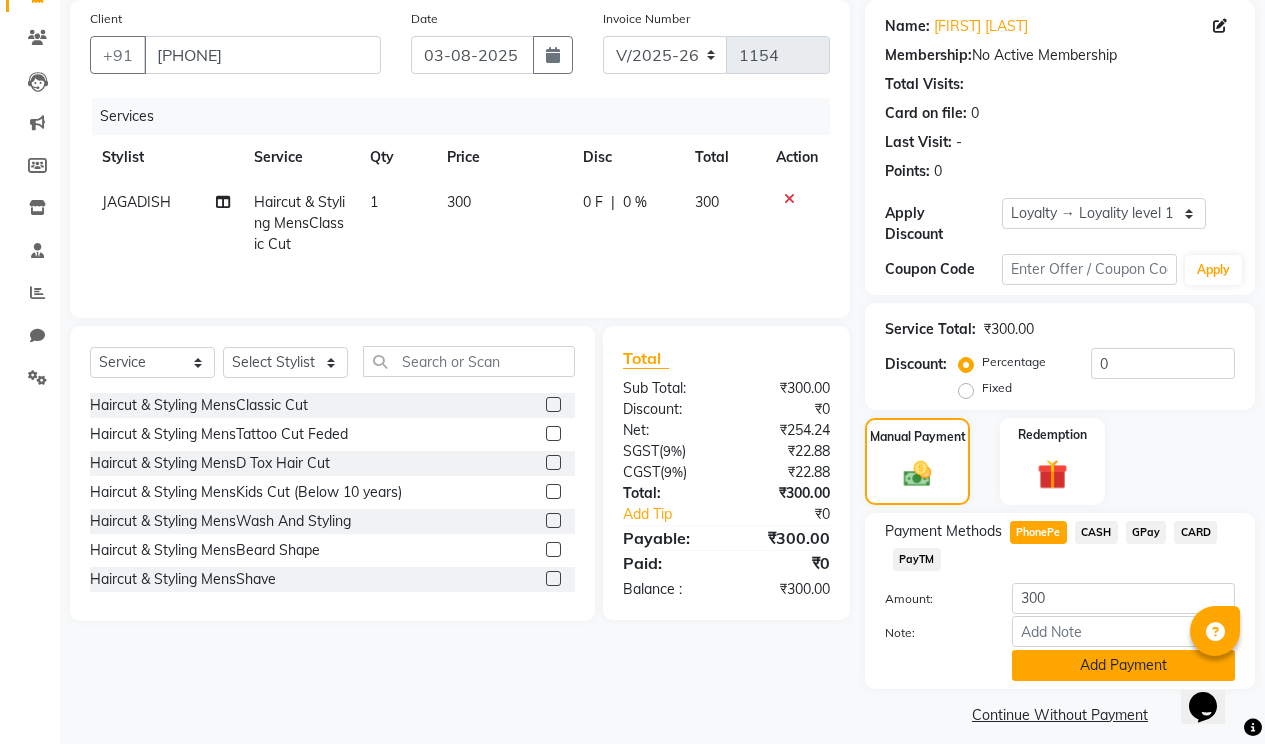 click on "Add Payment" 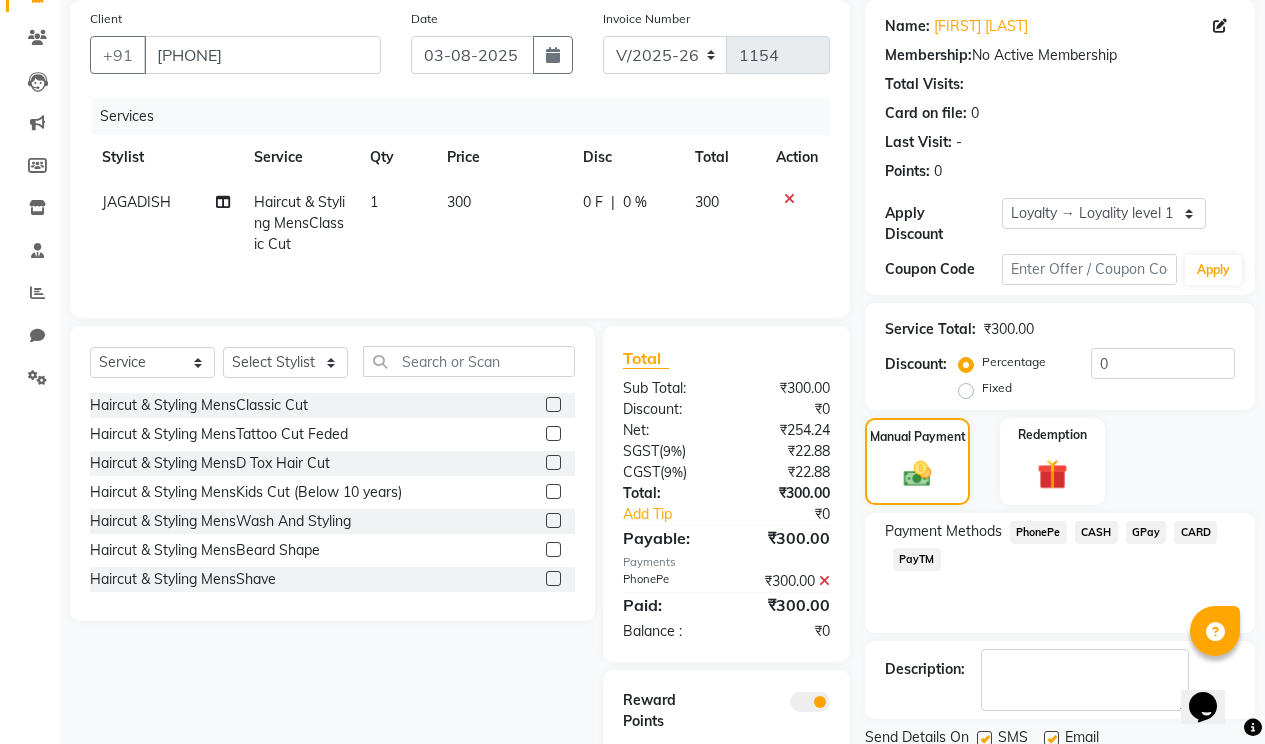 click 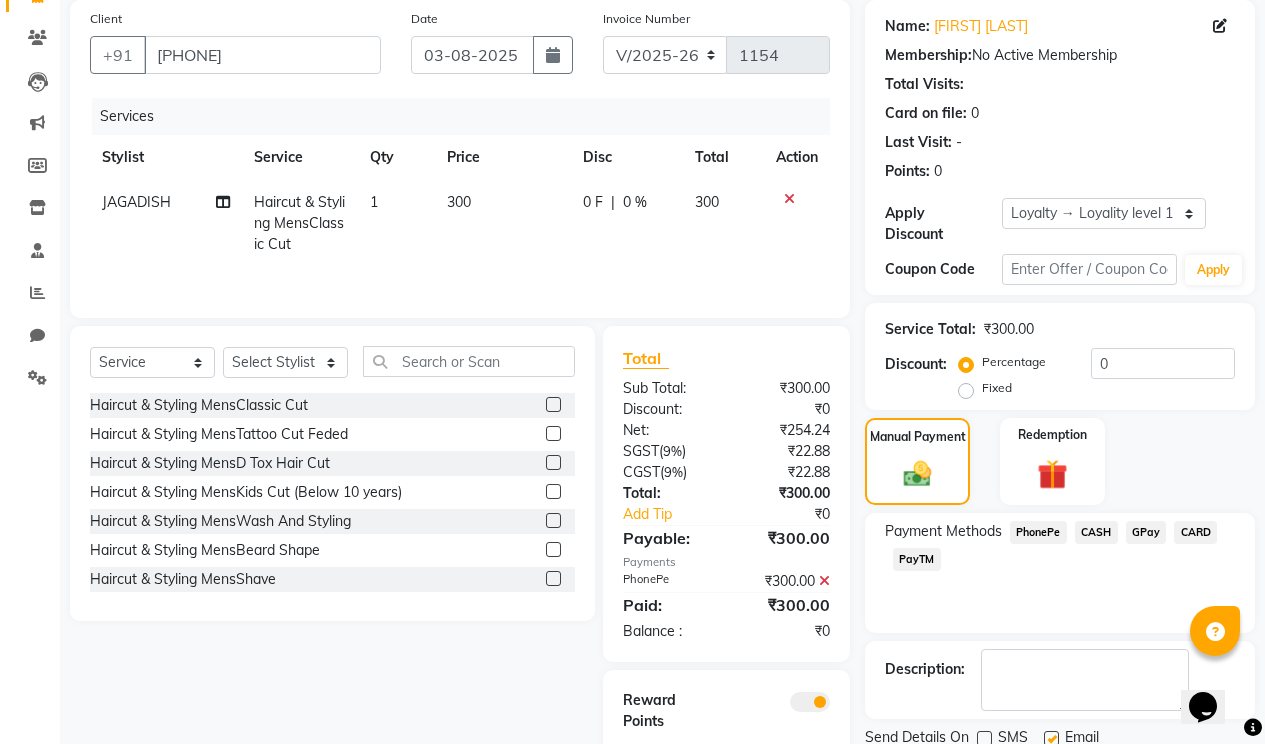 click 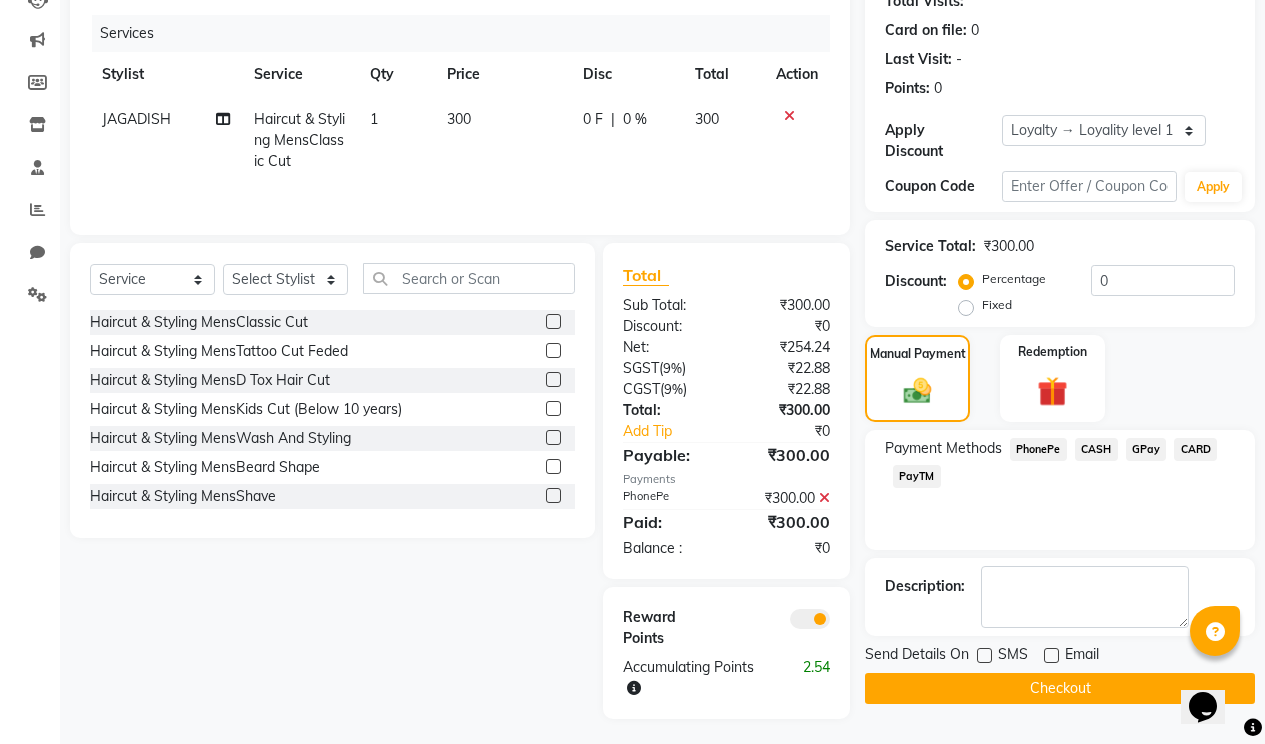 scroll, scrollTop: 238, scrollLeft: 0, axis: vertical 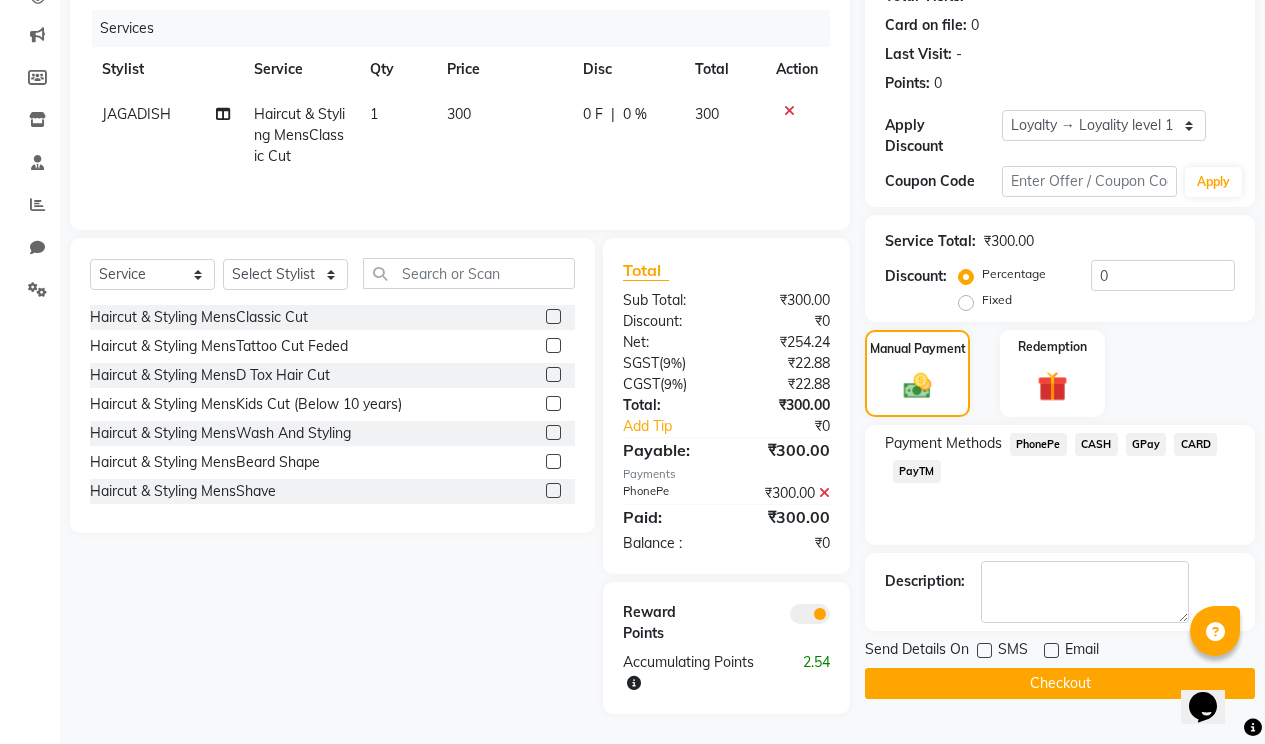 click on "Checkout" 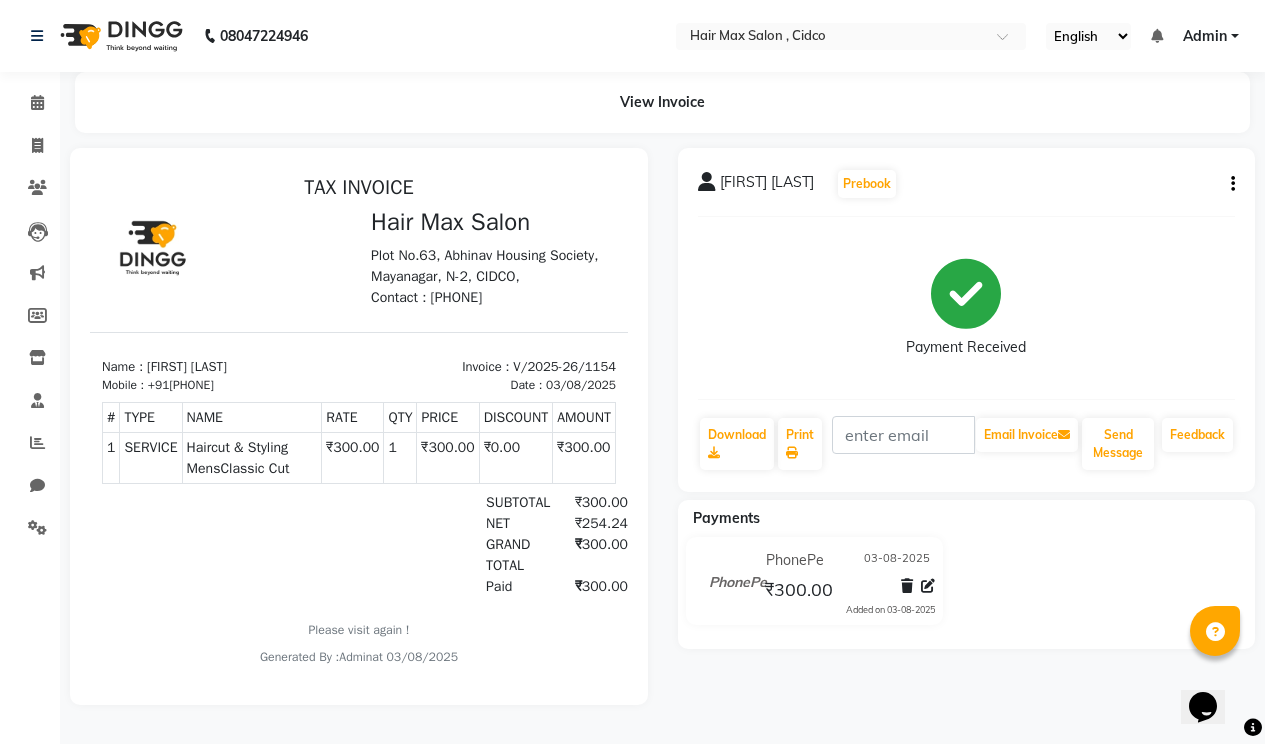 scroll, scrollTop: 6, scrollLeft: 0, axis: vertical 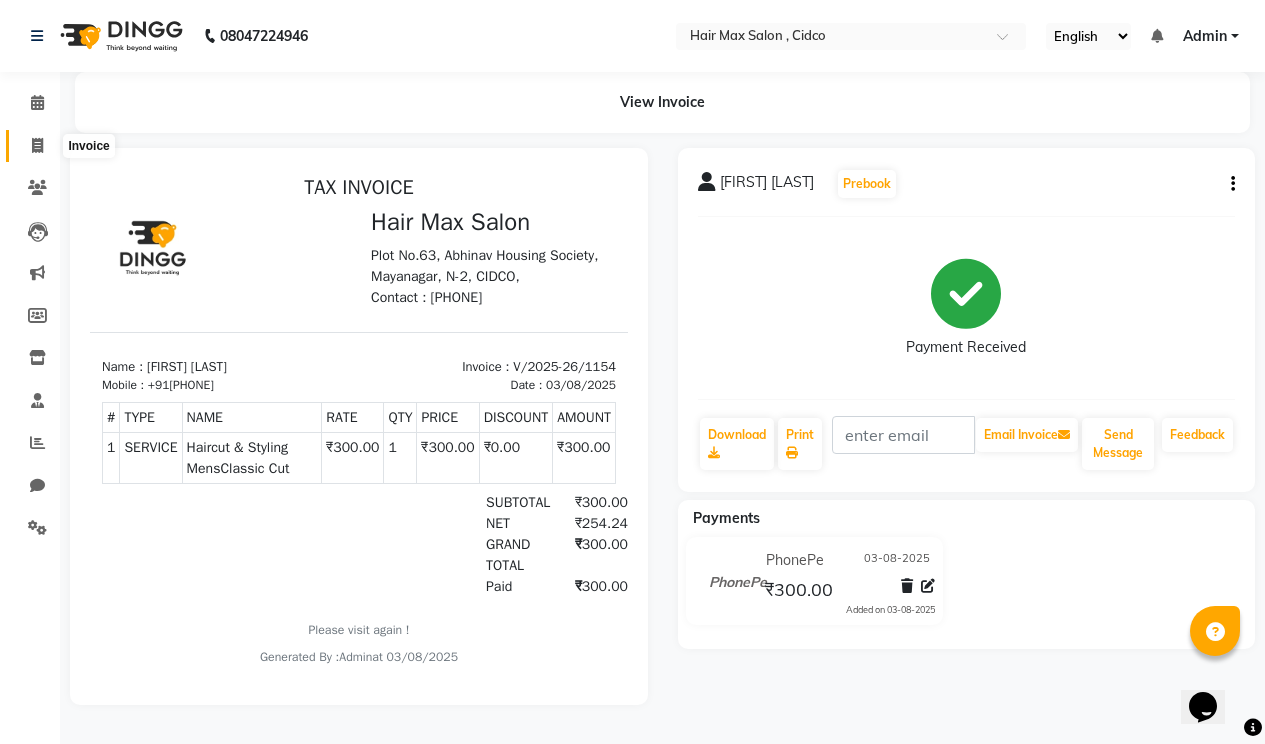 click 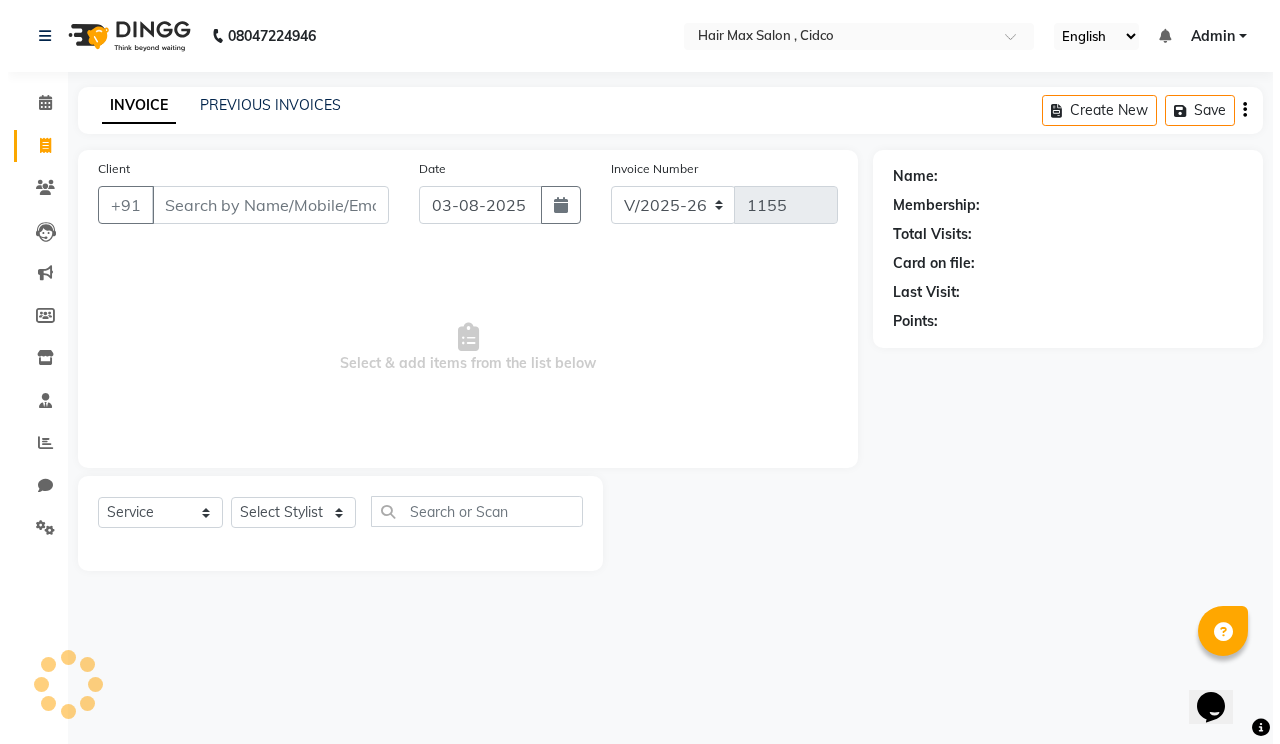 scroll, scrollTop: 0, scrollLeft: 0, axis: both 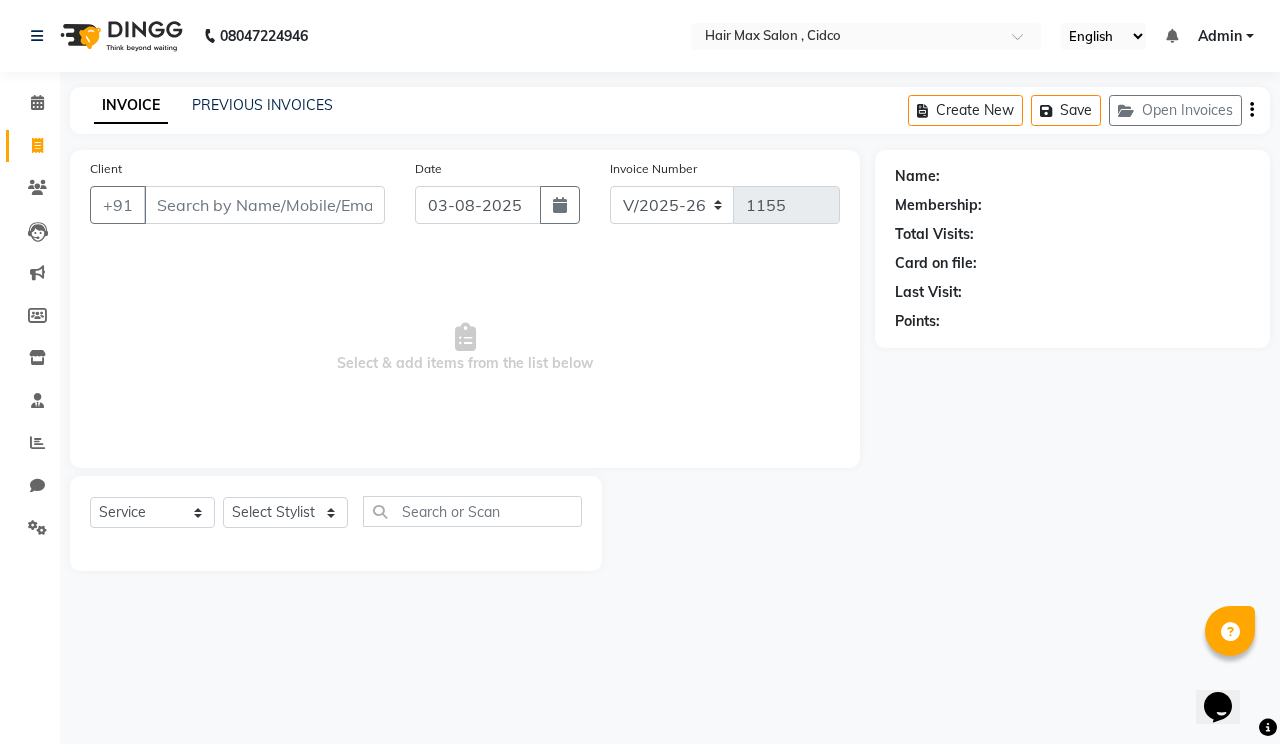 click on "Client" at bounding box center (264, 205) 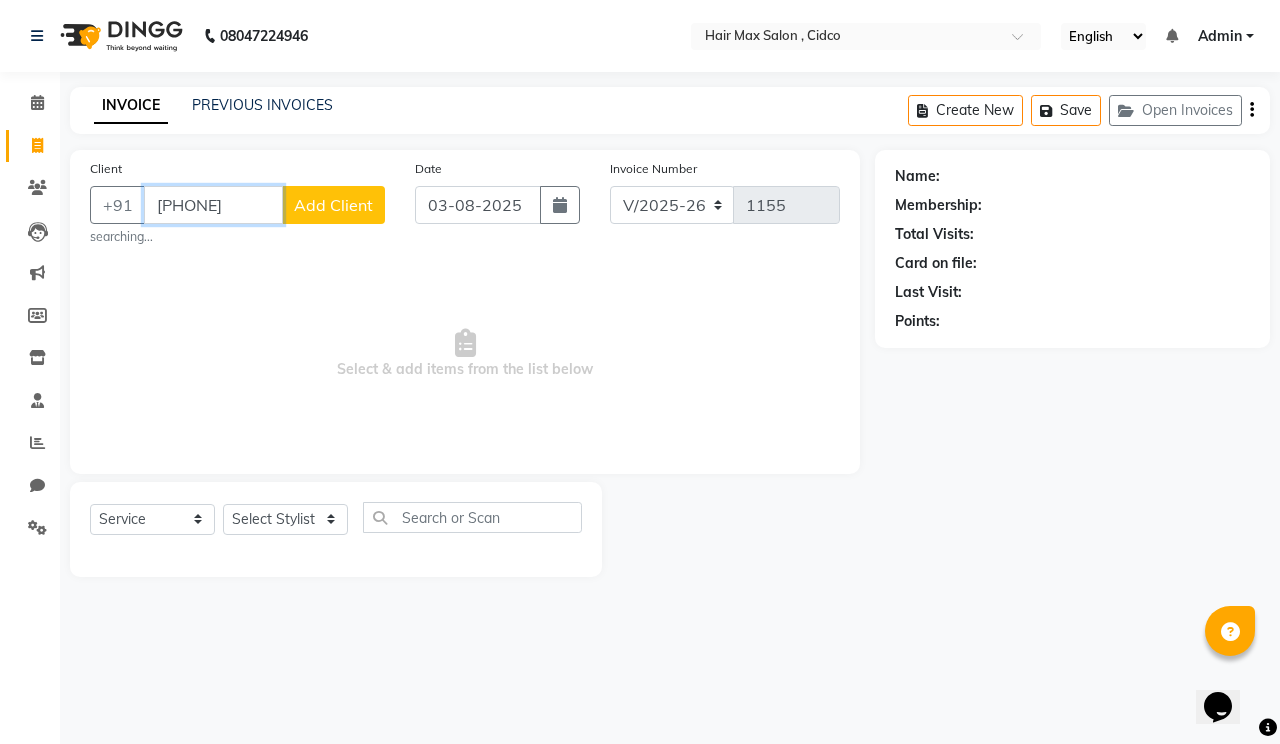 type on "[PHONE]" 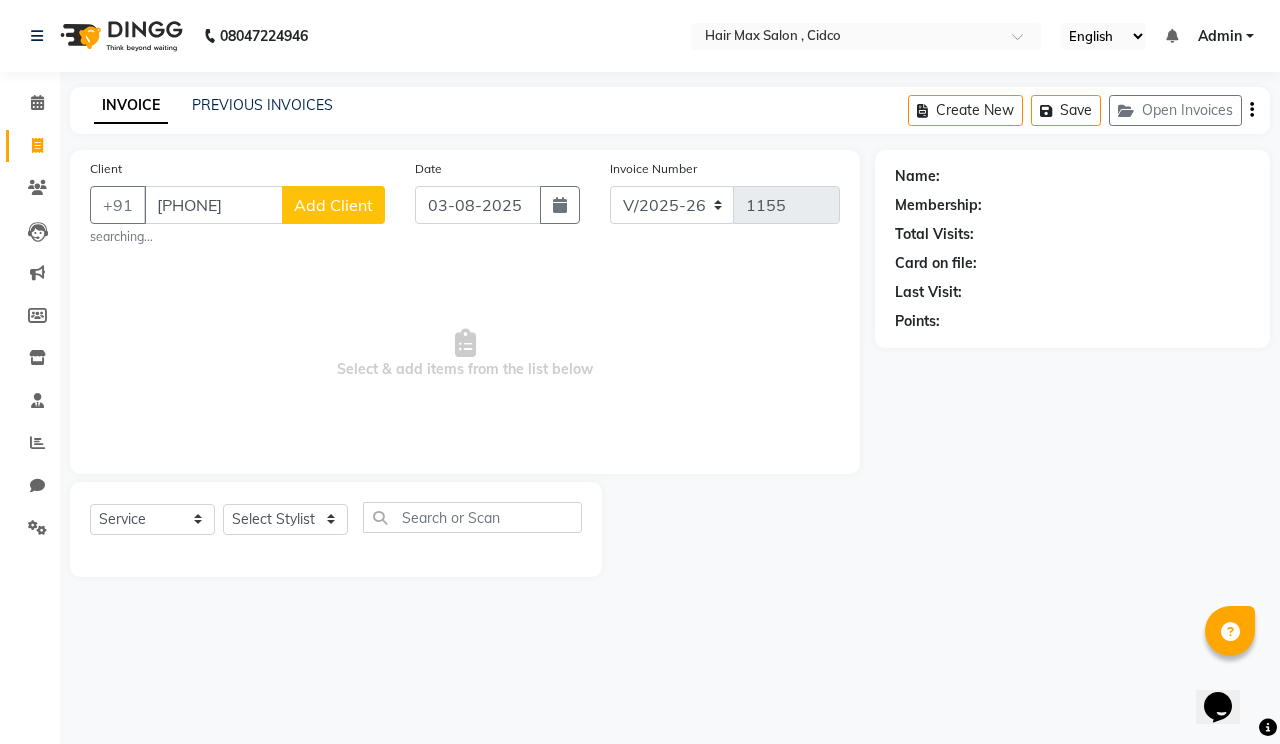 click on "Add Client" 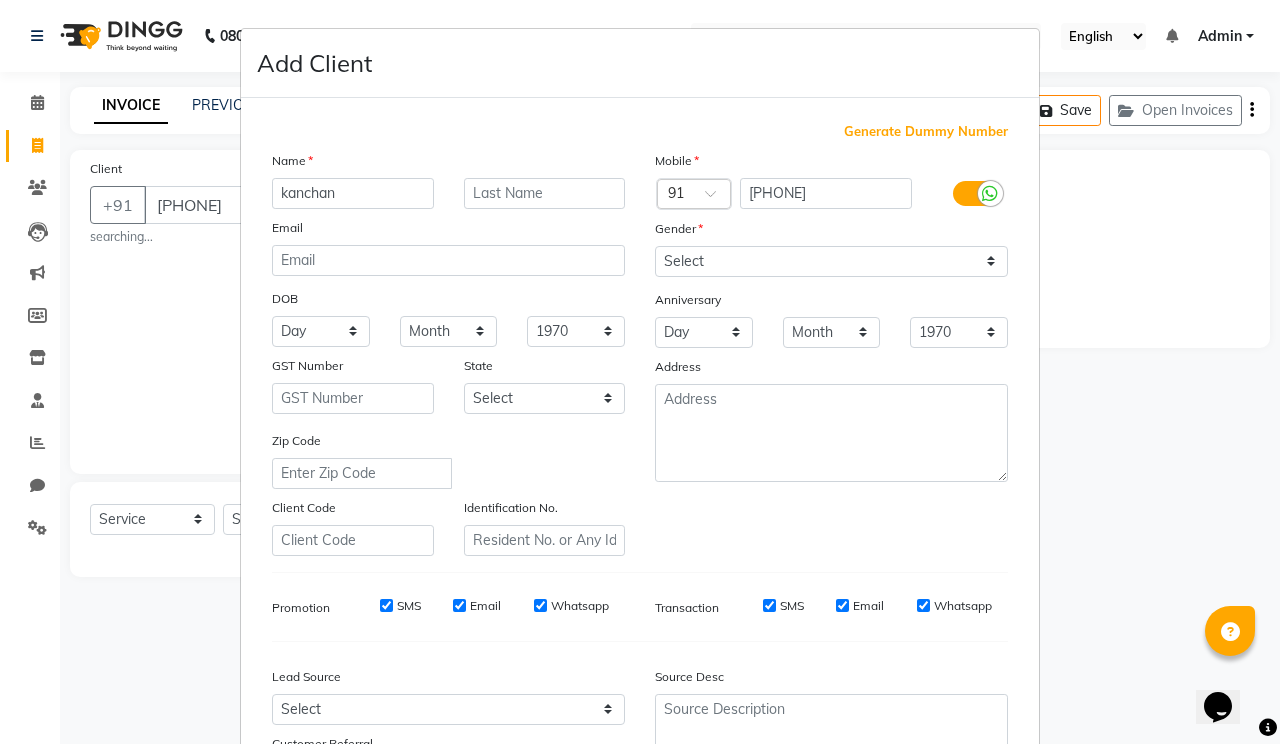 type on "kanchan" 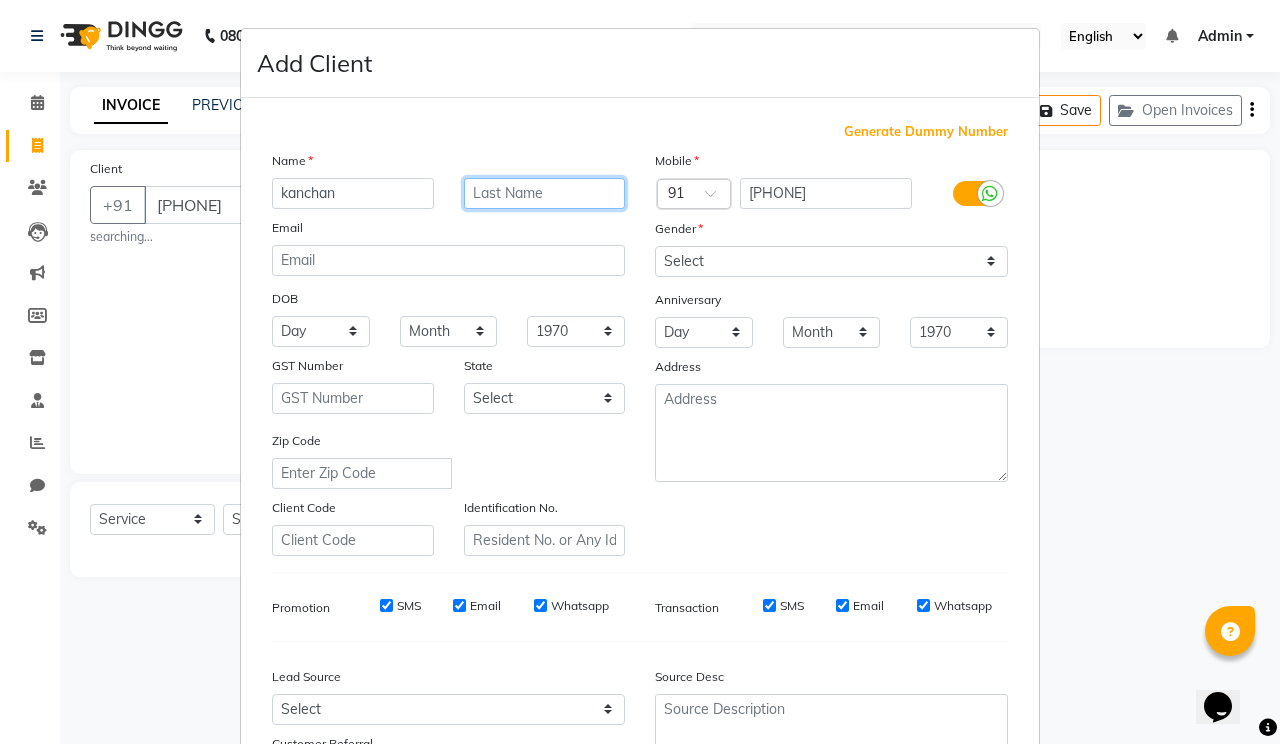 click at bounding box center [545, 193] 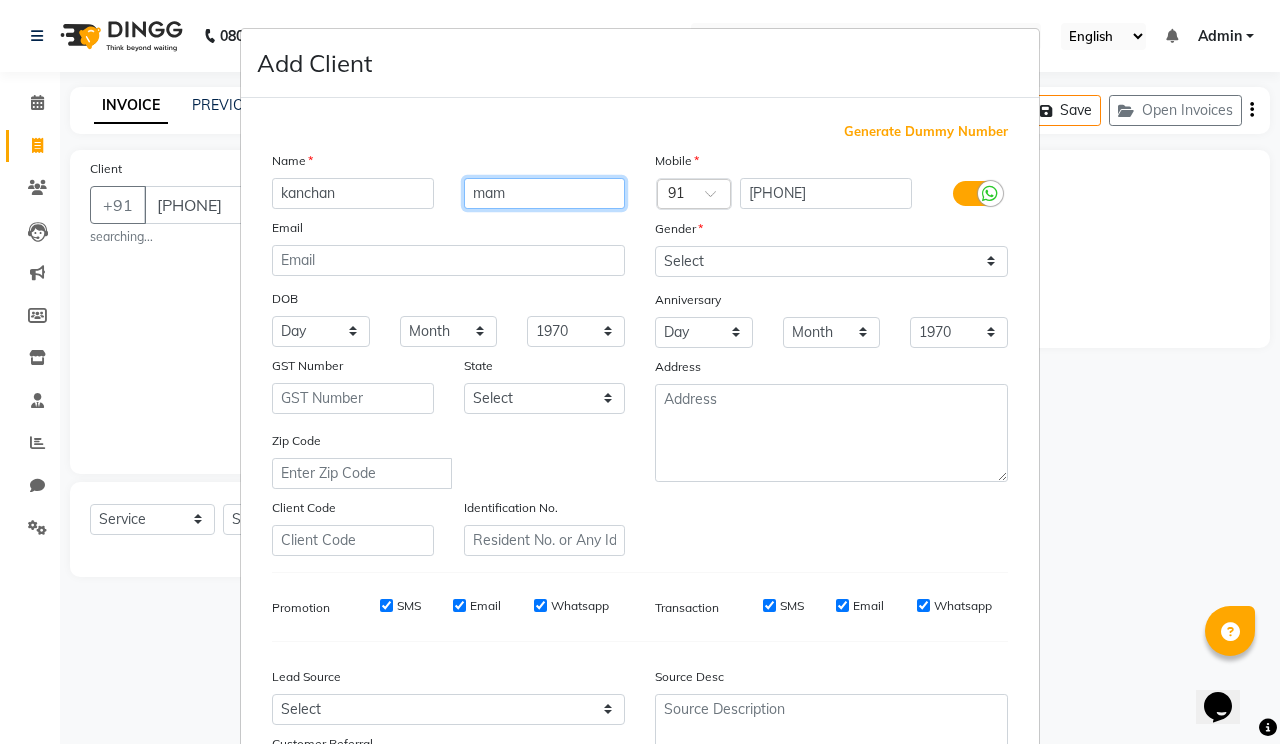 type on "mam" 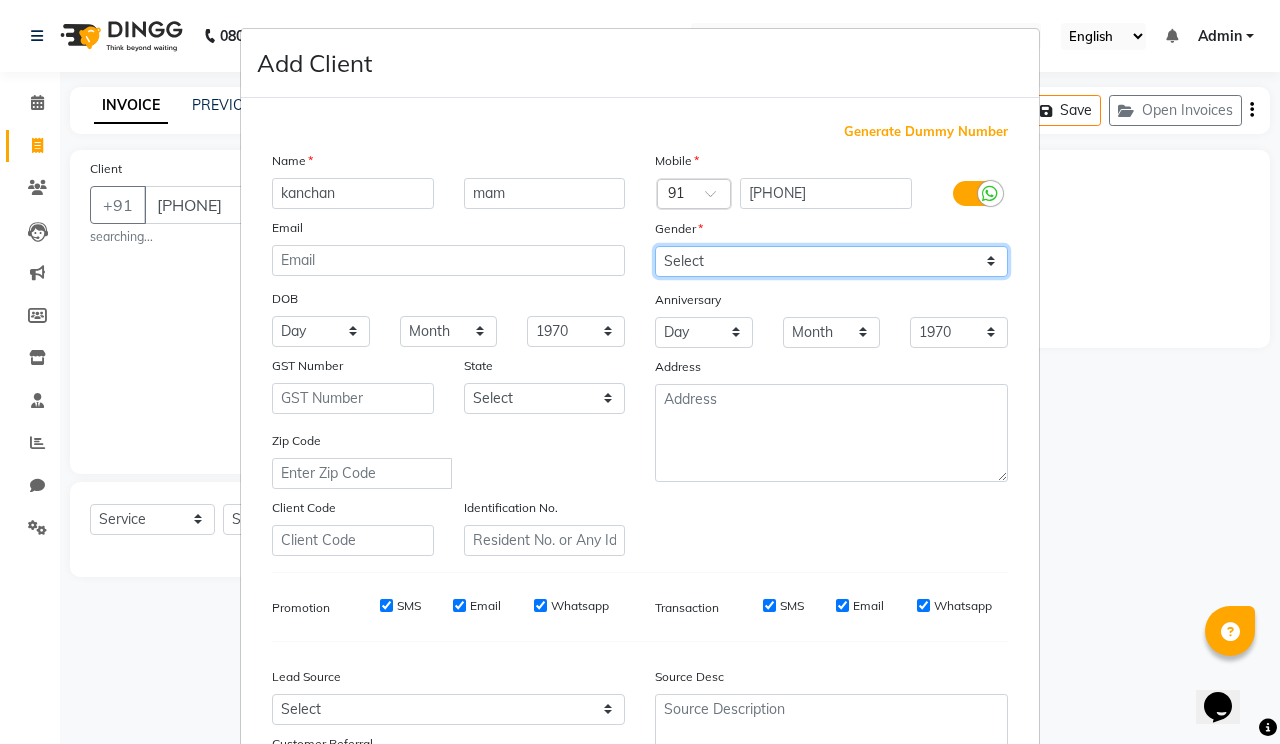 click on "Select Male Female Other Prefer Not To Say" at bounding box center [831, 261] 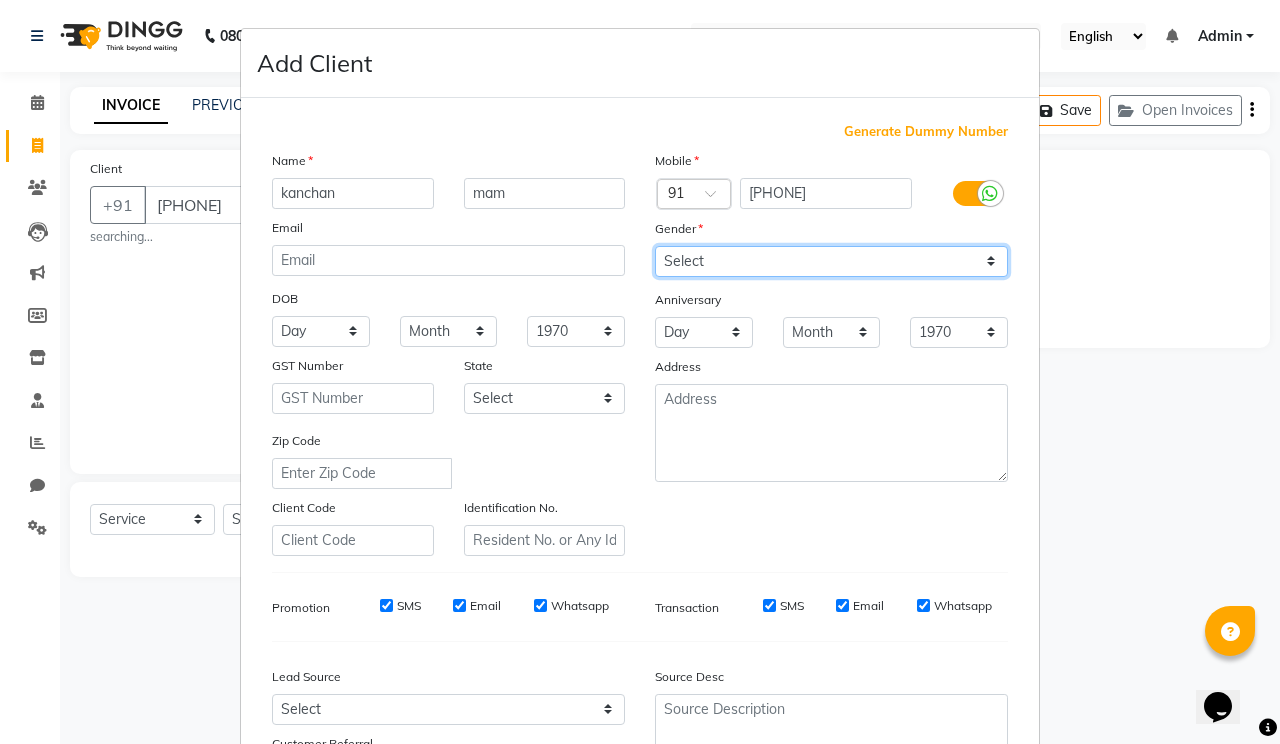 select on "female" 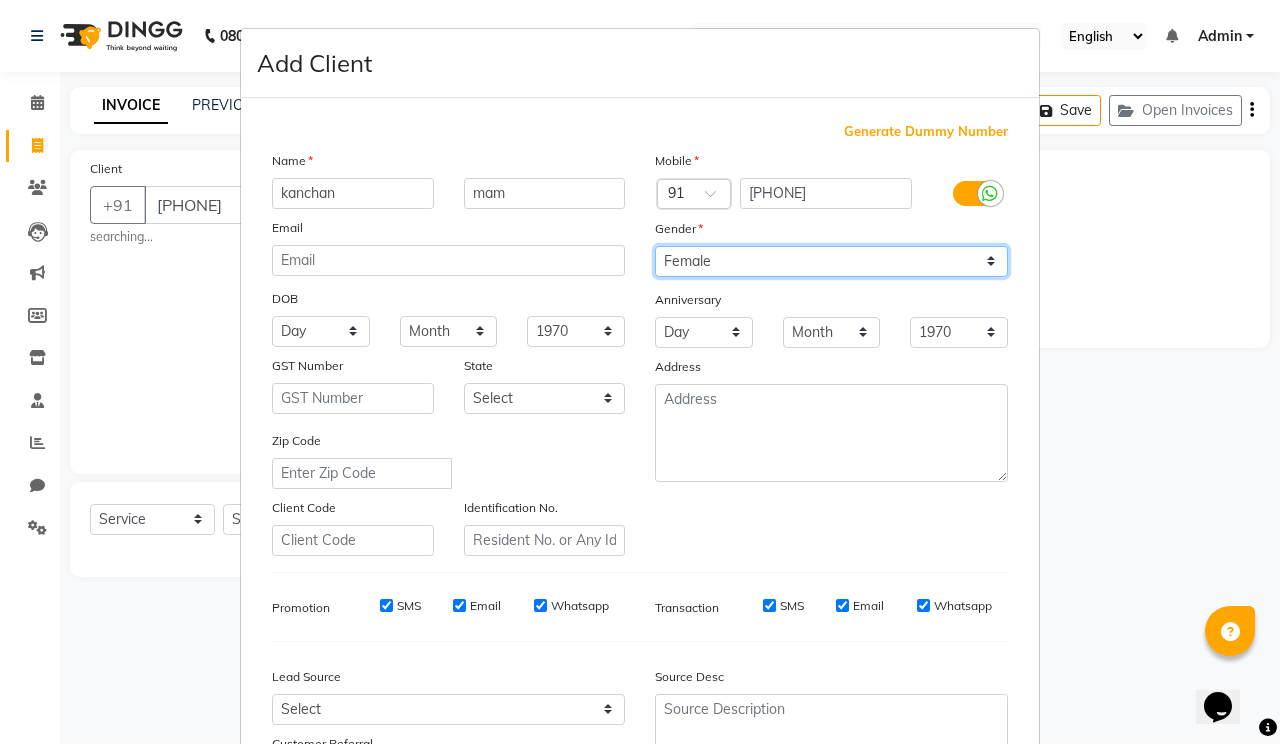 click on "Select Male Female Other Prefer Not To Say" at bounding box center [831, 261] 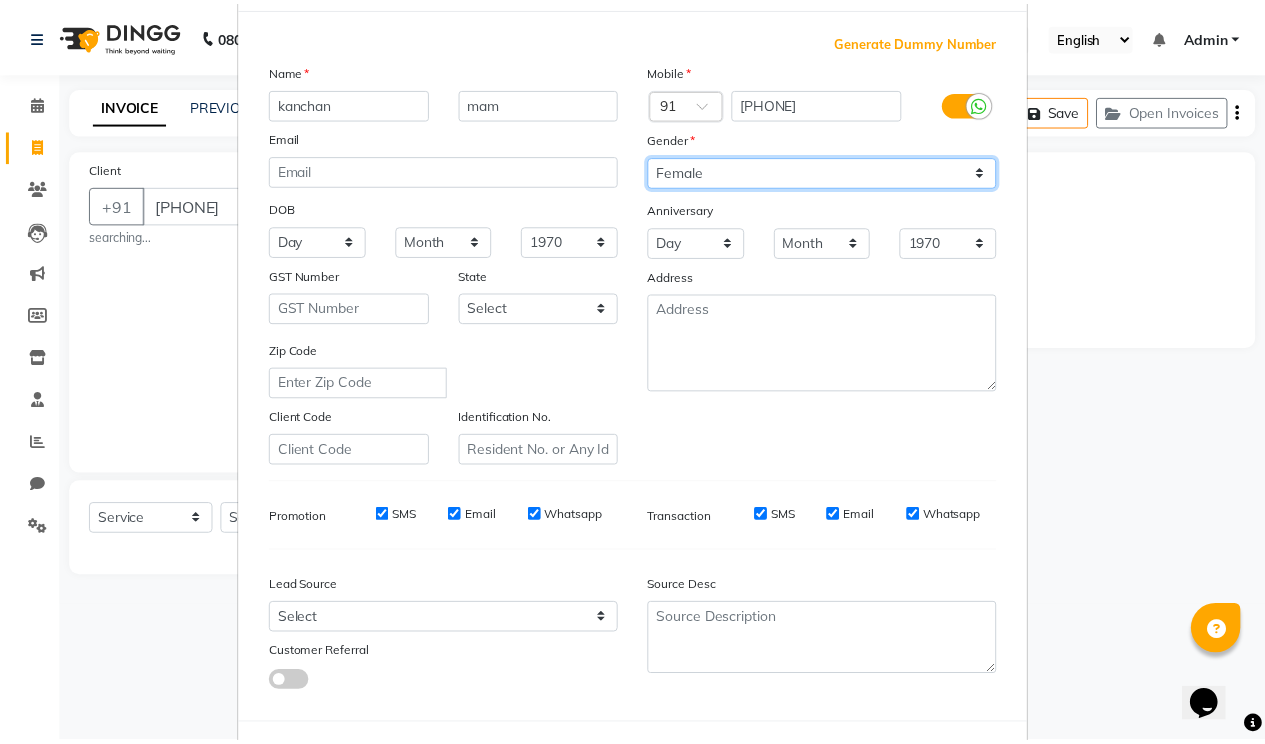 scroll, scrollTop: 179, scrollLeft: 0, axis: vertical 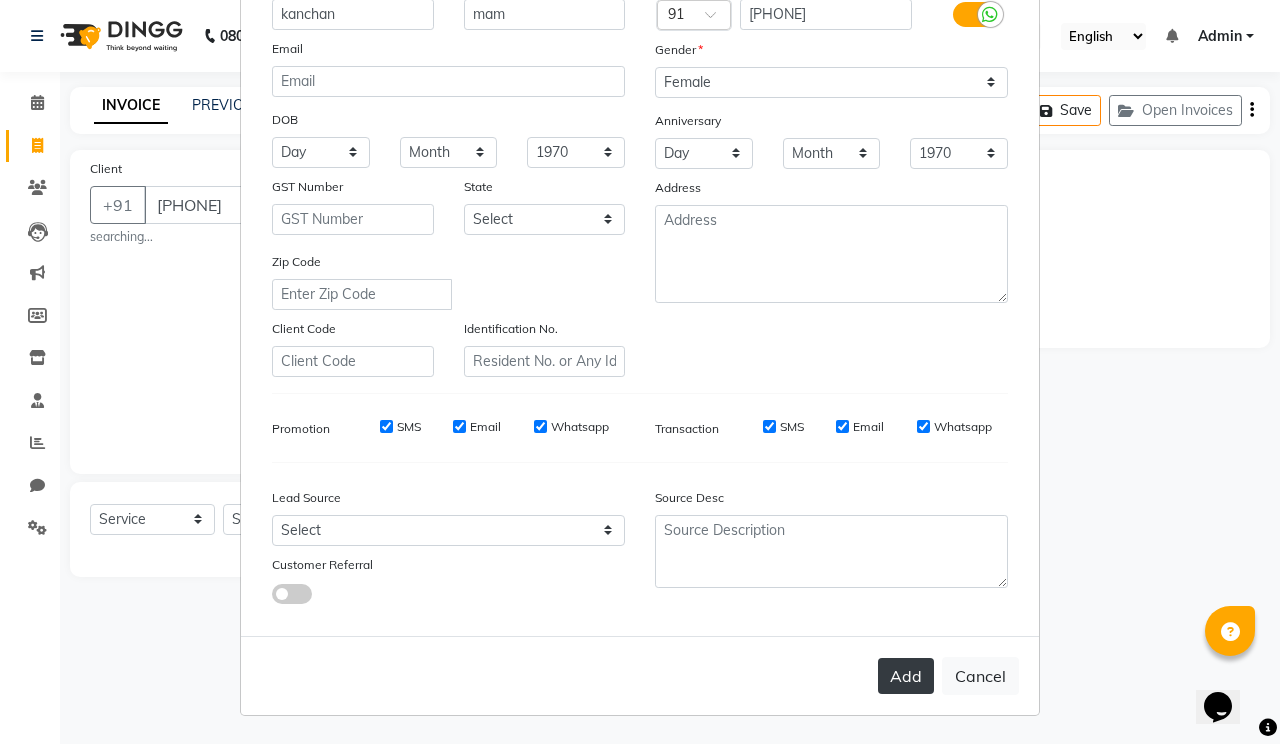 click on "Add" at bounding box center (906, 676) 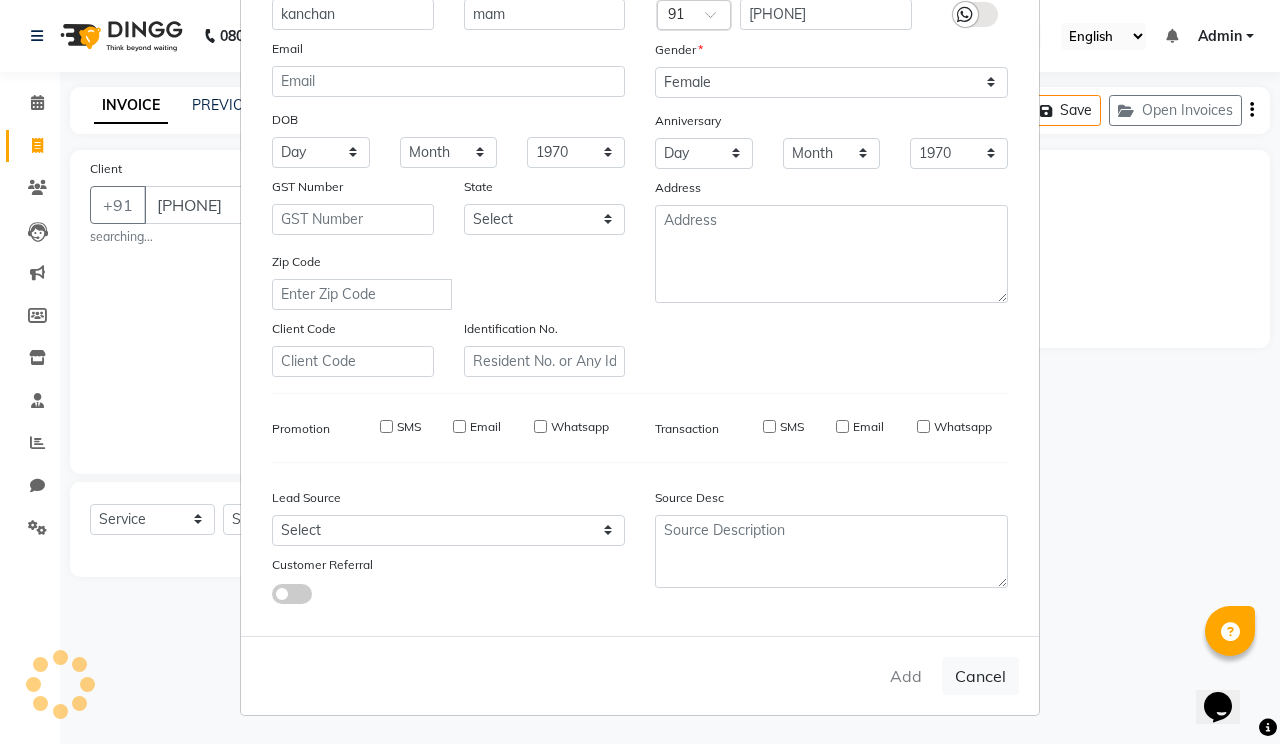 type 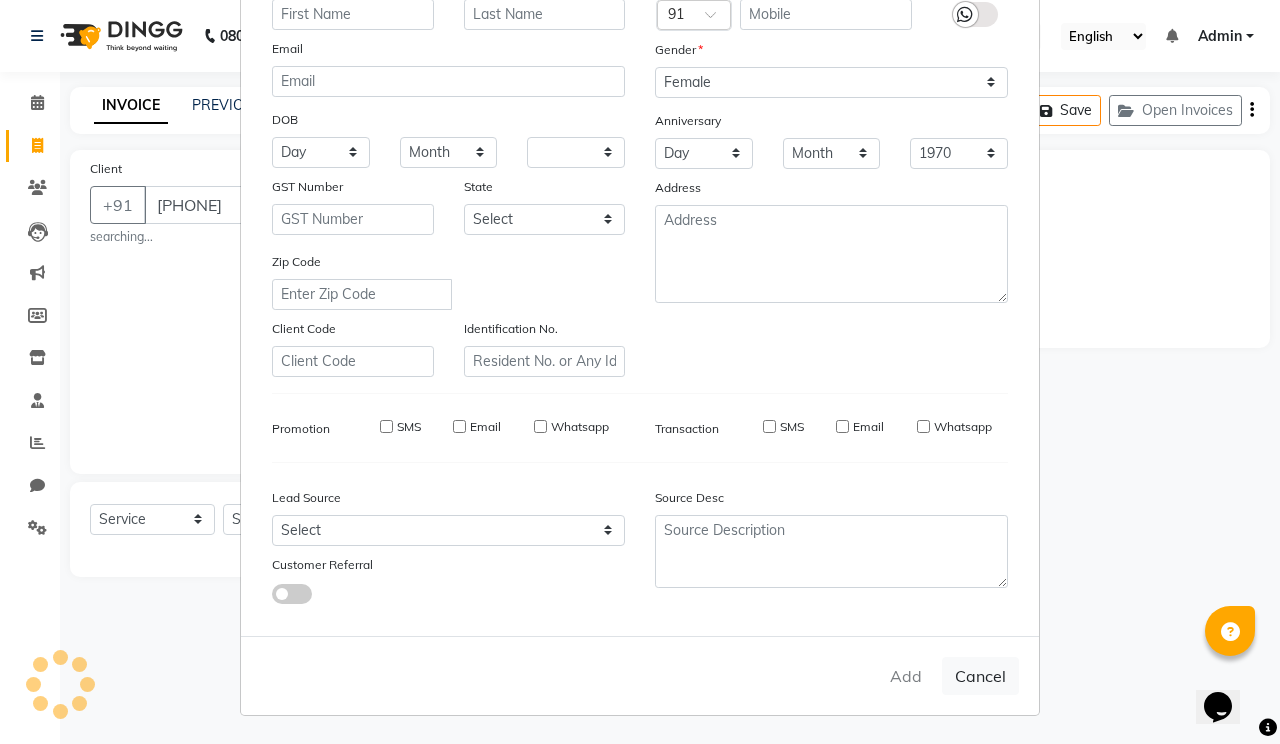 select 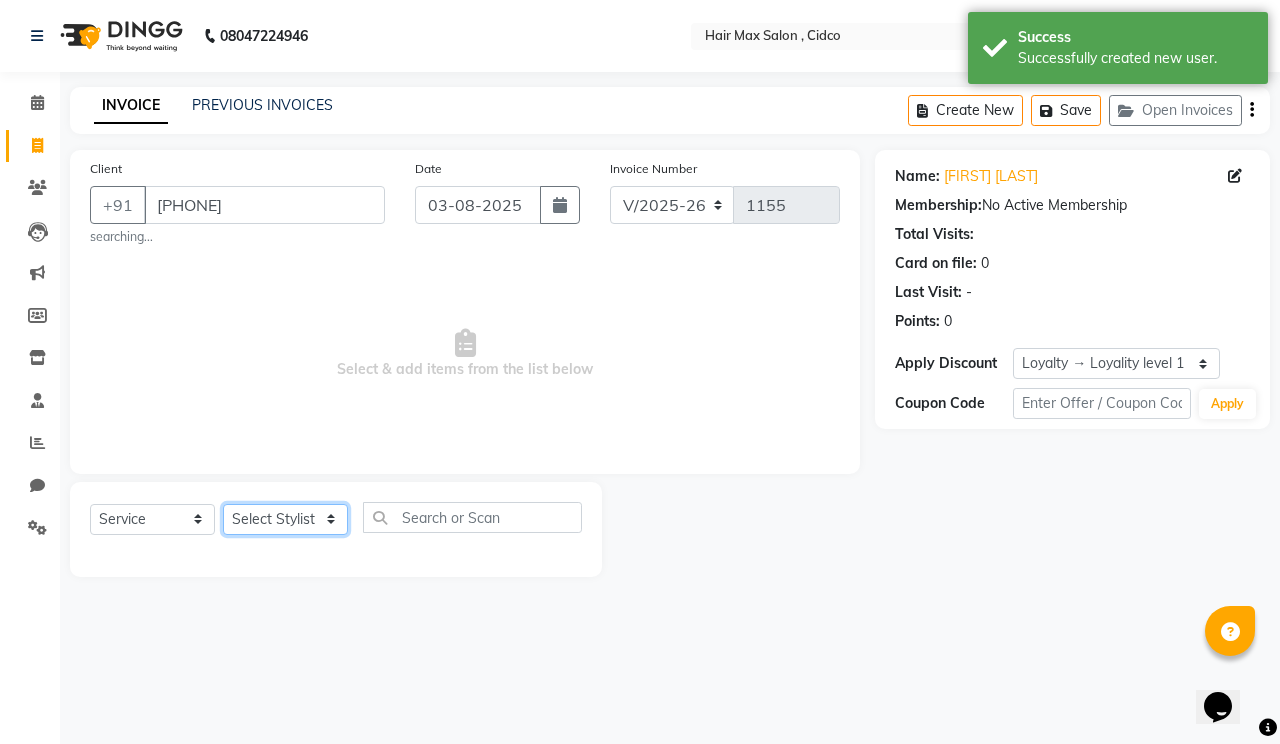 click on "Select Stylist [FIRST] [LAST] [FIRST] [LAST] [FIRST] [LAST] [FIRST] [LAST] [FIRST] [LAST] [FIRST] [LAST] FACIALSPURIFYING D Tan Clean-up x Haircut & Styling MensClassic Cut Haircut & Styling MensTattoo Cut Feded Haircut & Styling MensD Tox Hair Cut Haircut & Styling MensKids Cut (Below 10 years) Haircut & Styling MensWash And Styling Haircut & Styling MensBeard Shape Haircut & Styling MensShave Haircut & Styling MensTrimming Haircut & Styling WomenAdvance Haircut With Wash Haircut & Styling WomenAdvance Haircut Without Wash Haircut & Styling WomenKids Girl Hair Cut (Below 10 years) Haircut & Styling WomenHaircut Basic Haircut & Styling WomenCreative Cut by Senior Stylist Haircut & Styling WomenPixy Bob or blunt cut BLOW DRYBob BLOW DRYShort BLOW DRYMedium BLOW DRYLong IRONBob IRONShort IRONMedium IRONLong TEMPORARY CURLSMedium Hair Tongs/ Iron Tongs TEMPORARY CURLSLong Hair Tongs/ Iron Tongs HAIR WASH WITH CONDITIONER L'OREALMens HAIR WASH WITH CONDITIONER L'OREALBob HAIR WASH WITH CONDITIONER L'OREALShort HAIR WASH WITH CONDITIONER L'OREALLong" 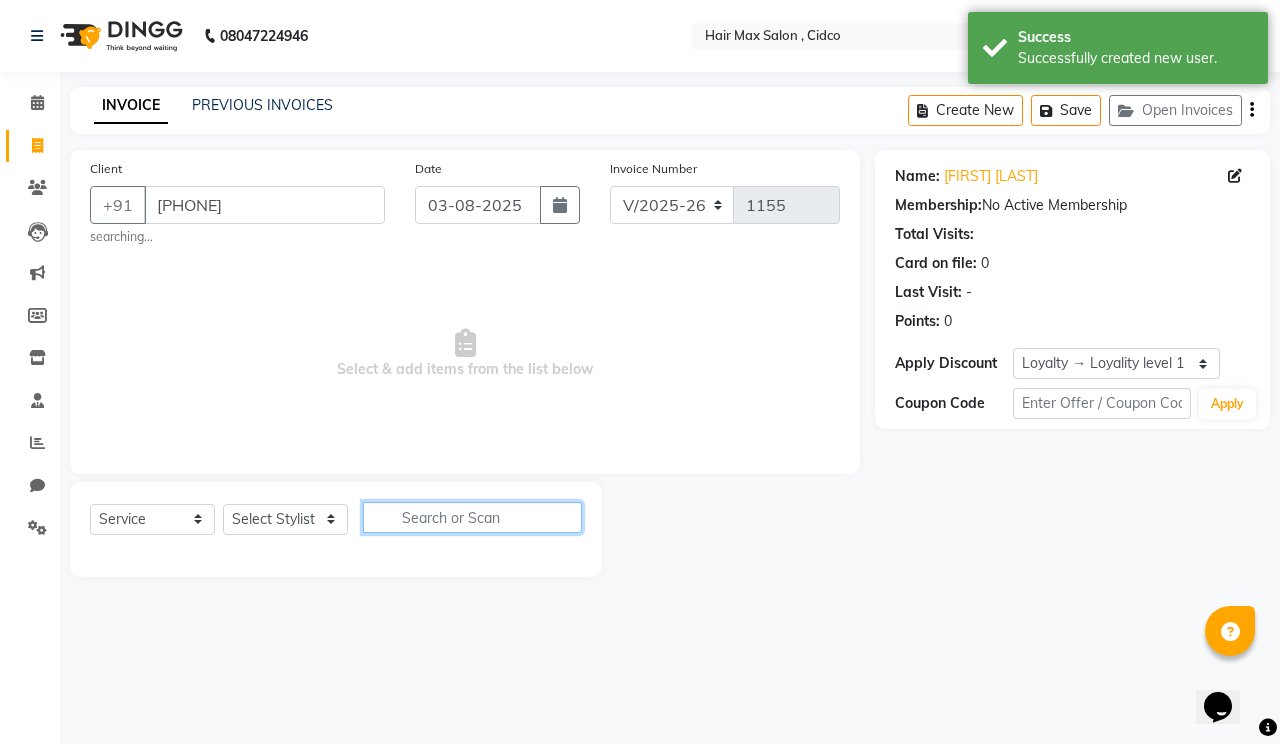 click 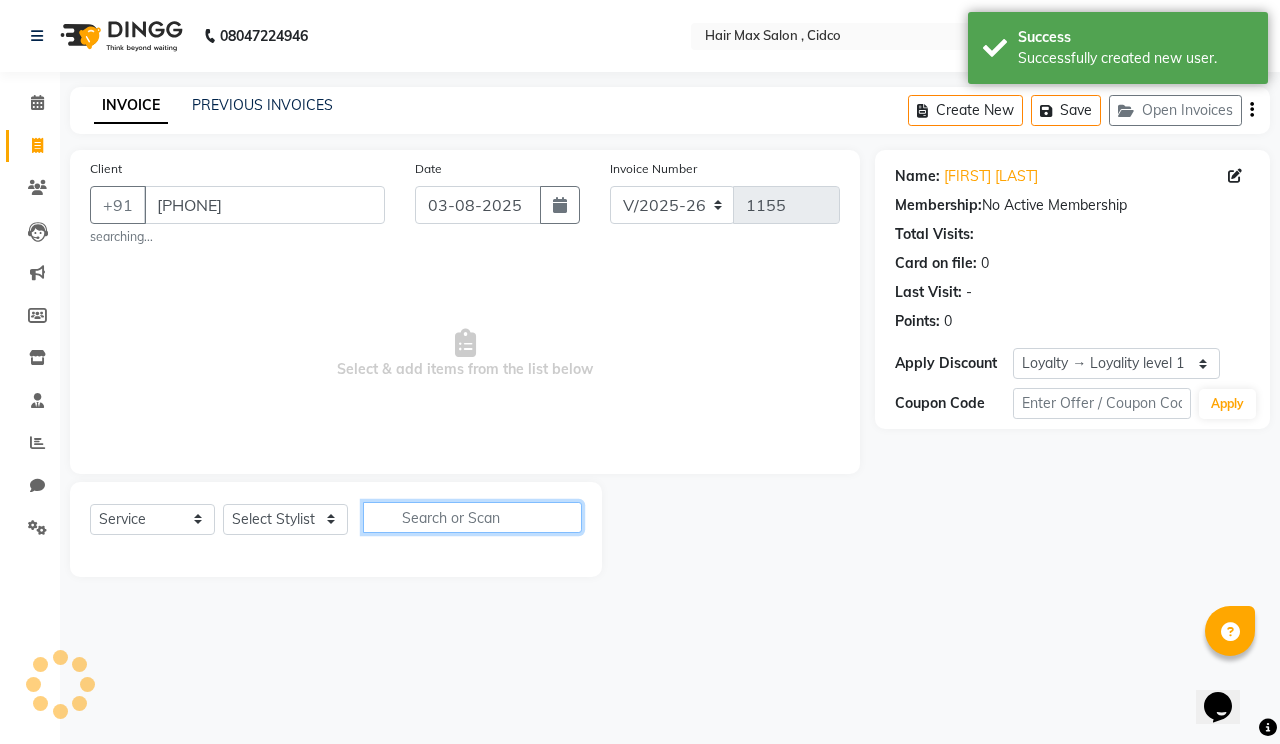 click 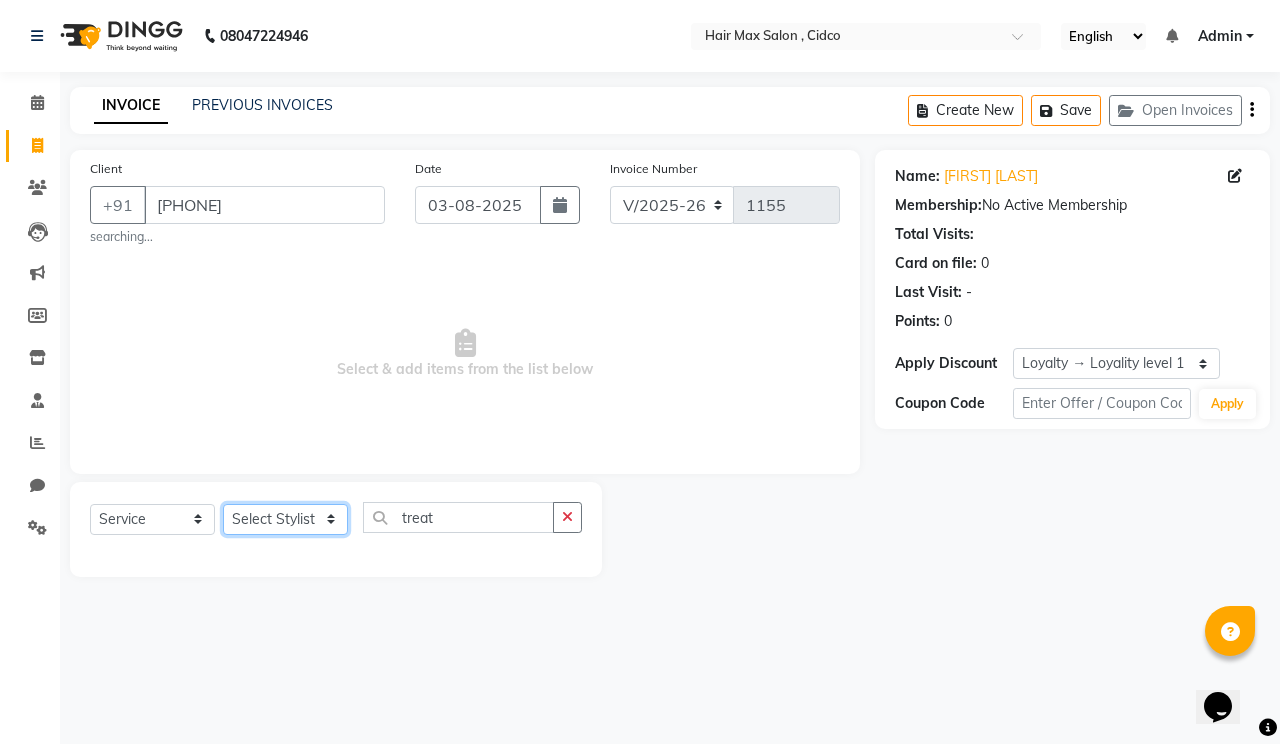 click on "Select Stylist [FIRST] [LAST] [FIRST] [LAST] [FIRST] [LAST] [FIRST] [LAST] [FIRST] [LAST] [FIRST] [LAST] FACIALSPURIFYING D Tan Clean-up x Haircut & Styling MensClassic Cut Haircut & Styling MensTattoo Cut Feded Haircut & Styling MensD Tox Hair Cut Haircut & Styling MensKids Cut (Below 10 years) Haircut & Styling MensWash And Styling Haircut & Styling MensBeard Shape Haircut & Styling MensShave Haircut & Styling MensTrimming Haircut & Styling WomenAdvance Haircut With Wash Haircut & Styling WomenAdvance Haircut Without Wash Haircut & Styling WomenKids Girl Hair Cut (Below 10 years) Haircut & Styling WomenHaircut Basic Haircut & Styling WomenCreative Cut by Senior Stylist Haircut & Styling WomenPixy Bob or blunt cut BLOW DRYBob BLOW DRYShort BLOW DRYMedium BLOW DRYLong IRONBob IRONShort IRONMedium IRONLong TEMPORARY CURLSMedium Hair Tongs/ Iron Tongs TEMPORARY CURLSLong Hair Tongs/ Iron Tongs HAIR WASH WITH CONDITIONER L'OREALMens HAIR WASH WITH CONDITIONER L'OREALBob HAIR WASH WITH CONDITIONER L'OREALShort HAIR WASH WITH CONDITIONER L'OREALLong" 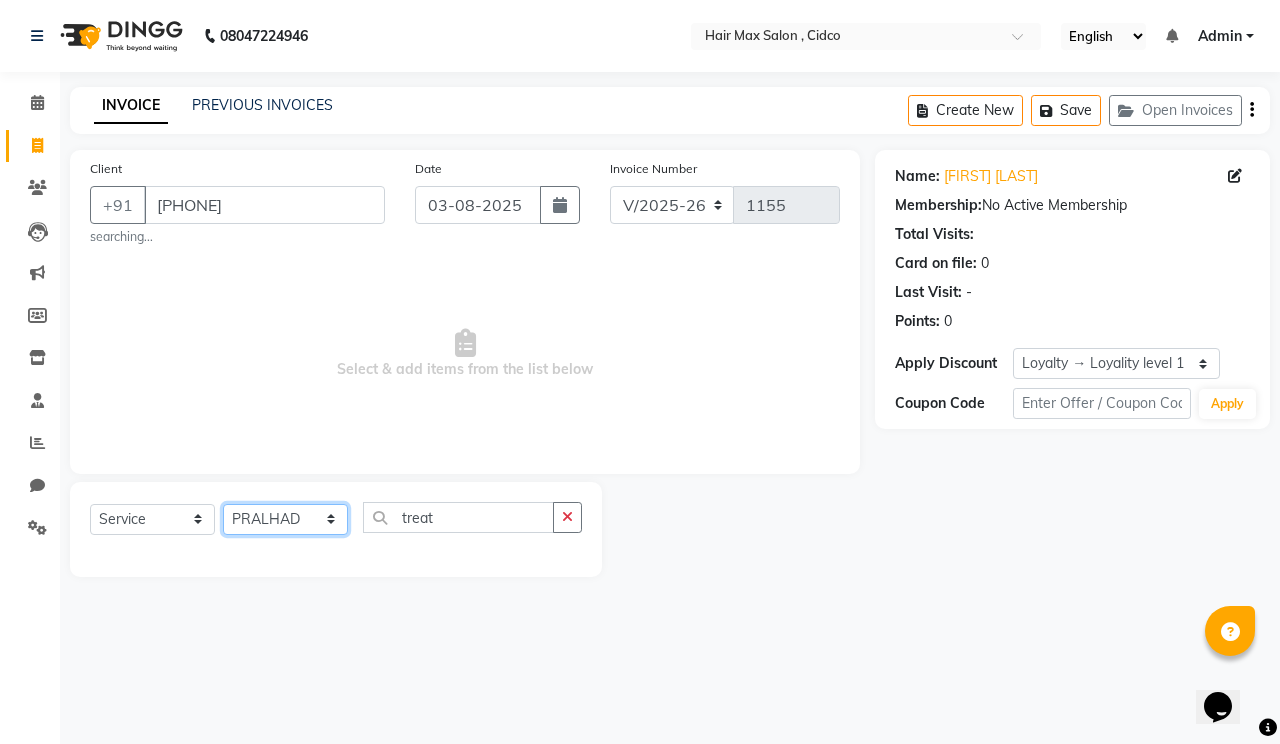 click on "Select Stylist [FIRST] [LAST] [FIRST] [LAST] [FIRST] [LAST] [FIRST] [LAST] [FIRST] [LAST] [FIRST] [LAST] FACIALSPURIFYING D Tan Clean-up x Haircut & Styling MensClassic Cut Haircut & Styling MensTattoo Cut Feded Haircut & Styling MensD Tox Hair Cut Haircut & Styling MensKids Cut (Below 10 years) Haircut & Styling MensWash And Styling Haircut & Styling MensBeard Shape Haircut & Styling MensShave Haircut & Styling MensTrimming Haircut & Styling WomenAdvance Haircut With Wash Haircut & Styling WomenAdvance Haircut Without Wash Haircut & Styling WomenKids Girl Hair Cut (Below 10 years) Haircut & Styling WomenHaircut Basic Haircut & Styling WomenCreative Cut by Senior Stylist Haircut & Styling WomenPixy Bob or blunt cut BLOW DRYBob BLOW DRYShort BLOW DRYMedium BLOW DRYLong IRONBob IRONShort IRONMedium IRONLong TEMPORARY CURLSMedium Hair Tongs/ Iron Tongs TEMPORARY CURLSLong Hair Tongs/ Iron Tongs HAIR WASH WITH CONDITIONER L'OREALMens HAIR WASH WITH CONDITIONER L'OREALBob HAIR WASH WITH CONDITIONER L'OREALShort HAIR WASH WITH CONDITIONER L'OREALLong" 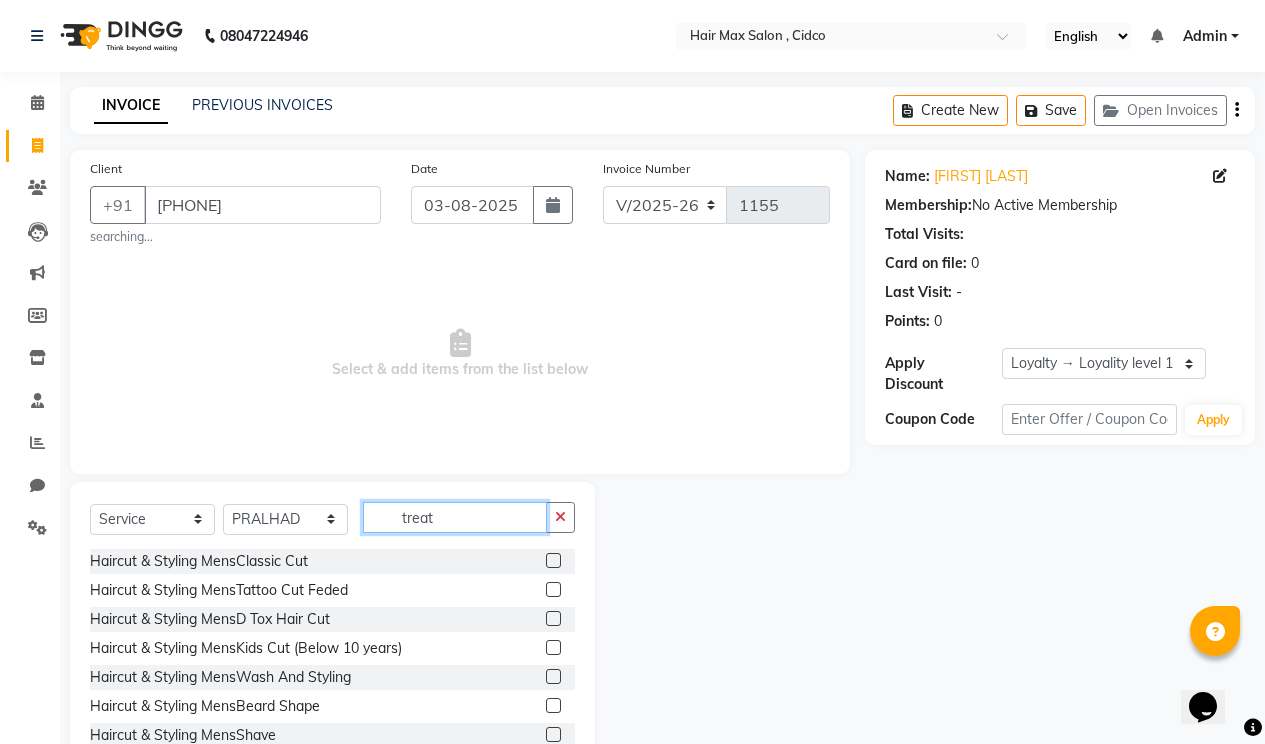 click on "treat" 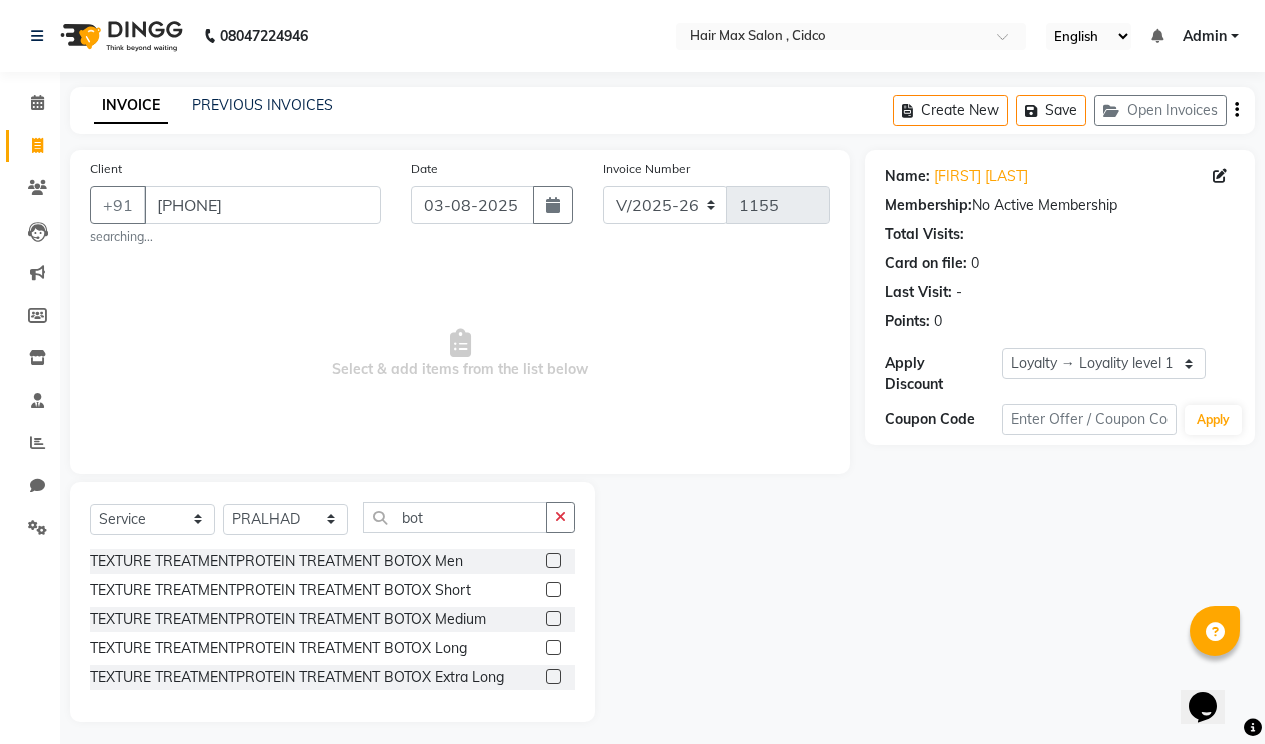 click 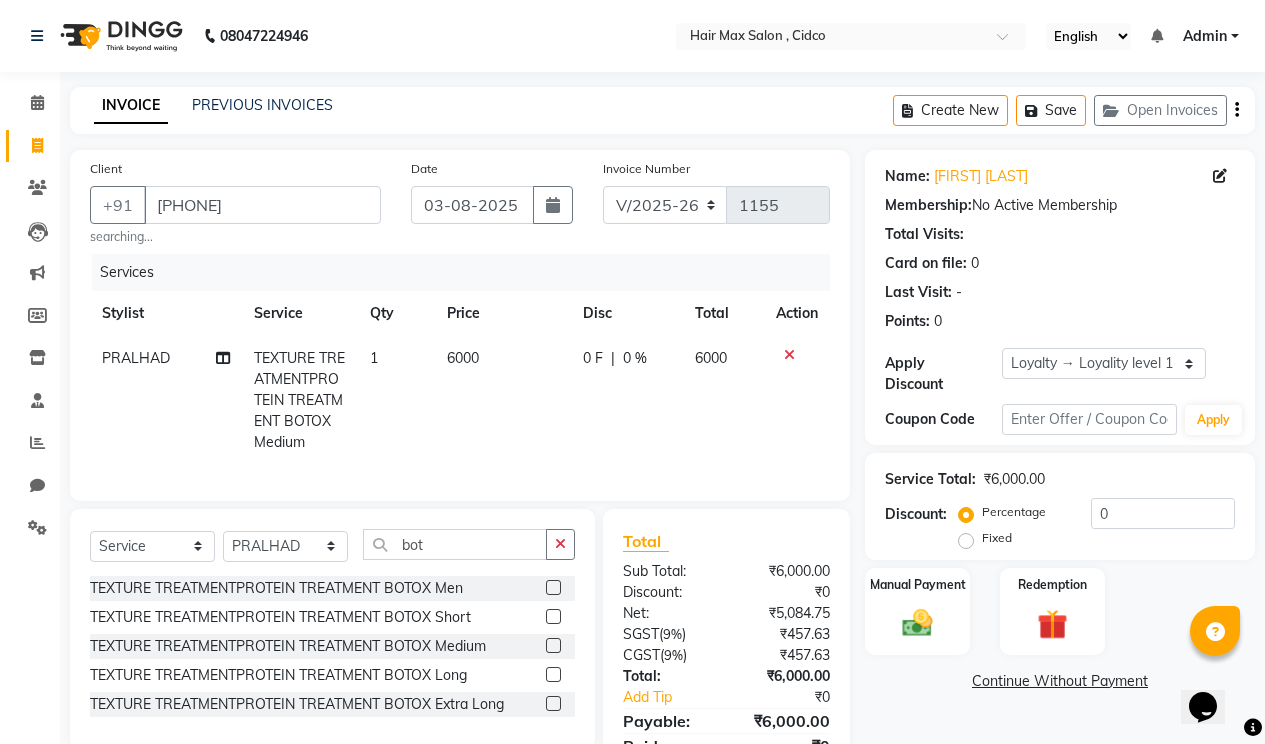 click on "6000" 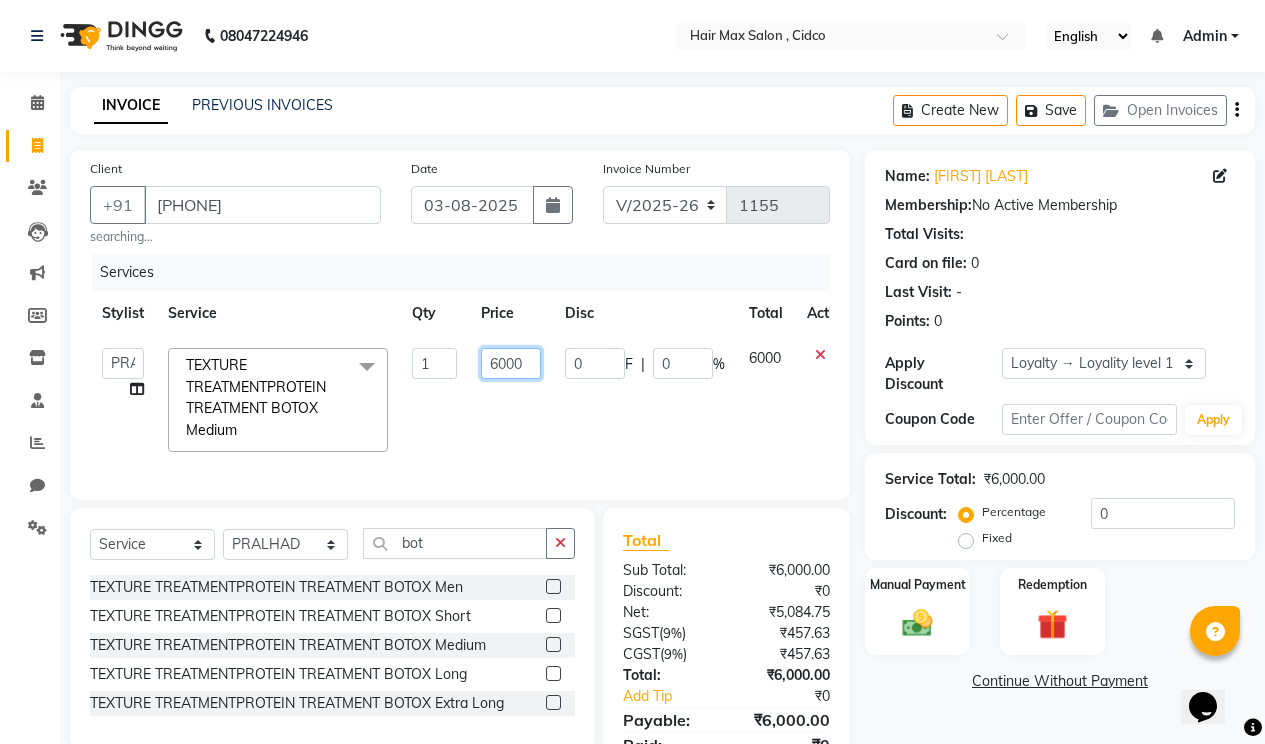 click on "6000" 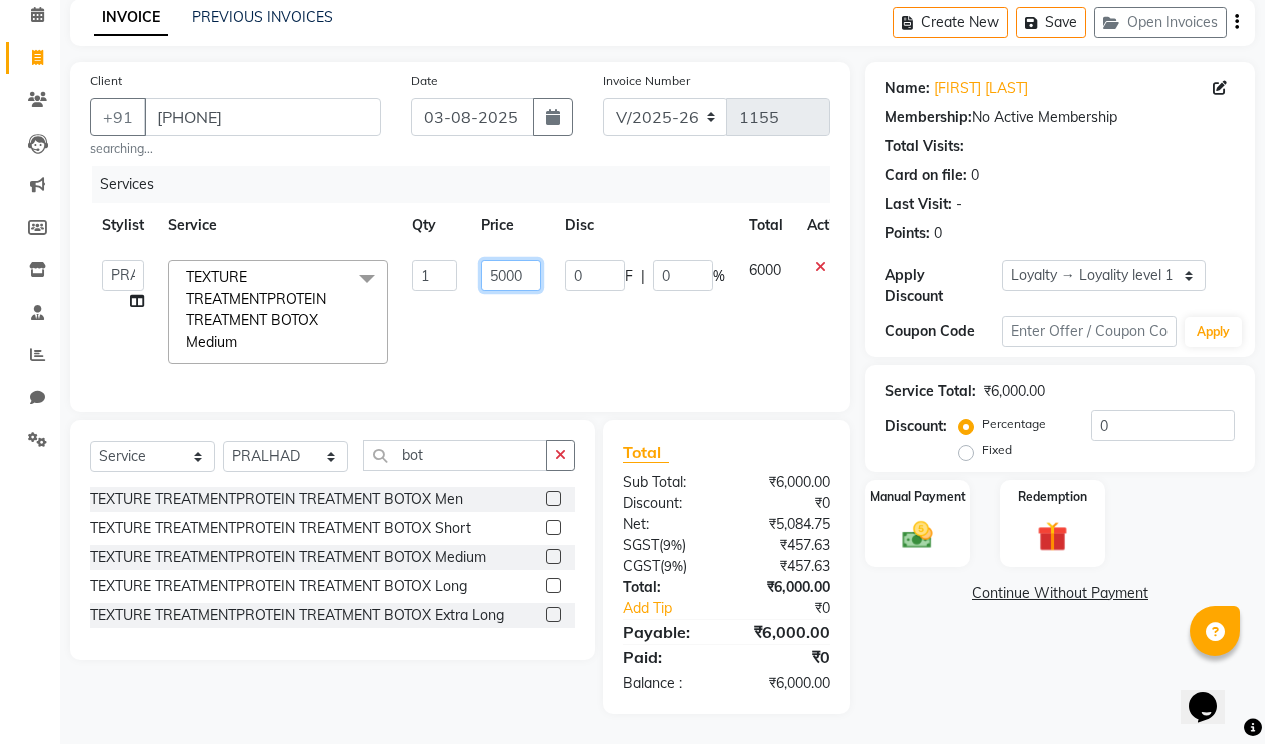 scroll, scrollTop: 103, scrollLeft: 0, axis: vertical 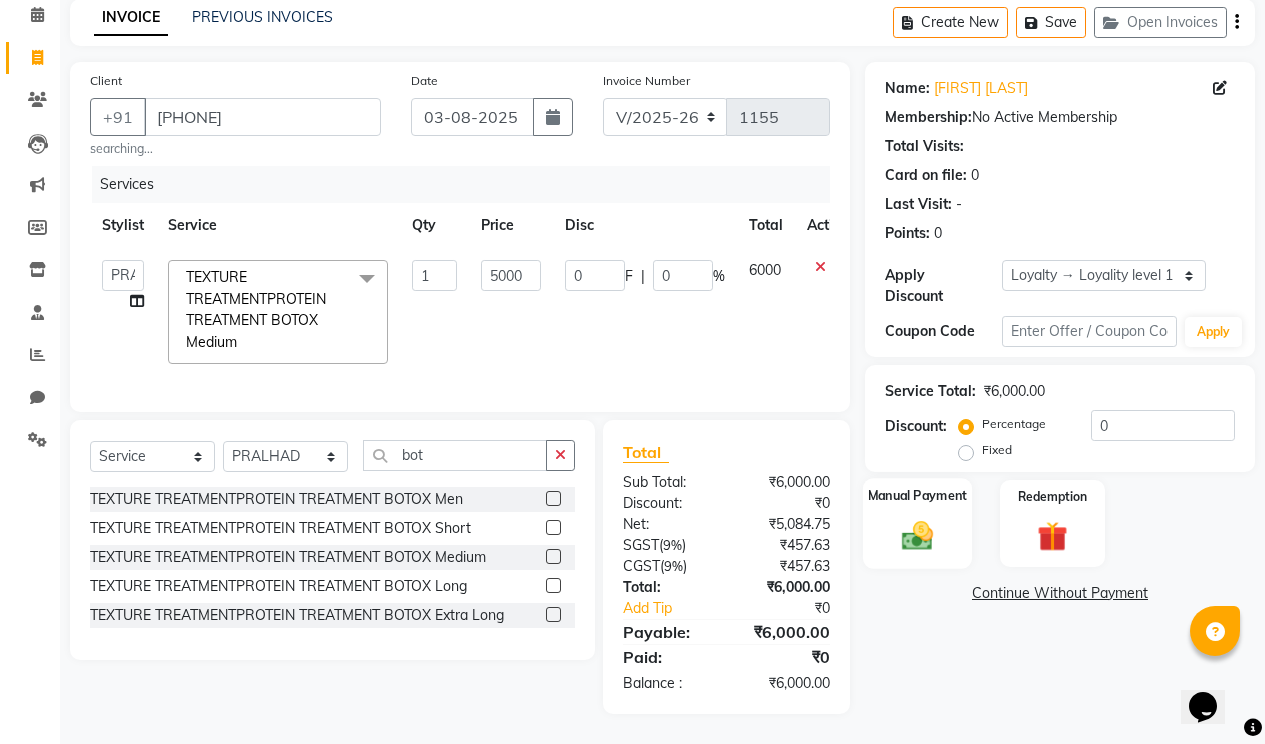 click on "Manual Payment" 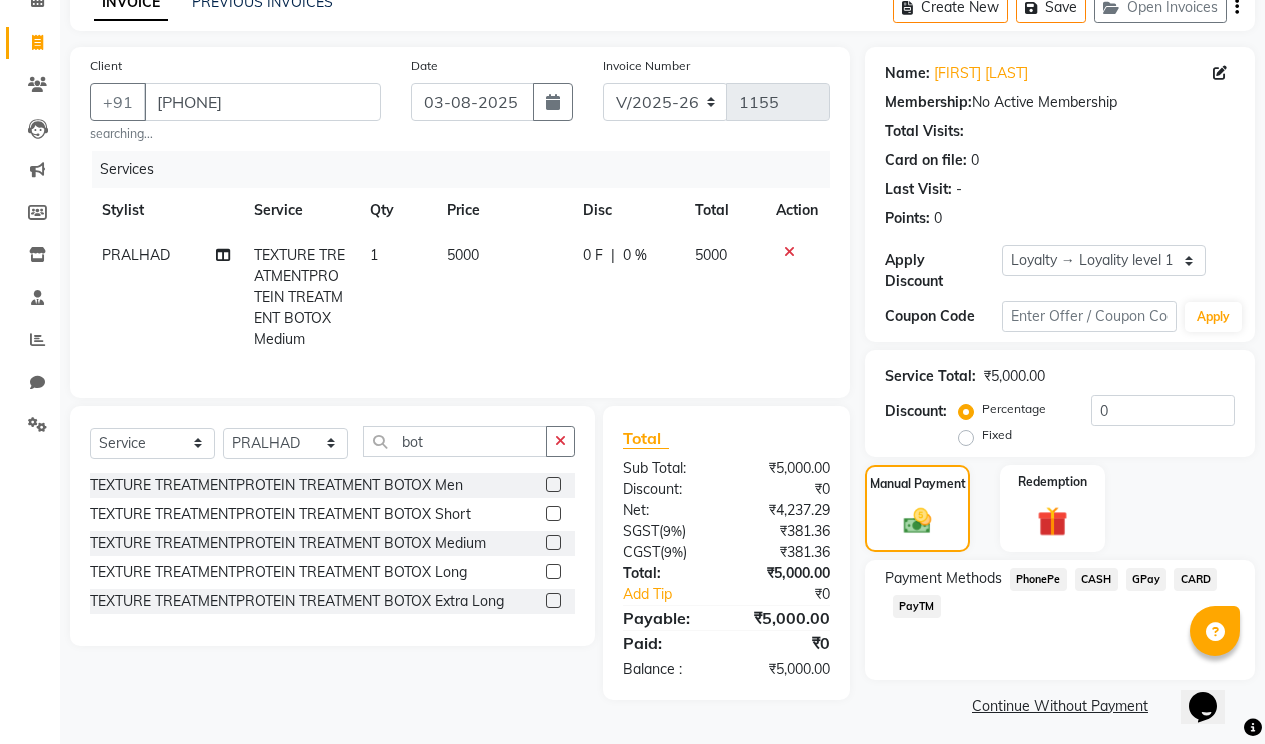 click on "CASH" 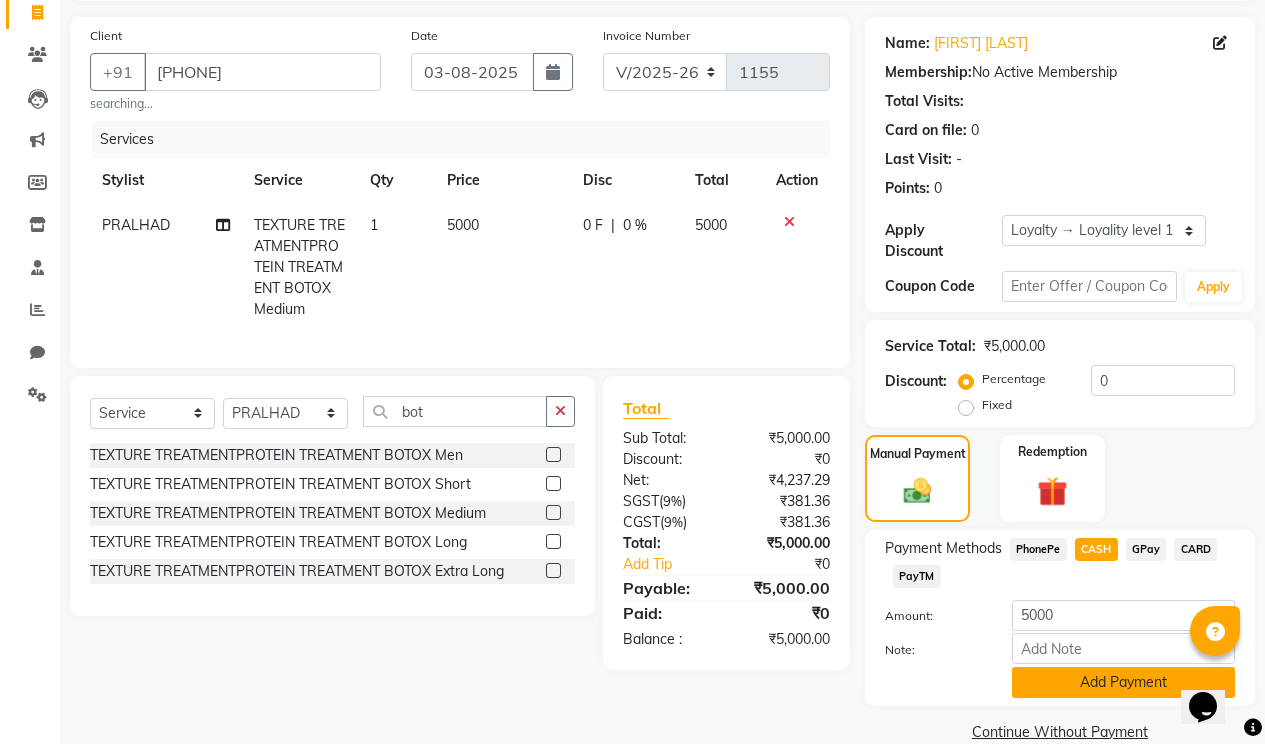 scroll, scrollTop: 150, scrollLeft: 0, axis: vertical 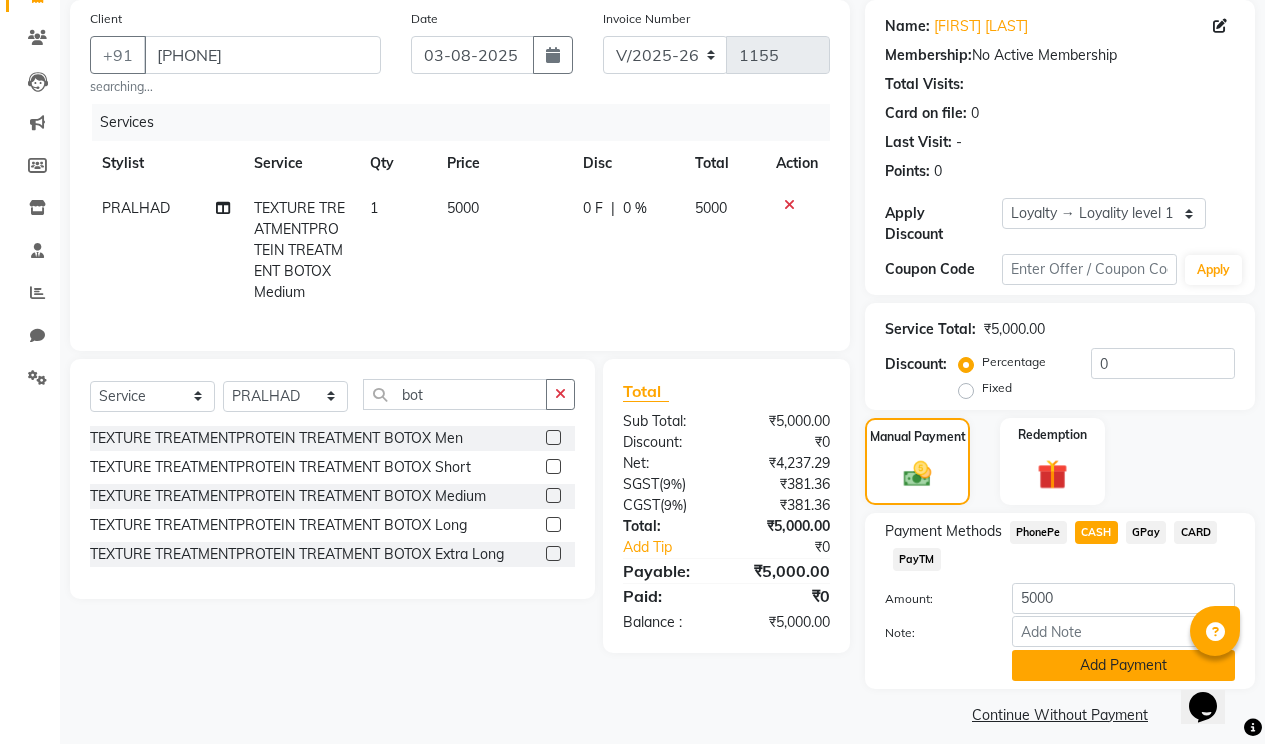 click on "Add Payment" 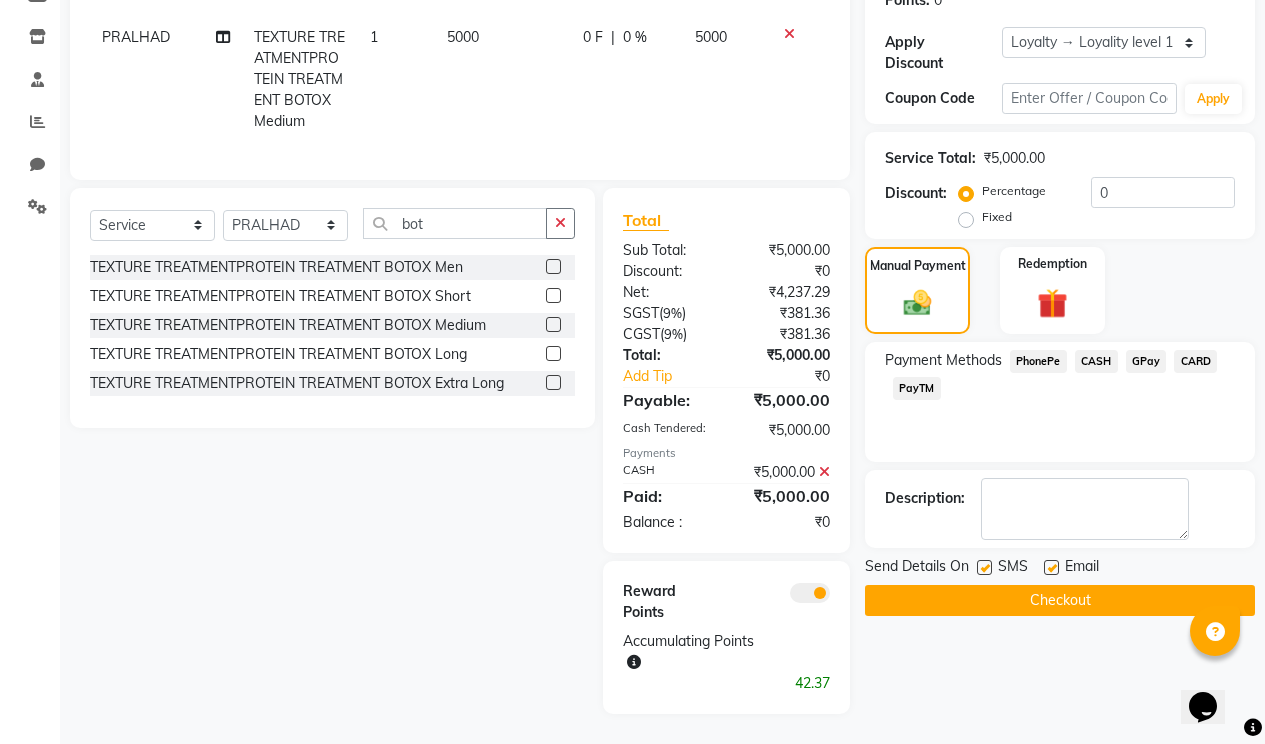 scroll, scrollTop: 336, scrollLeft: 0, axis: vertical 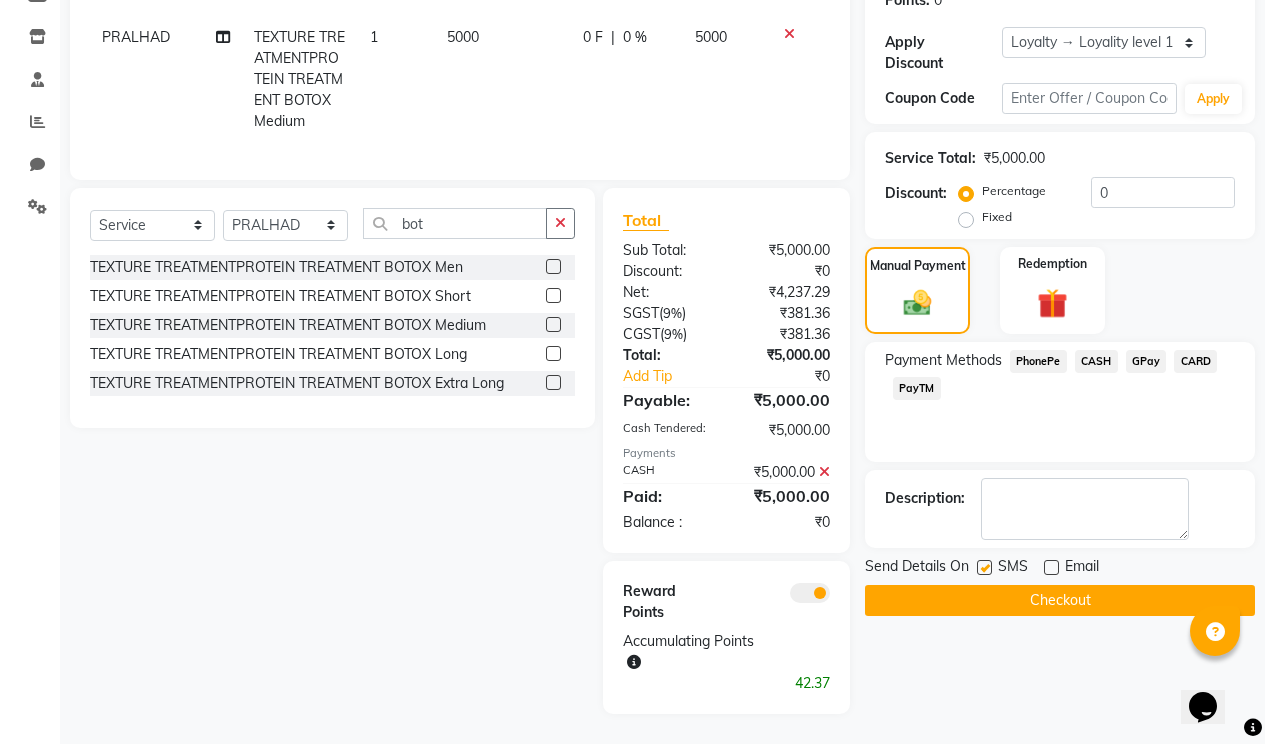 click on "Checkout" 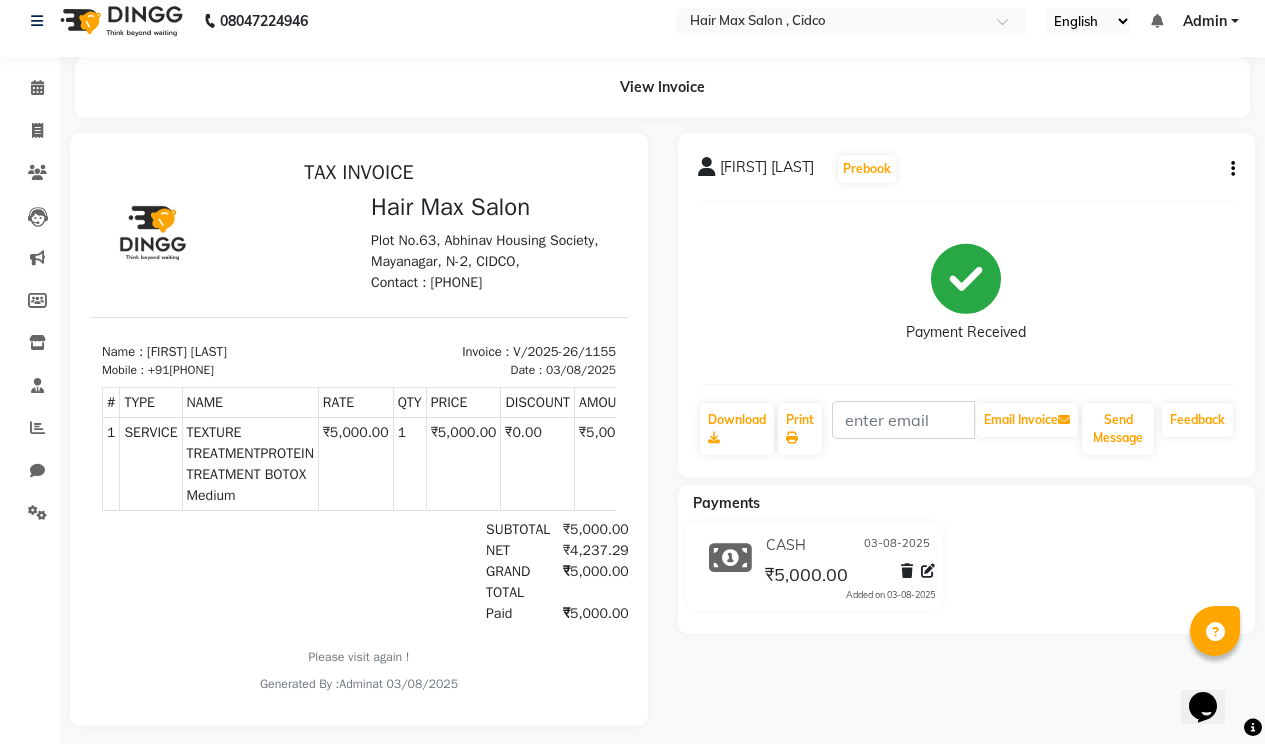 scroll, scrollTop: 0, scrollLeft: 0, axis: both 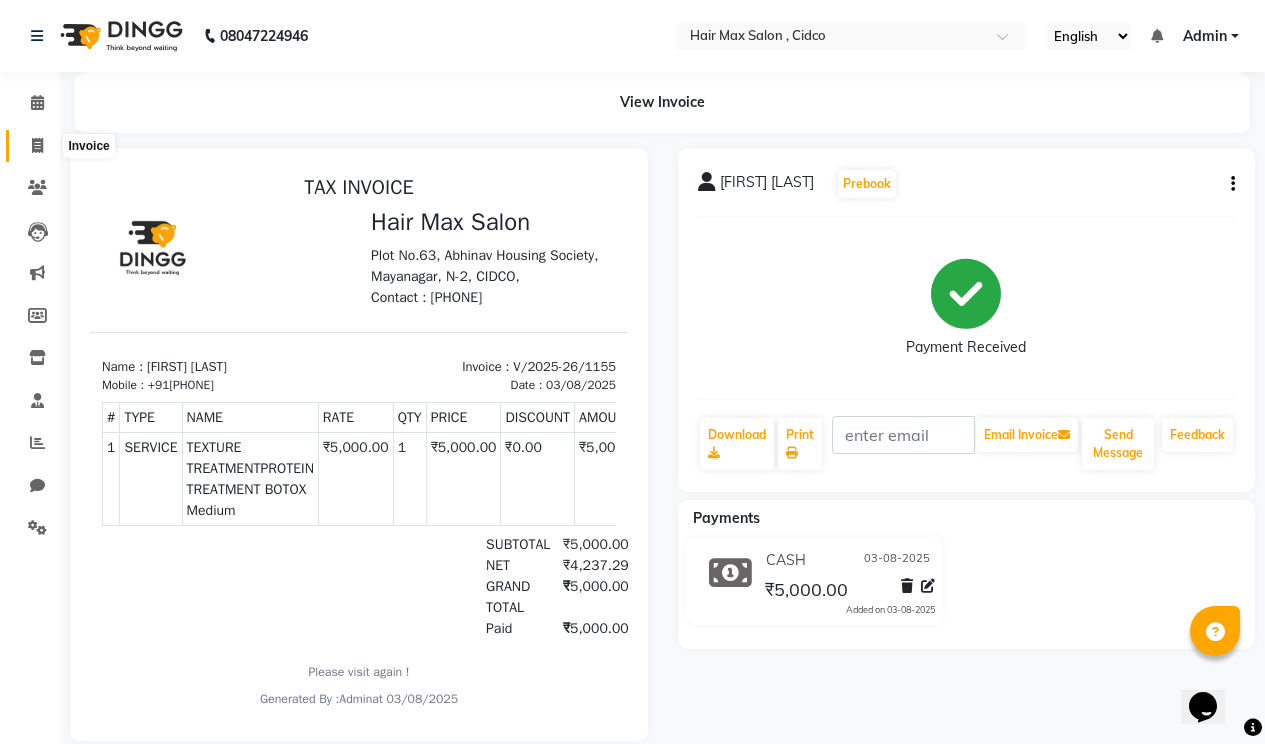 click 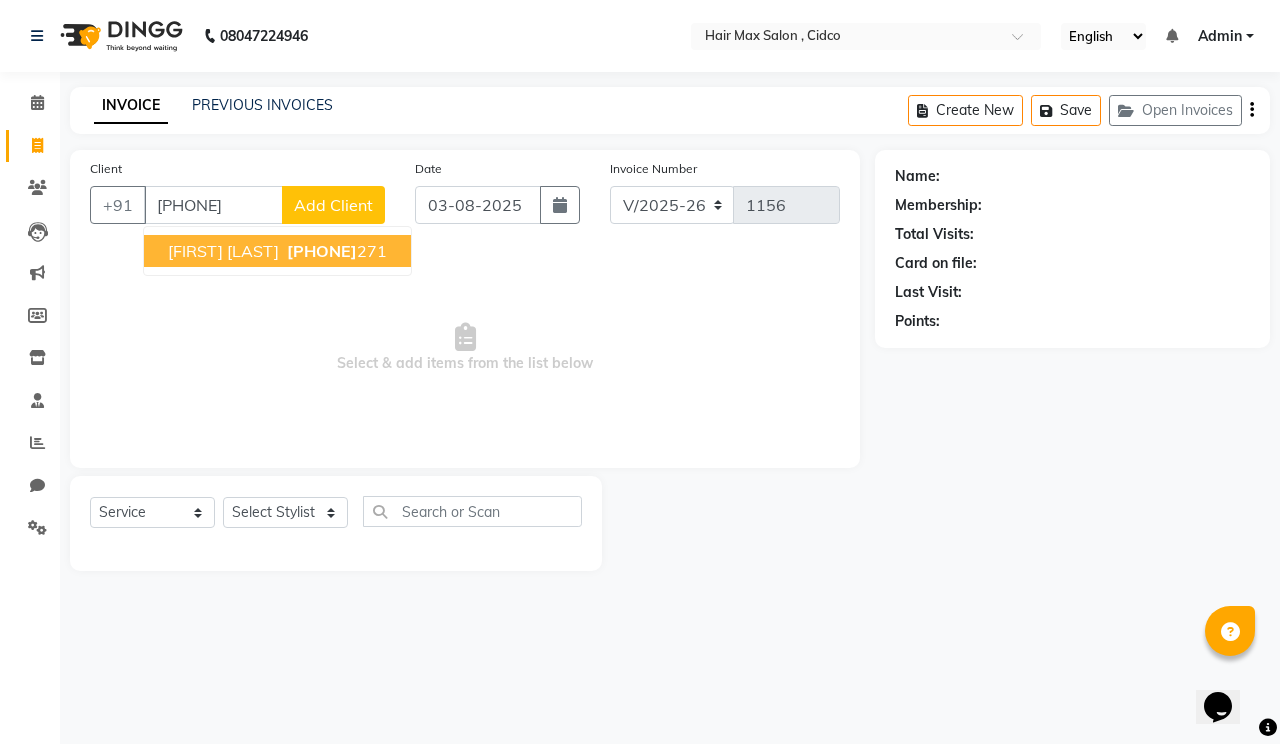 click on "[PHONE]" at bounding box center [322, 251] 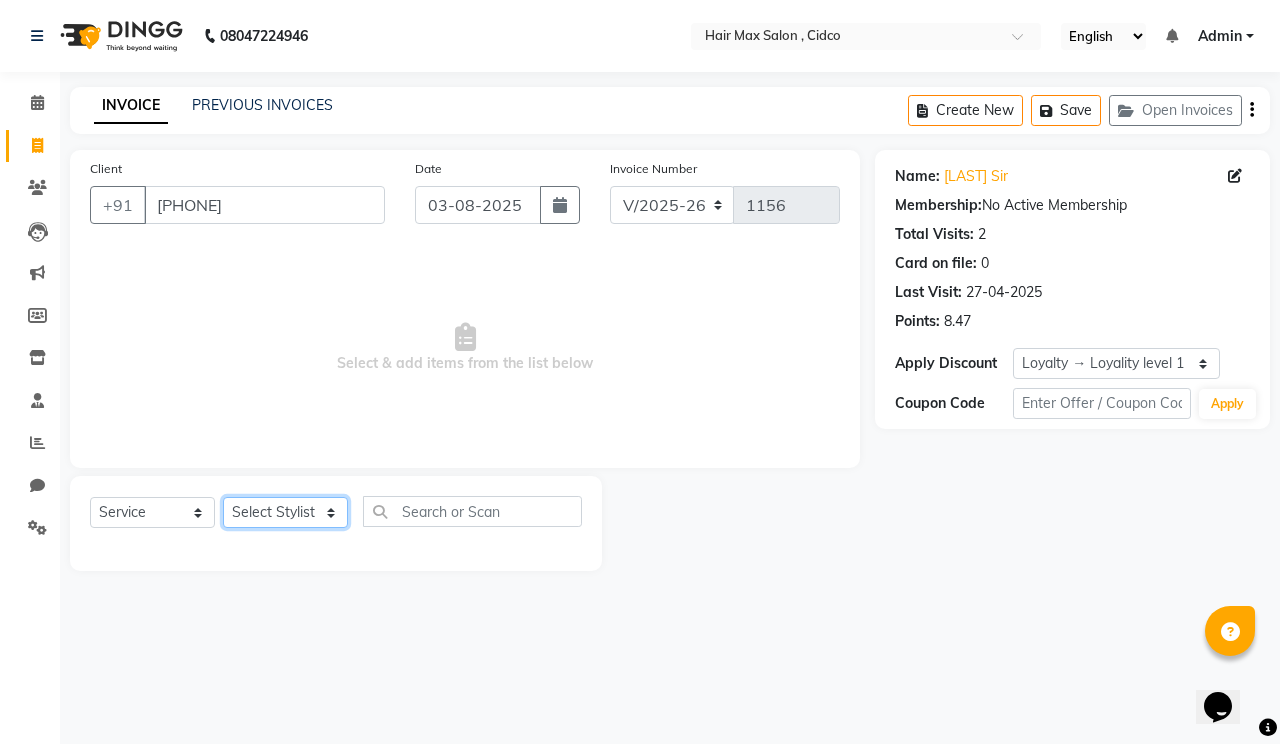 click on "Select Stylist [FIRST] [LAST] [FIRST] [LAST] [FIRST] [LAST] [FIRST] [LAST] [FIRST] [LAST] [FIRST] [LAST] FACIALSPURIFYING D Tan Clean-up x Haircut & Styling MensClassic Cut Haircut & Styling MensTattoo Cut Feded Haircut & Styling MensD Tox Hair Cut Haircut & Styling MensKids Cut (Below 10 years) Haircut & Styling MensWash And Styling Haircut & Styling MensBeard Shape Haircut & Styling MensShave Haircut & Styling MensTrimming Haircut & Styling WomenAdvance Haircut With Wash Haircut & Styling WomenAdvance Haircut Without Wash Haircut & Styling WomenKids Girl Hair Cut (Below 10 years) Haircut & Styling WomenHaircut Basic Haircut & Styling WomenCreative Cut by Senior Stylist Haircut & Styling WomenPixy Bob or blunt cut BLOW DRYBob BLOW DRYShort BLOW DRYMedium BLOW DRYLong IRONBob IRONShort IRONMedium IRONLong TEMPORARY CURLSMedium Hair Tongs/ Iron Tongs TEMPORARY CURLSLong Hair Tongs/ Iron Tongs HAIR WASH WITH CONDITIONER L'OREALMens HAIR WASH WITH CONDITIONER L'OREALBob HAIR WASH WITH CONDITIONER L'OREALShort HAIR WASH WITH CONDITIONER L'OREALLong" 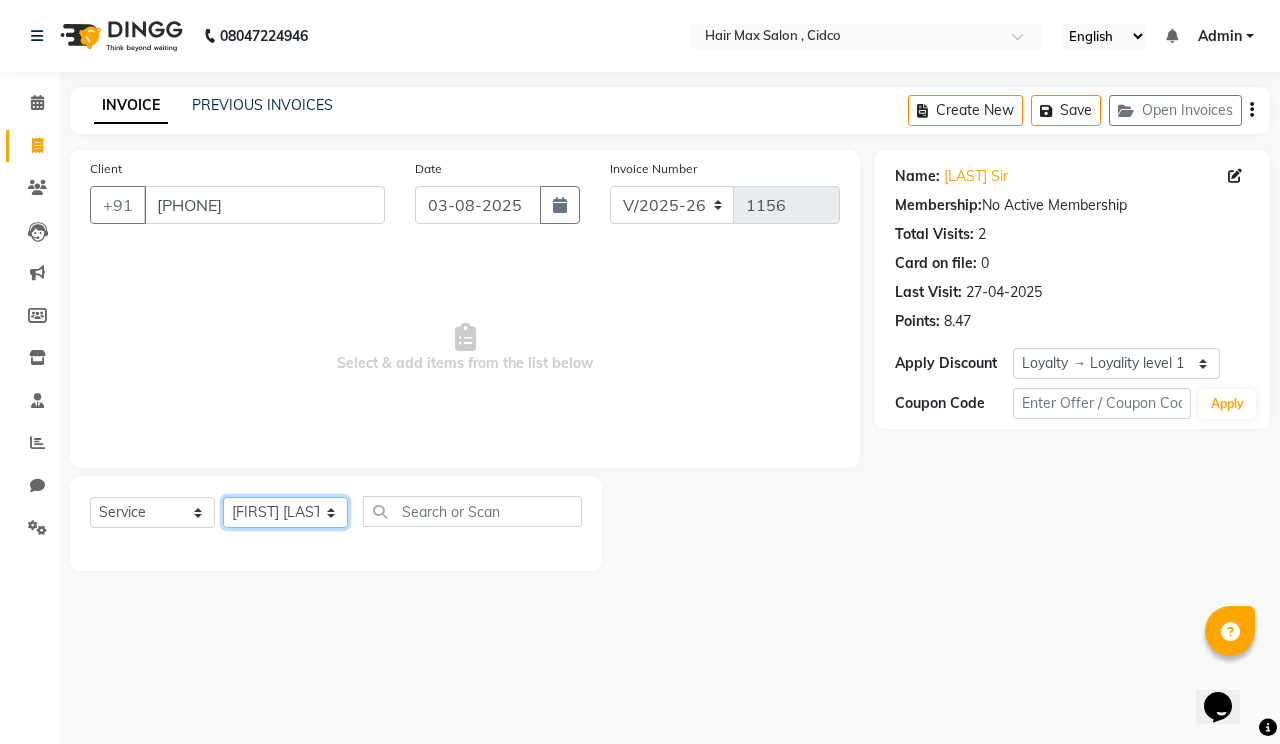 click on "Select Stylist [FIRST] [LAST] [FIRST] [LAST] [FIRST] [LAST] [FIRST] [LAST] [FIRST] [LAST] [FIRST] [LAST] FACIALSPURIFYING D Tan Clean-up x Haircut & Styling MensClassic Cut Haircut & Styling MensTattoo Cut Feded Haircut & Styling MensD Tox Hair Cut Haircut & Styling MensKids Cut (Below 10 years) Haircut & Styling MensWash And Styling Haircut & Styling MensBeard Shape Haircut & Styling MensShave Haircut & Styling MensTrimming Haircut & Styling WomenAdvance Haircut With Wash Haircut & Styling WomenAdvance Haircut Without Wash Haircut & Styling WomenKids Girl Hair Cut (Below 10 years) Haircut & Styling WomenHaircut Basic Haircut & Styling WomenCreative Cut by Senior Stylist Haircut & Styling WomenPixy Bob or blunt cut BLOW DRYBob BLOW DRYShort BLOW DRYMedium BLOW DRYLong IRONBob IRONShort IRONMedium IRONLong TEMPORARY CURLSMedium Hair Tongs/ Iron Tongs TEMPORARY CURLSLong Hair Tongs/ Iron Tongs HAIR WASH WITH CONDITIONER L'OREALMens HAIR WASH WITH CONDITIONER L'OREALBob HAIR WASH WITH CONDITIONER L'OREALShort HAIR WASH WITH CONDITIONER L'OREALLong" 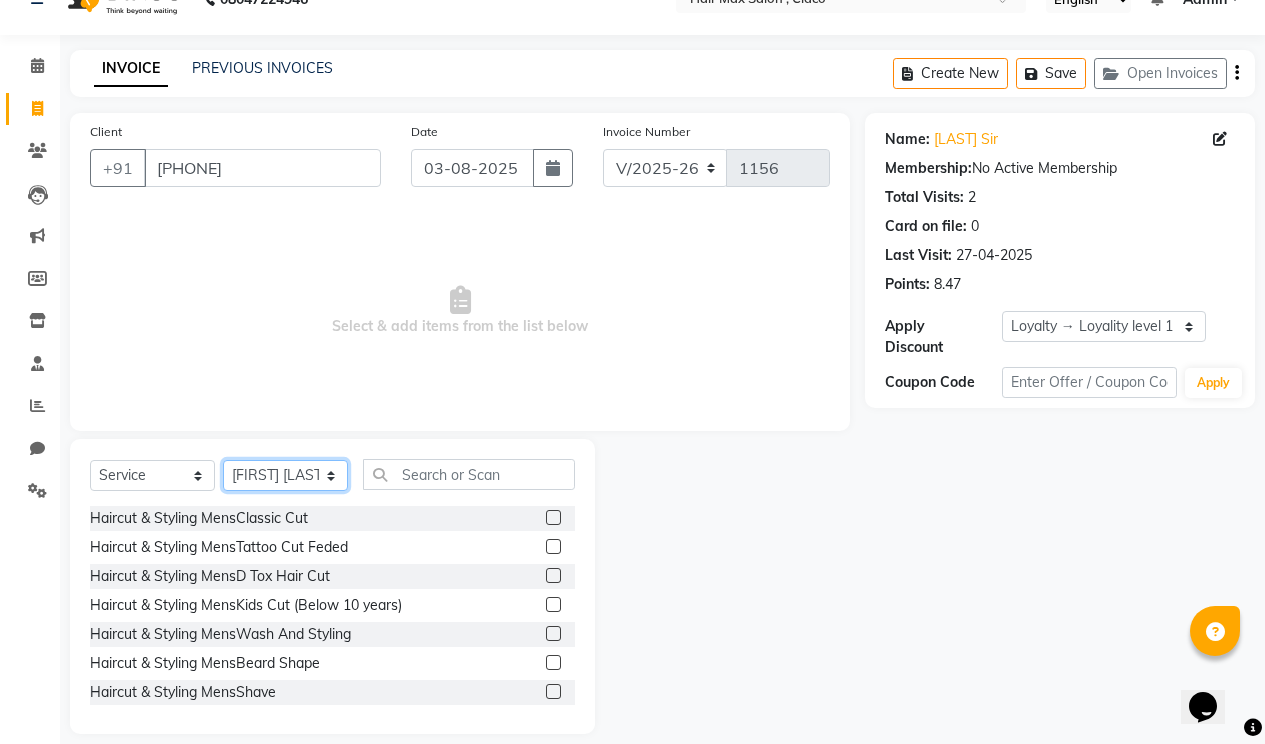 scroll, scrollTop: 57, scrollLeft: 0, axis: vertical 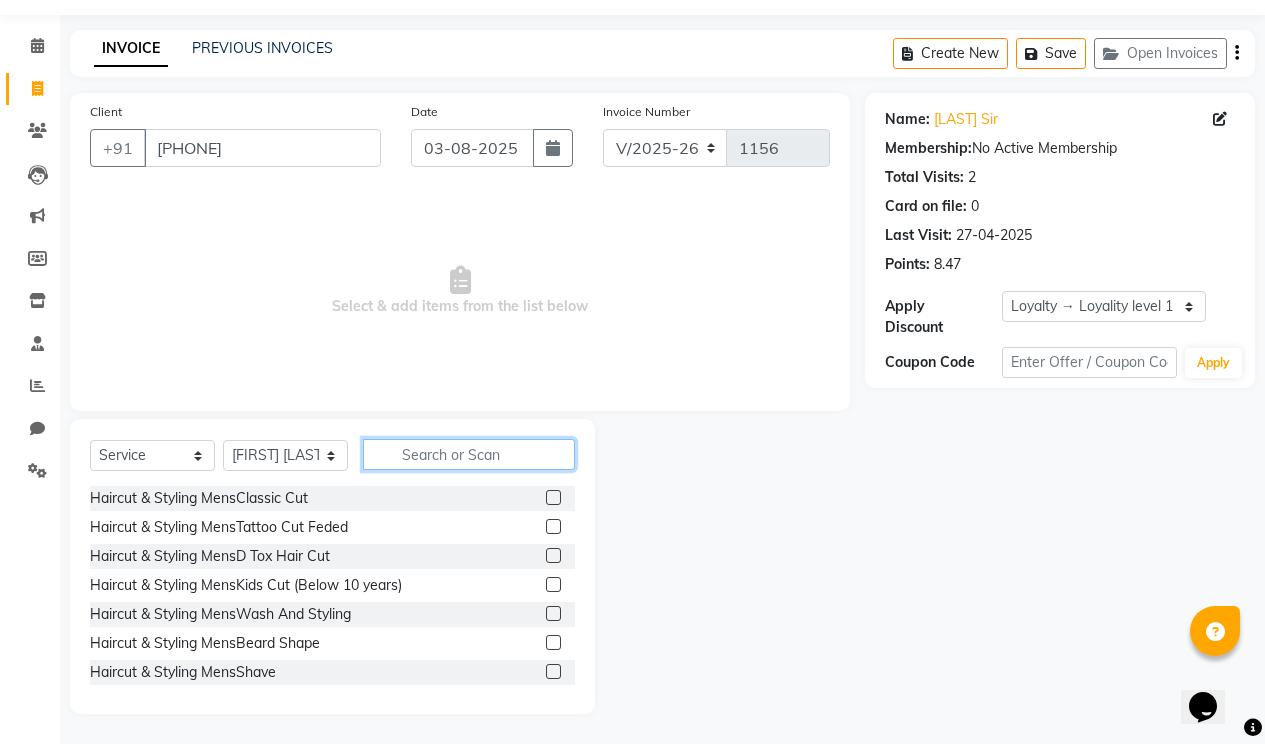 click 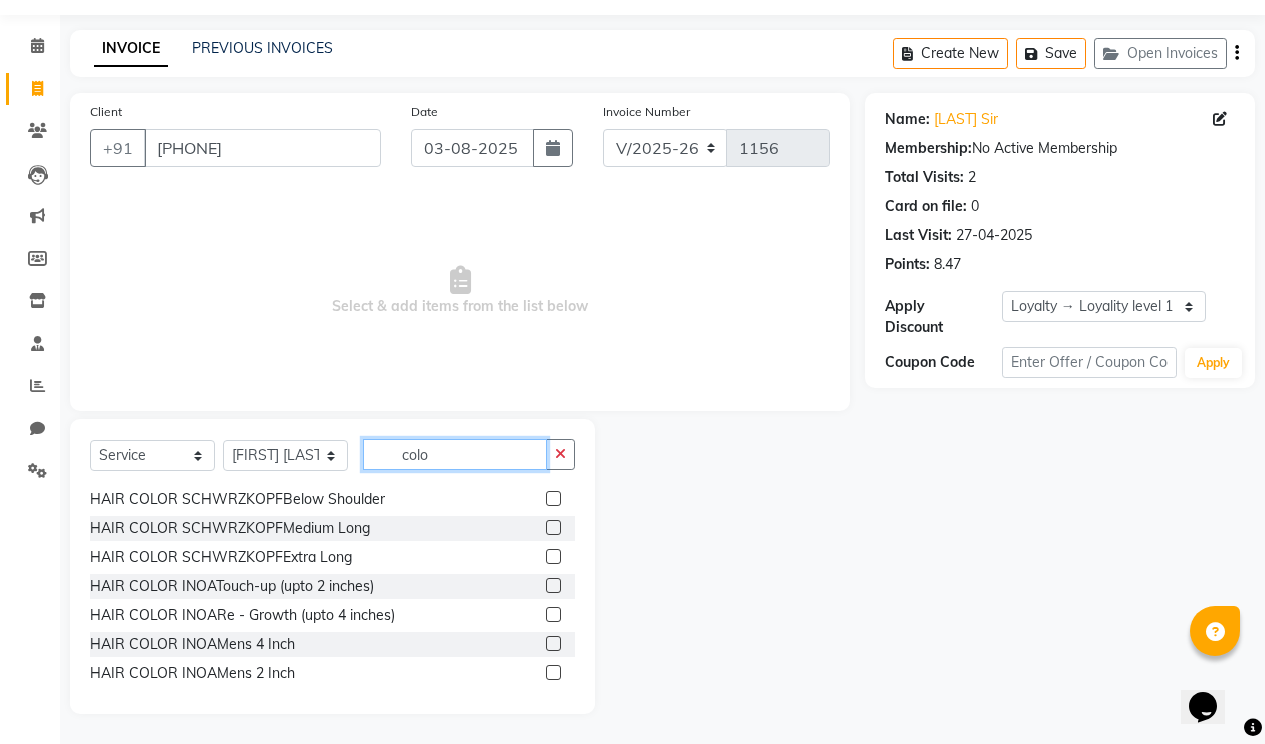 scroll, scrollTop: 200, scrollLeft: 0, axis: vertical 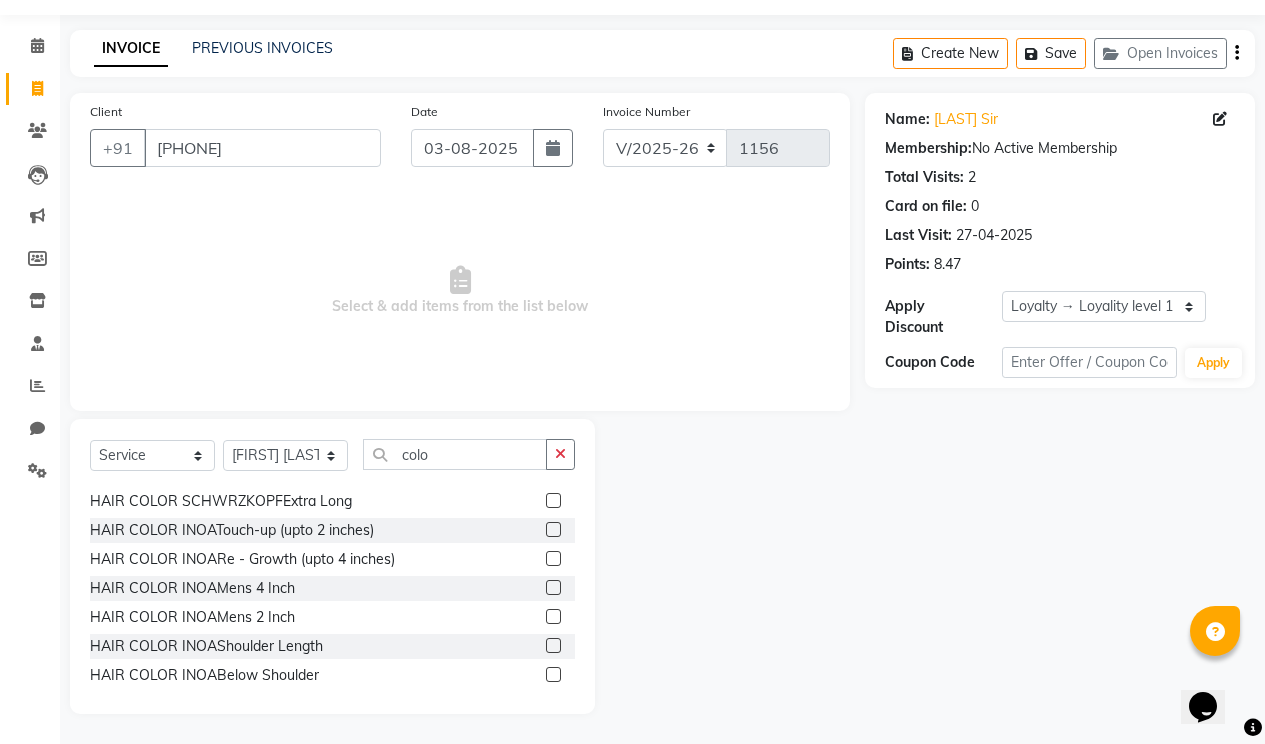 click 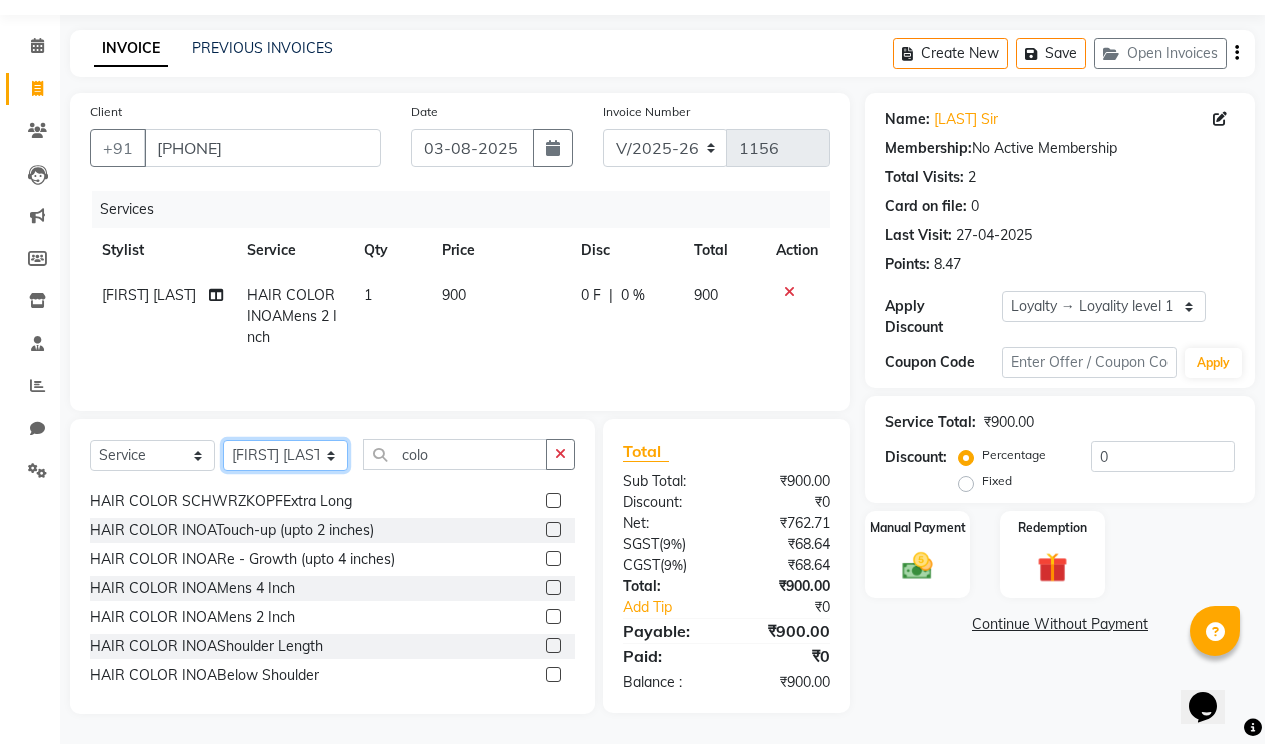 click on "Select Stylist [FIRST] [LAST] [FIRST] [LAST] [FIRST] [LAST] [FIRST] [LAST] [FIRST] [LAST] [FIRST] [LAST] FACIALSPURIFYING D Tan Clean-up x Haircut & Styling MensClassic Cut Haircut & Styling MensTattoo Cut Feded Haircut & Styling MensD Tox Hair Cut Haircut & Styling MensKids Cut (Below 10 years) Haircut & Styling MensWash And Styling Haircut & Styling MensBeard Shape Haircut & Styling MensShave Haircut & Styling MensTrimming Haircut & Styling WomenAdvance Haircut With Wash Haircut & Styling WomenAdvance Haircut Without Wash Haircut & Styling WomenKids Girl Hair Cut (Below 10 years) Haircut & Styling WomenHaircut Basic Haircut & Styling WomenCreative Cut by Senior Stylist Haircut & Styling WomenPixy Bob or blunt cut BLOW DRYBob BLOW DRYShort BLOW DRYMedium BLOW DRYLong IRONBob IRONShort IRONMedium IRONLong TEMPORARY CURLSMedium Hair Tongs/ Iron Tongs TEMPORARY CURLSLong Hair Tongs/ Iron Tongs HAIR WASH WITH CONDITIONER L'OREALMens HAIR WASH WITH CONDITIONER L'OREALBob HAIR WASH WITH CONDITIONER L'OREALShort HAIR WASH WITH CONDITIONER L'OREALLong" 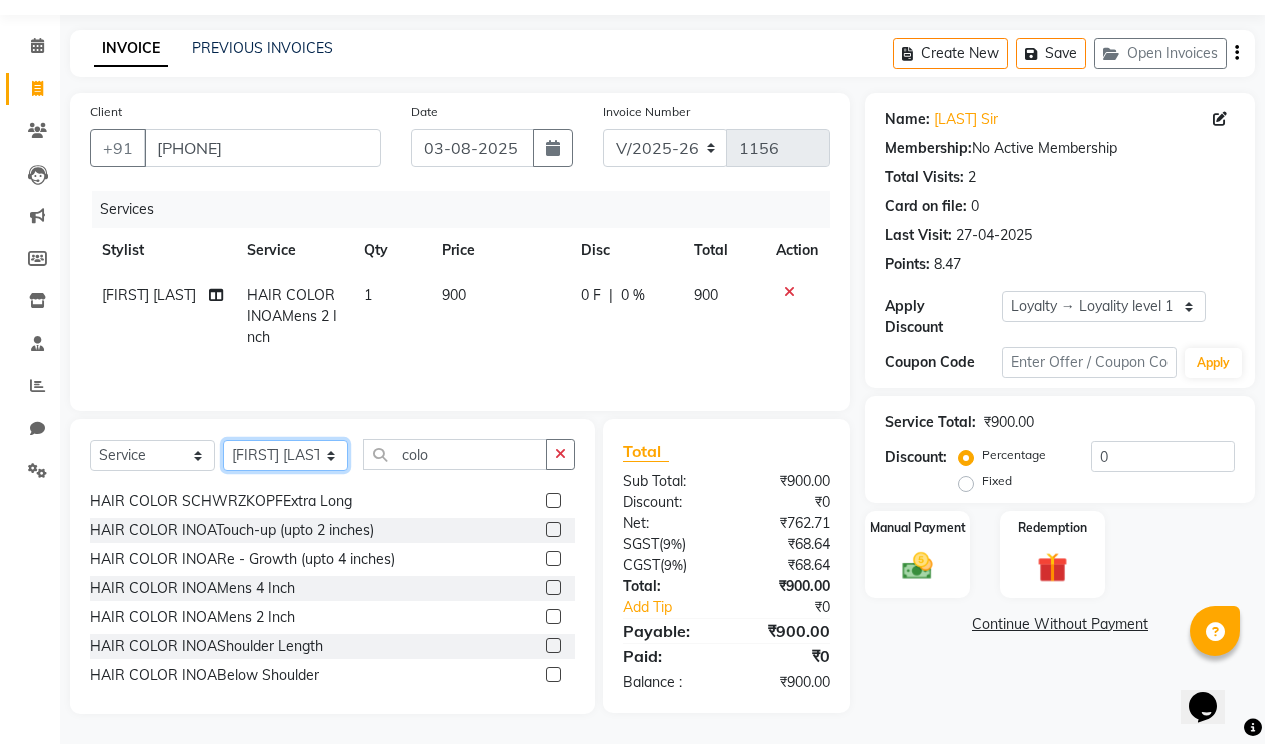 click on "Select Stylist [FIRST] [LAST] [FIRST] [LAST] [FIRST] [LAST] [FIRST] [LAST] [FIRST] [LAST] [FIRST] [LAST] FACIALSPURIFYING D Tan Clean-up x Haircut & Styling MensClassic Cut Haircut & Styling MensTattoo Cut Feded Haircut & Styling MensD Tox Hair Cut Haircut & Styling MensKids Cut (Below 10 years) Haircut & Styling MensWash And Styling Haircut & Styling MensBeard Shape Haircut & Styling MensShave Haircut & Styling MensTrimming Haircut & Styling WomenAdvance Haircut With Wash Haircut & Styling WomenAdvance Haircut Without Wash Haircut & Styling WomenKids Girl Hair Cut (Below 10 years) Haircut & Styling WomenHaircut Basic Haircut & Styling WomenCreative Cut by Senior Stylist Haircut & Styling WomenPixy Bob or blunt cut BLOW DRYBob BLOW DRYShort BLOW DRYMedium BLOW DRYLong IRONBob IRONShort IRONMedium IRONLong TEMPORARY CURLSMedium Hair Tongs/ Iron Tongs TEMPORARY CURLSLong Hair Tongs/ Iron Tongs HAIR WASH WITH CONDITIONER L'OREALMens HAIR WASH WITH CONDITIONER L'OREALBob HAIR WASH WITH CONDITIONER L'OREALShort HAIR WASH WITH CONDITIONER L'OREALLong" 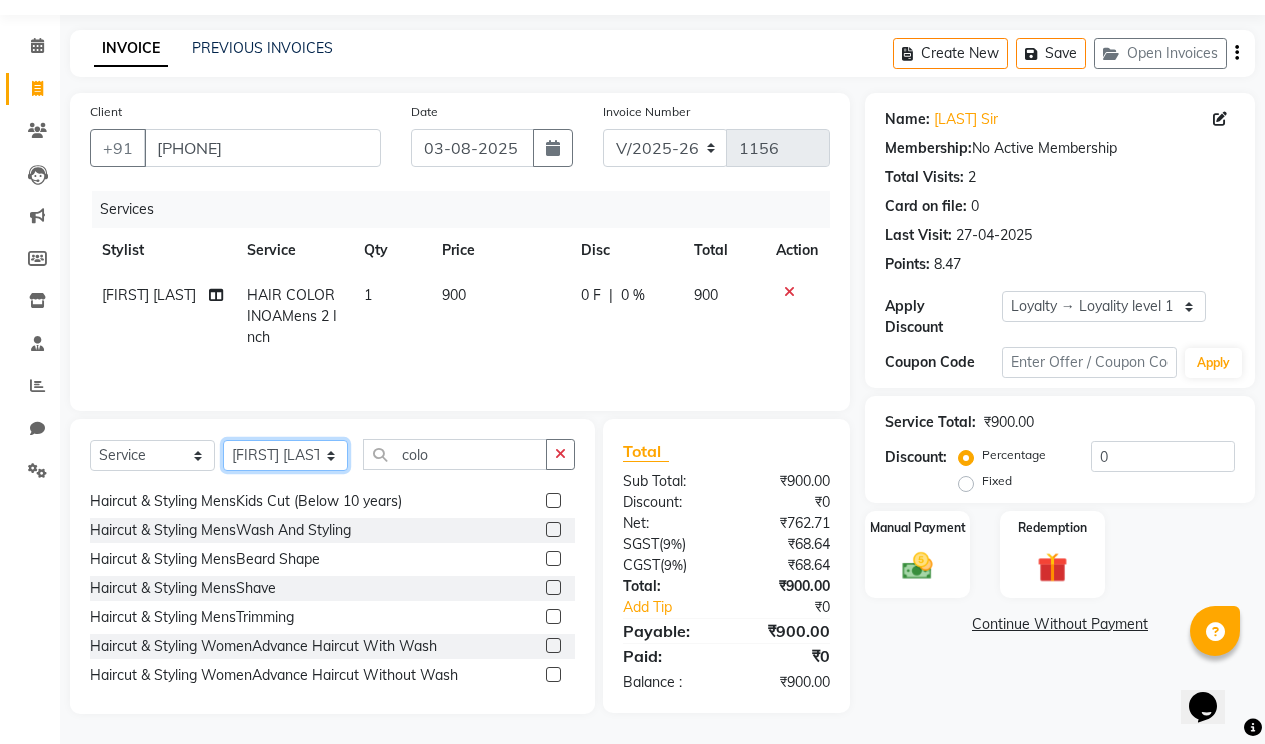 scroll, scrollTop: 0, scrollLeft: 0, axis: both 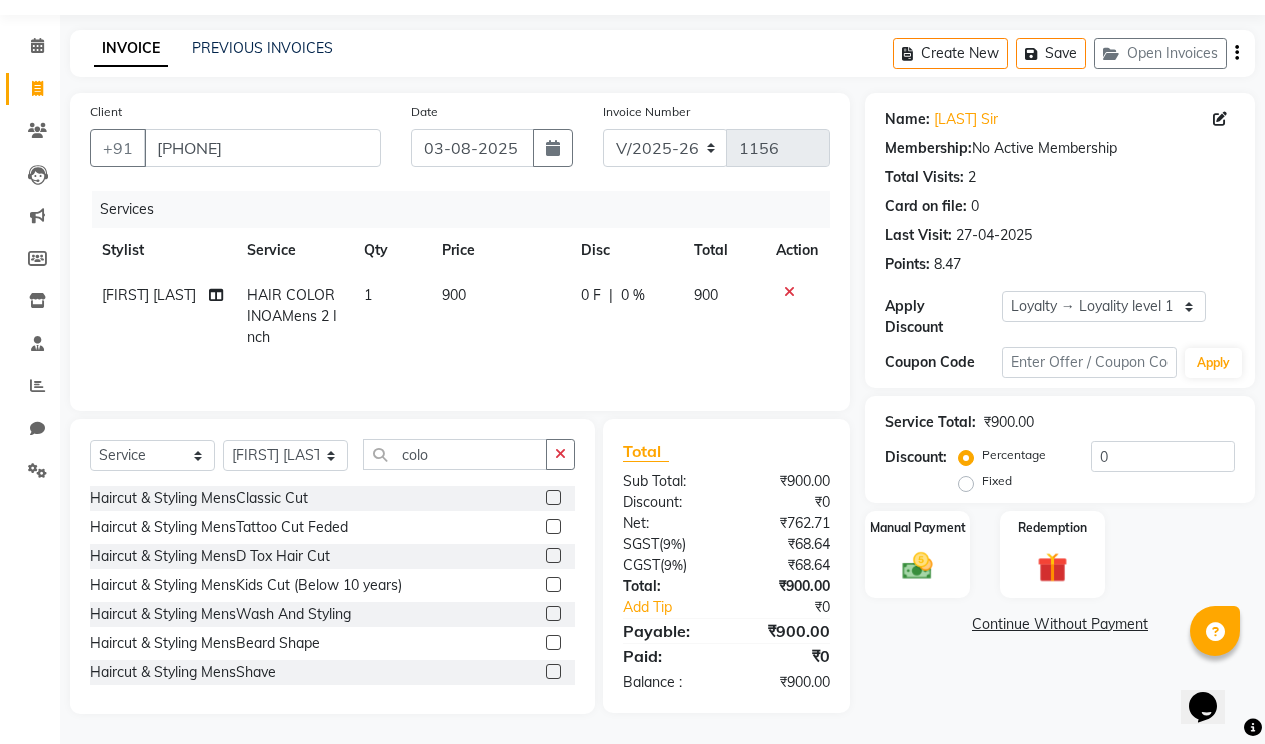 click 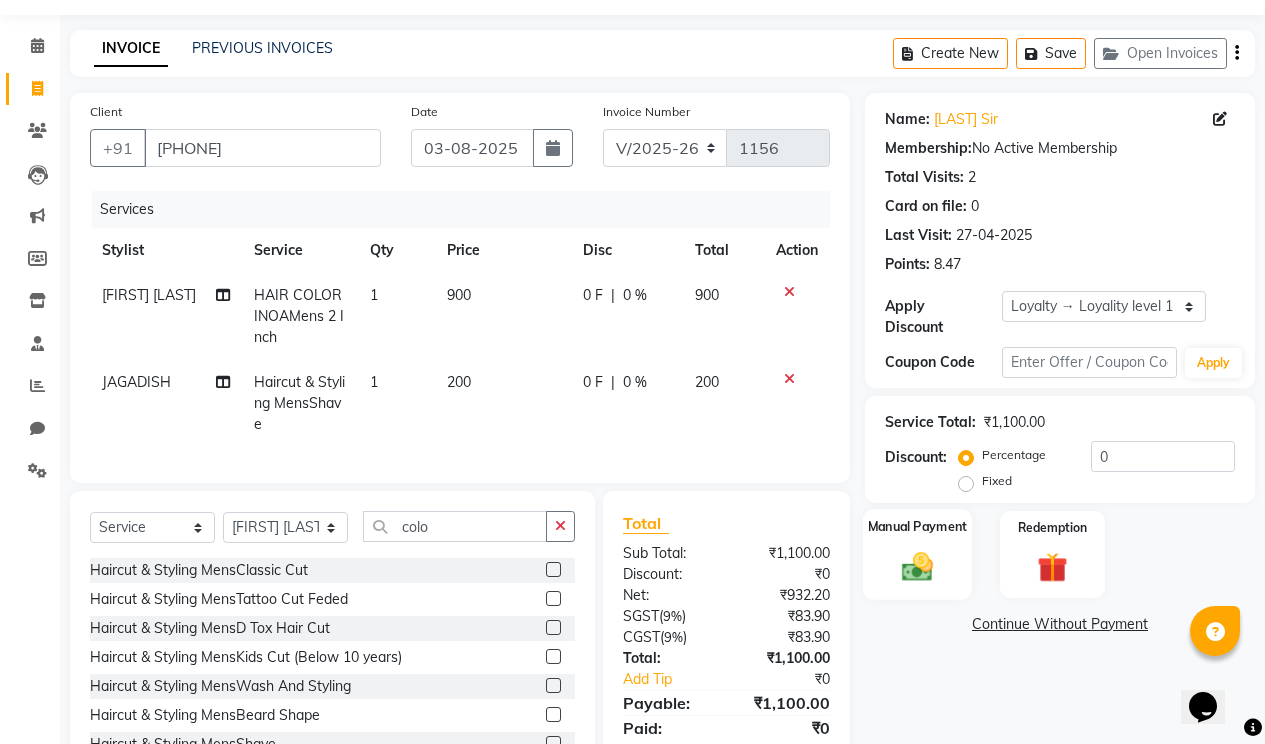 click 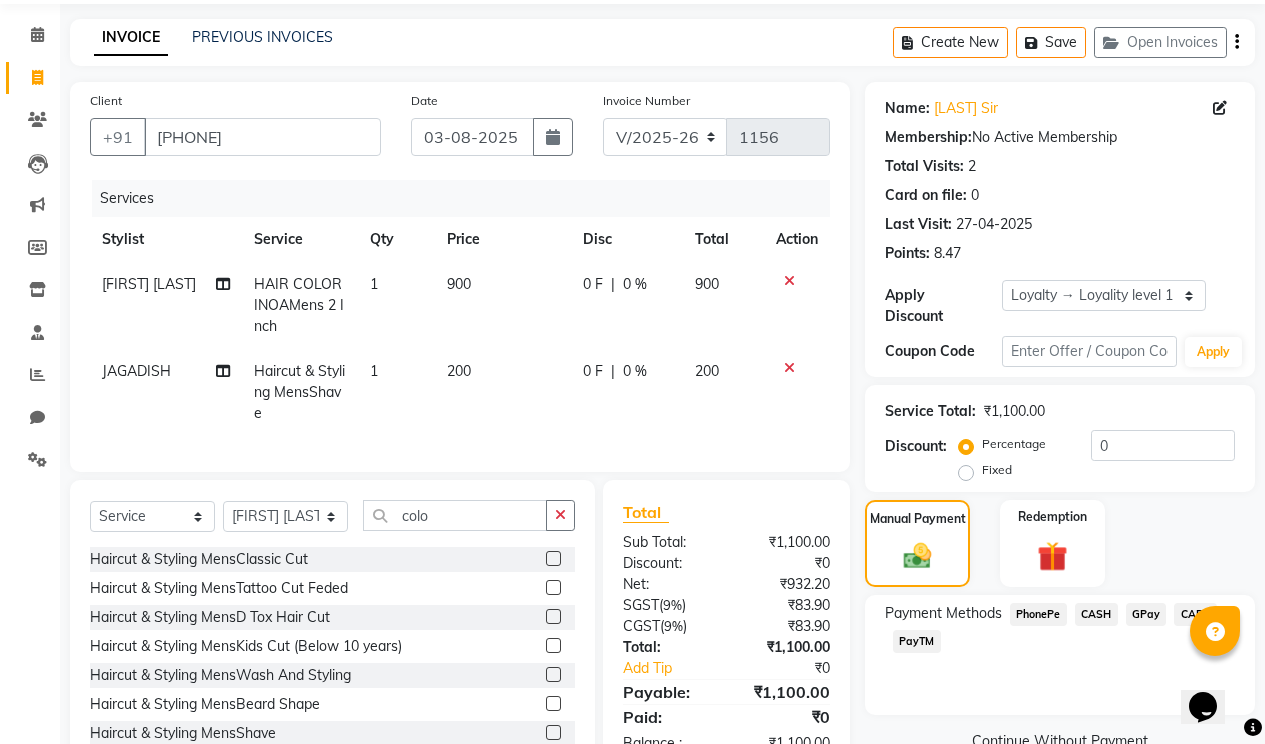 scroll, scrollTop: 144, scrollLeft: 0, axis: vertical 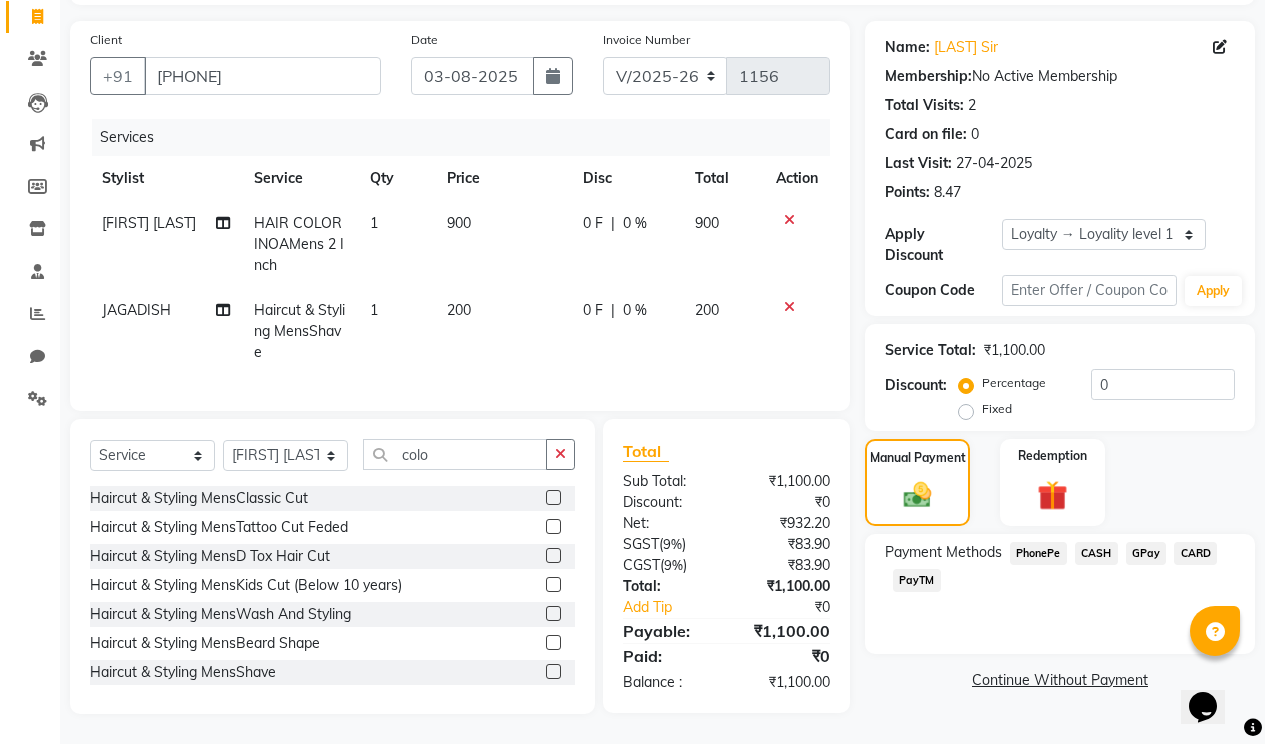 click on "PhonePe" 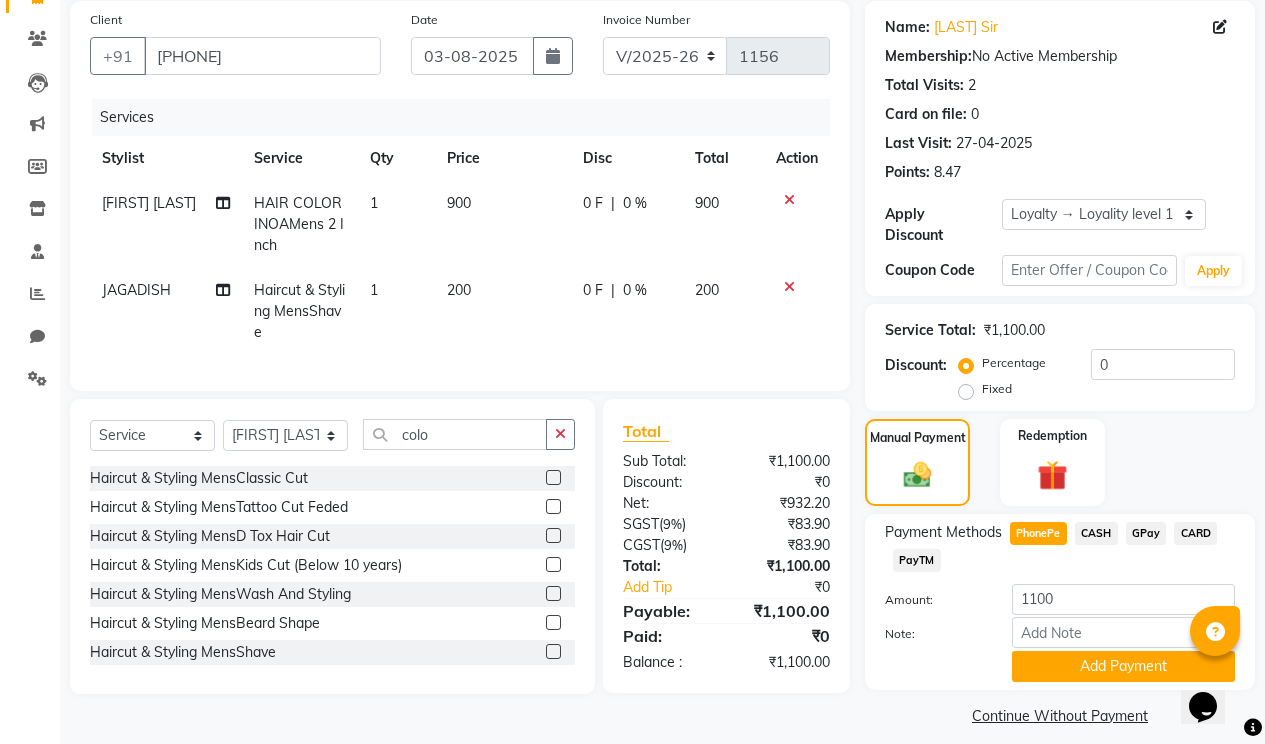scroll, scrollTop: 150, scrollLeft: 0, axis: vertical 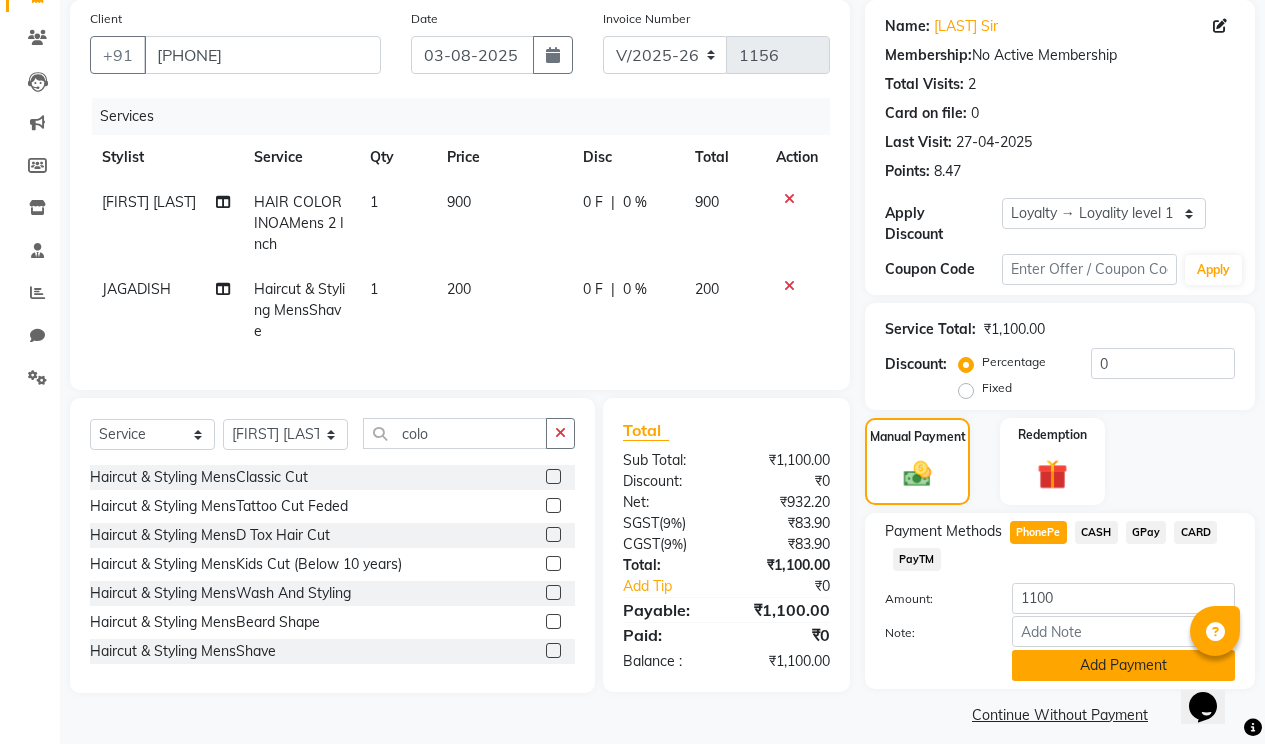 click on "Add Payment" 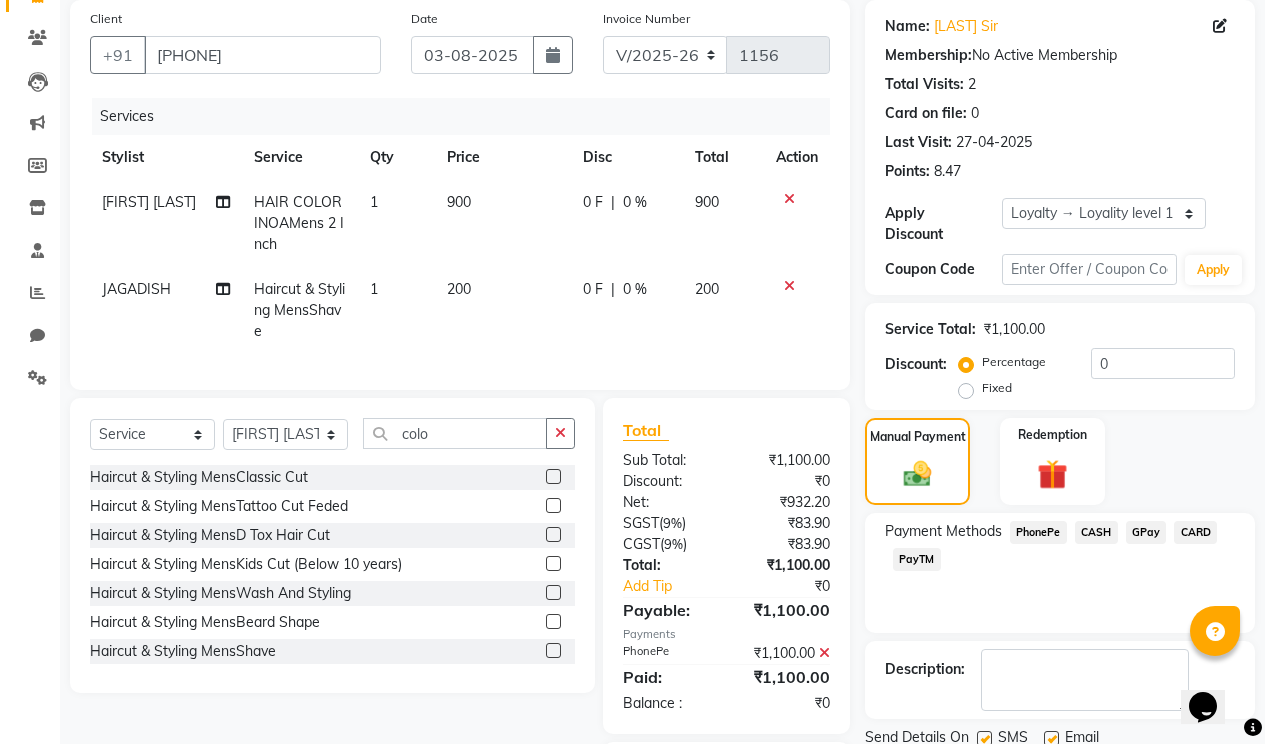 scroll, scrollTop: 325, scrollLeft: 0, axis: vertical 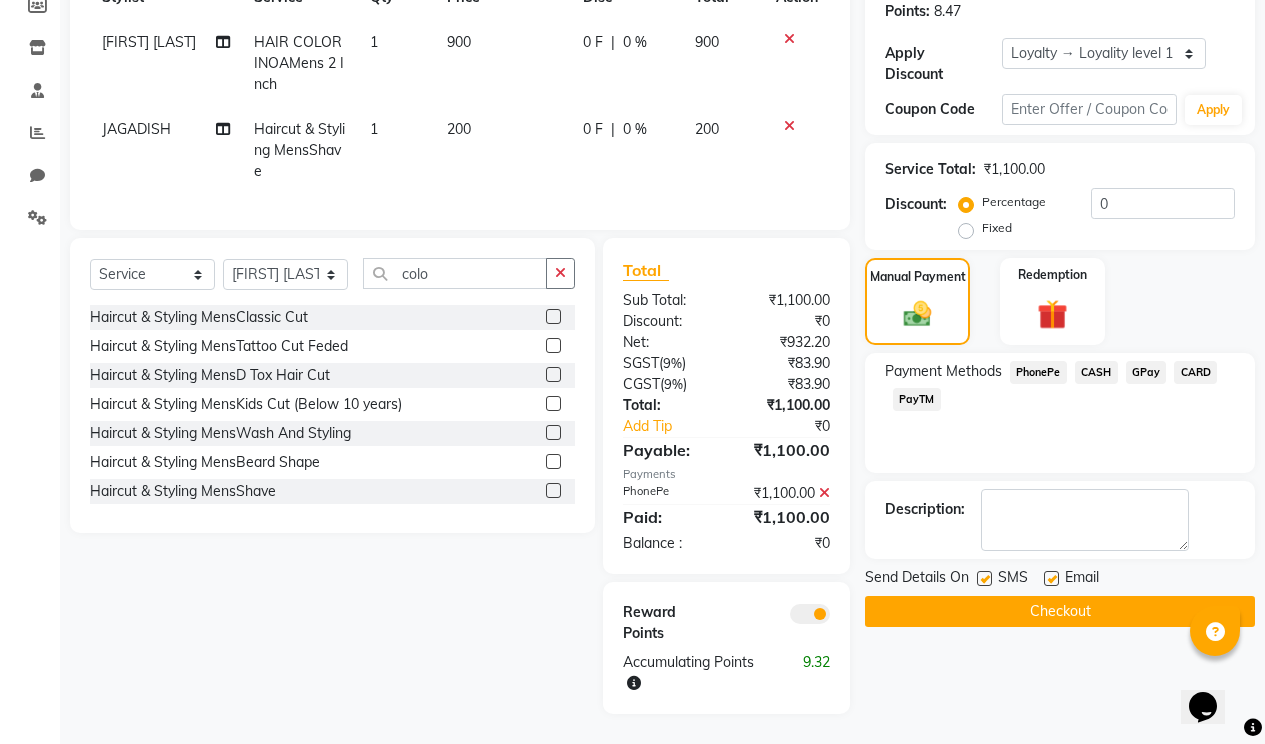 drag, startPoint x: 1048, startPoint y: 548, endPoint x: 1032, endPoint y: 556, distance: 17.888544 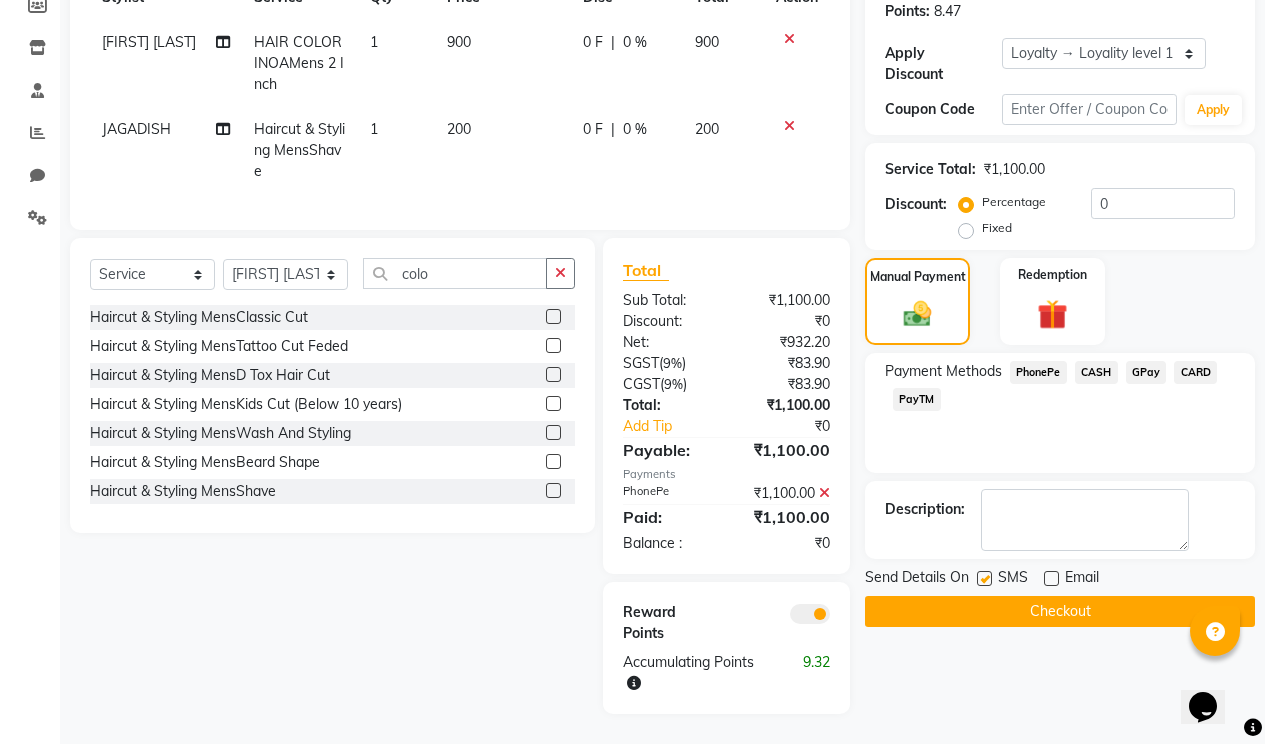 click 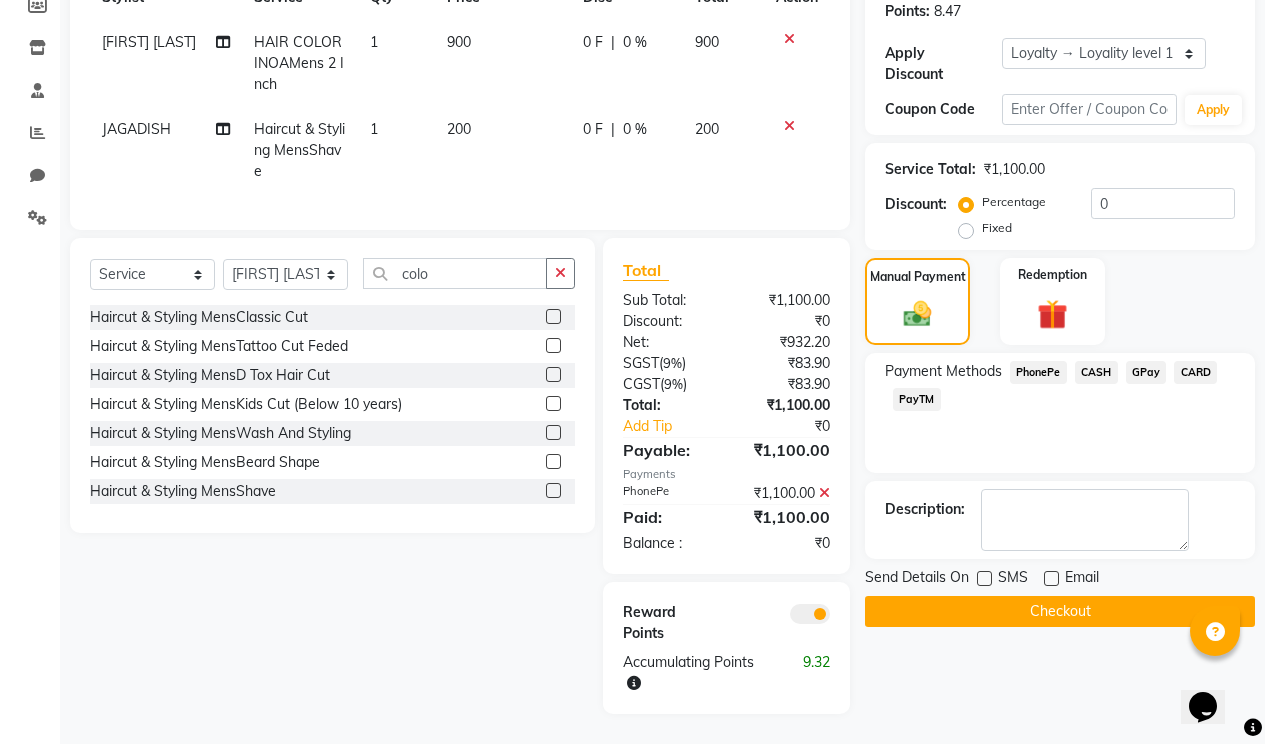 click on "Checkout" 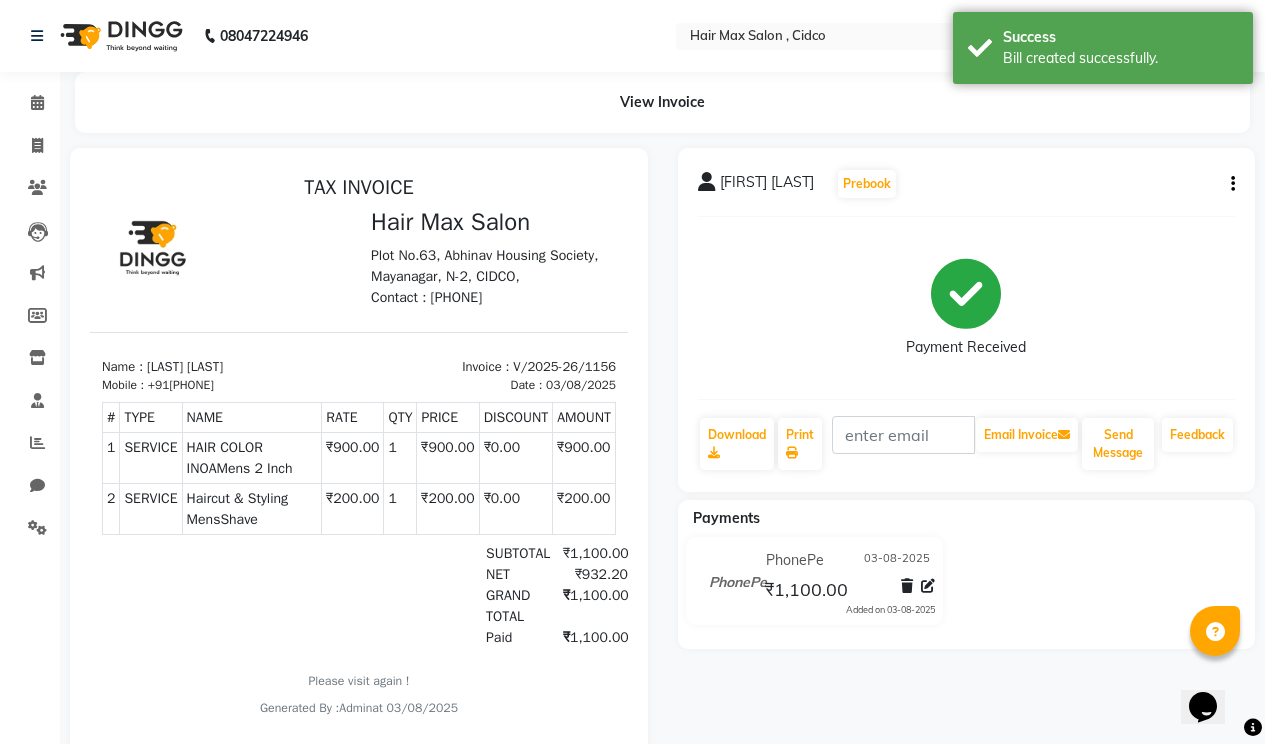 scroll, scrollTop: 0, scrollLeft: 0, axis: both 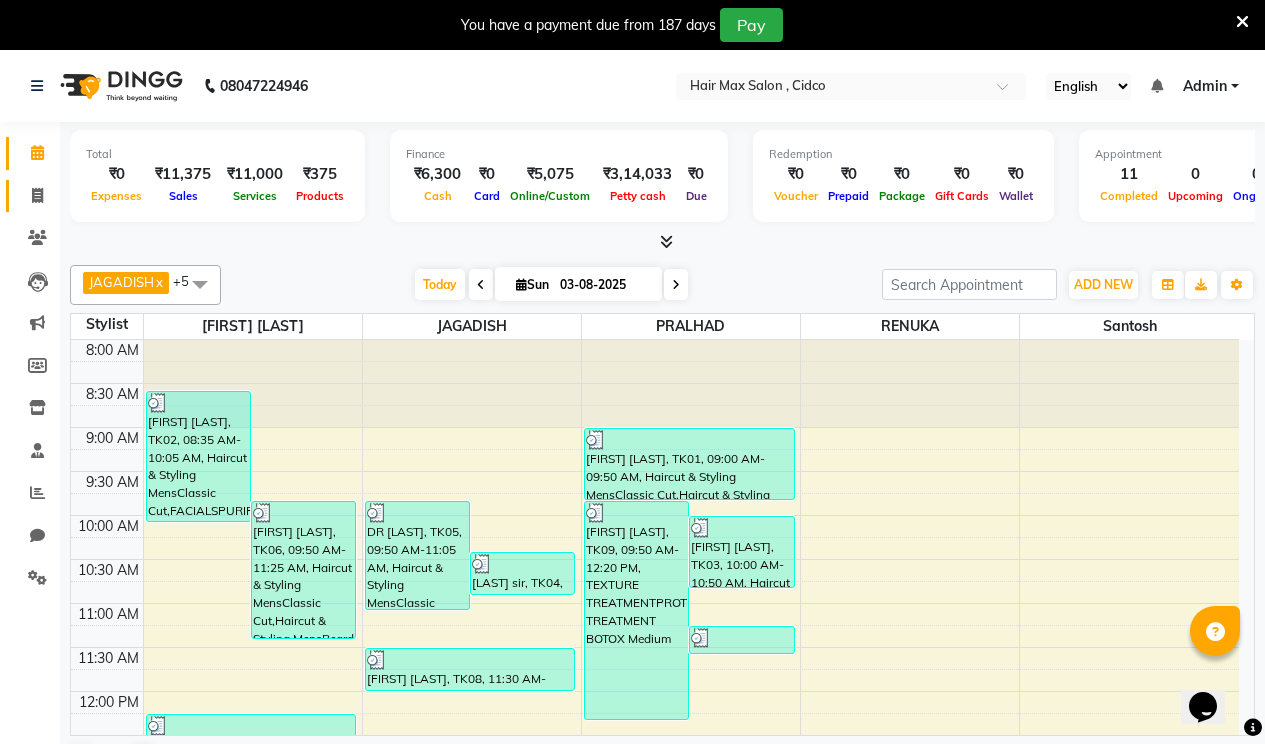click on "Invoice" 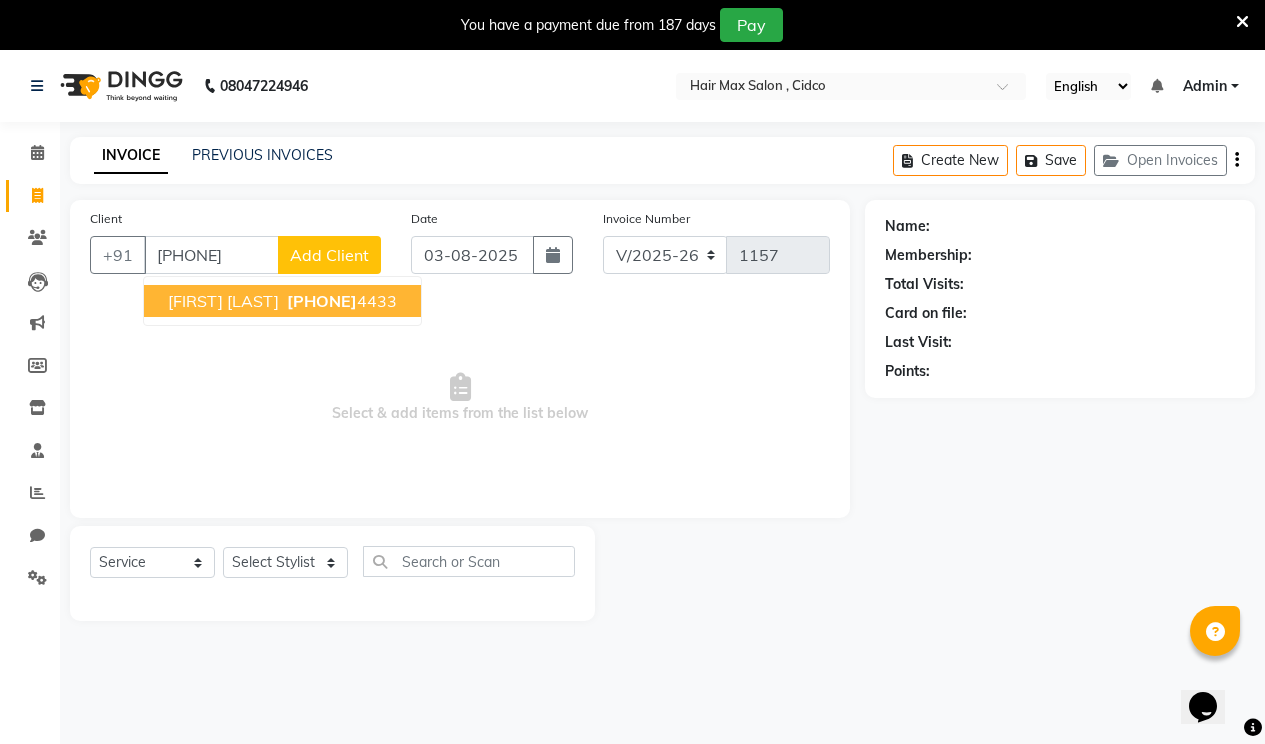 click on "[PHONE]" at bounding box center (322, 301) 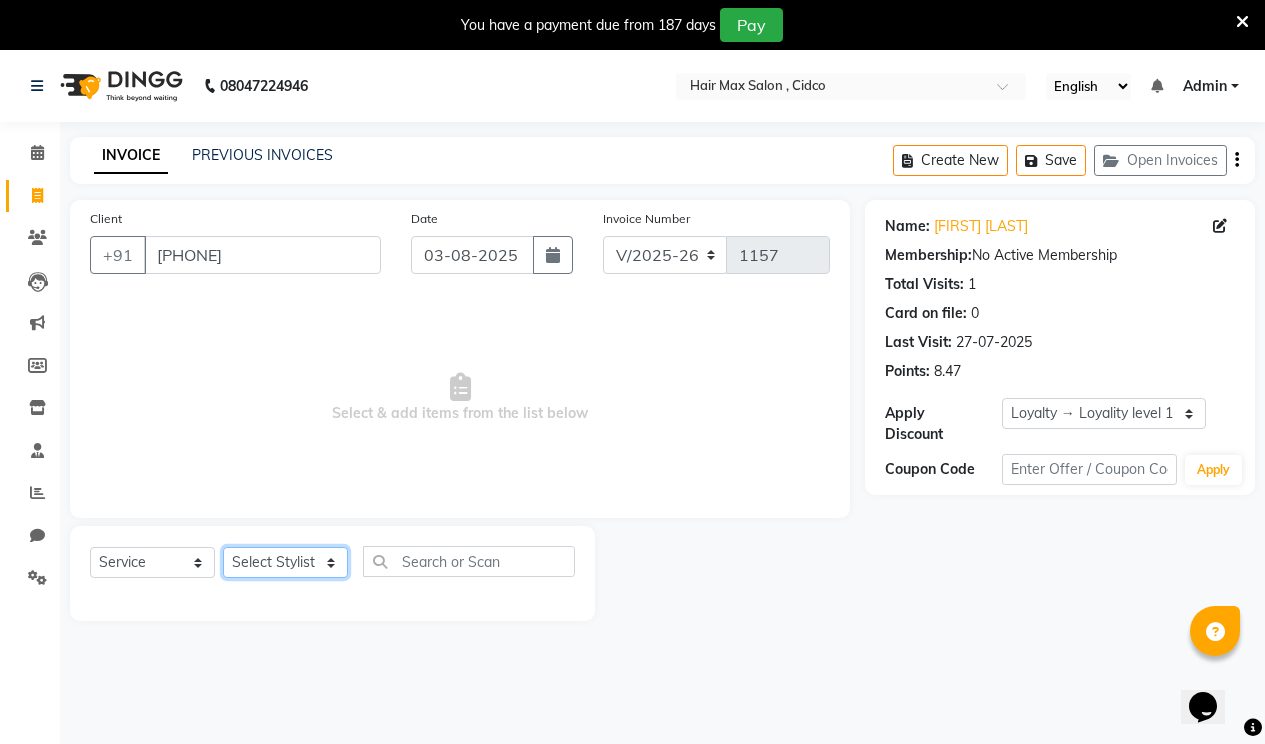 click on "Select Stylist [FIRST] [LAST] [FIRST] [LAST] [FIRST] [LAST] [FIRST] [LAST] [FIRST] [LAST] [FIRST] [LAST] FACIALSPURIFYING D Tan Clean-up x Haircut & Styling MensClassic Cut Haircut & Styling MensTattoo Cut Feded Haircut & Styling MensD Tox Hair Cut Haircut & Styling MensKids Cut (Below 10 years) Haircut & Styling MensWash And Styling Haircut & Styling MensBeard Shape Haircut & Styling MensShave Haircut & Styling MensTrimming Haircut & Styling WomenAdvance Haircut With Wash Haircut & Styling WomenAdvance Haircut Without Wash Haircut & Styling WomenKids Girl Hair Cut (Below 10 years) Haircut & Styling WomenHaircut Basic Haircut & Styling WomenCreative Cut by Senior Stylist Haircut & Styling WomenPixy Bob or blunt cut BLOW DRYBob BLOW DRYShort BLOW DRYMedium BLOW DRYLong IRONBob IRONShort IRONMedium IRONLong TEMPORARY CURLSMedium Hair Tongs/ Iron Tongs TEMPORARY CURLSLong Hair Tongs/ Iron Tongs HAIR WASH WITH CONDITIONER L'OREALMens HAIR WASH WITH CONDITIONER L'OREALBob HAIR WASH WITH CONDITIONER L'OREALShort HAIR WASH WITH CONDITIONER L'OREALLong" 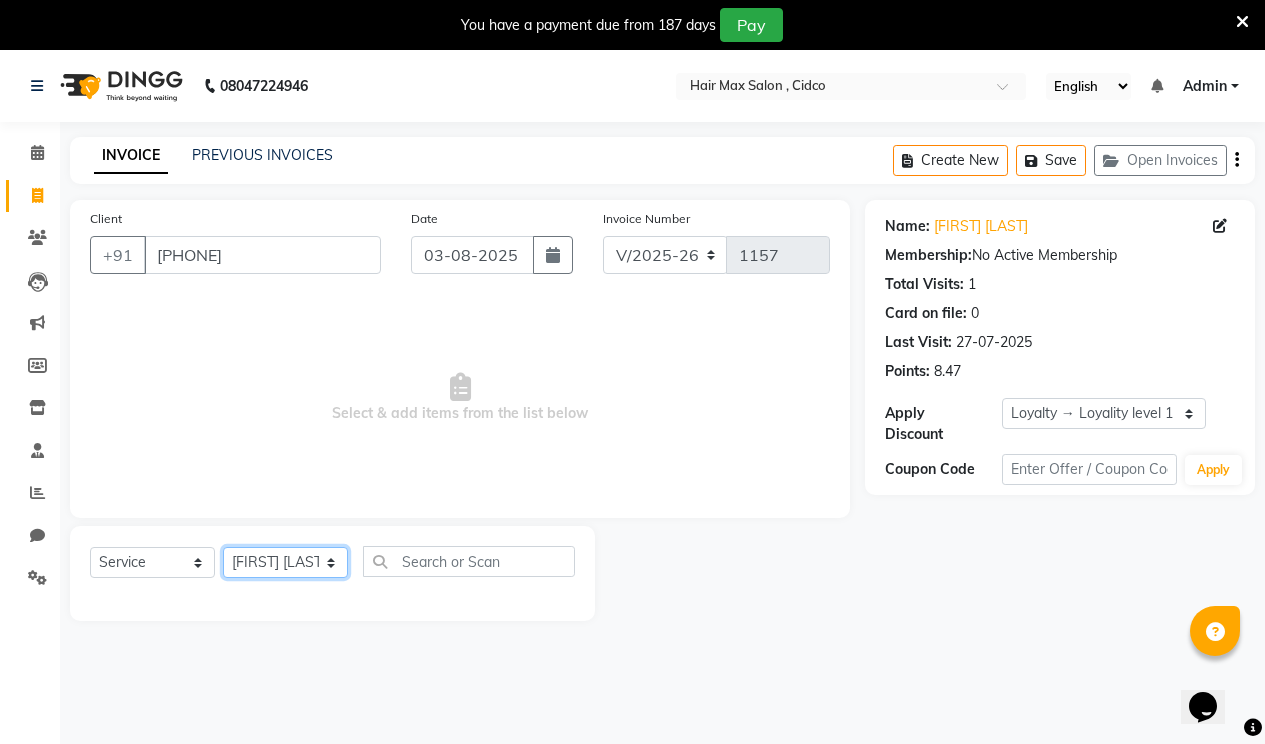 click on "Select Stylist [FIRST] [LAST] [FIRST] [LAST] [FIRST] [LAST] [FIRST] [LAST] [FIRST] [LAST] [FIRST] [LAST] FACIALSPURIFYING D Tan Clean-up x Haircut & Styling MensClassic Cut Haircut & Styling MensTattoo Cut Feded Haircut & Styling MensD Tox Hair Cut Haircut & Styling MensKids Cut (Below 10 years) Haircut & Styling MensWash And Styling Haircut & Styling MensBeard Shape Haircut & Styling MensShave Haircut & Styling MensTrimming Haircut & Styling WomenAdvance Haircut With Wash Haircut & Styling WomenAdvance Haircut Without Wash Haircut & Styling WomenKids Girl Hair Cut (Below 10 years) Haircut & Styling WomenHaircut Basic Haircut & Styling WomenCreative Cut by Senior Stylist Haircut & Styling WomenPixy Bob or blunt cut BLOW DRYBob BLOW DRYShort BLOW DRYMedium BLOW DRYLong IRONBob IRONShort IRONMedium IRONLong TEMPORARY CURLSMedium Hair Tongs/ Iron Tongs TEMPORARY CURLSLong Hair Tongs/ Iron Tongs HAIR WASH WITH CONDITIONER L'OREALMens HAIR WASH WITH CONDITIONER L'OREALBob HAIR WASH WITH CONDITIONER L'OREALShort HAIR WASH WITH CONDITIONER L'OREALLong" 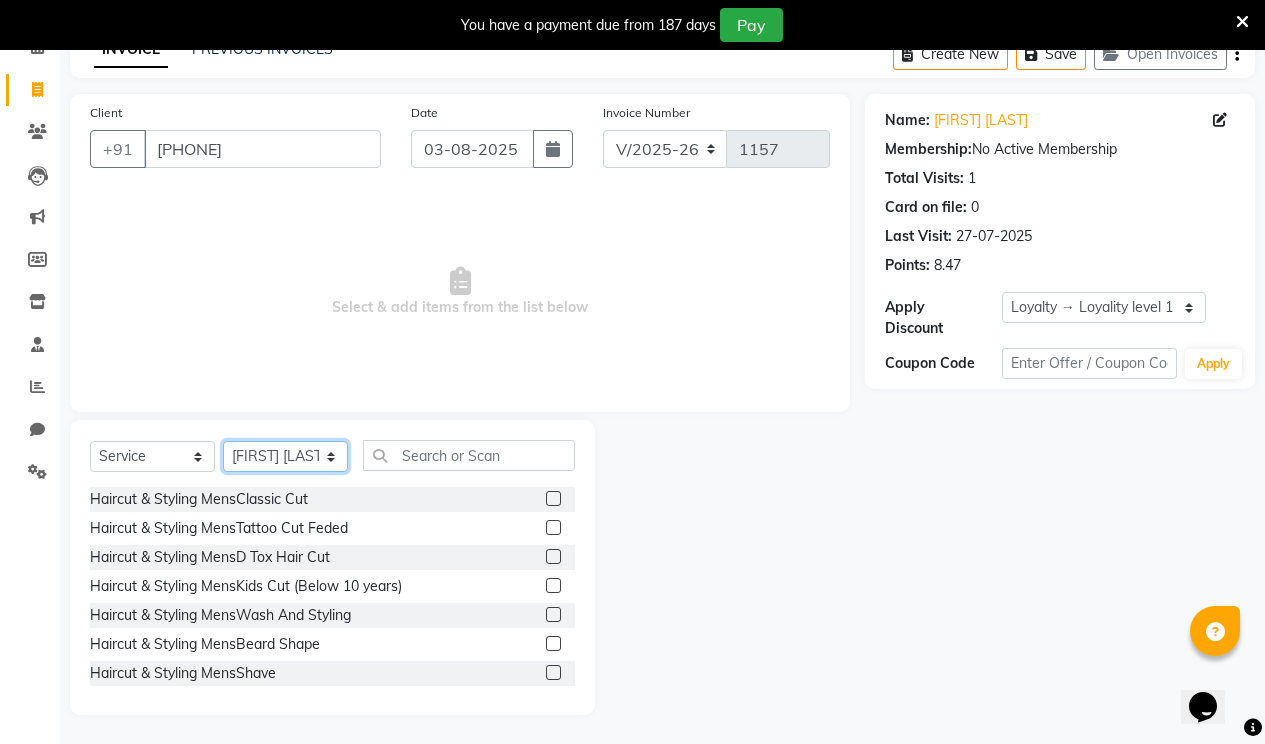 scroll, scrollTop: 107, scrollLeft: 0, axis: vertical 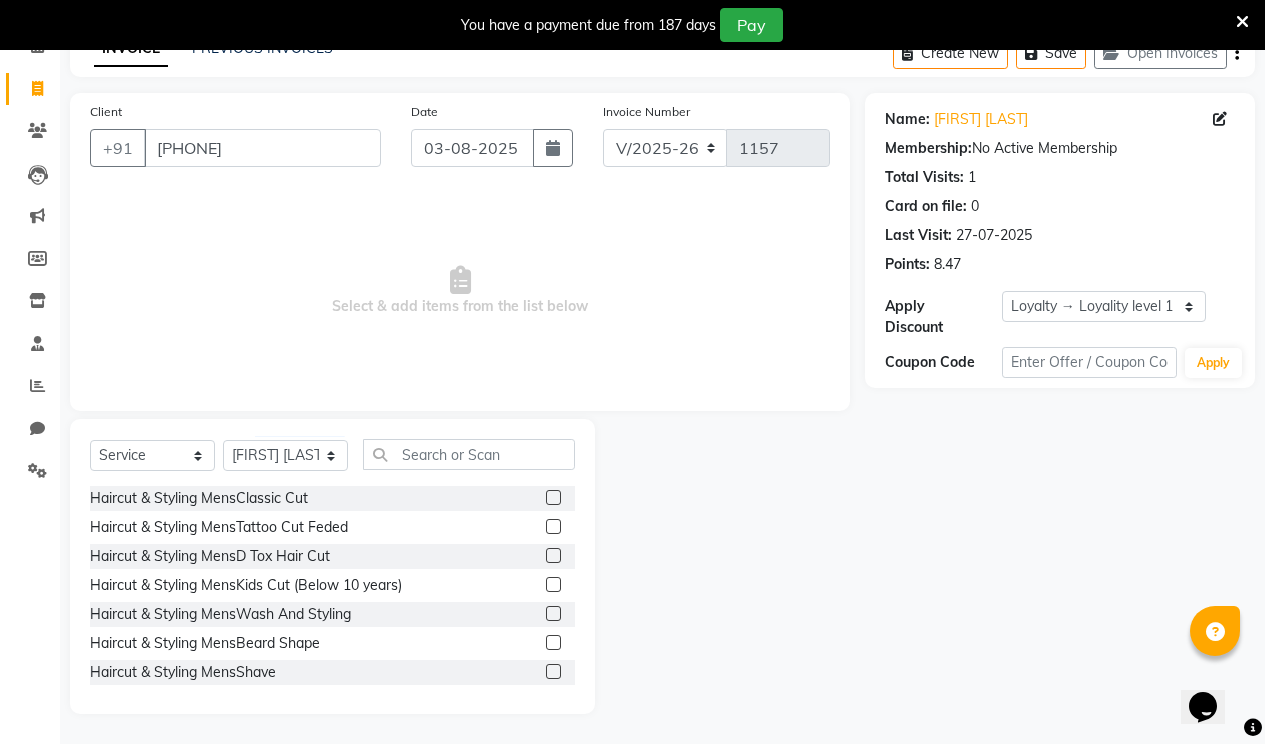 click 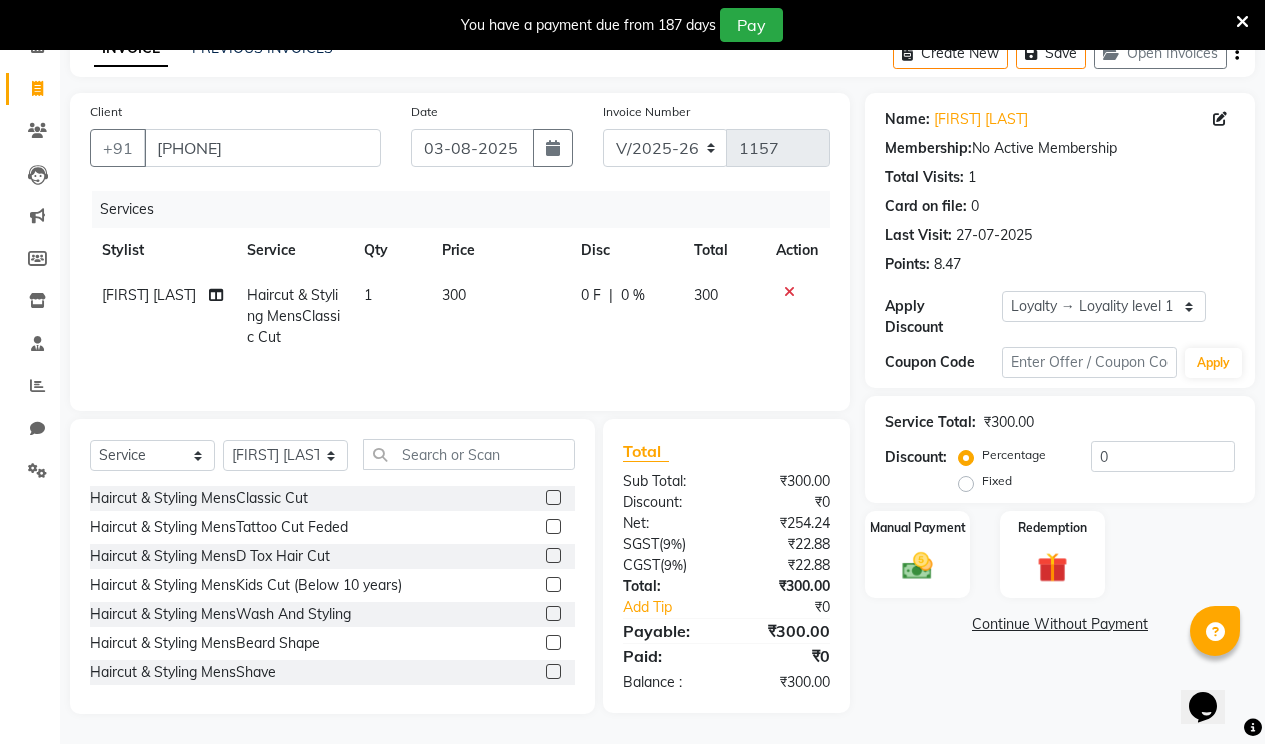 click 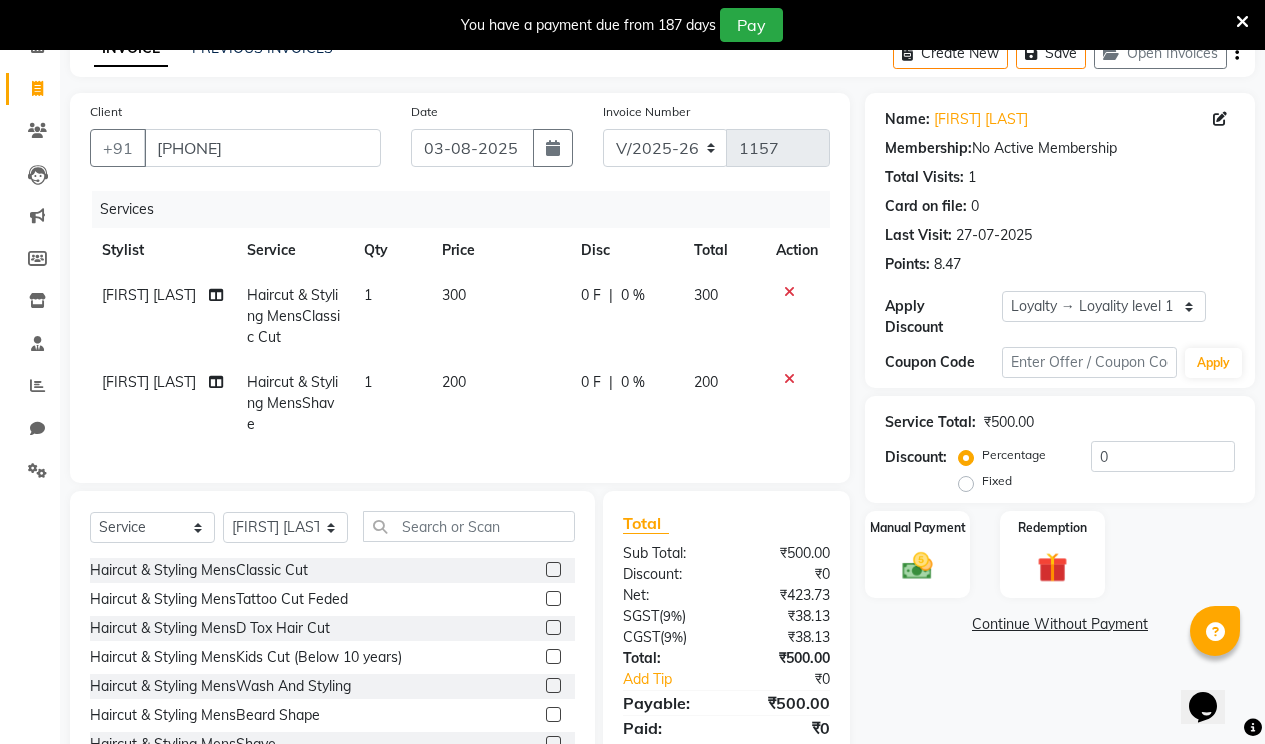 click 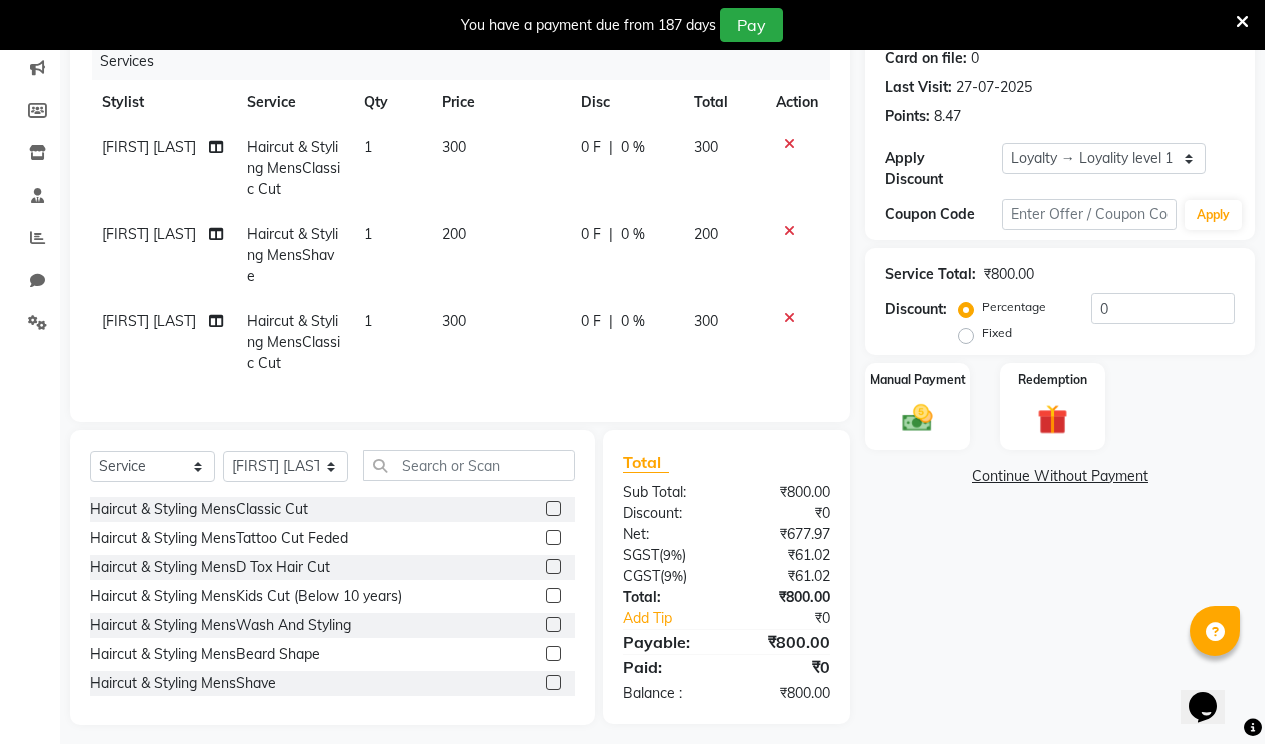 scroll, scrollTop: 281, scrollLeft: 0, axis: vertical 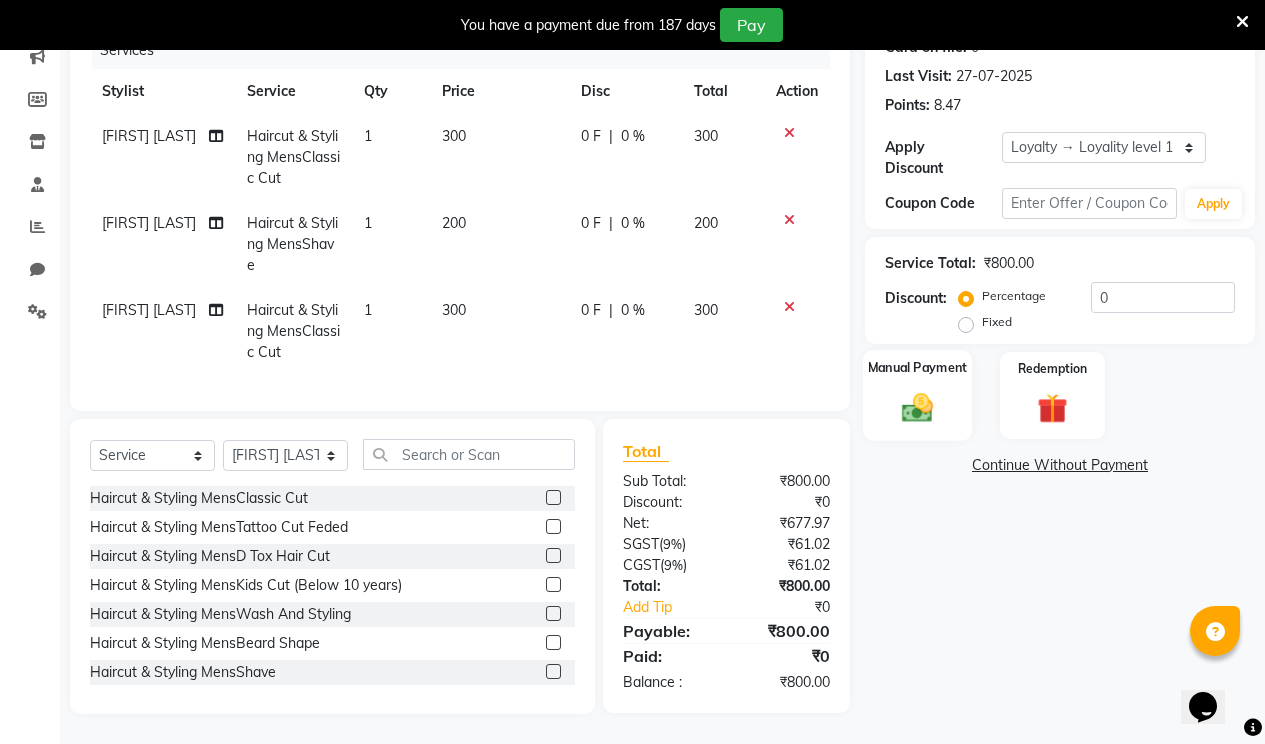 click 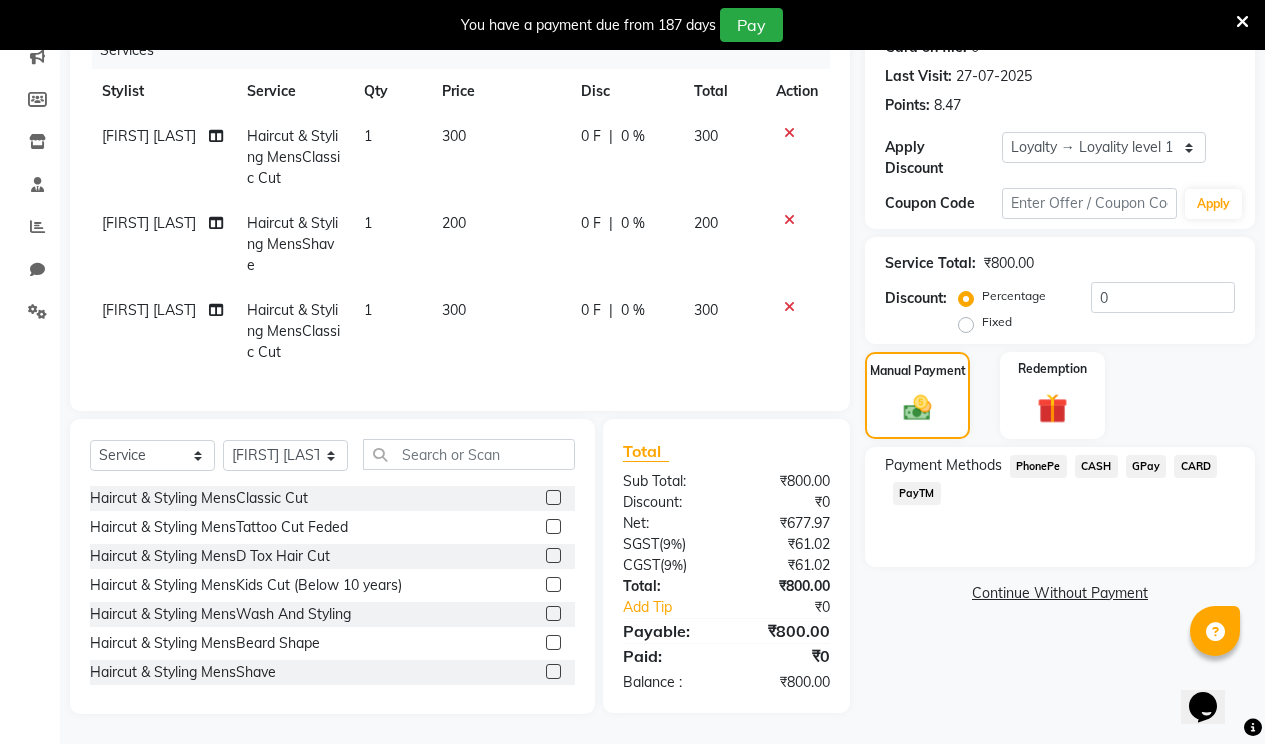 click on "PhonePe" 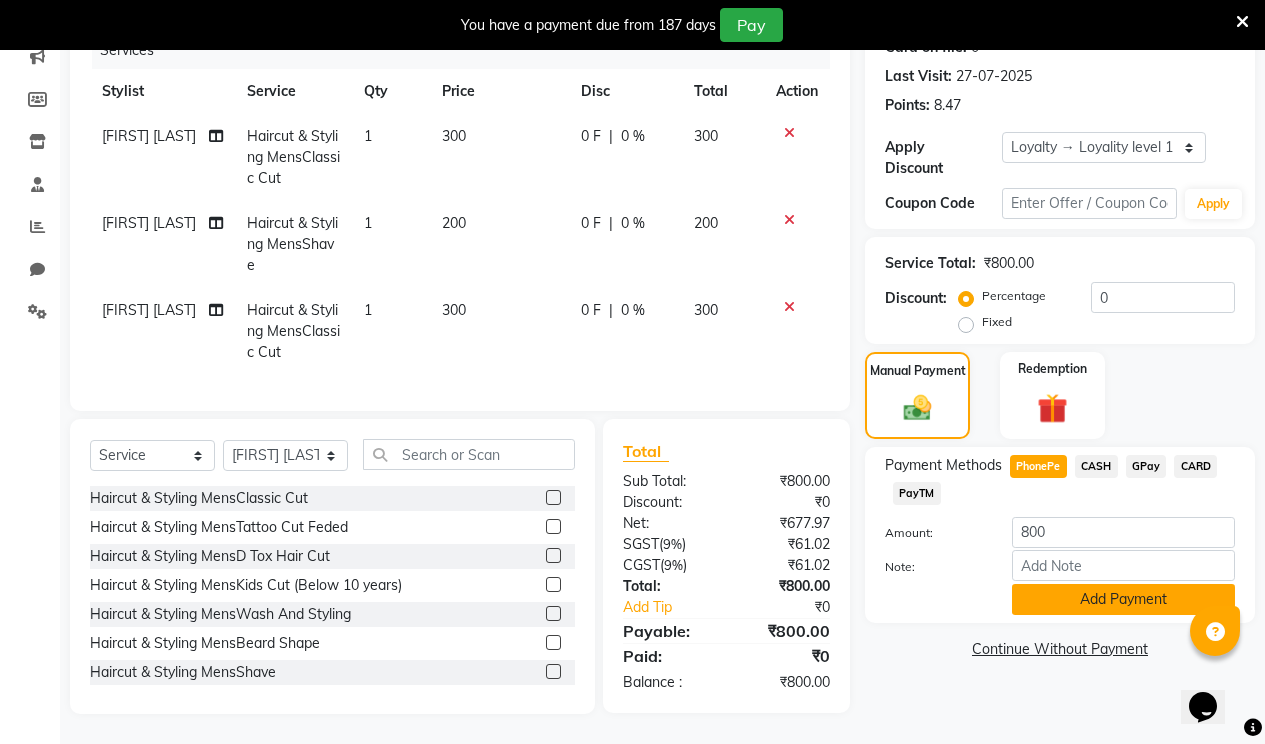 click on "Add Payment" 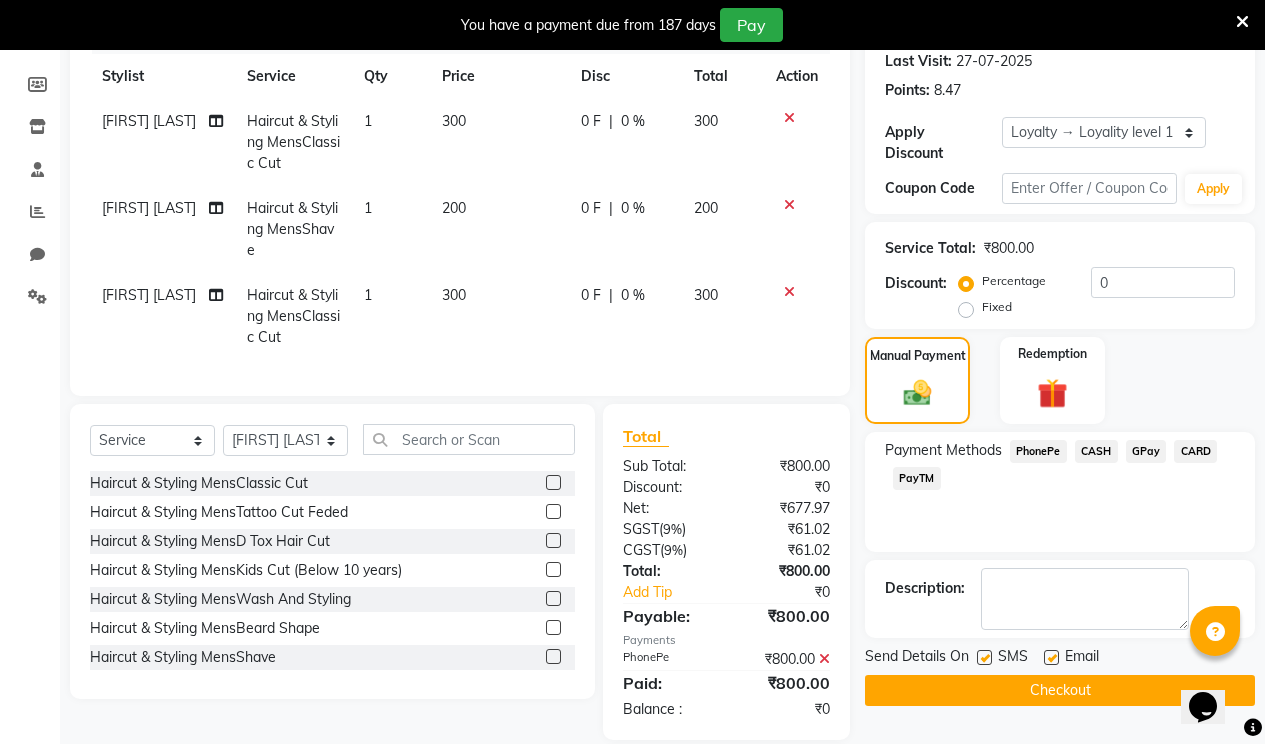 scroll, scrollTop: 462, scrollLeft: 0, axis: vertical 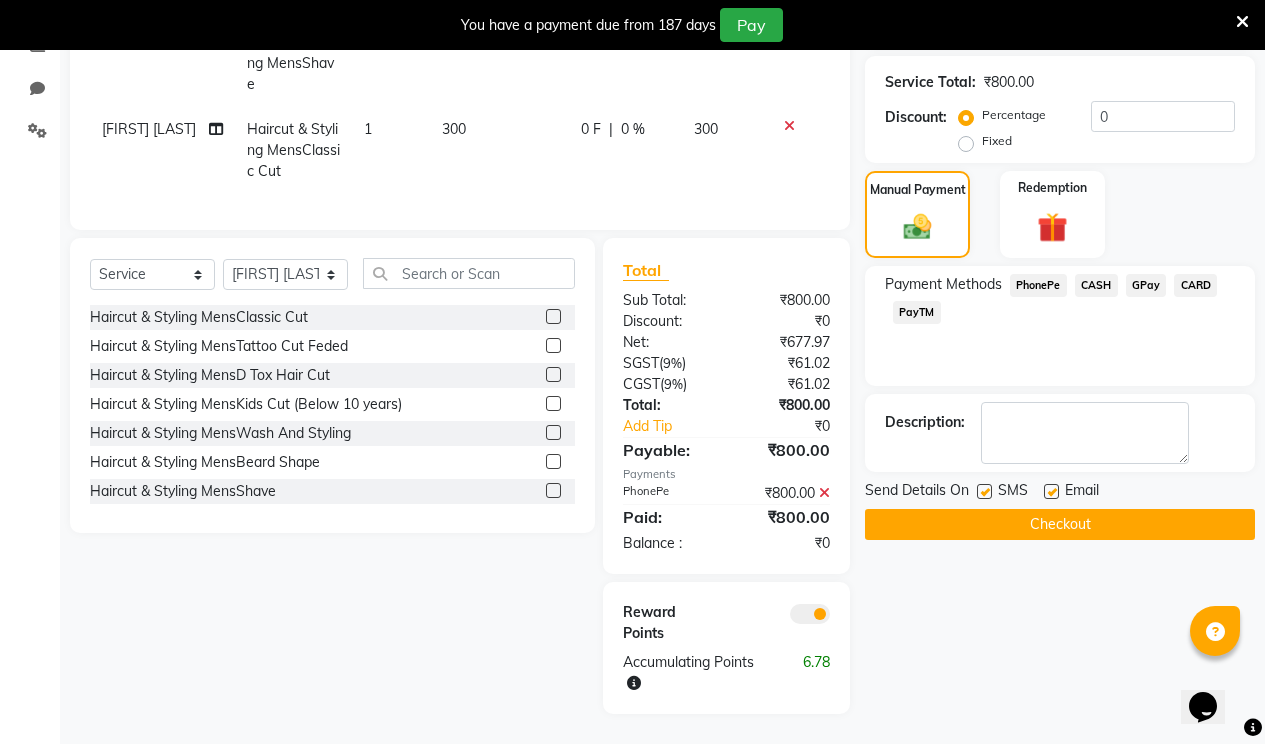 click 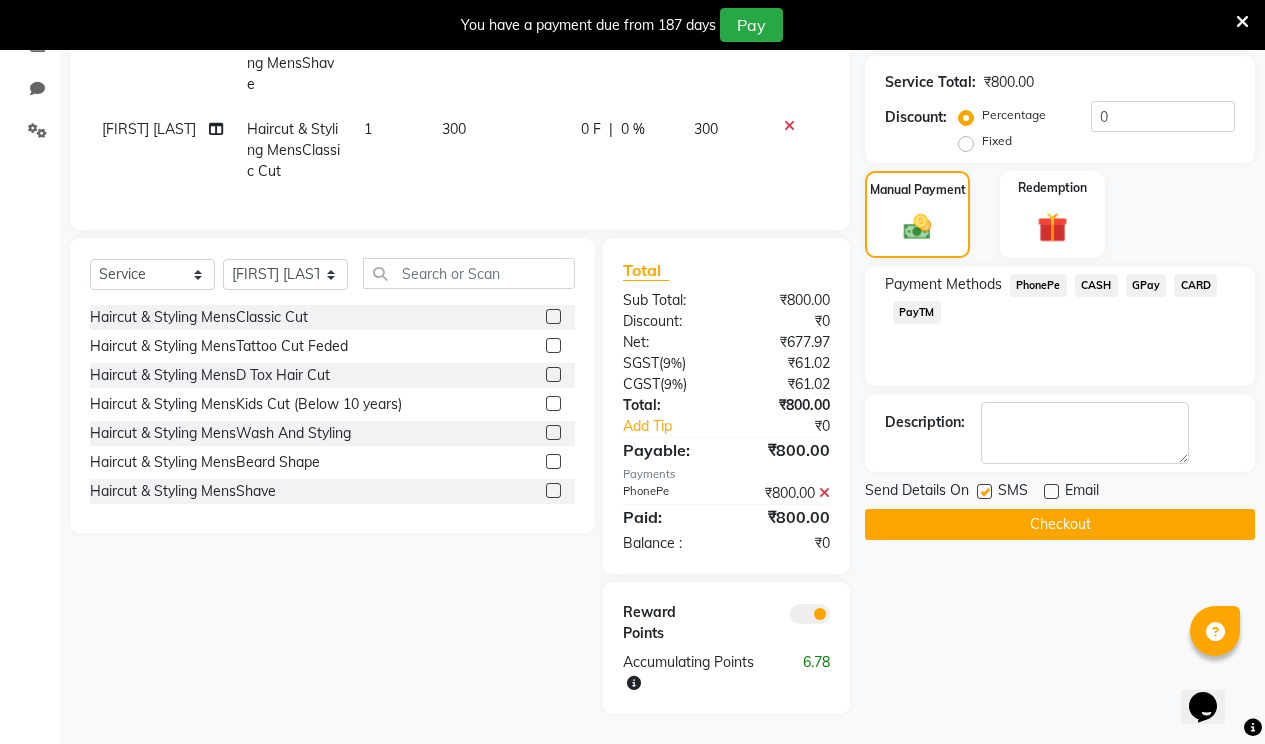 click on "Checkout" 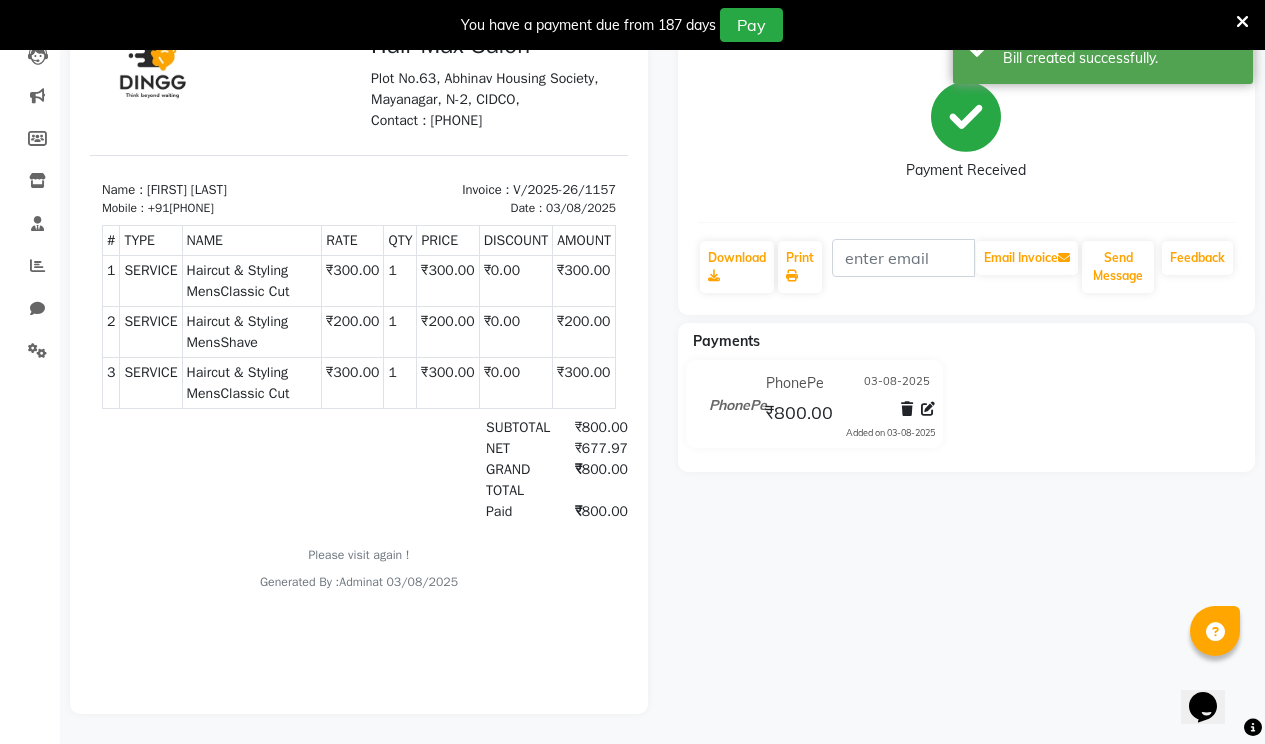 scroll, scrollTop: 0, scrollLeft: 0, axis: both 